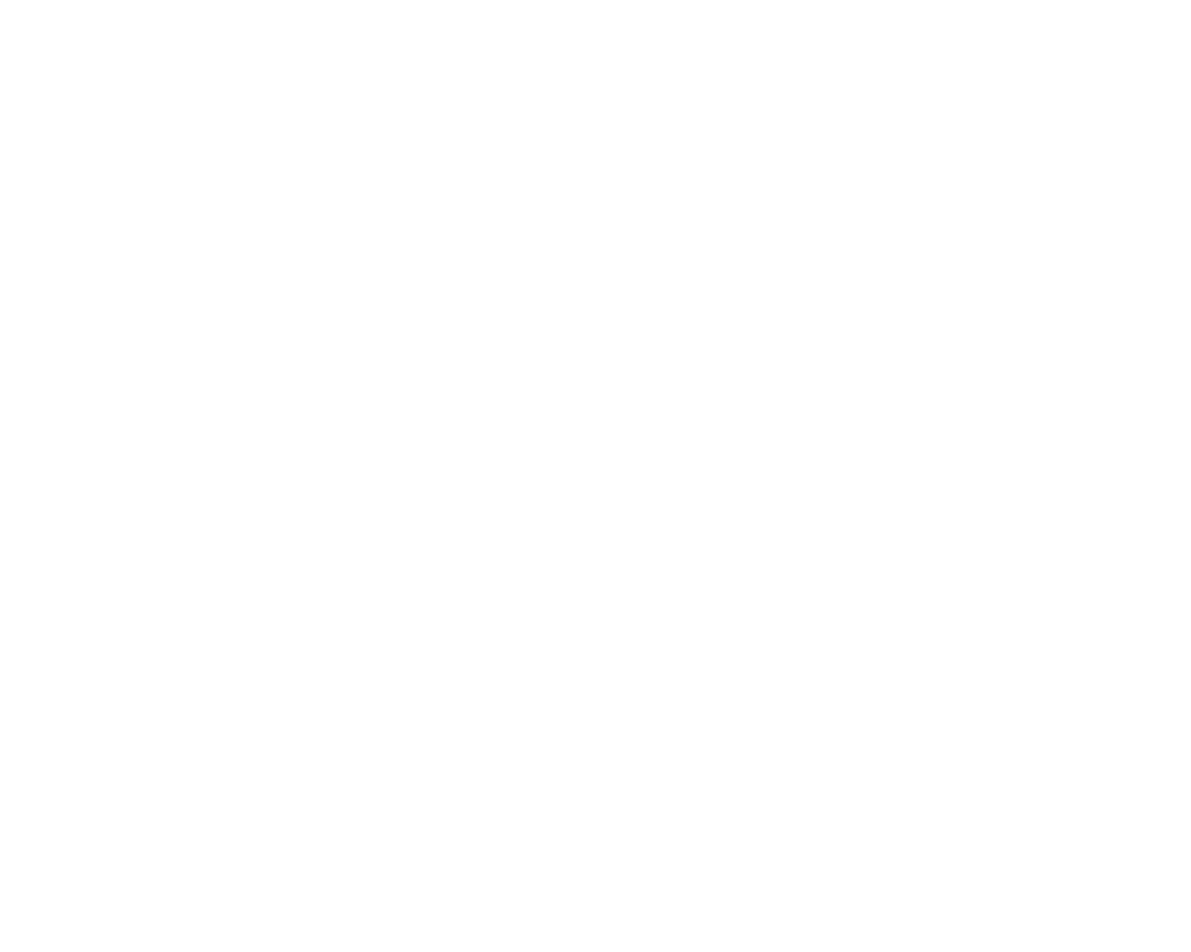scroll, scrollTop: 0, scrollLeft: 0, axis: both 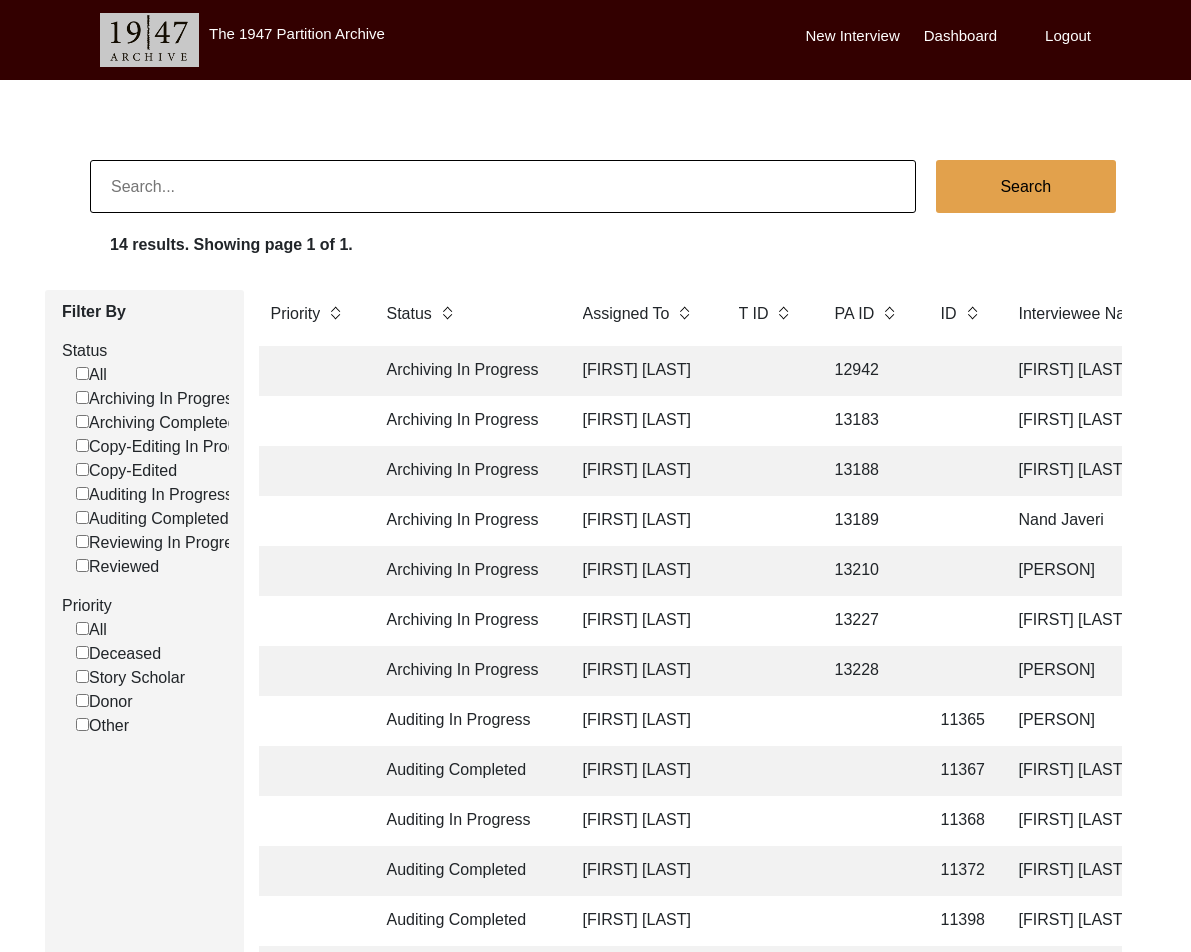 click 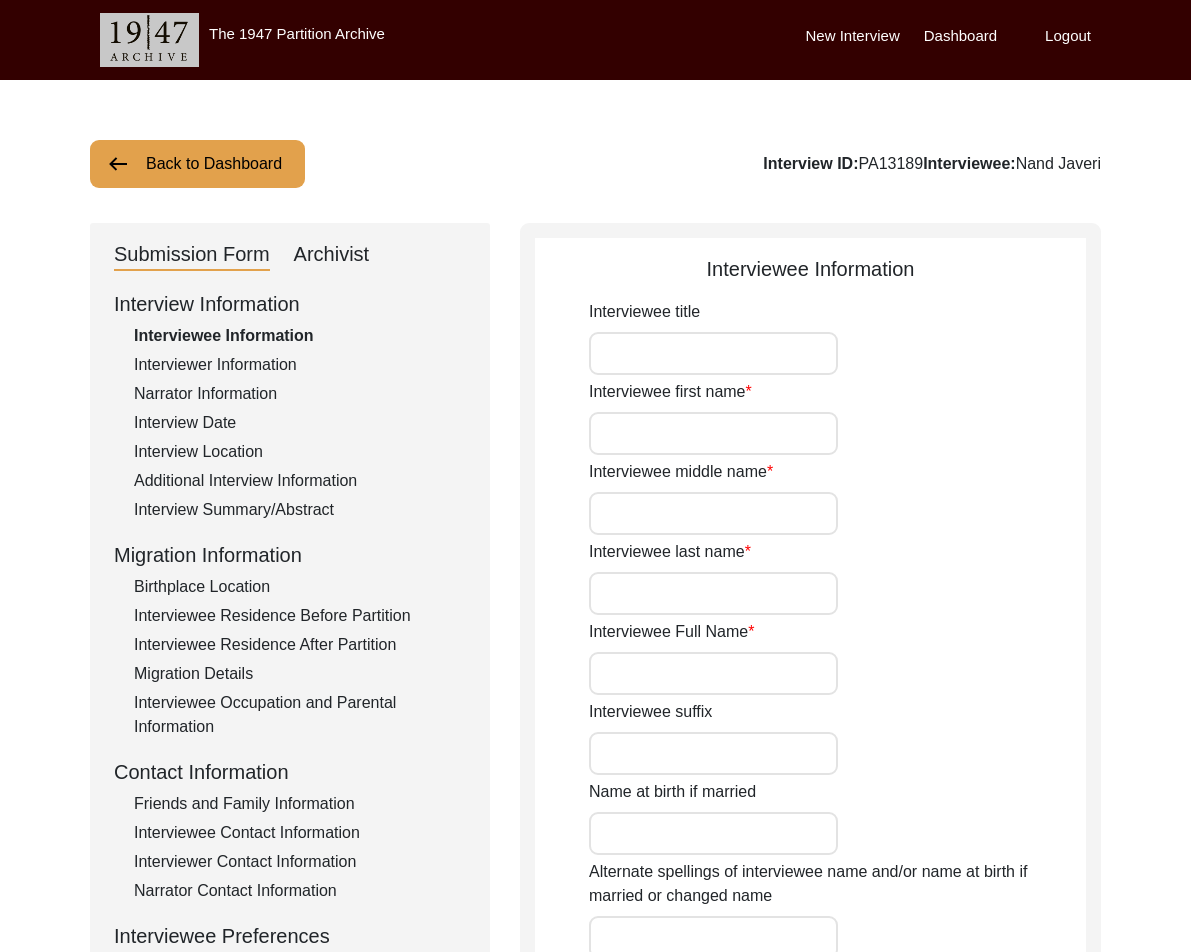 type on "[LAST]" 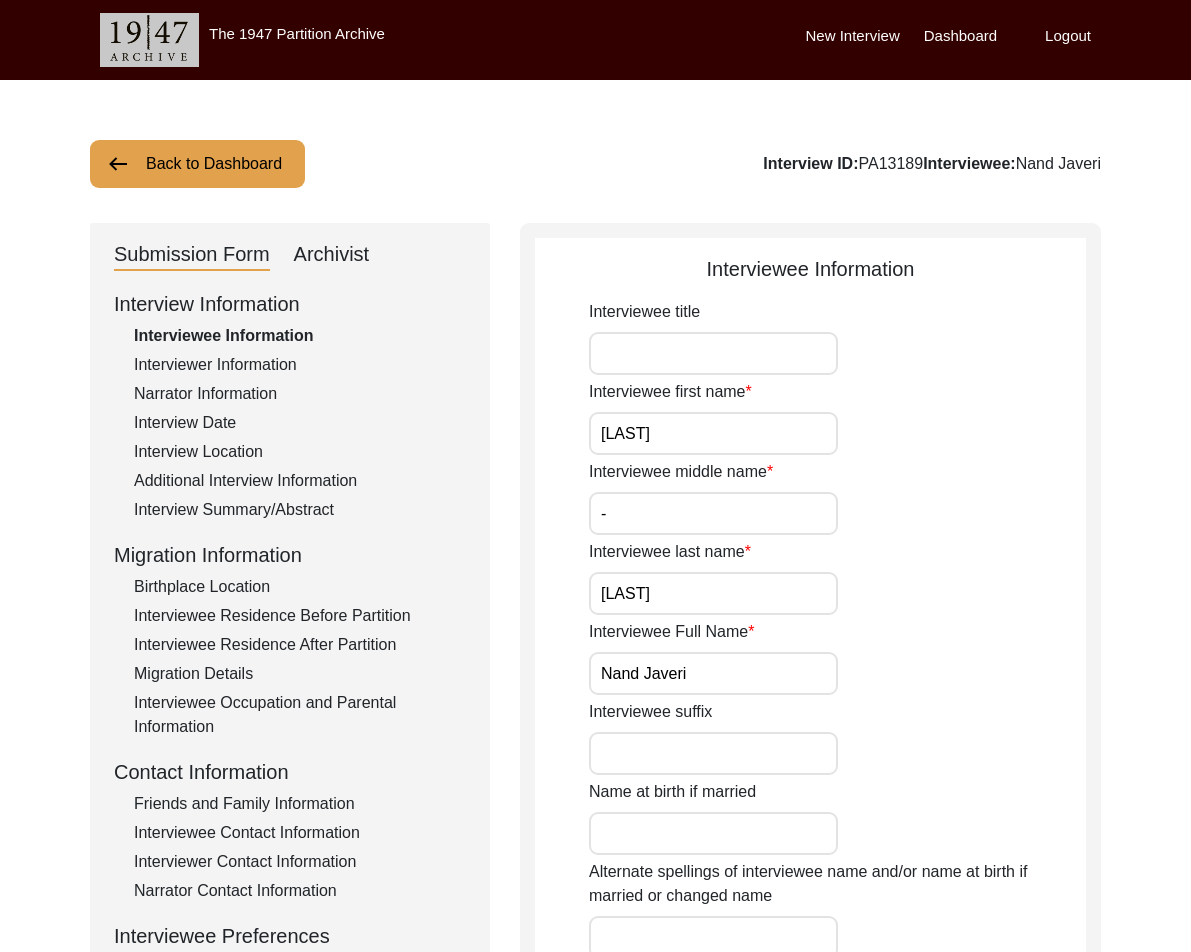 click on "Interviewer Information" 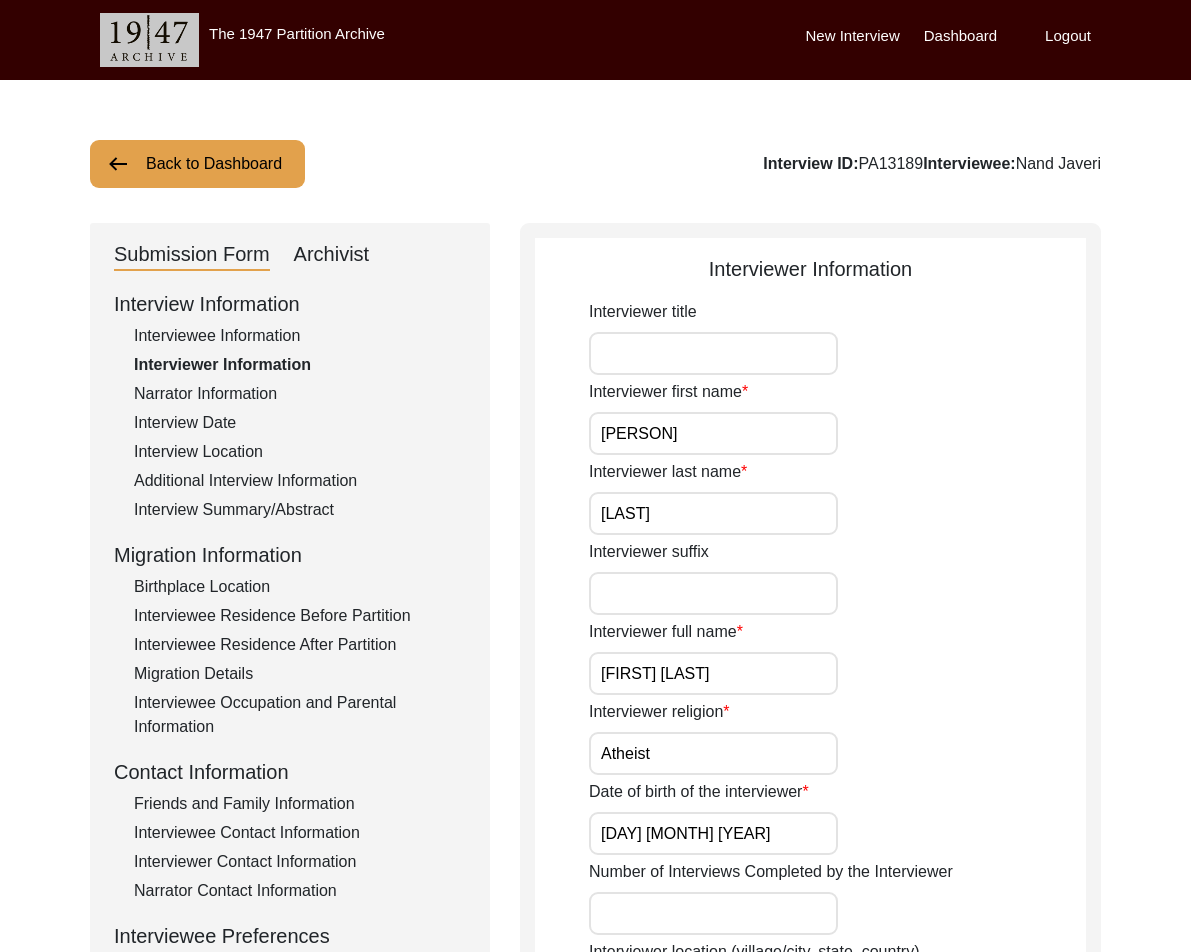 click on "Interview Information   Interviewee Information   Interviewer Information   Narrator Information   Interview Date   Interview Location   Additional Interview Information   Interview Summary/Abstract   Migration Information   Birthplace Location   Interviewee Residence Before Partition   Interviewee Residence After Partition   Migration Details   Interviewee Occupation and Parental Information   Contact Information   Friends and Family Information   Interviewee Contact Information   Interviewer Contact Information   Narrator Contact Information   Interviewee Preferences   Interviewee Preferences   Submission Files   Interview Audio/Video Files   Interview Photo Files   Signed Release Form   Other Files" 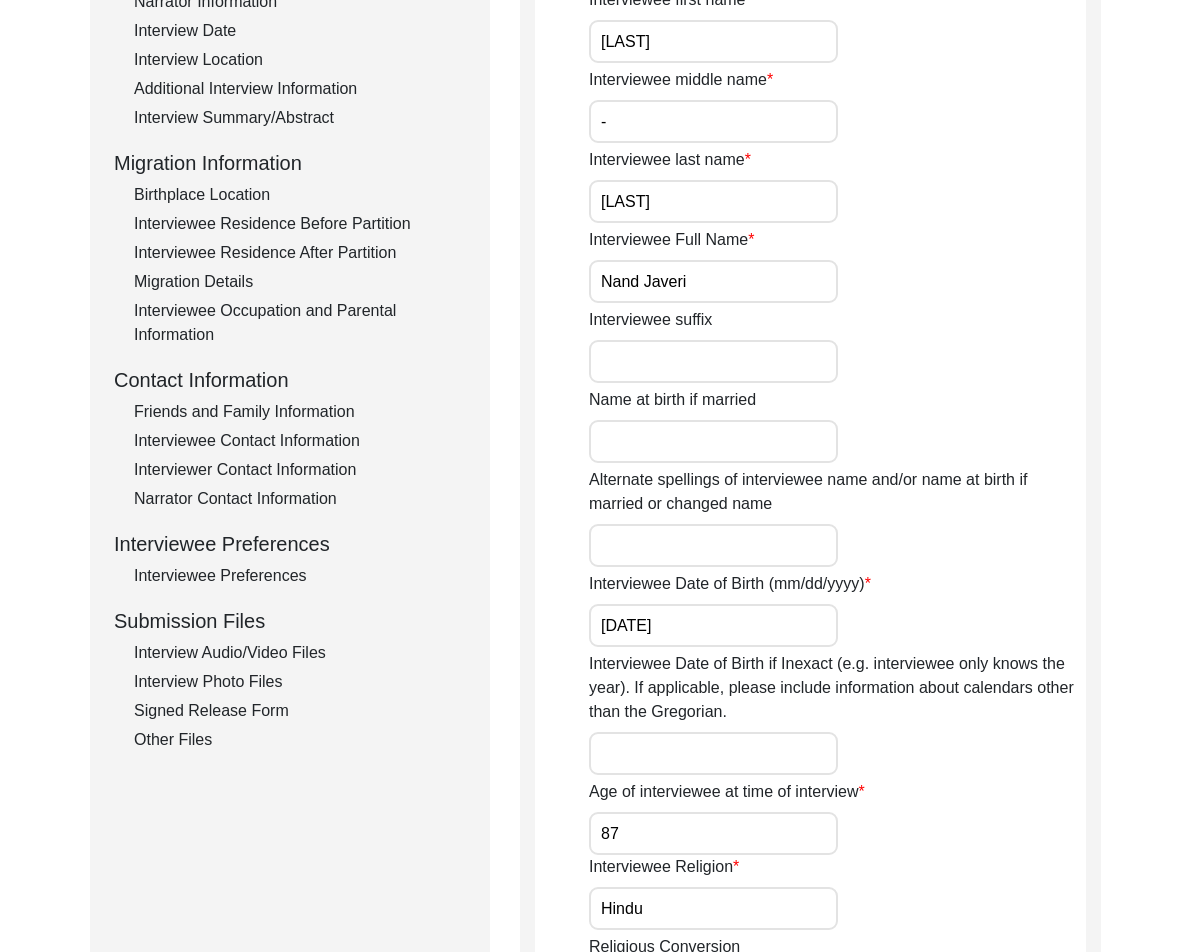 scroll, scrollTop: 200, scrollLeft: 0, axis: vertical 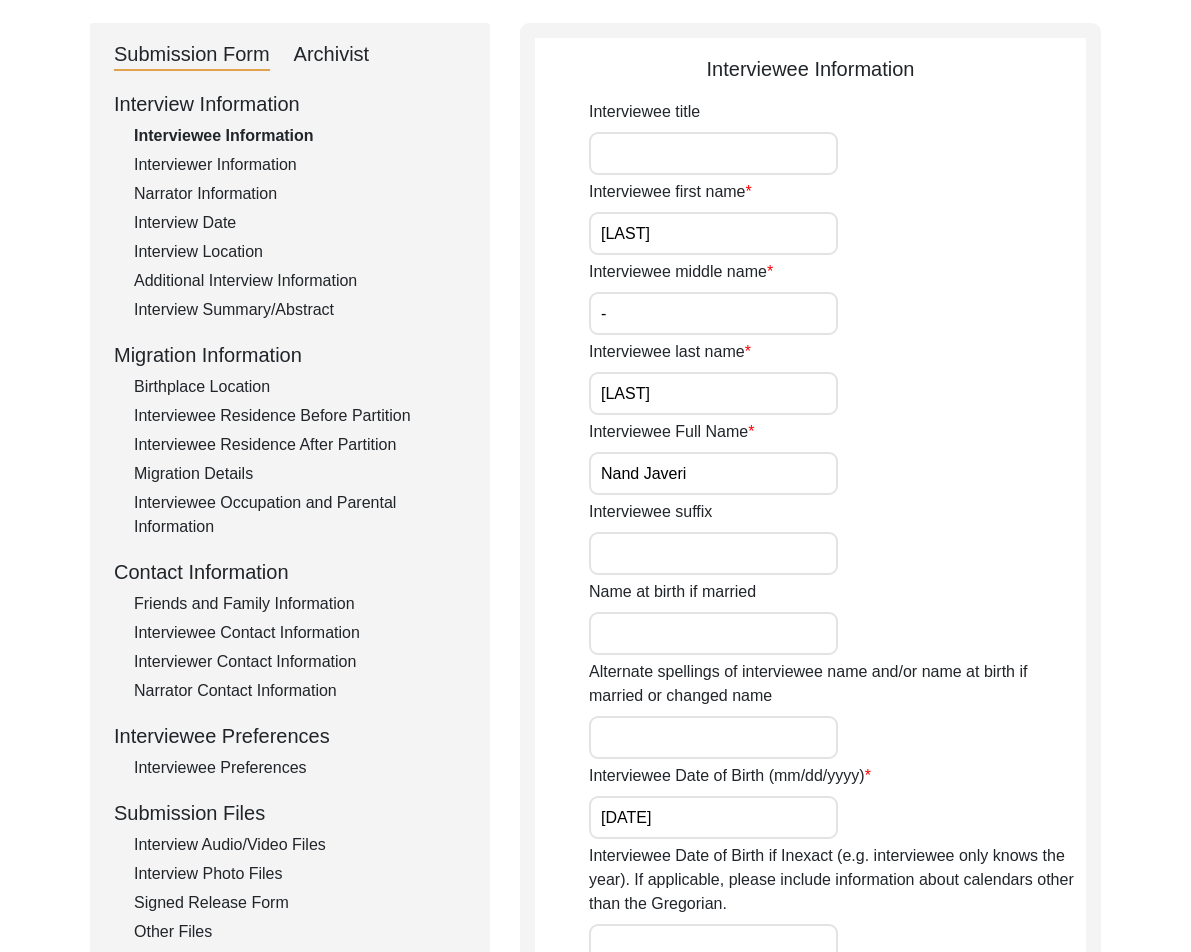 click on "Interviewee suffix" at bounding box center [713, 553] 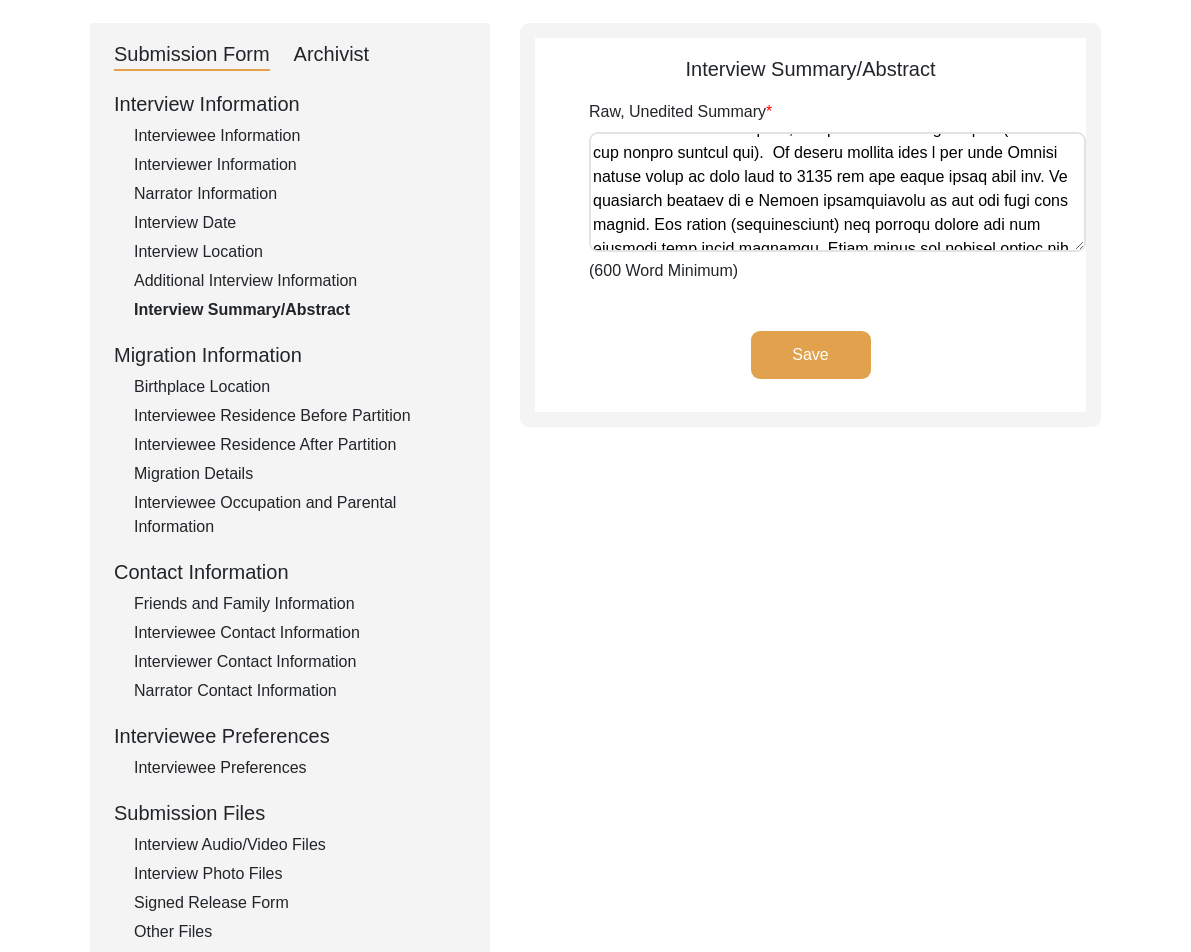 scroll, scrollTop: 100, scrollLeft: 0, axis: vertical 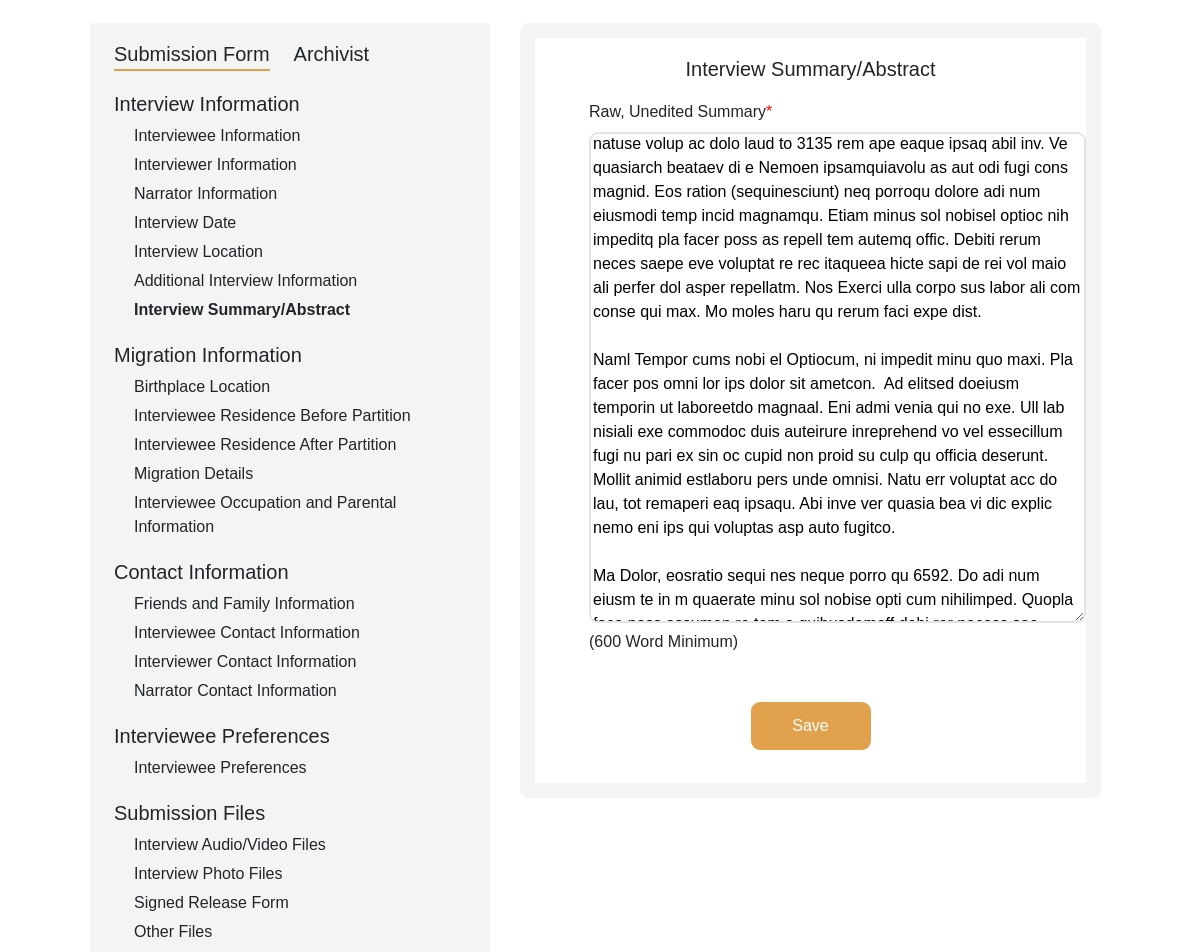 drag, startPoint x: 1072, startPoint y: 246, endPoint x: 1013, endPoint y: 568, distance: 327.36066 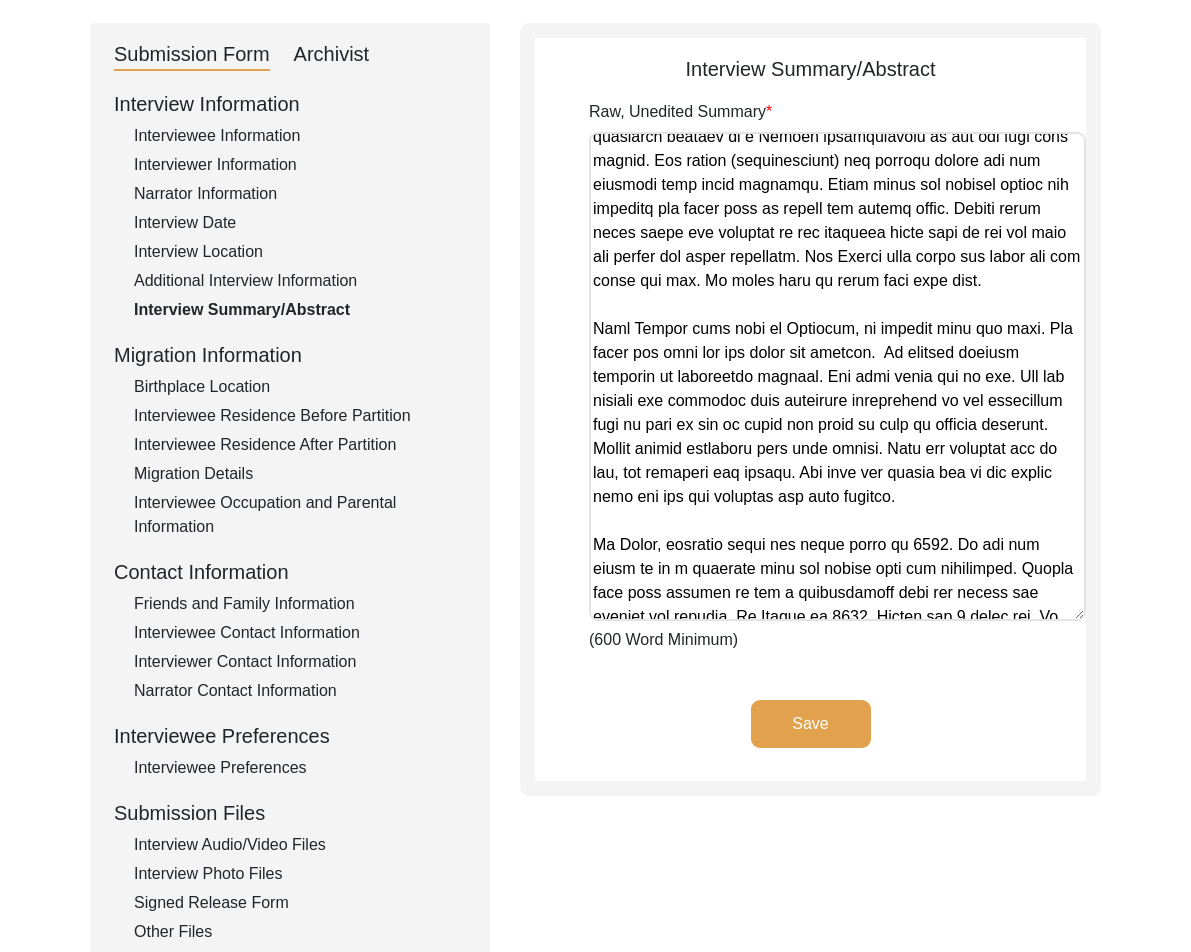 scroll, scrollTop: 0, scrollLeft: 0, axis: both 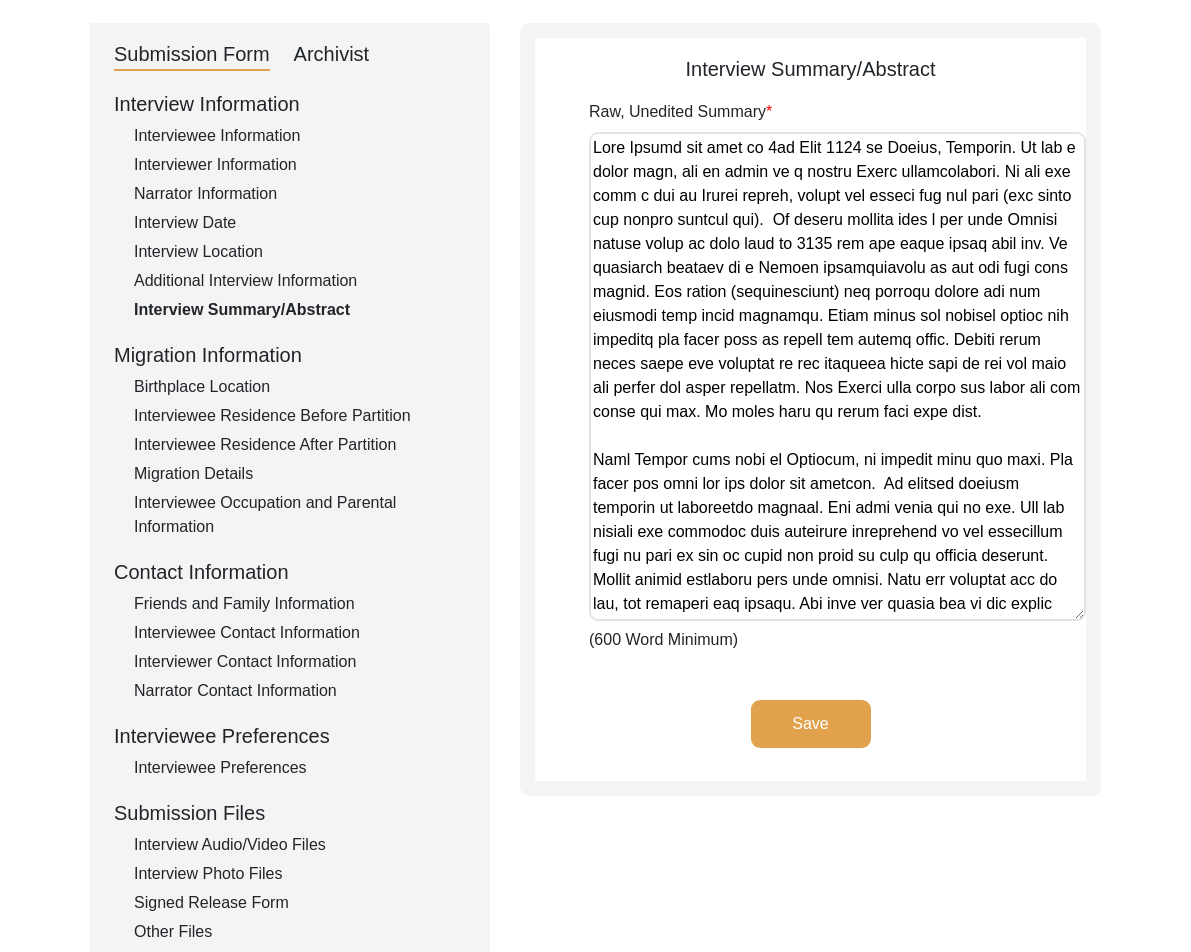 click on "Interviewee Information" 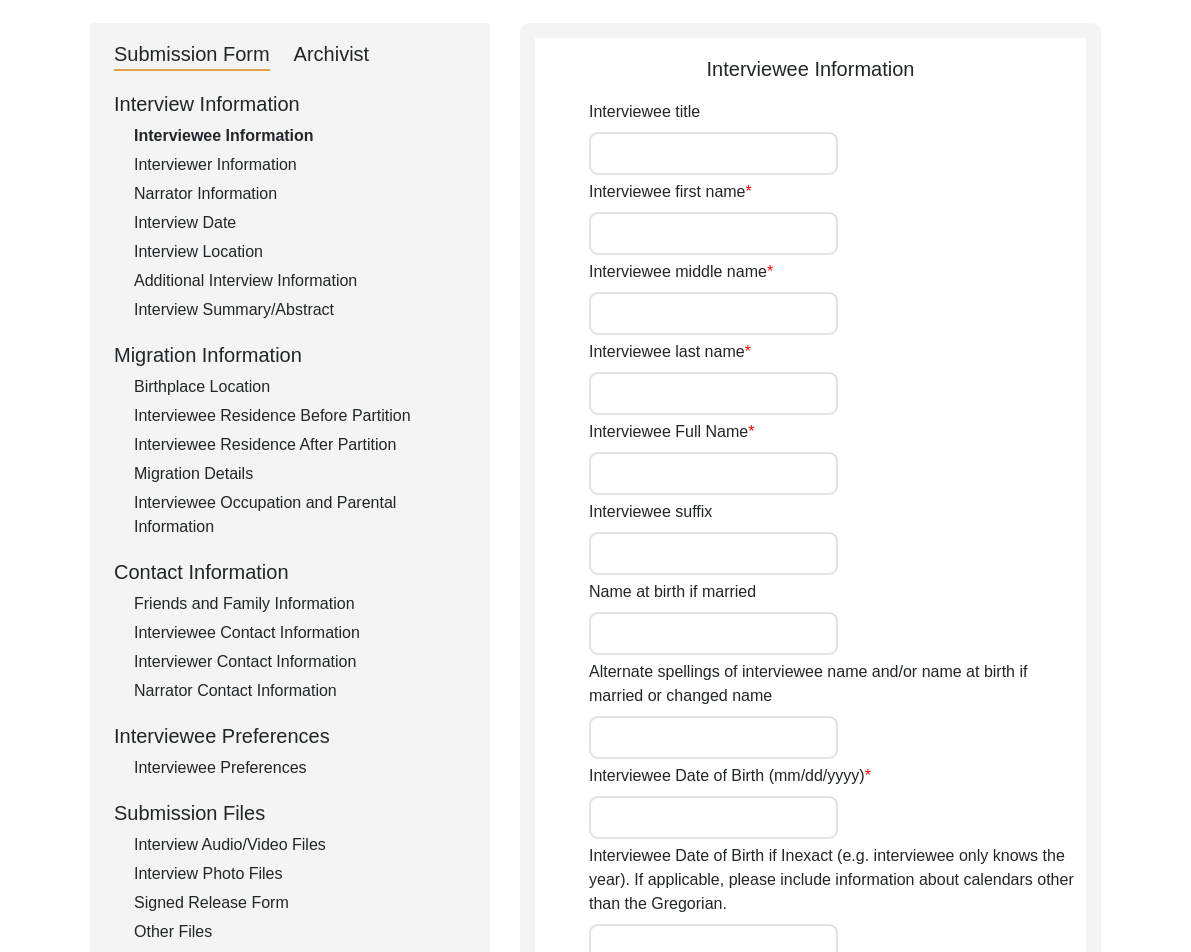 type on "[LAST]" 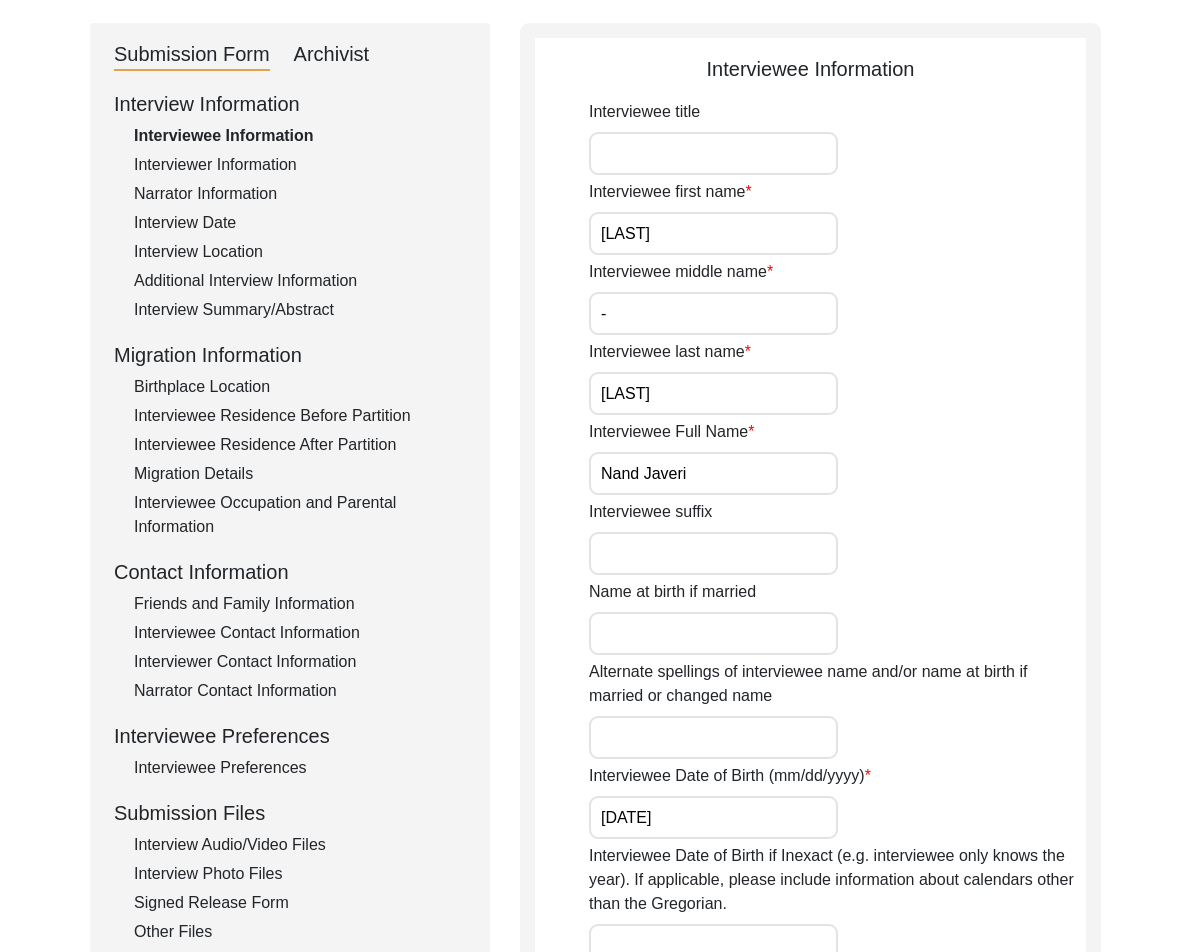 drag, startPoint x: 652, startPoint y: 239, endPoint x: 623, endPoint y: 257, distance: 34.132095 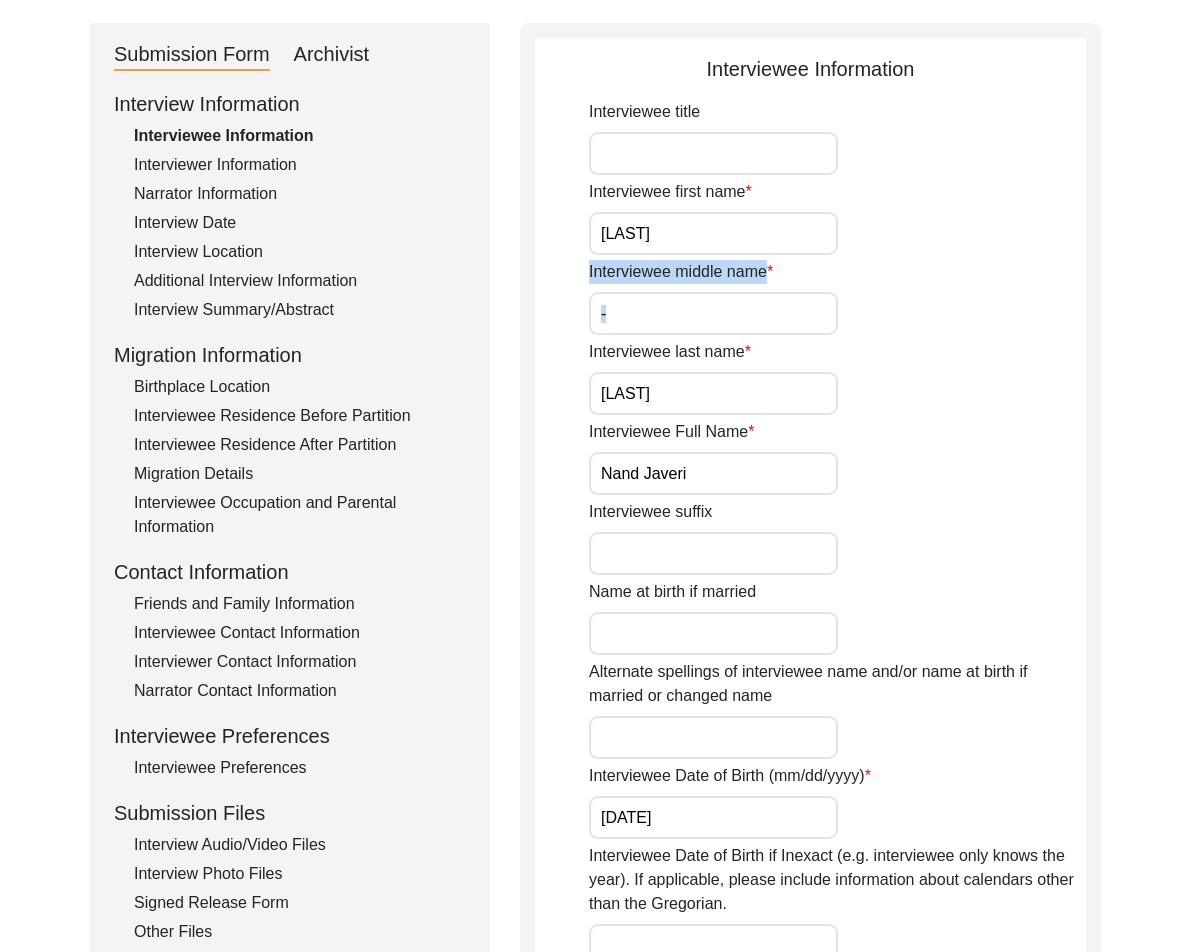 drag, startPoint x: 643, startPoint y: 336, endPoint x: 595, endPoint y: 327, distance: 48.83646 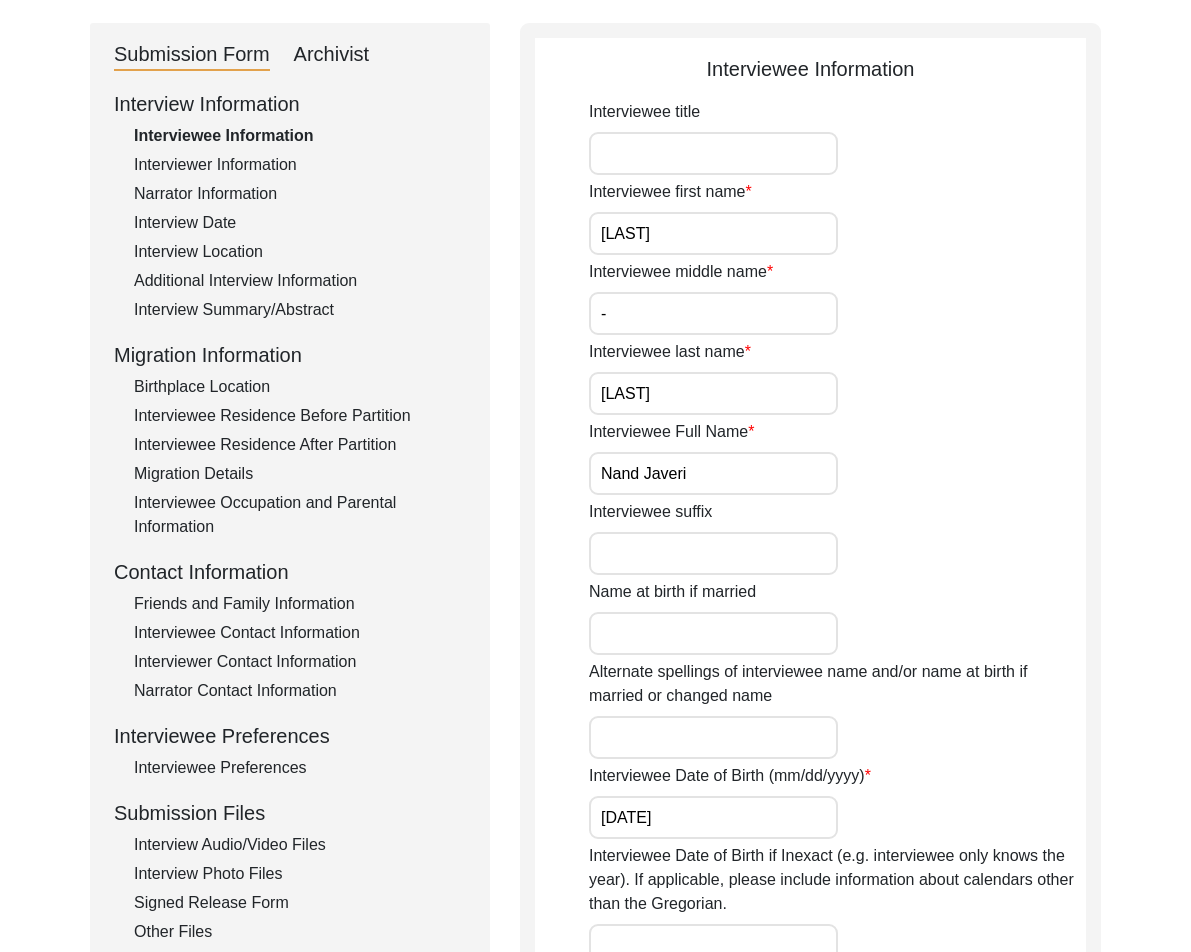 drag, startPoint x: 666, startPoint y: 302, endPoint x: 600, endPoint y: 302, distance: 66 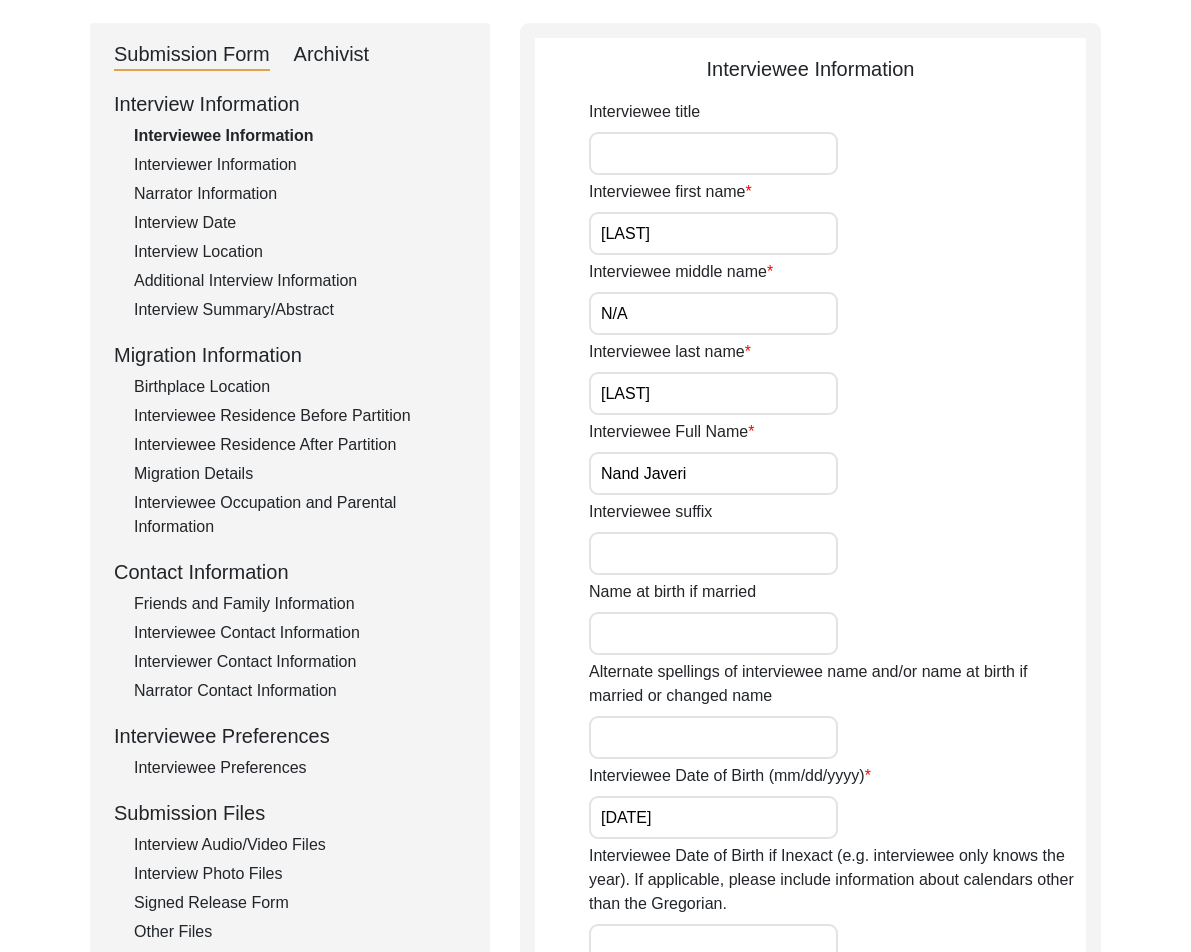 type on "N/A" 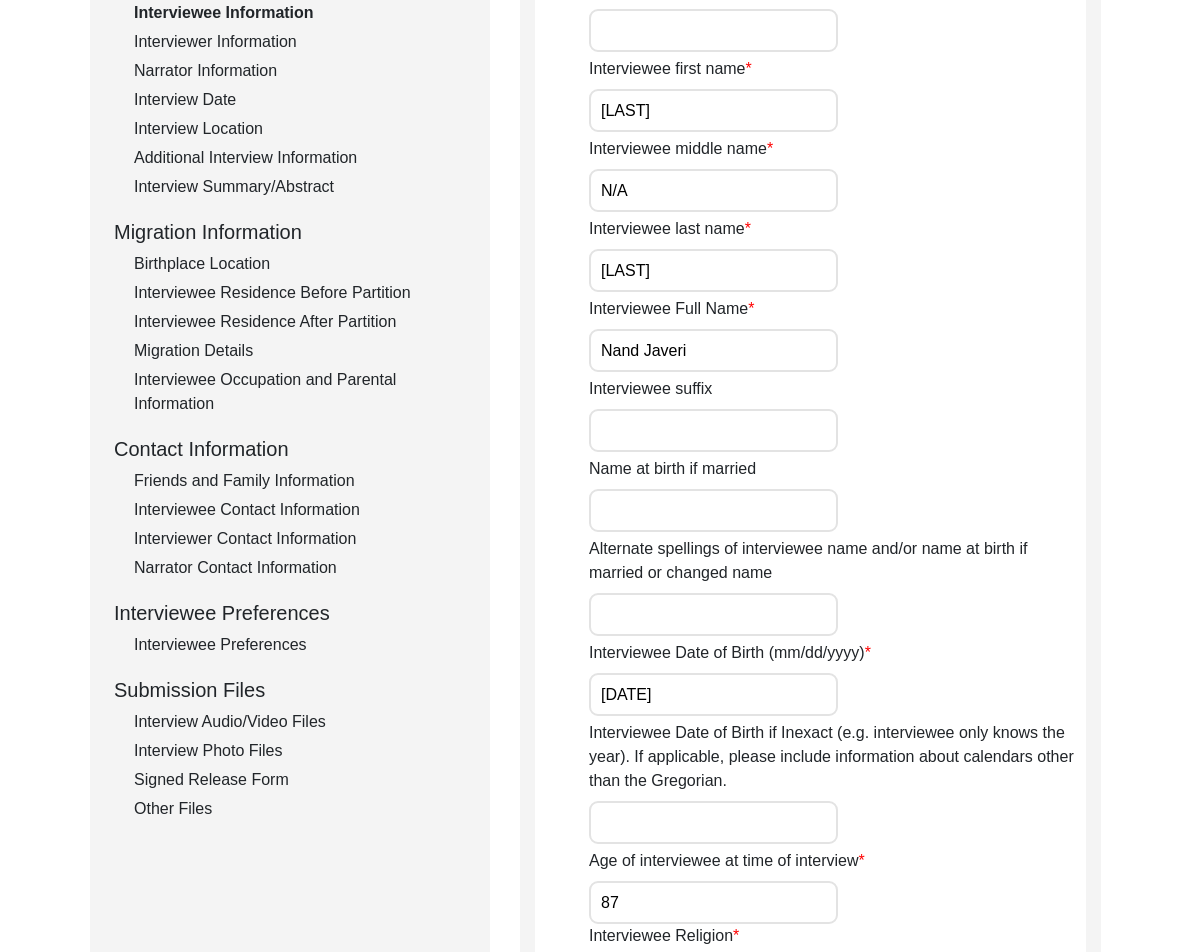 scroll, scrollTop: 500, scrollLeft: 0, axis: vertical 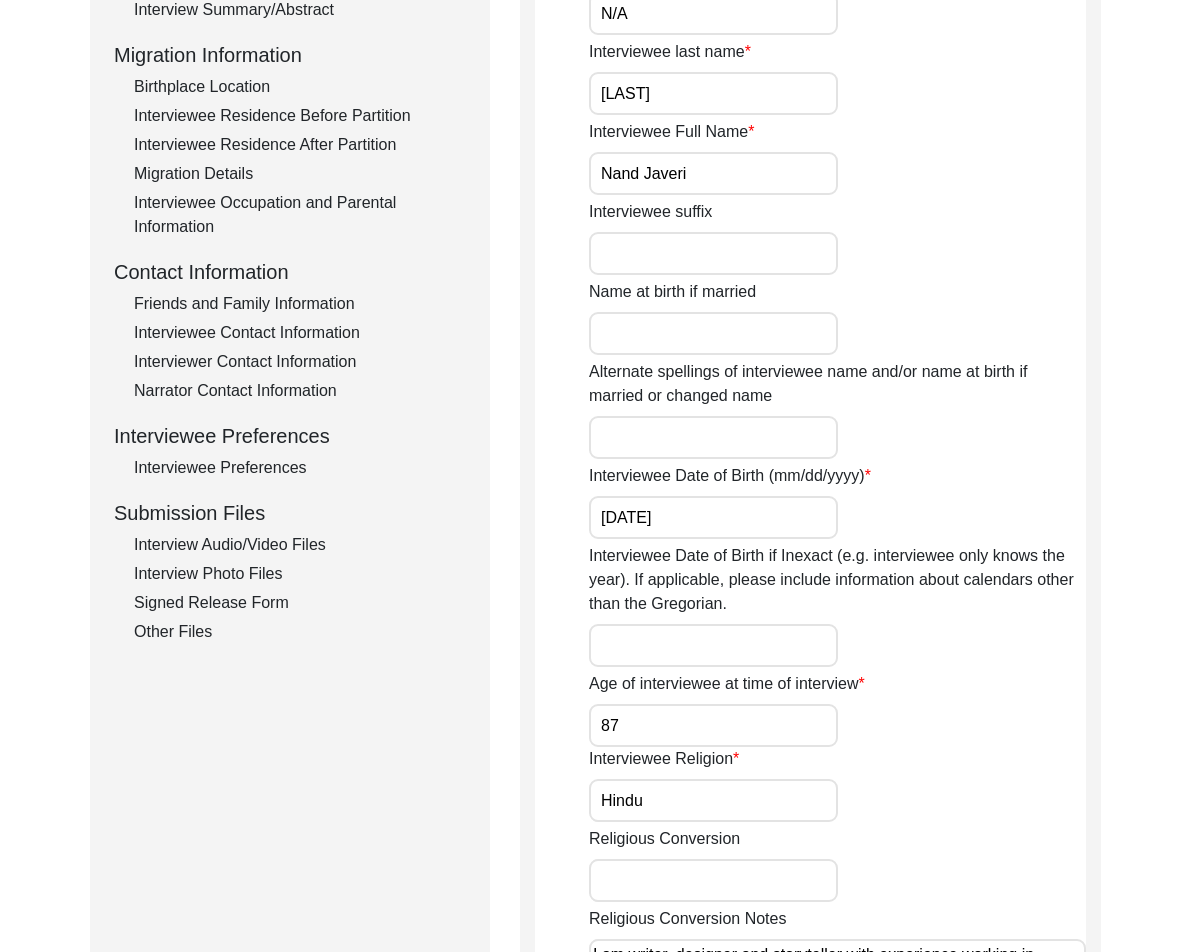 drag, startPoint x: 704, startPoint y: 520, endPoint x: 560, endPoint y: 502, distance: 145.12064 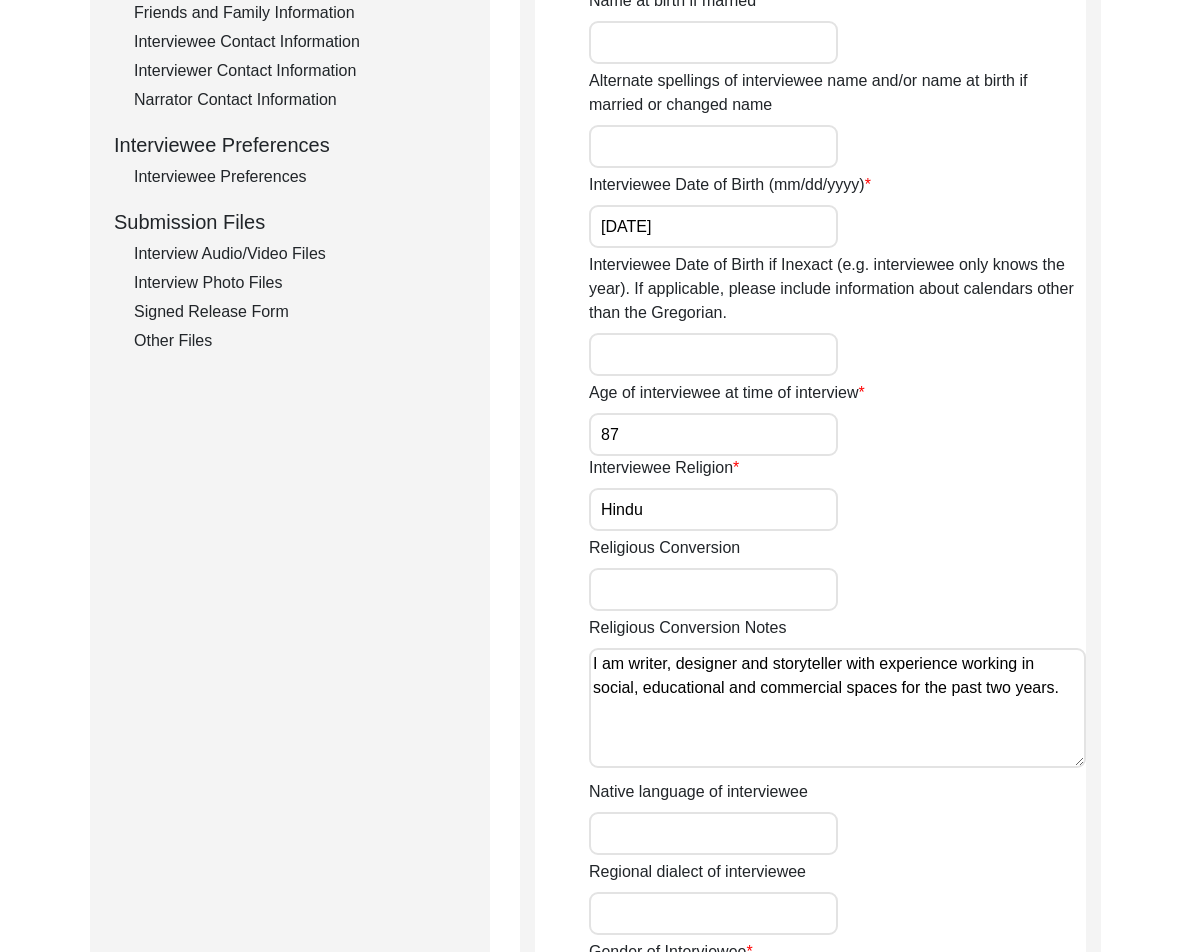 scroll, scrollTop: 800, scrollLeft: 0, axis: vertical 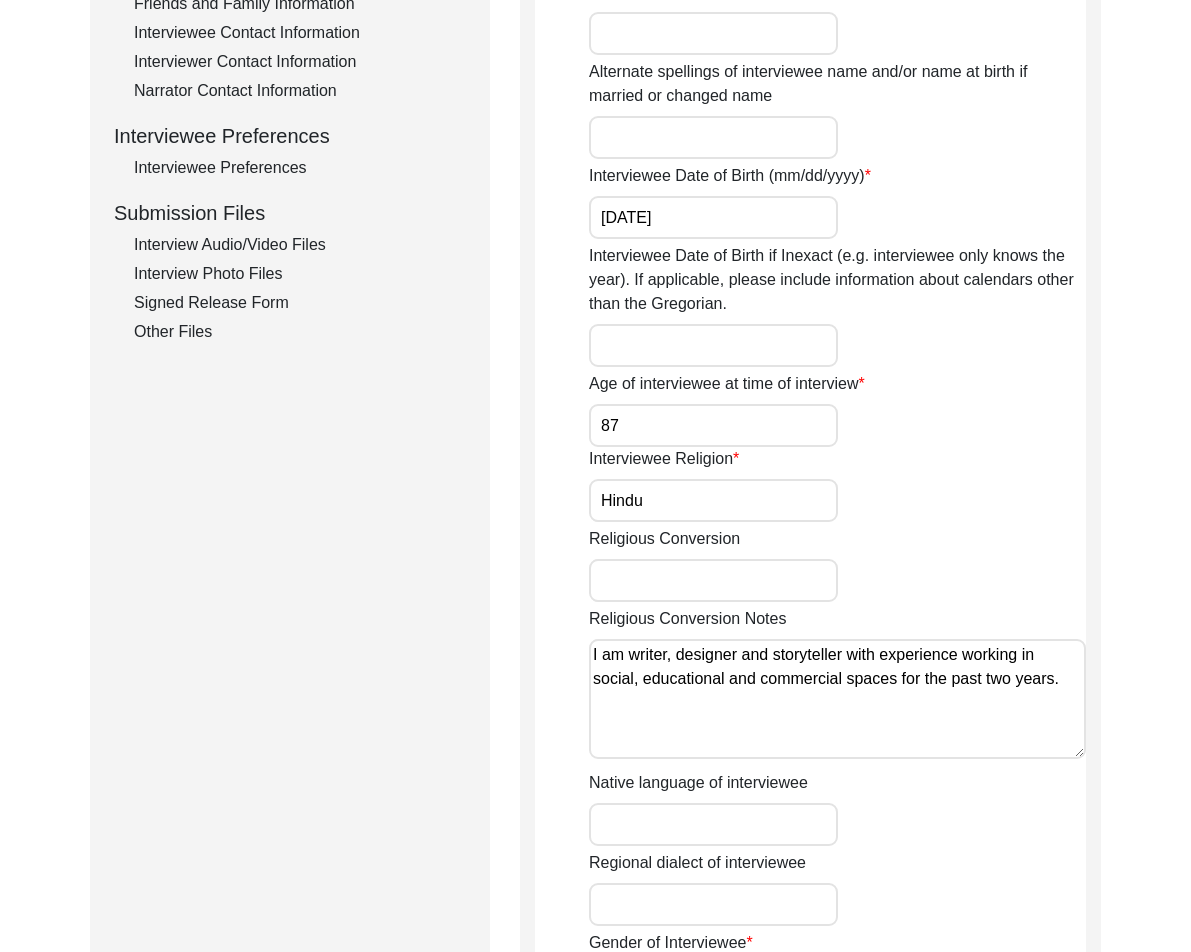 click on "87" at bounding box center (713, 425) 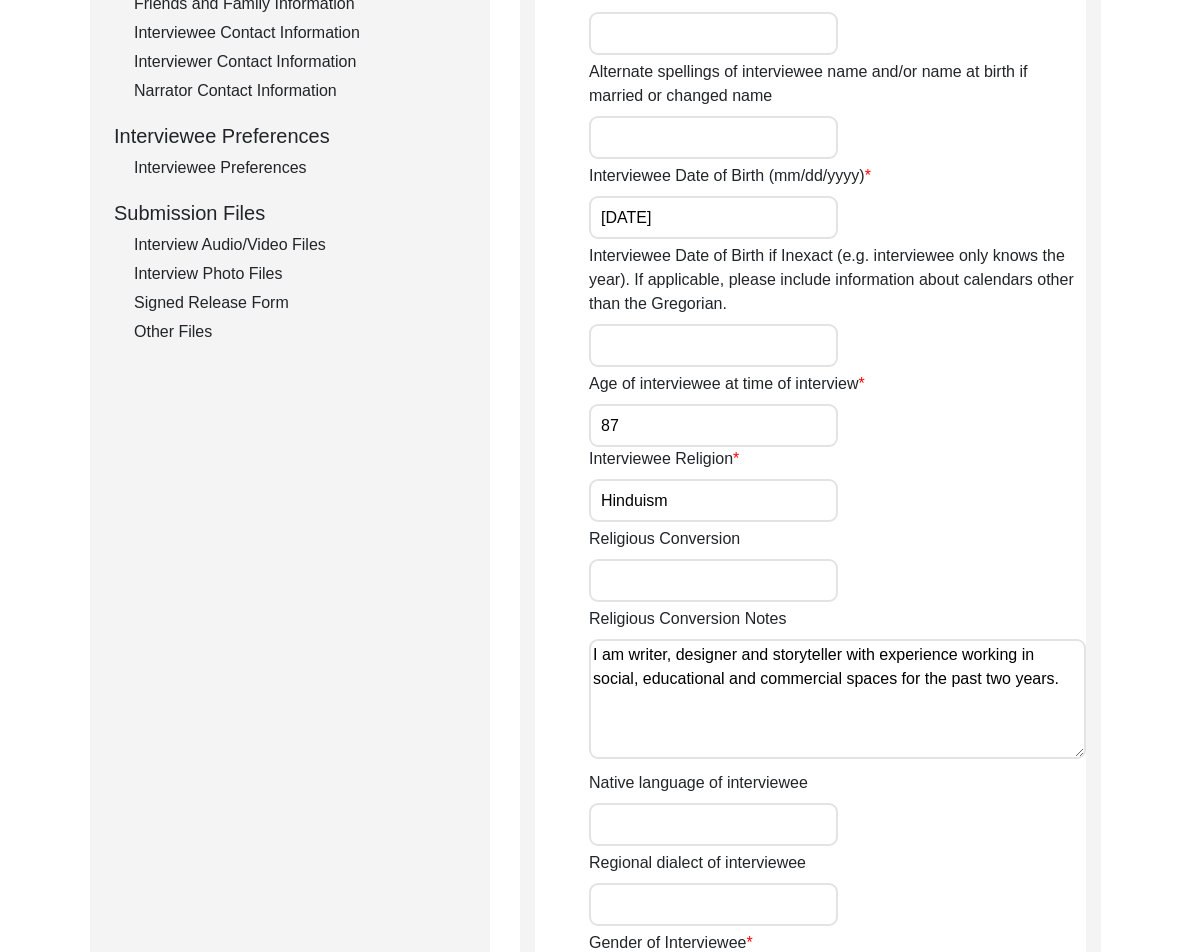 click on "Interviewee Information
Interviewee title Interviewee first name [FIRST] Interviewee middle name N/A Interviewee last name [LAST] Interviewee Full Name [FIRST] [LAST] Interviewee suffix Name at birth if married Alternate spellings of interviewee name and/or name at birth if married or changed name Interviewee Date of Birth (mm/dd/yyyy) [DATE] Interviewee Date of Birth if Inexact (e.g. interviewee only knows the year). If applicable, please include information about calendars other than the Gregorian. Age of interviewee at time of interview 87 Interviewee Religion Hinduism Religious Conversion Religious Conversion Notes I am writer, designer and storyteller with experience working in social, educational and commercial spaces for the past two years. Native language of interviewee Regional dialect of interviewee Gender of Interviewee Female Race of interviewee (self-identified) Save" 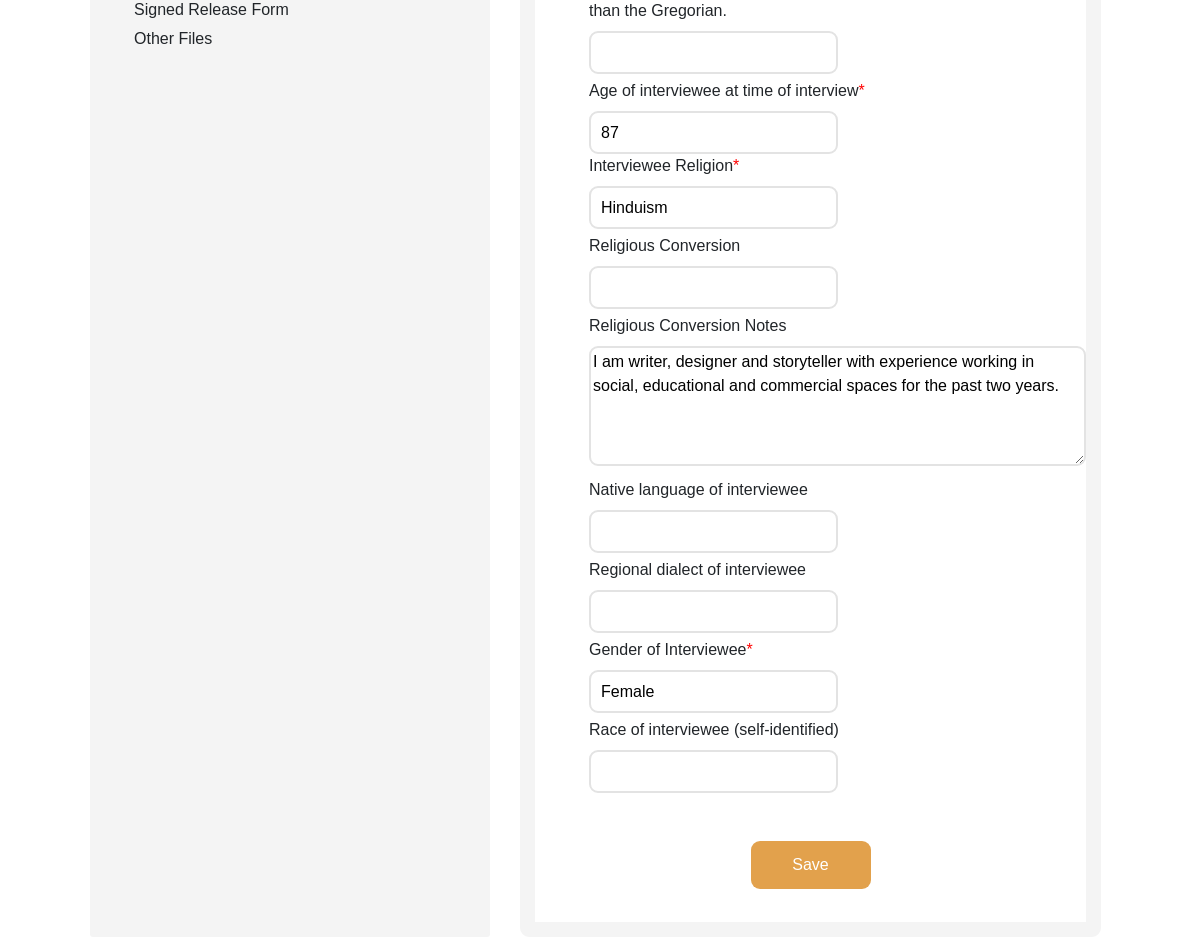 scroll, scrollTop: 1100, scrollLeft: 0, axis: vertical 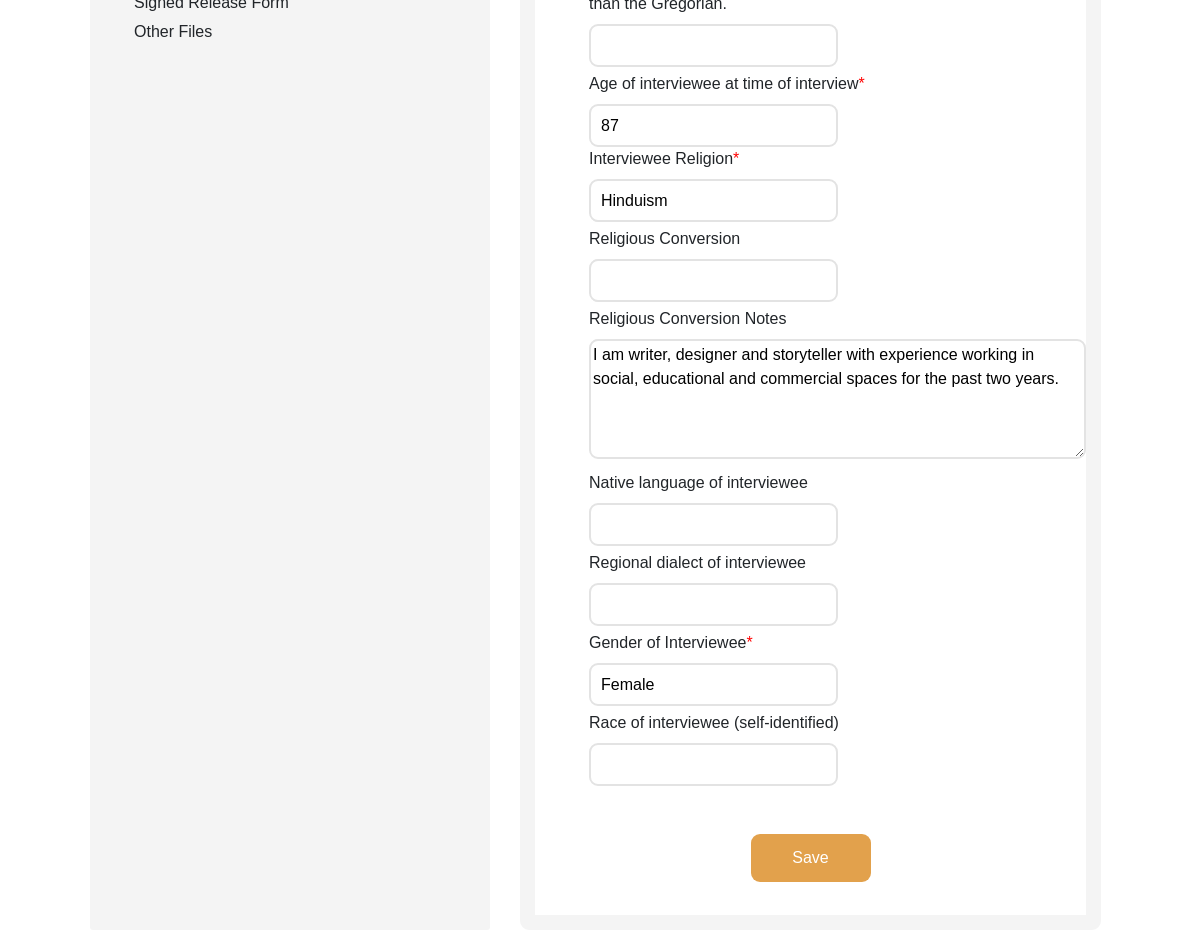 click on "Female" at bounding box center (713, 684) 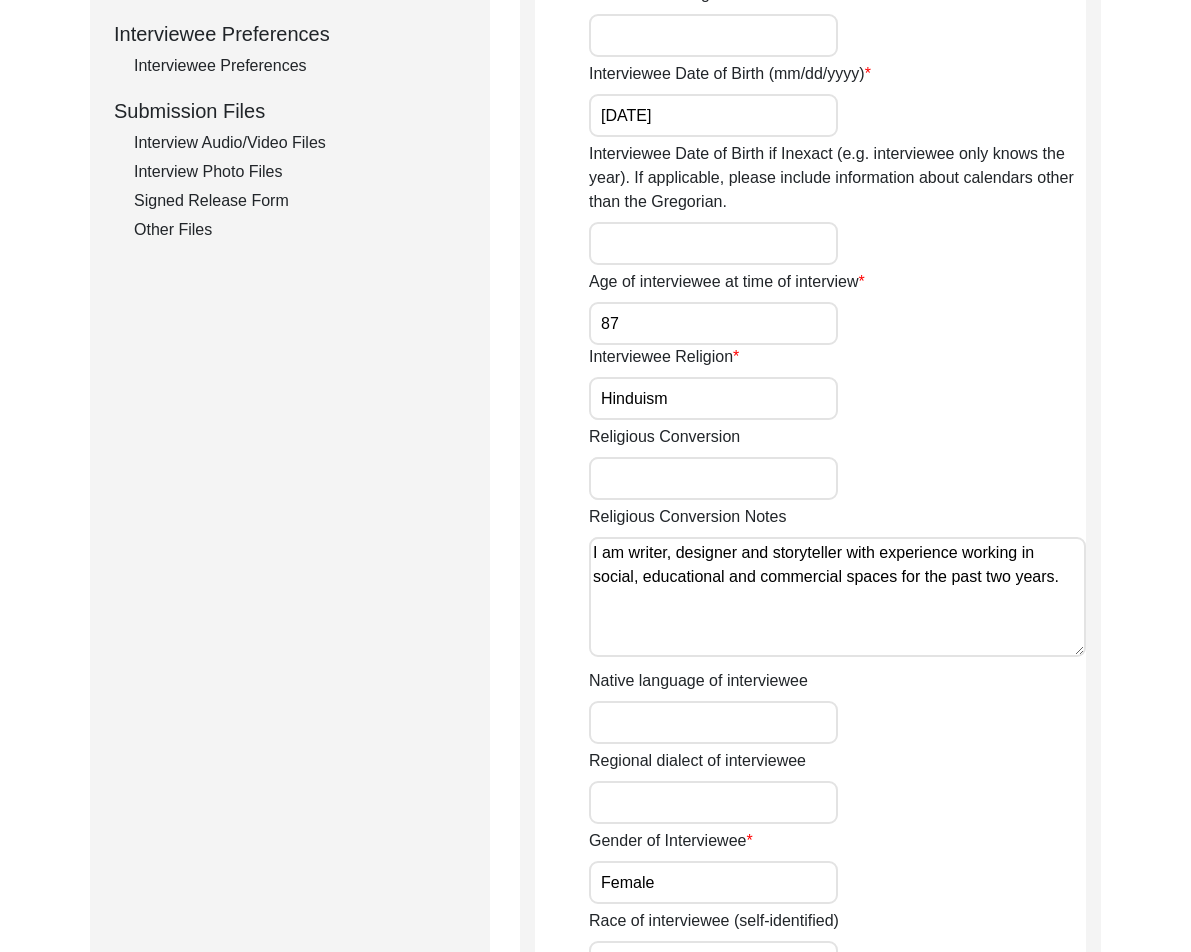 scroll, scrollTop: 900, scrollLeft: 0, axis: vertical 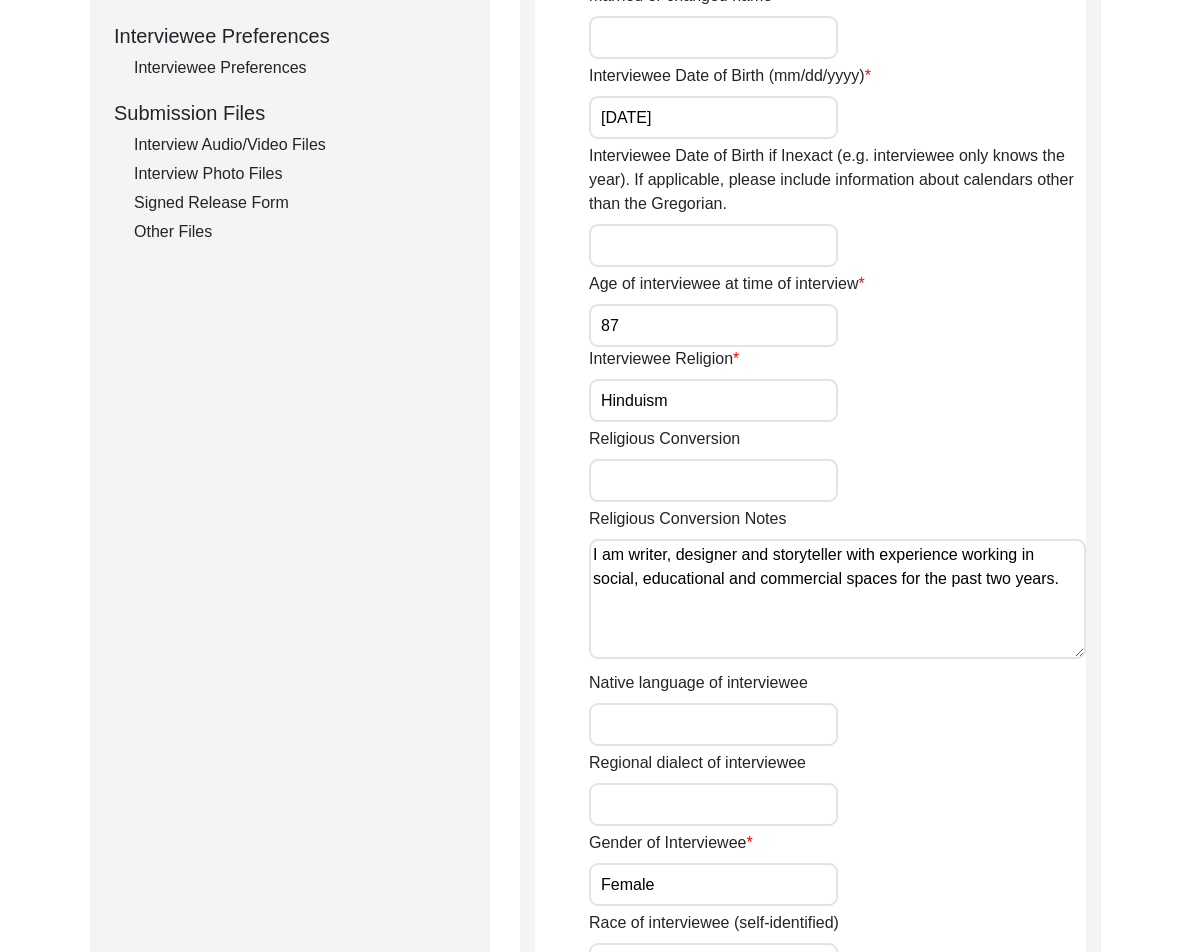 click on "I am writer, designer and storyteller with experience working in social, educational and commercial spaces for the past two years." at bounding box center (837, 599) 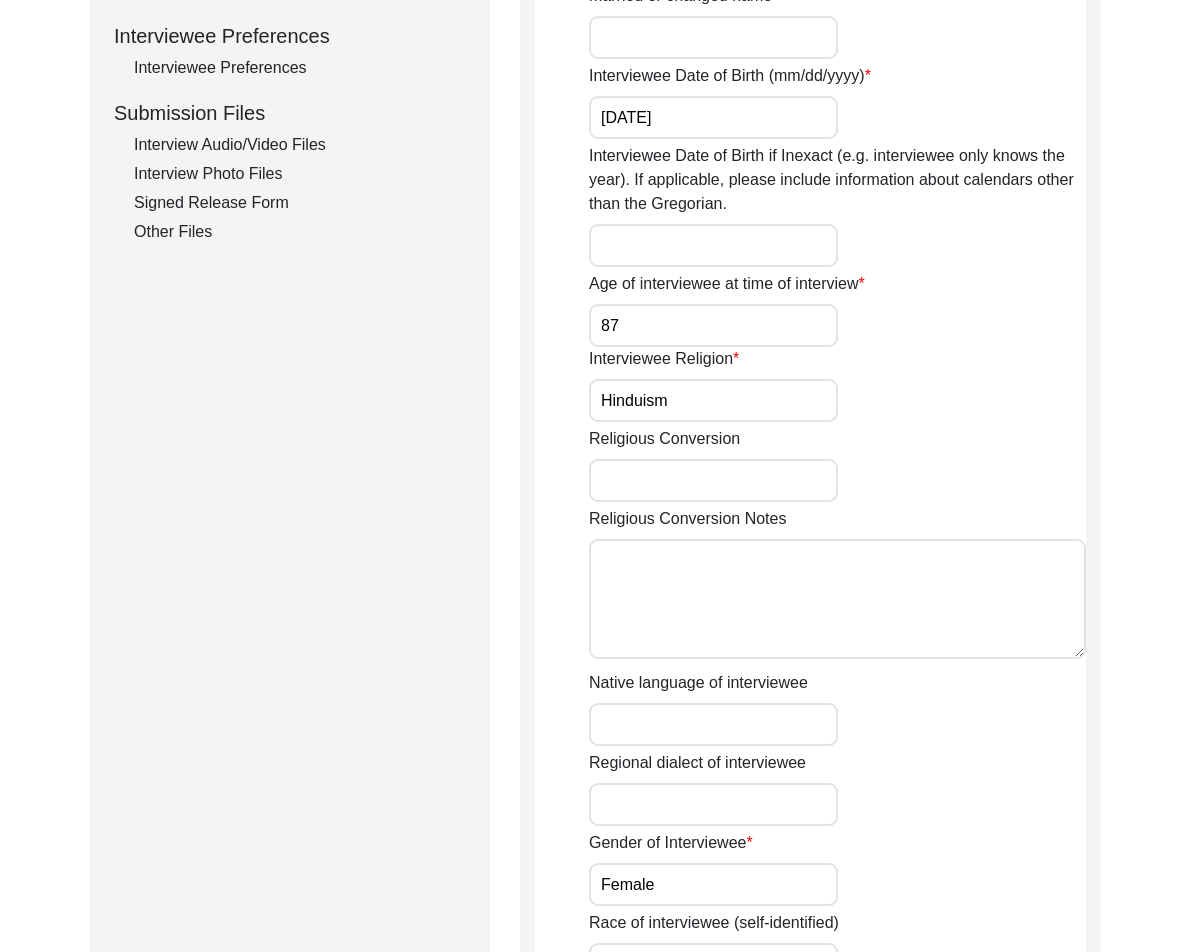 type 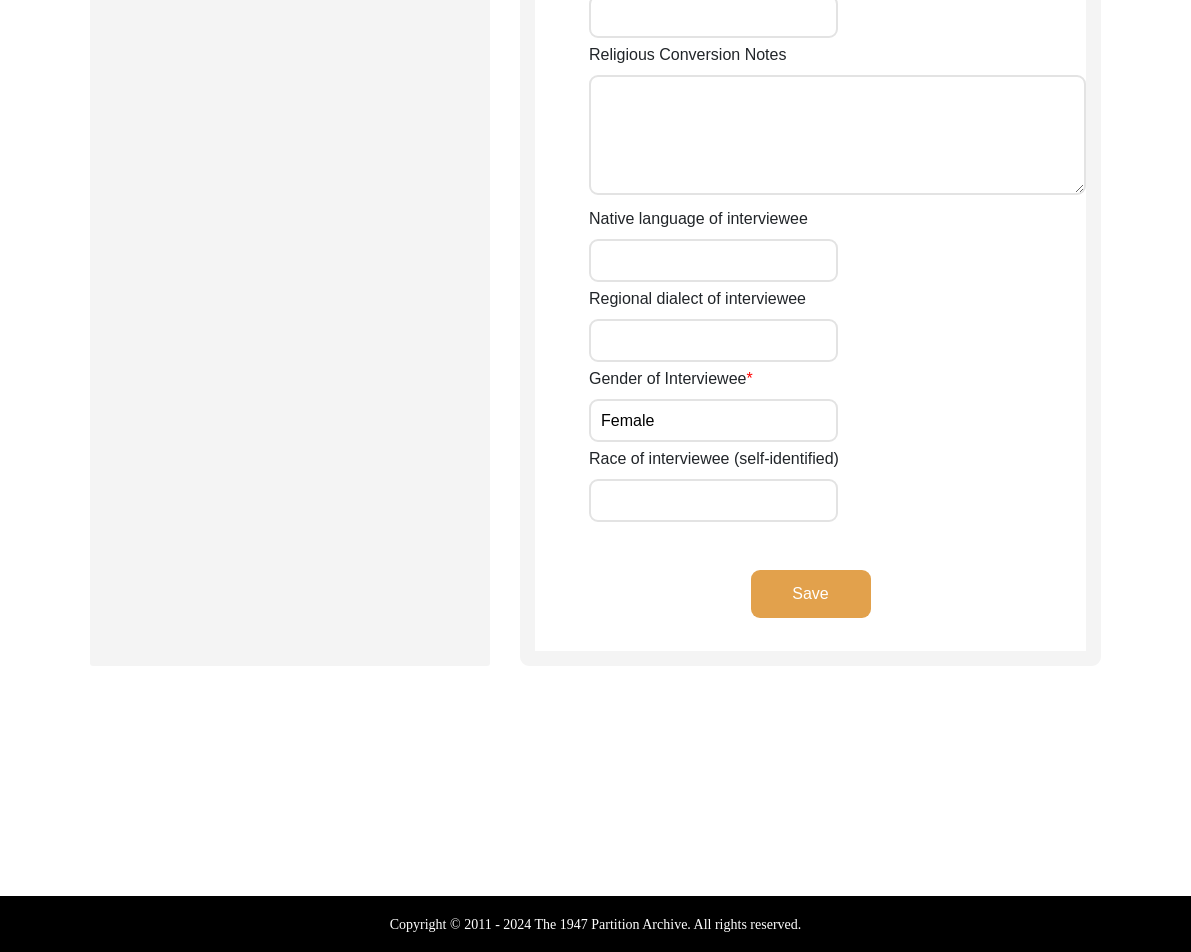 click on "Save" 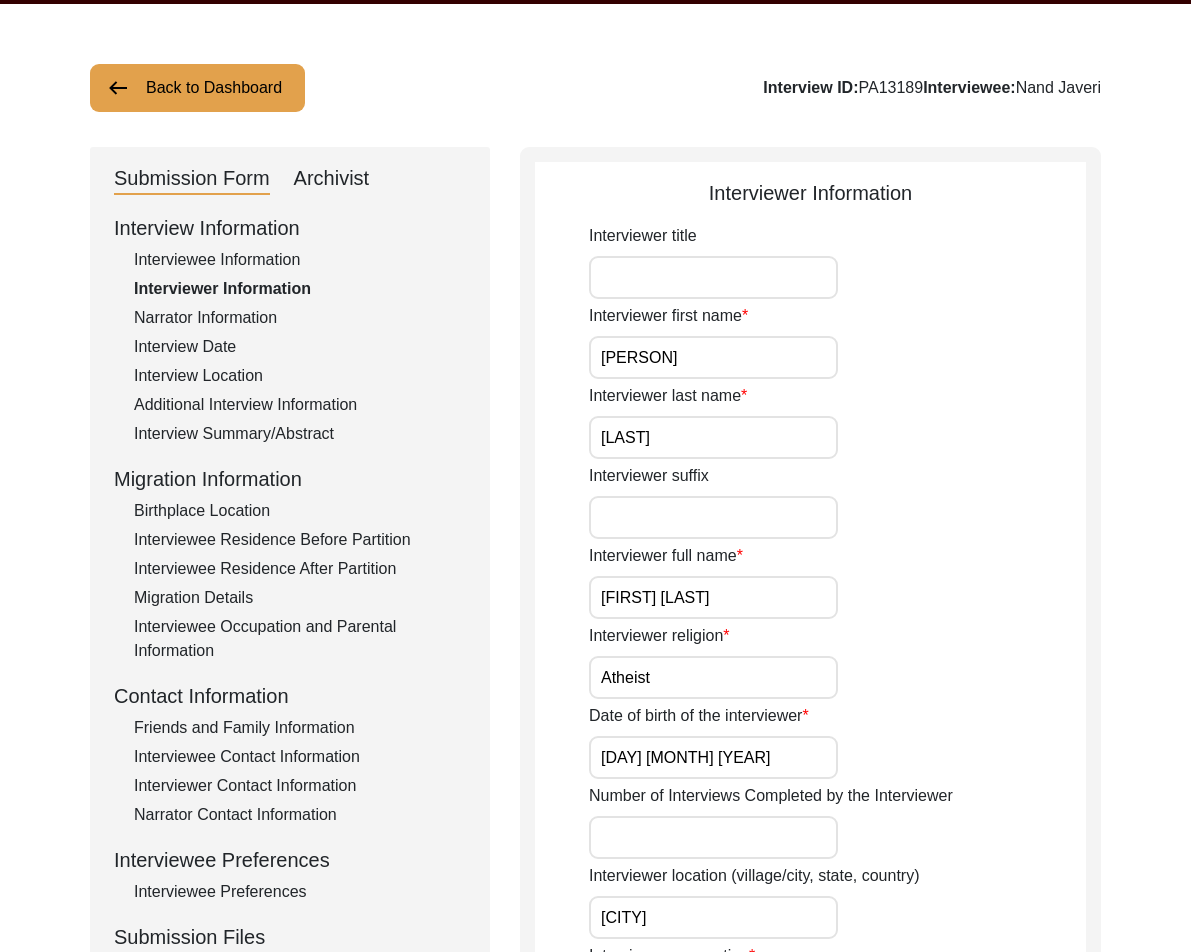 scroll, scrollTop: 64, scrollLeft: 0, axis: vertical 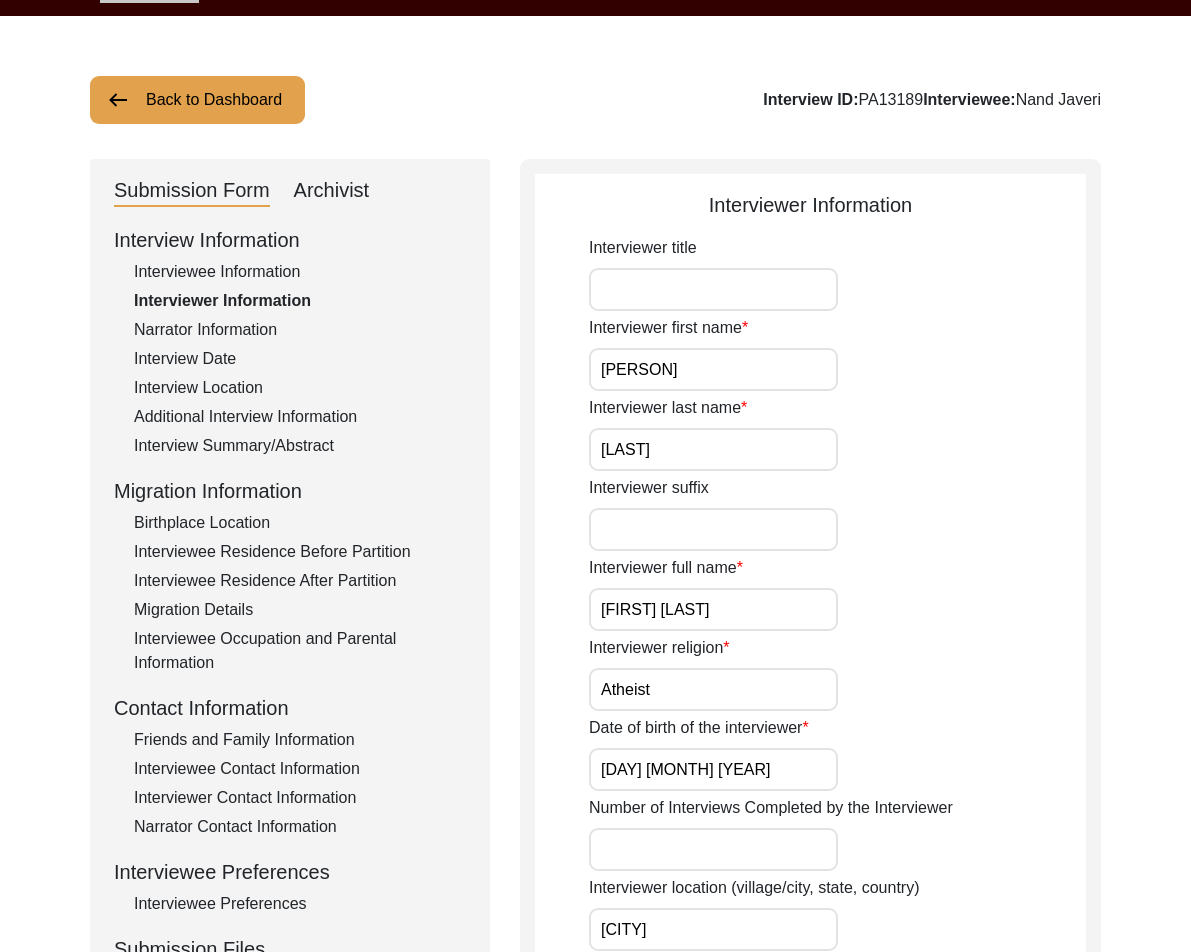 drag, startPoint x: 671, startPoint y: 377, endPoint x: 587, endPoint y: 360, distance: 85.70297 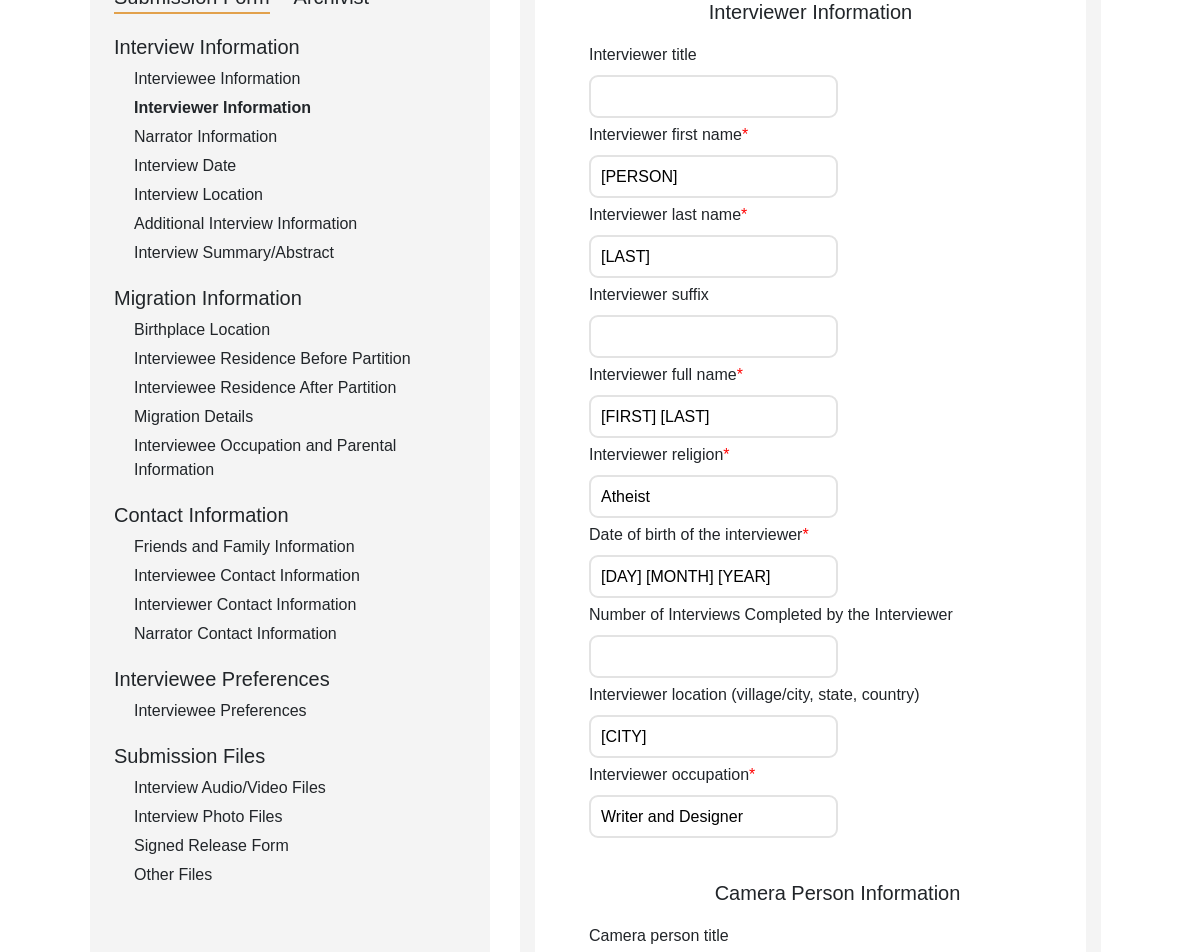 scroll, scrollTop: 264, scrollLeft: 0, axis: vertical 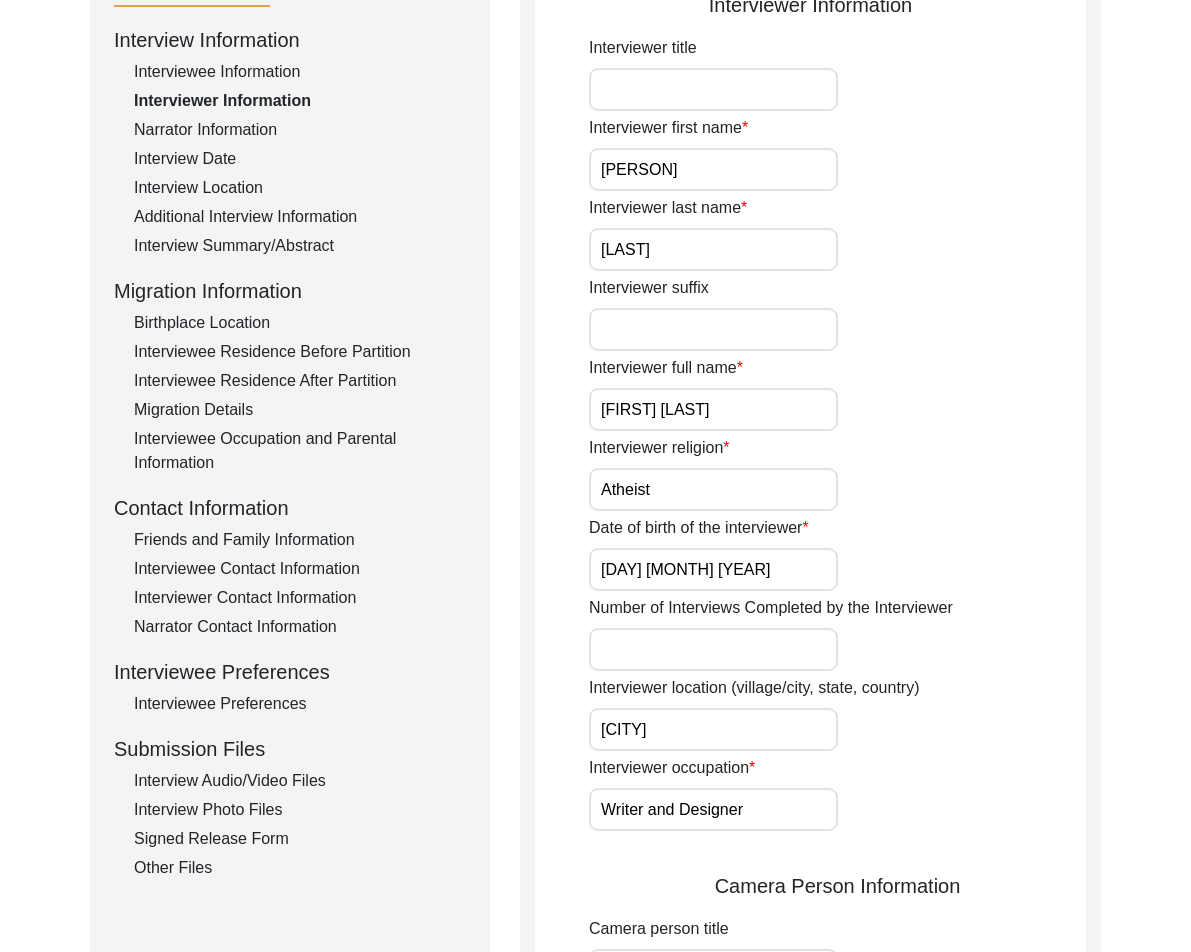 click on "Submission Form   Archivist   Interview Information   Interviewee Information   Interviewer Information   Narrator Information   Interview Date   Interview Location   Additional Interview Information   Interview Summary/Abstract   Migration Information   Birthplace Location   Interviewee Residence Before Partition   Interviewee Residence After Partition   Migration Details   Interviewee Occupation and Parental Information   Contact Information   Friends and Family Information   Interviewee Contact Information   Interviewer Contact Information   Narrator Contact Information   Interviewee Preferences   Interviewee Preferences   Submission Files   Interview Audio/Video Files   Interview Photo Files   Signed Release Form   Other Files" 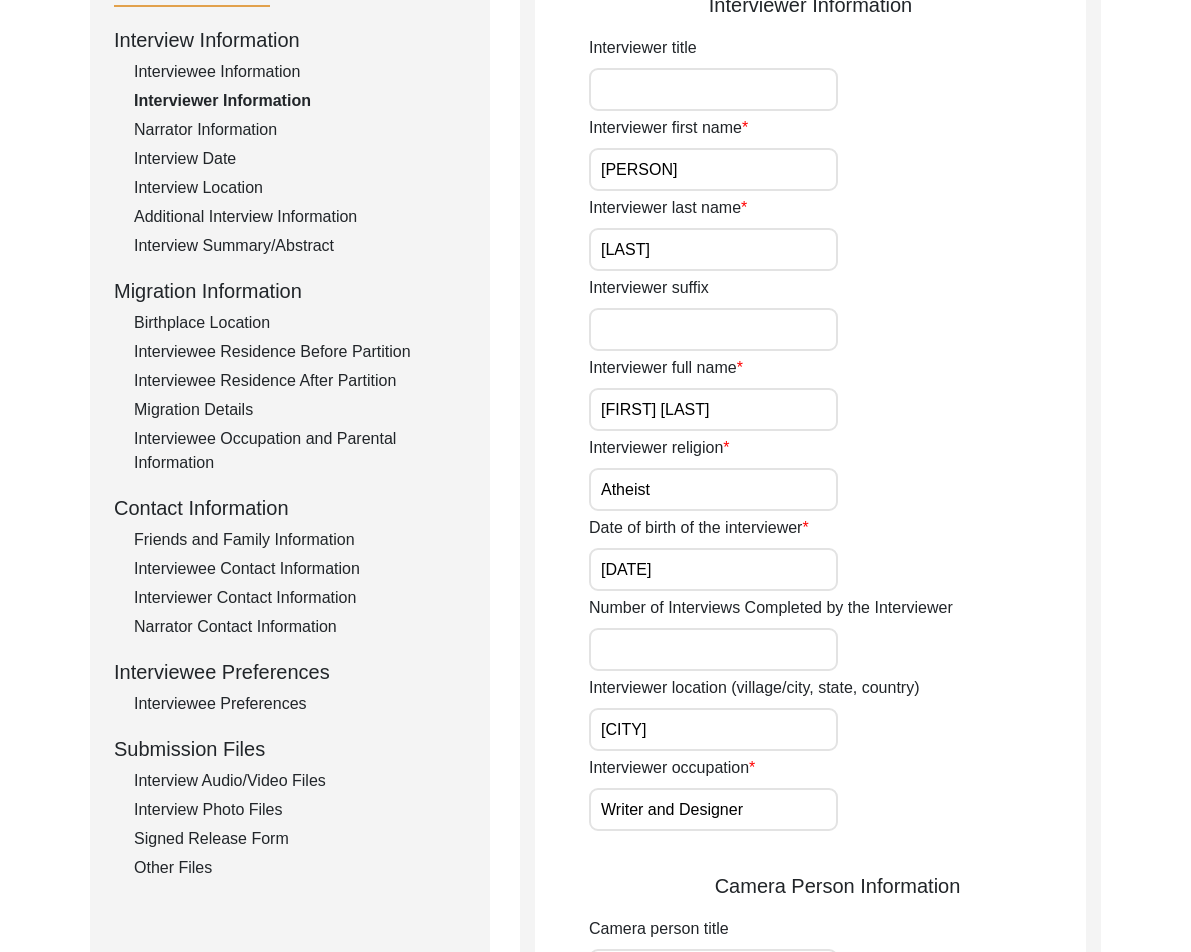 type on "[DATE]" 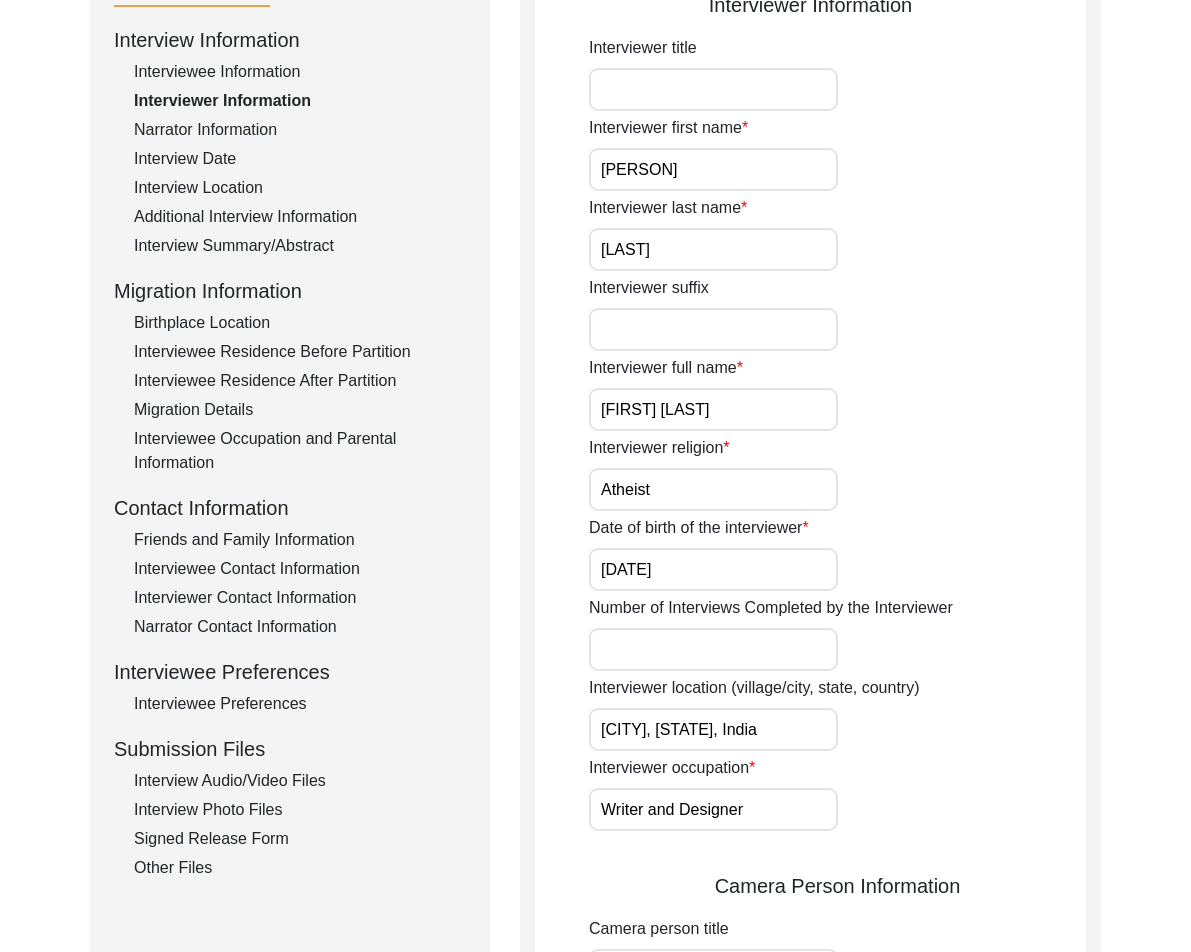 scroll, scrollTop: 0, scrollLeft: 3, axis: horizontal 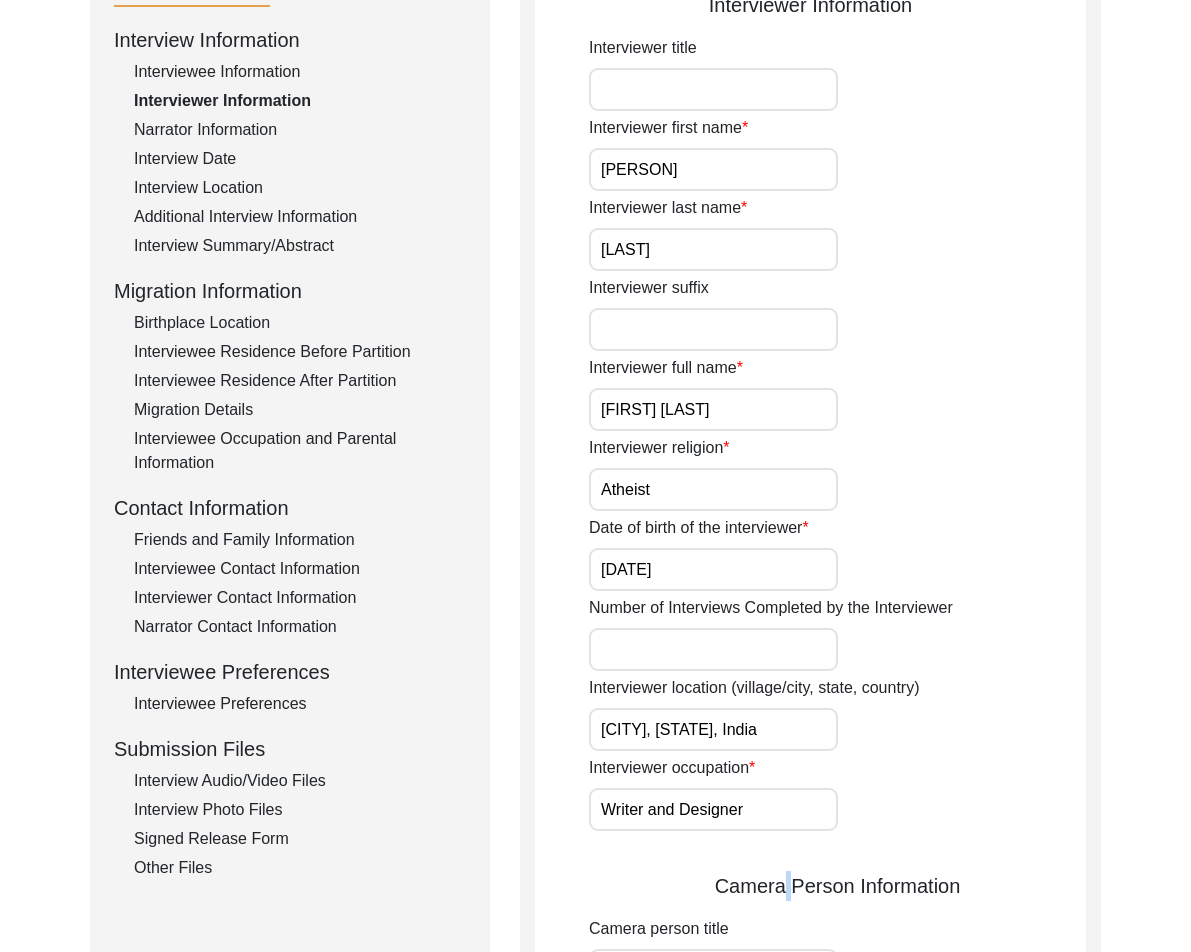 drag, startPoint x: 786, startPoint y: 836, endPoint x: 772, endPoint y: 820, distance: 21.260292 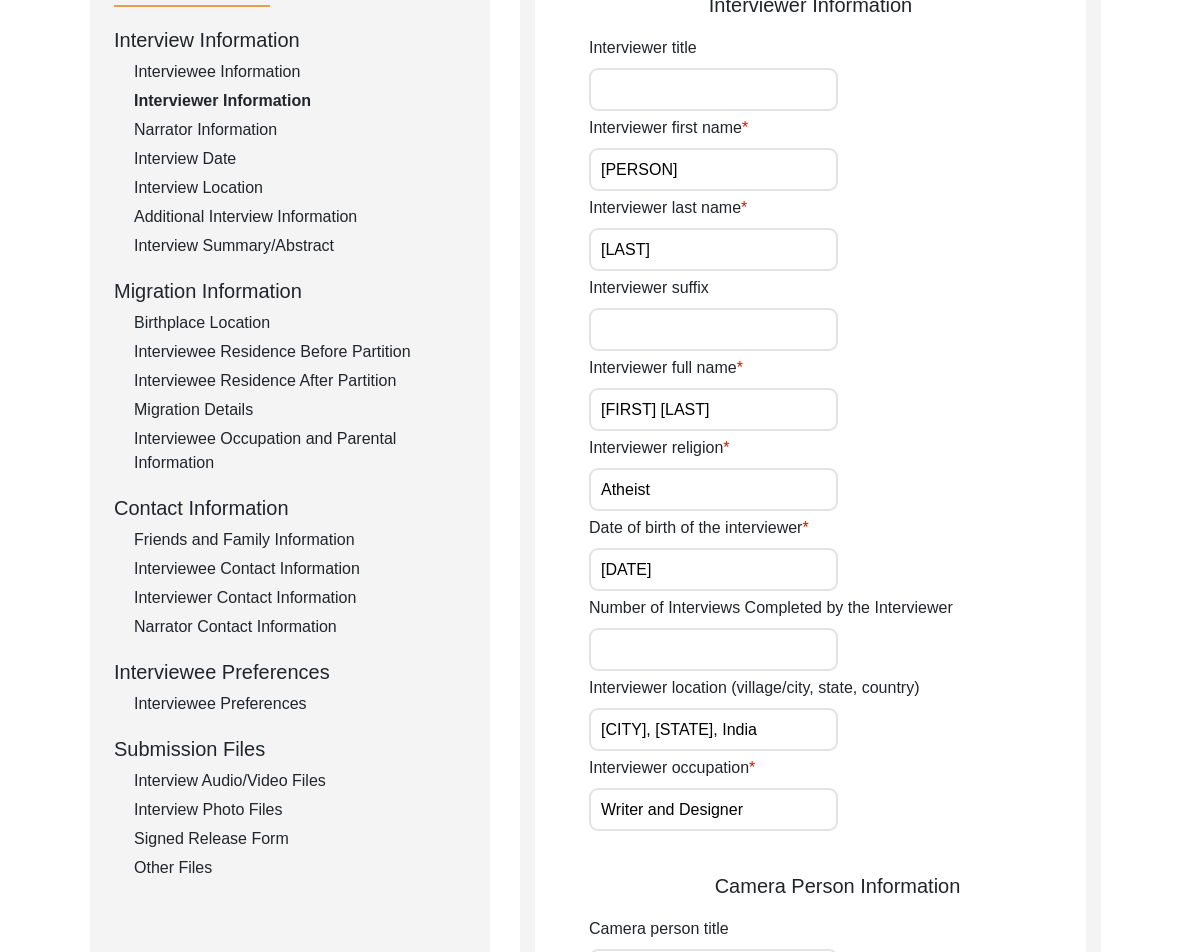 drag, startPoint x: 772, startPoint y: 820, endPoint x: 583, endPoint y: 802, distance: 189.85521 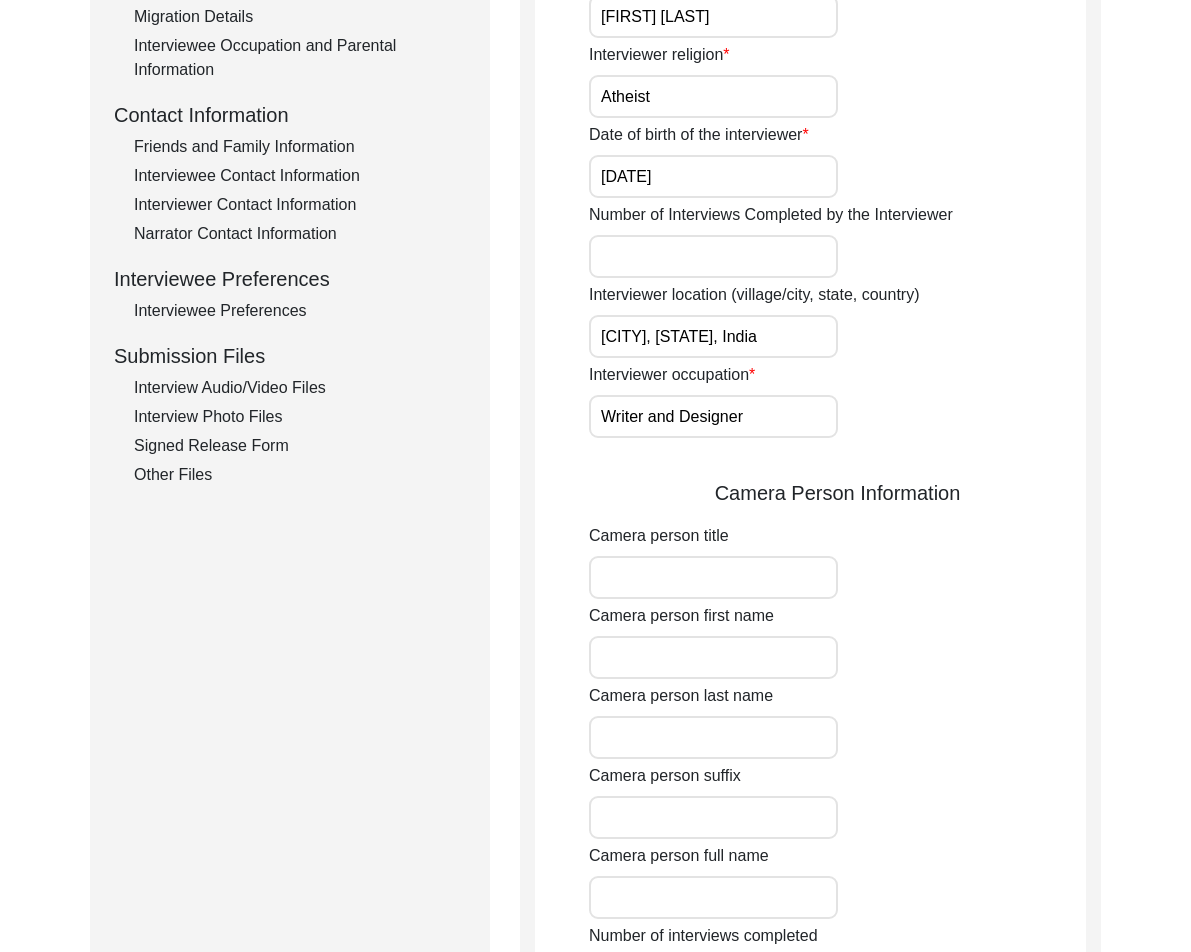 scroll, scrollTop: 664, scrollLeft: 0, axis: vertical 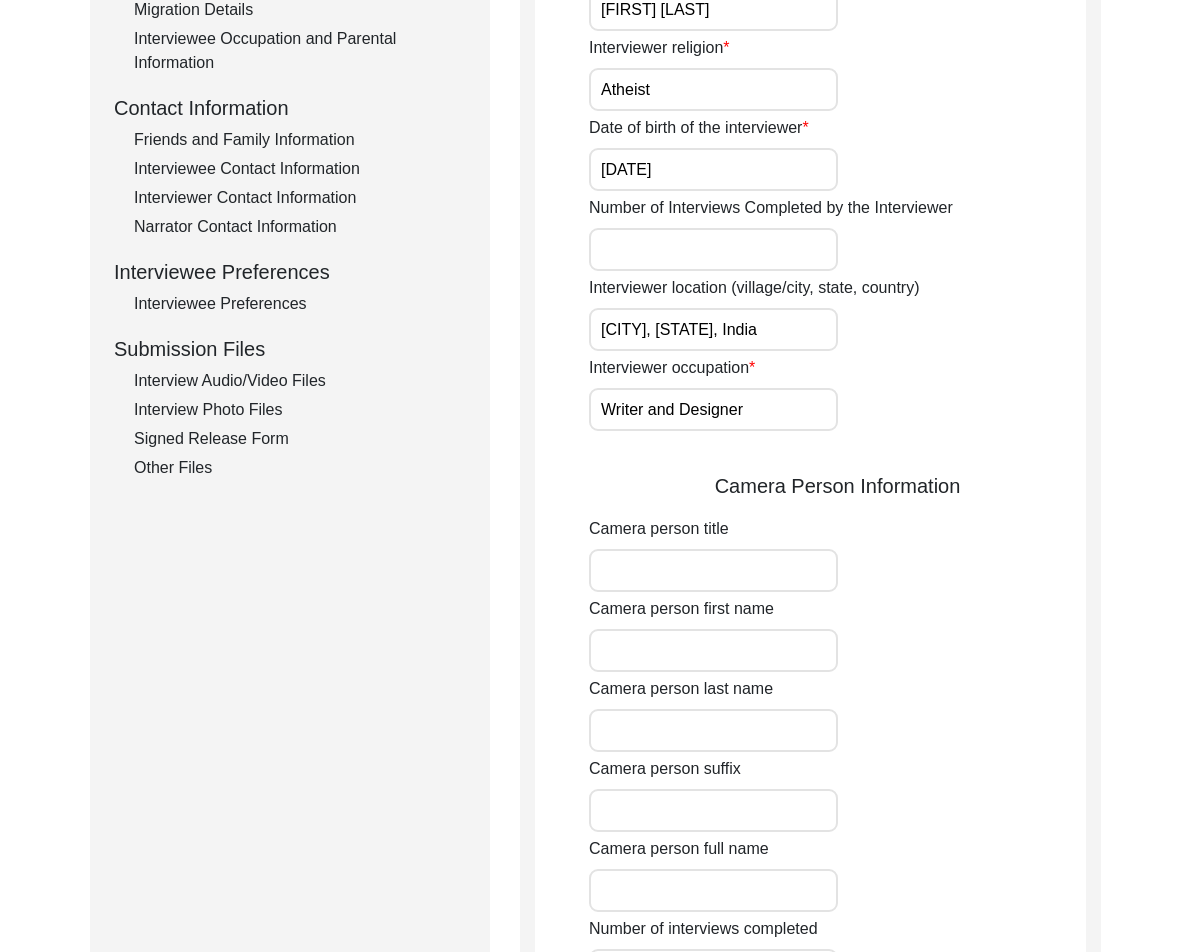 drag, startPoint x: 780, startPoint y: 415, endPoint x: 783, endPoint y: 435, distance: 20.22375 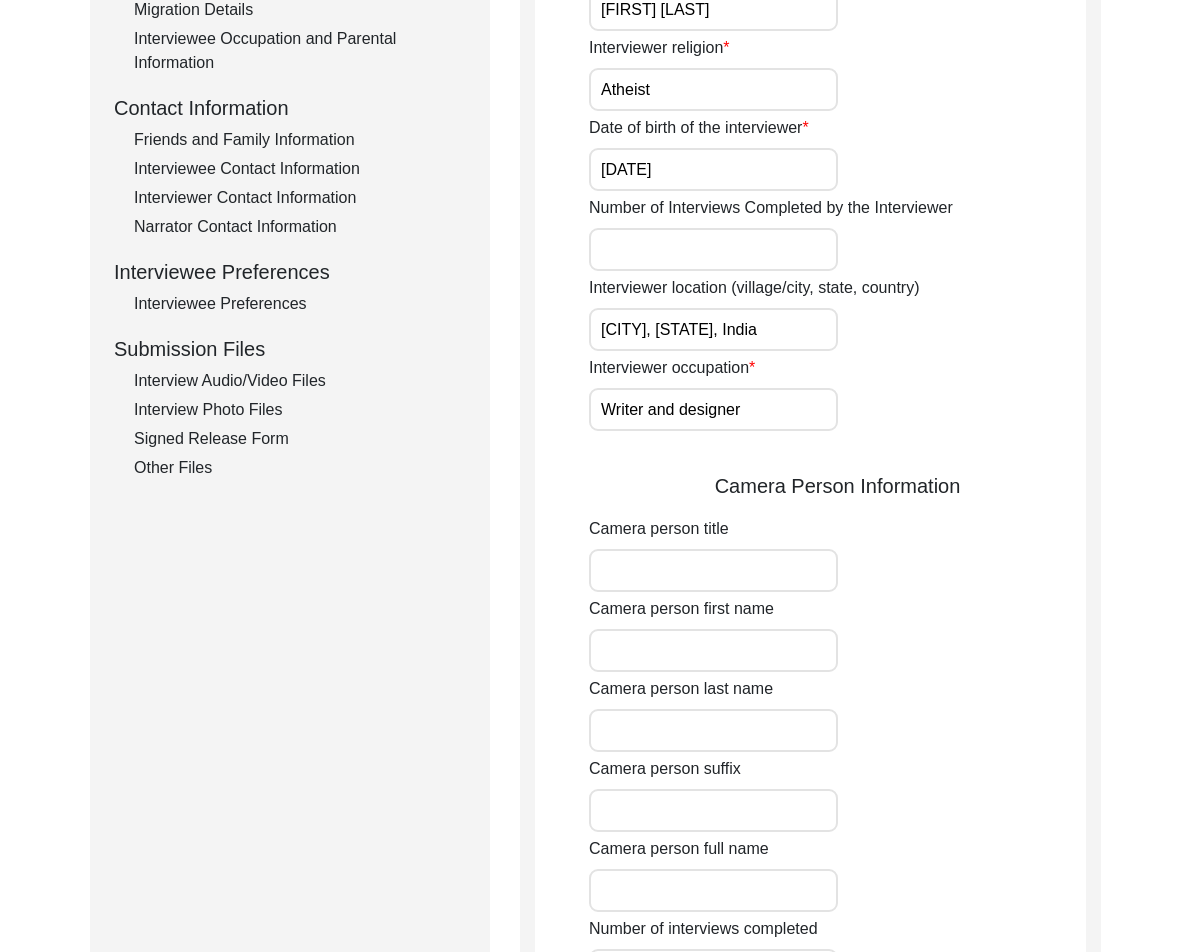 click on "Interviewer occupation Writer and designer" 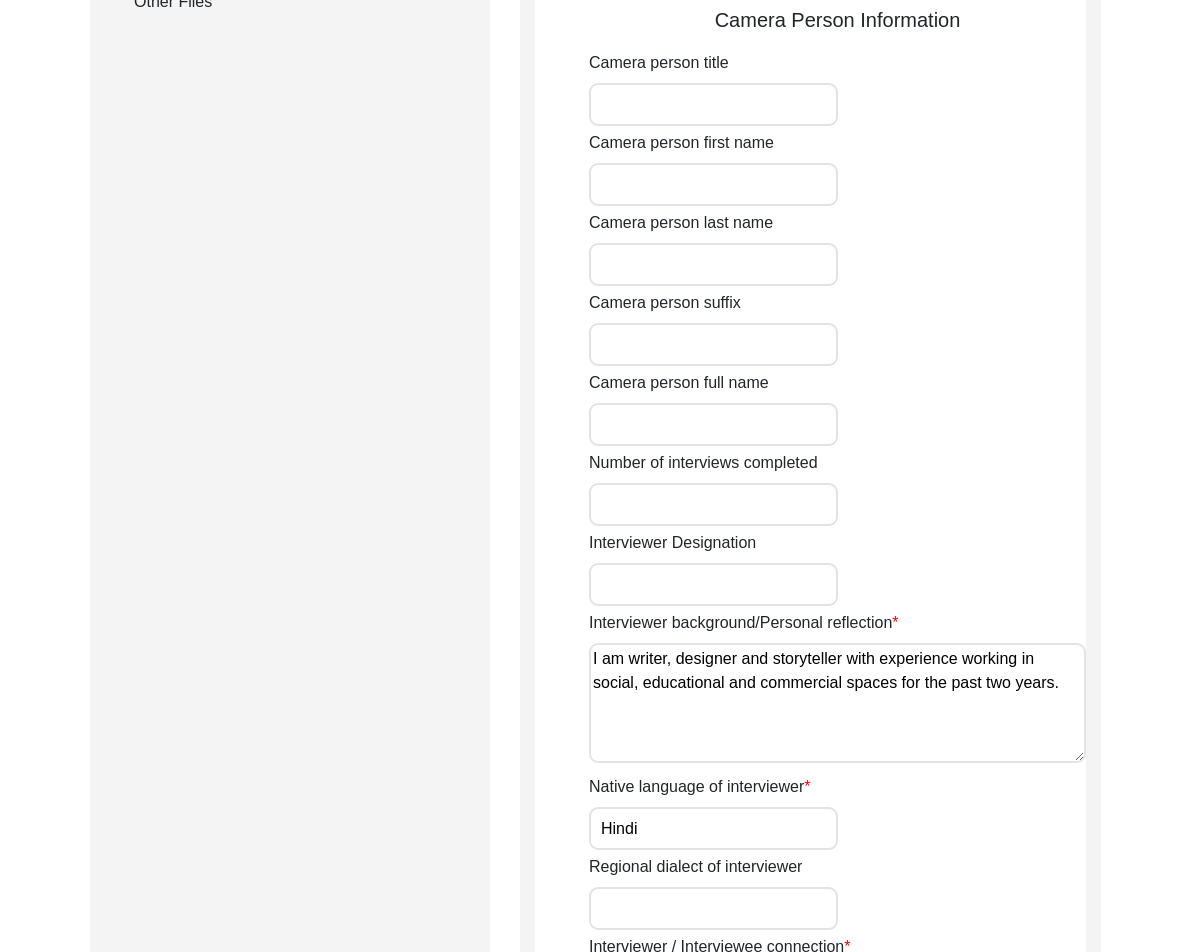 scroll, scrollTop: 1164, scrollLeft: 0, axis: vertical 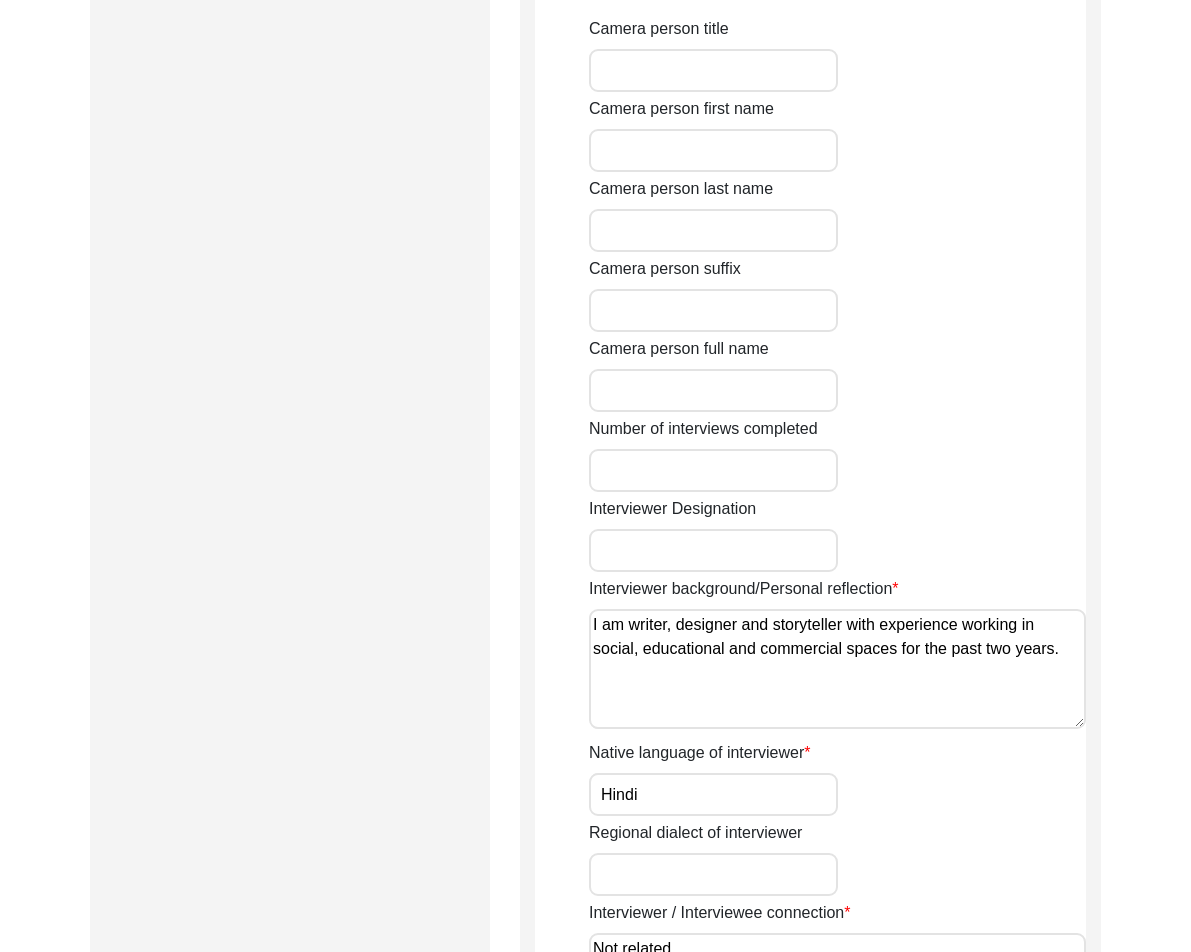 drag, startPoint x: 1060, startPoint y: 654, endPoint x: 548, endPoint y: 630, distance: 512.5622 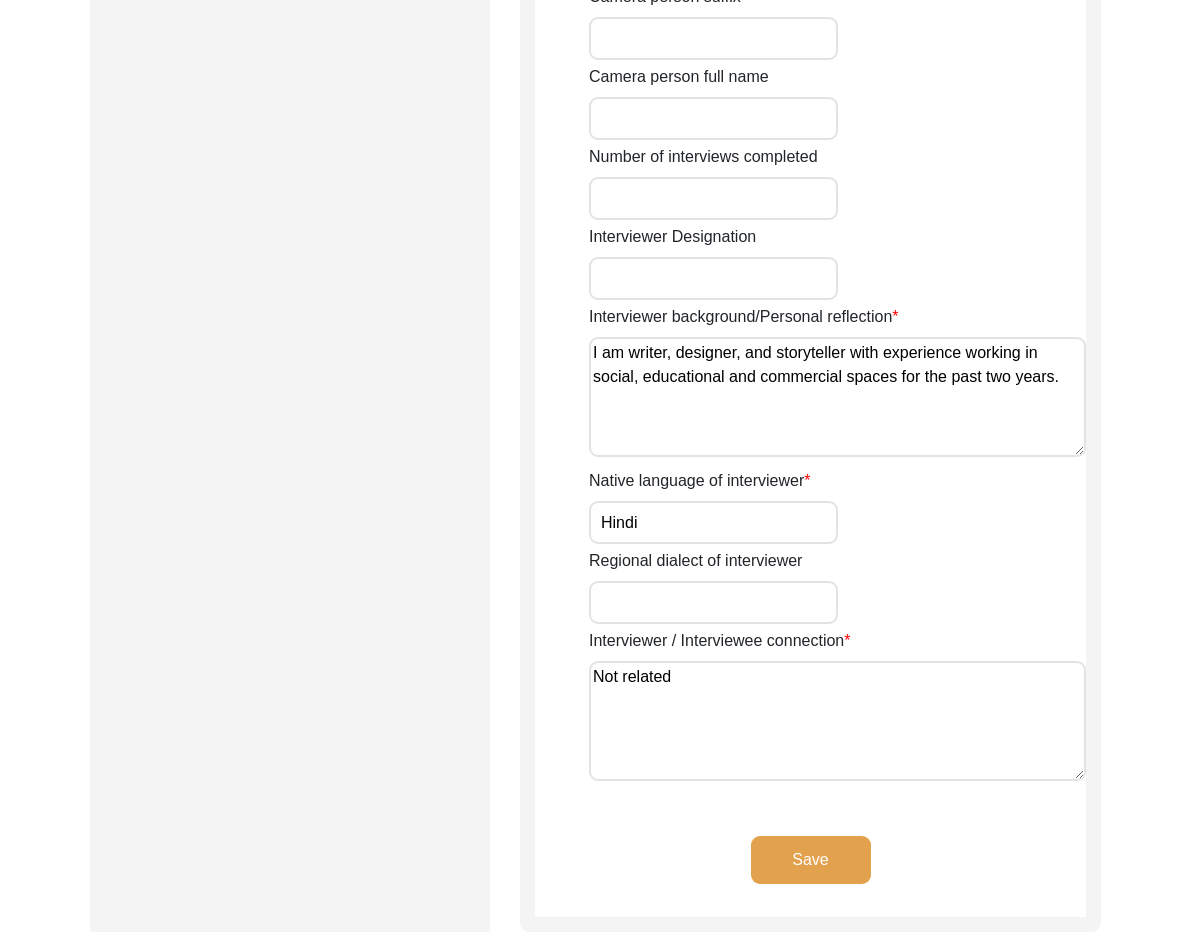 scroll, scrollTop: 1464, scrollLeft: 0, axis: vertical 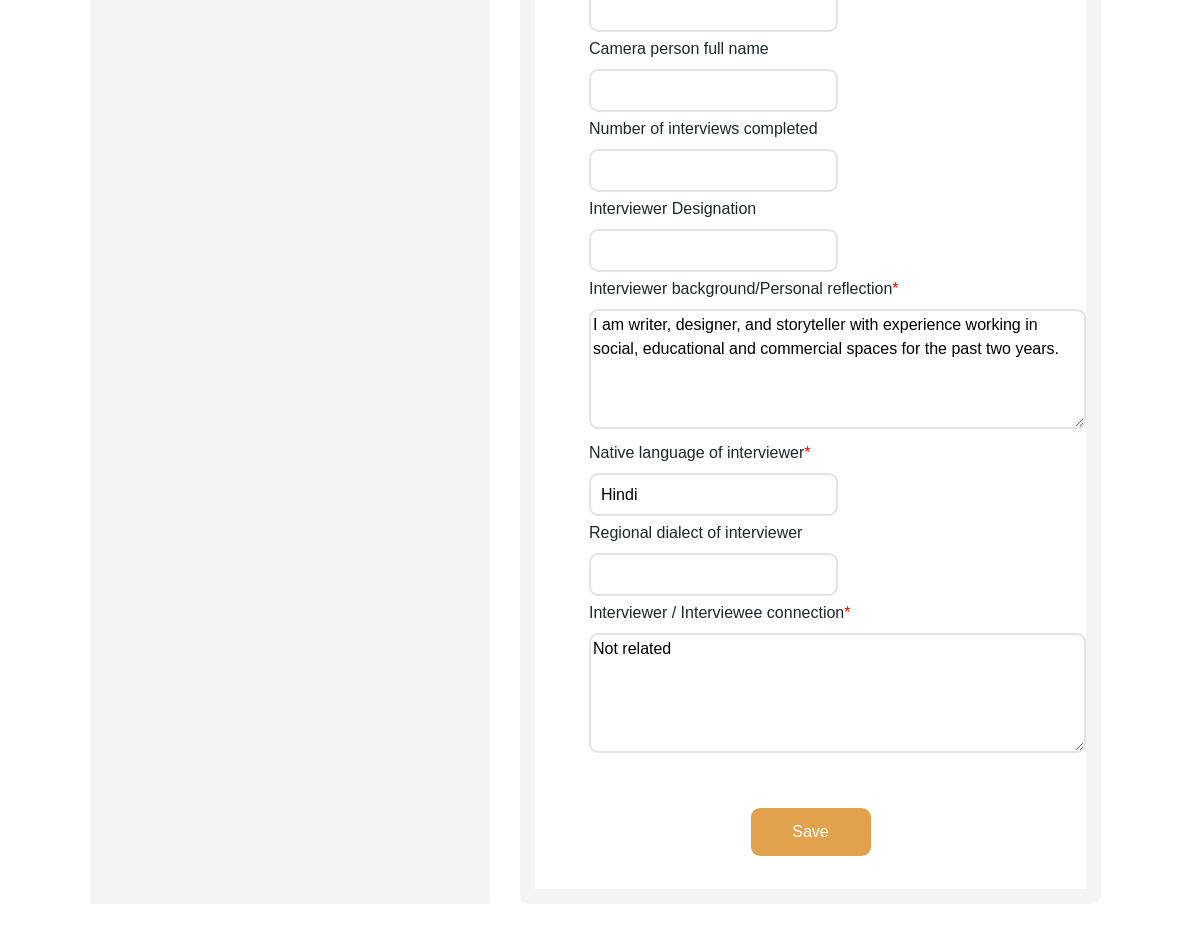 type on "I am writer, designer, and storyteller with experience working in social, educational and commercial spaces for the past two years." 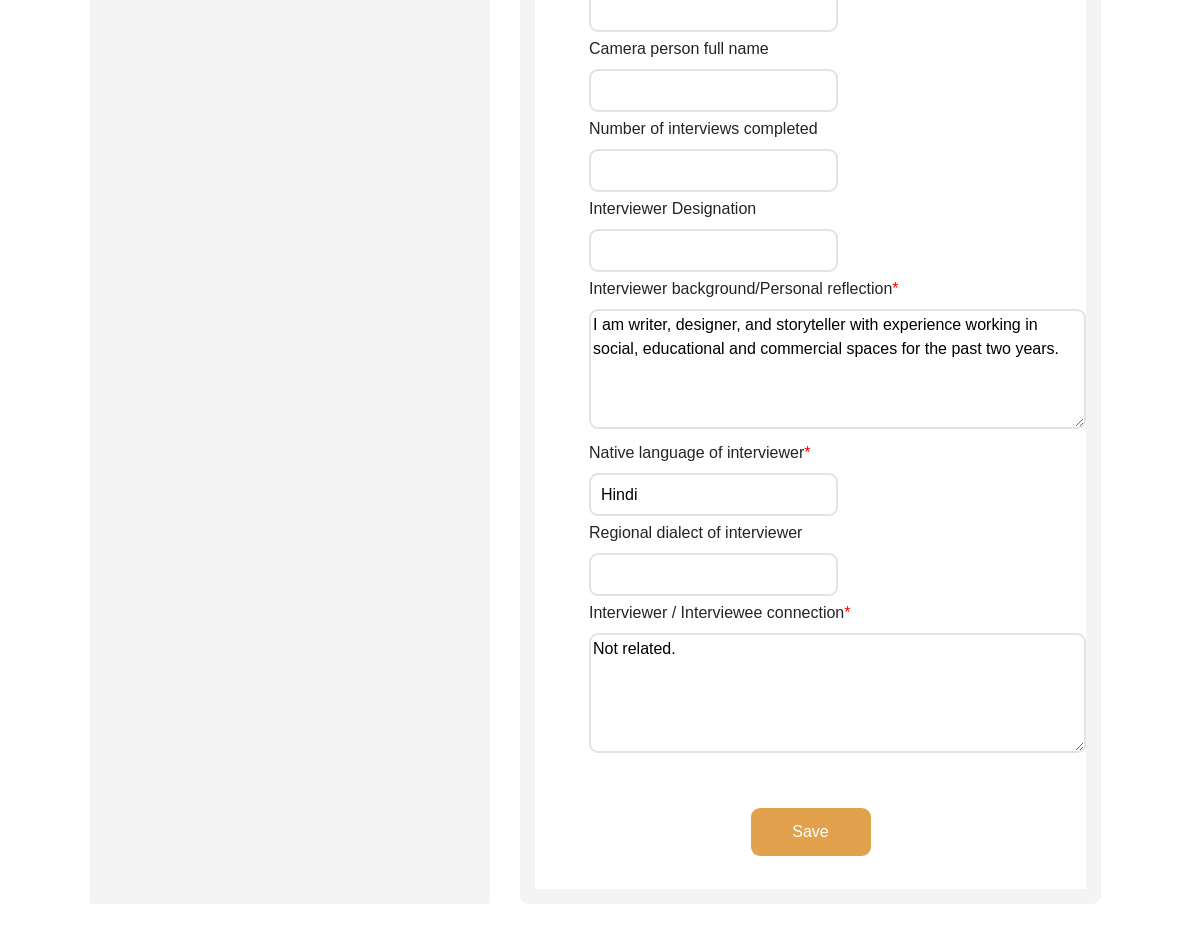 type on "Not related." 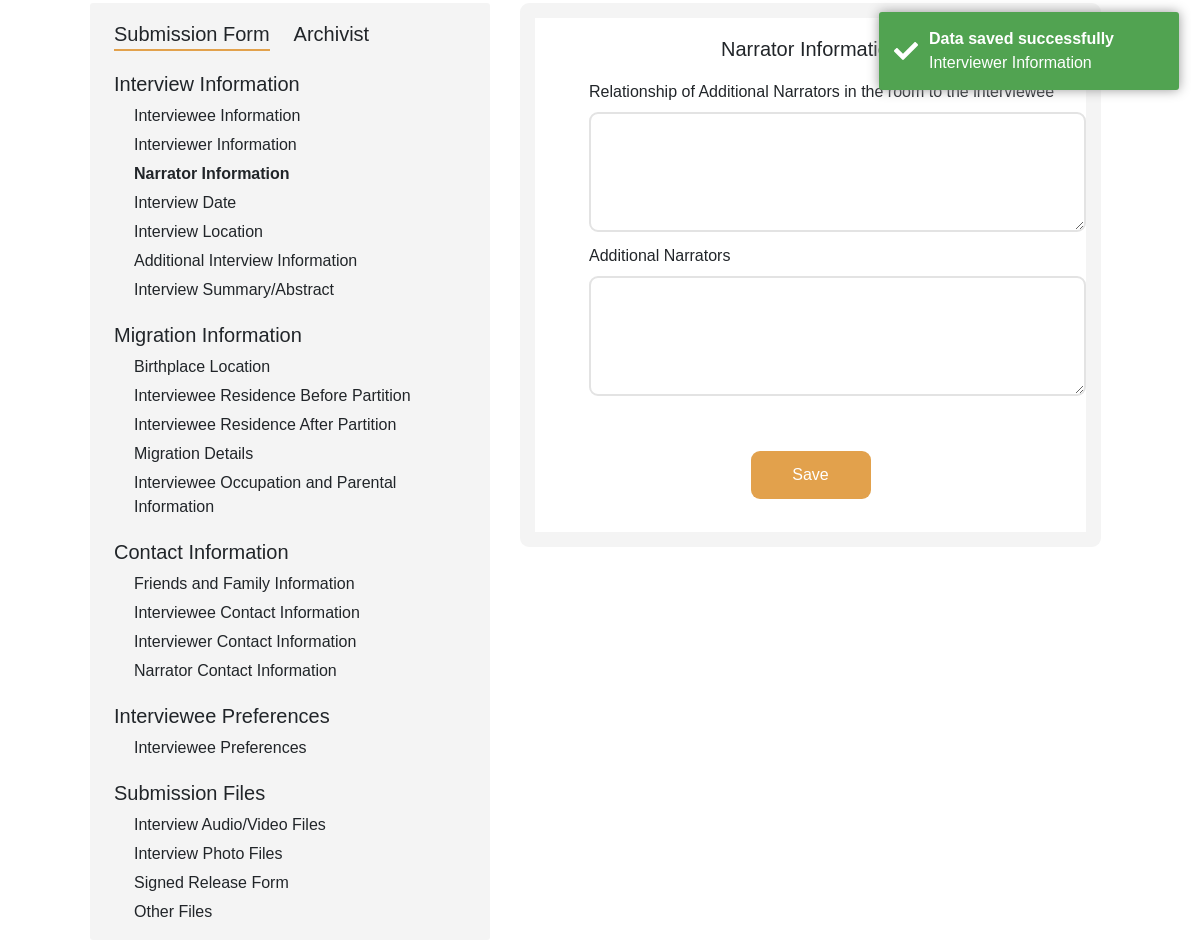 scroll, scrollTop: 0, scrollLeft: 0, axis: both 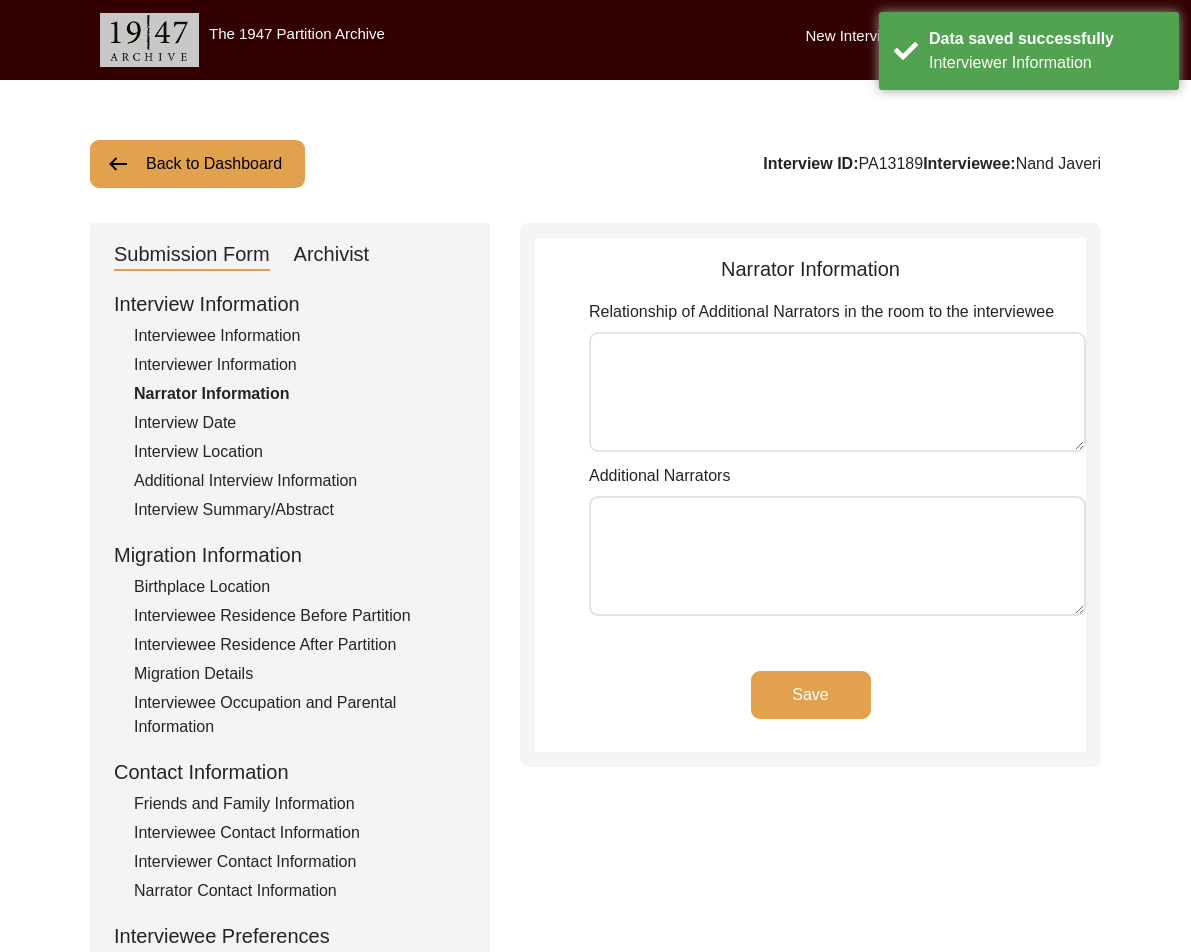 drag, startPoint x: 699, startPoint y: 423, endPoint x: 660, endPoint y: 539, distance: 122.380554 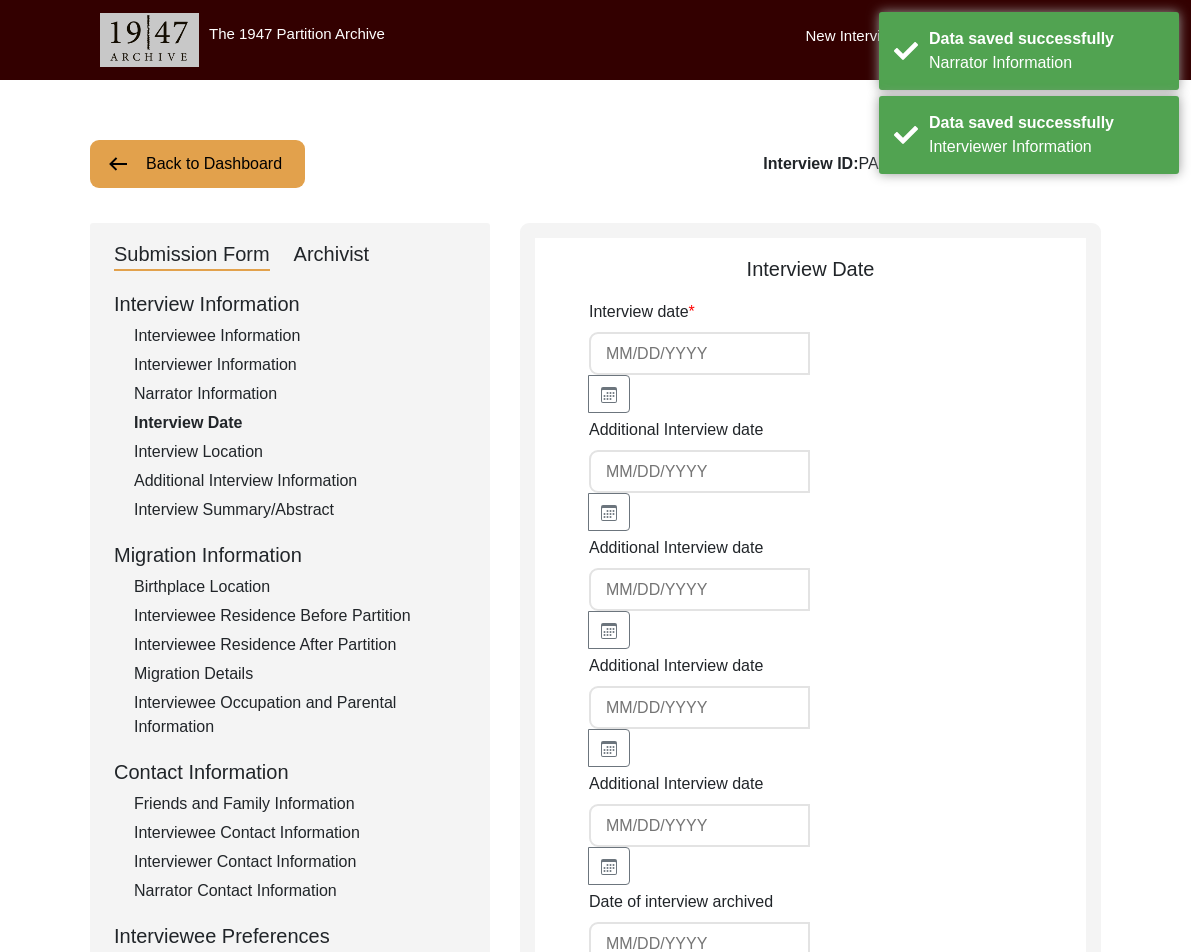 type on "[DATE]" 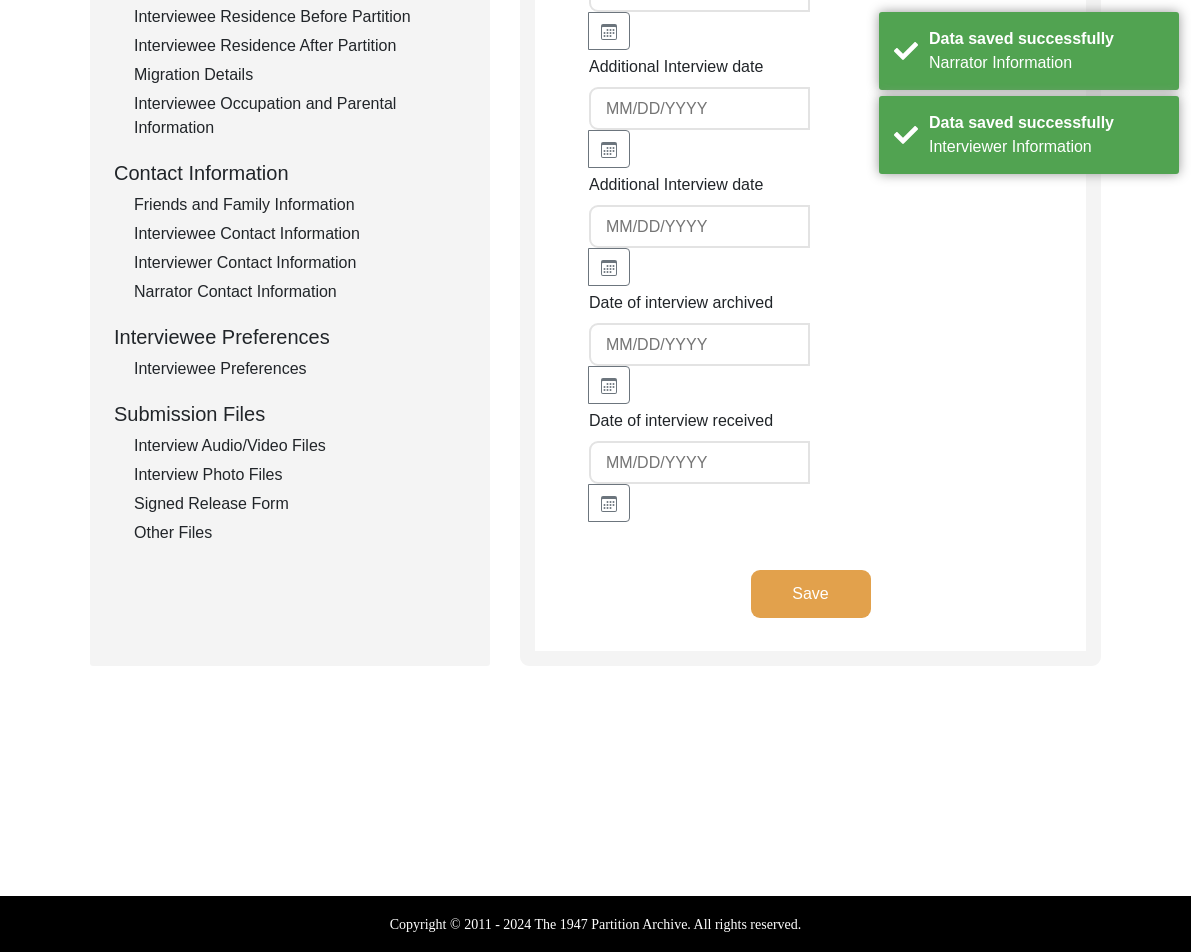 click on "Save" 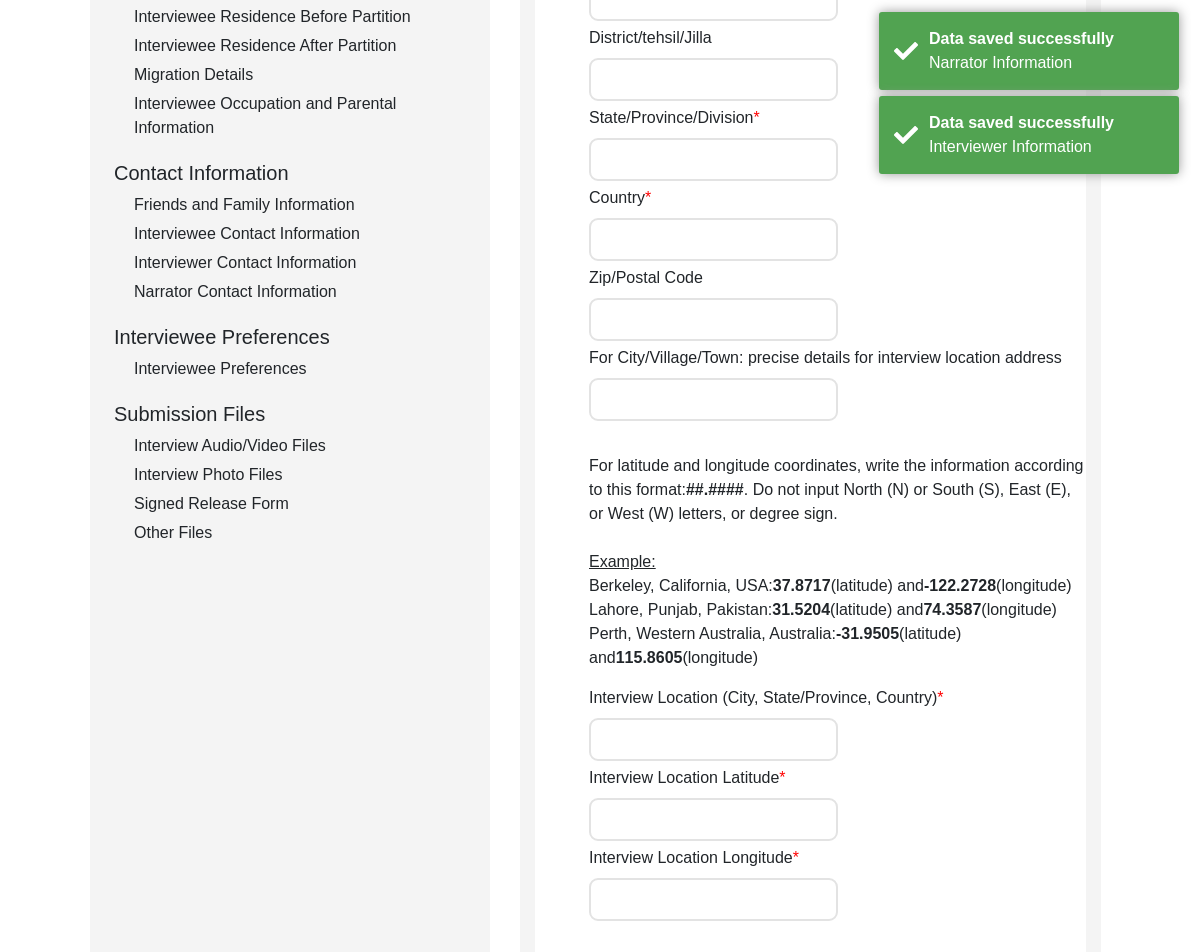 radio on "true" 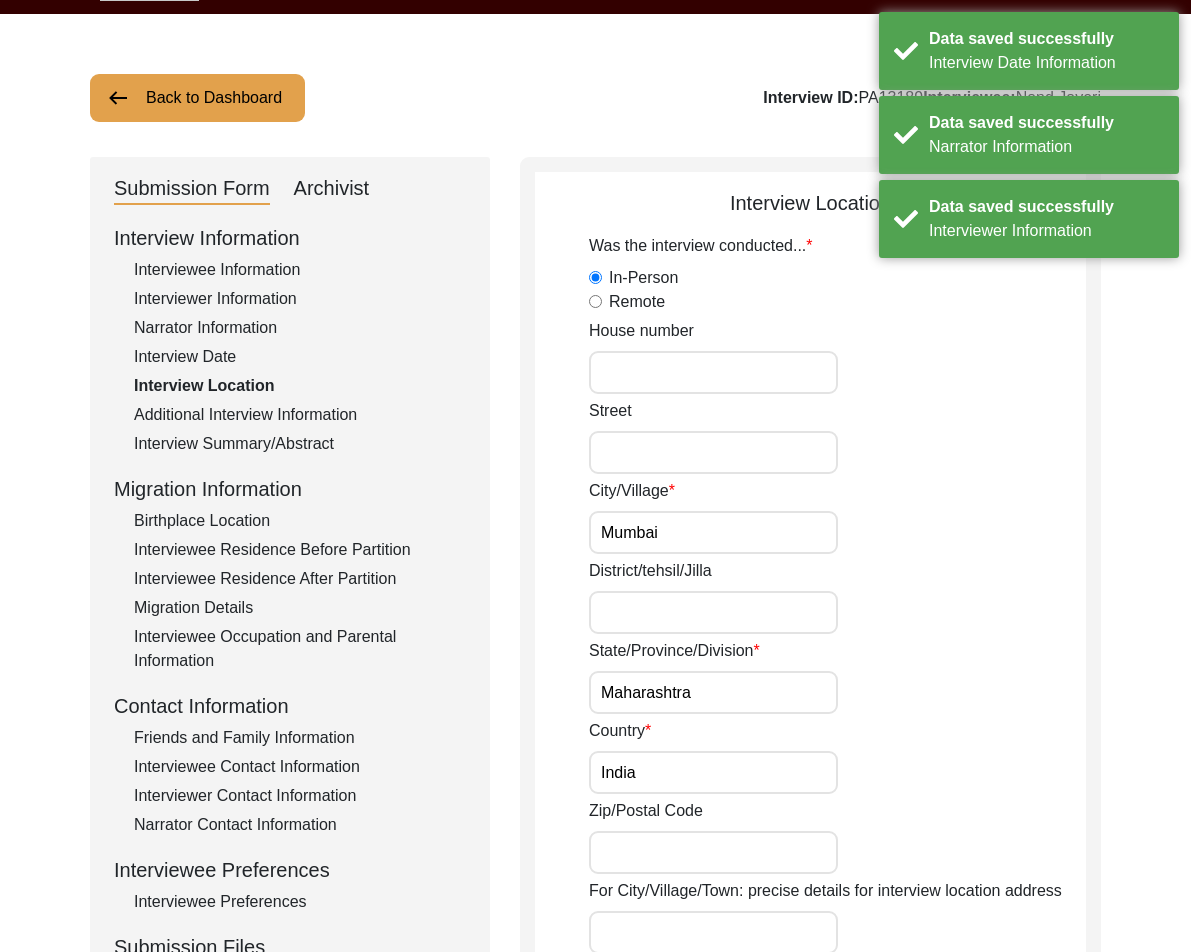 scroll, scrollTop: 100, scrollLeft: 0, axis: vertical 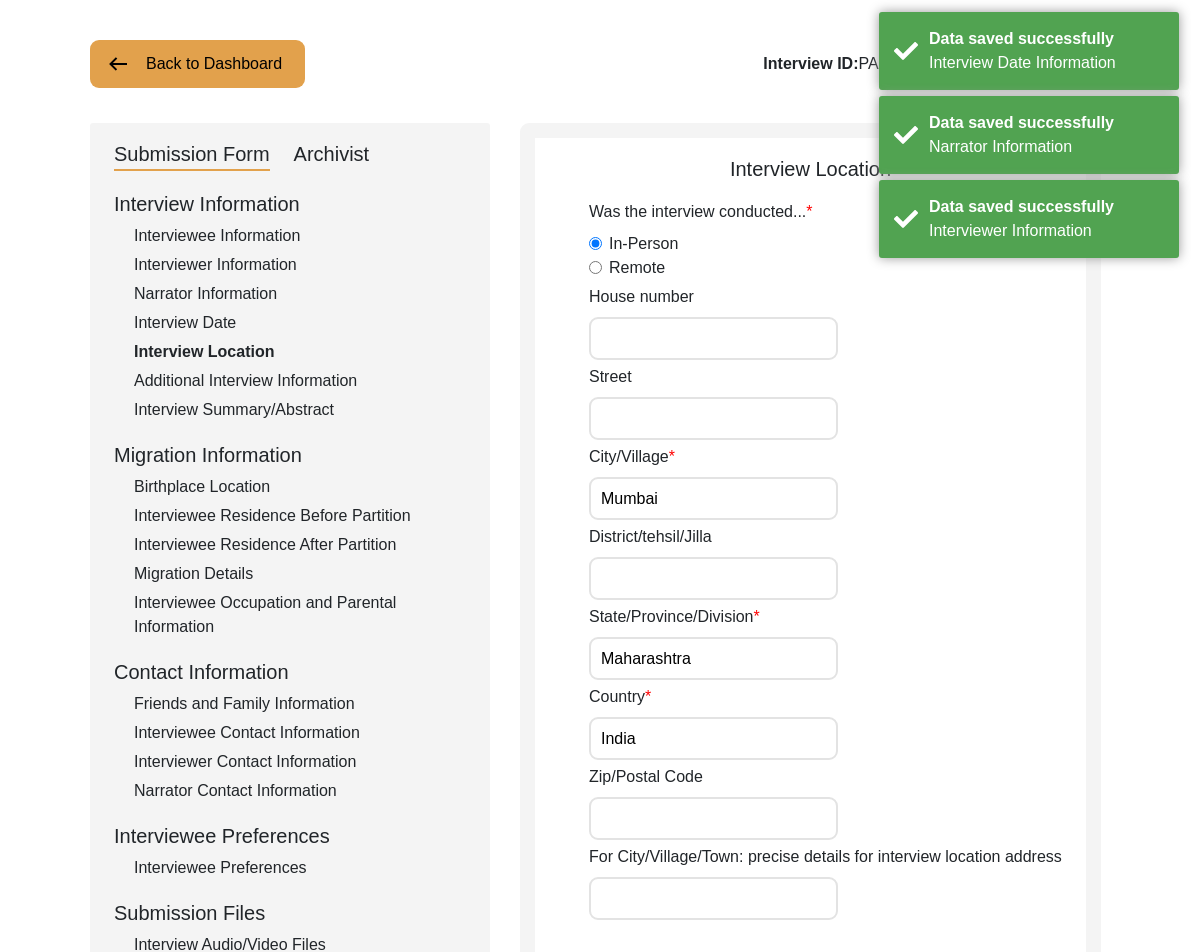 click on "Mumbai" at bounding box center (713, 498) 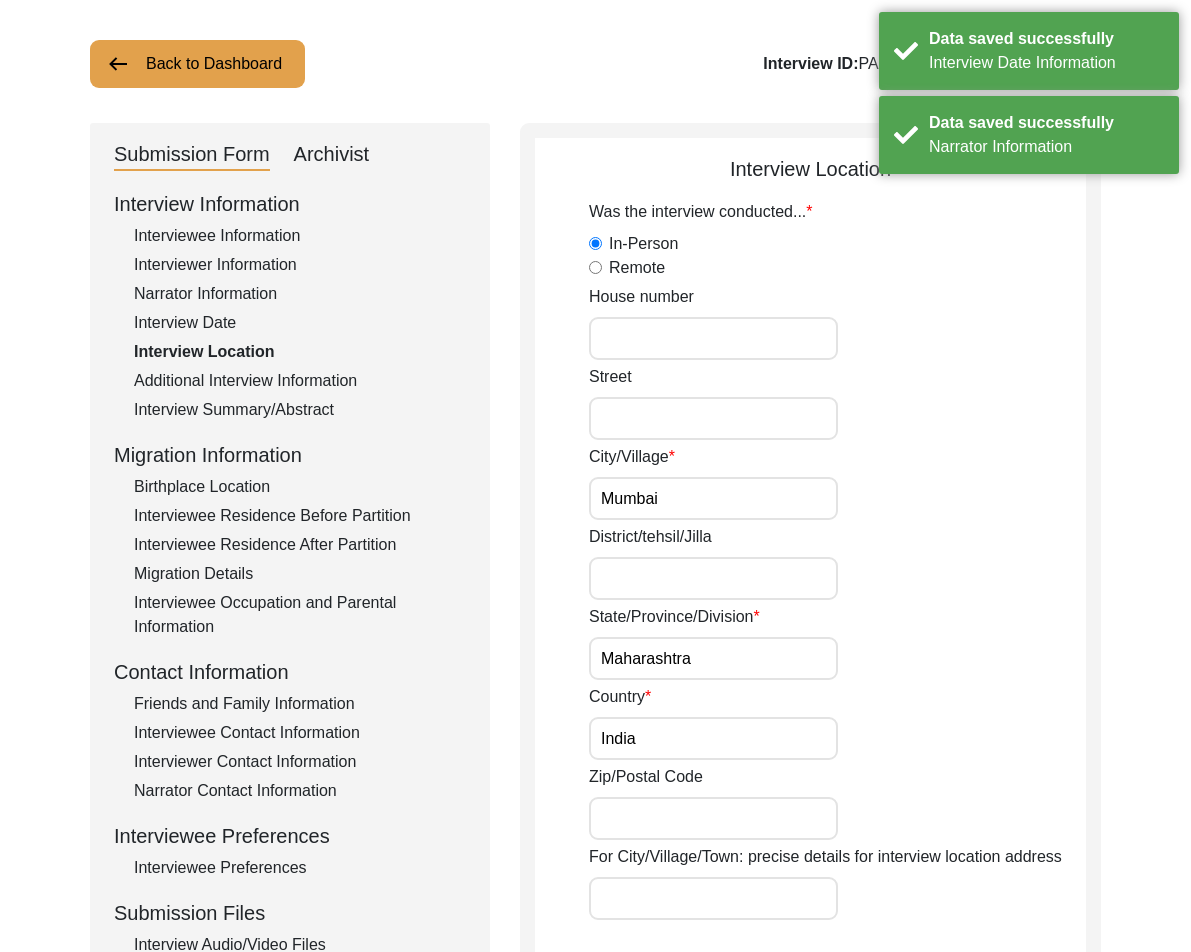 click on "State/Province/Division Maharashtra" 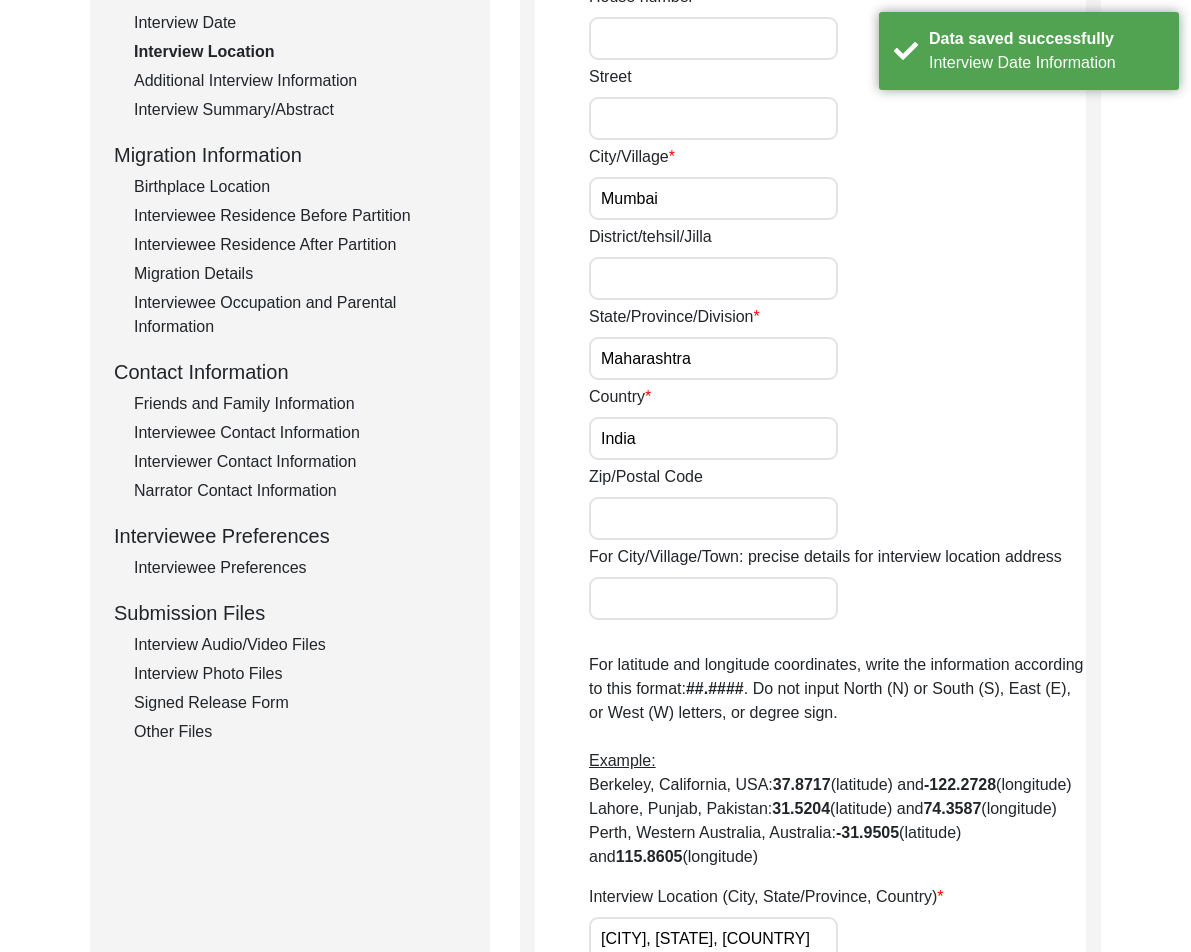 scroll, scrollTop: 800, scrollLeft: 0, axis: vertical 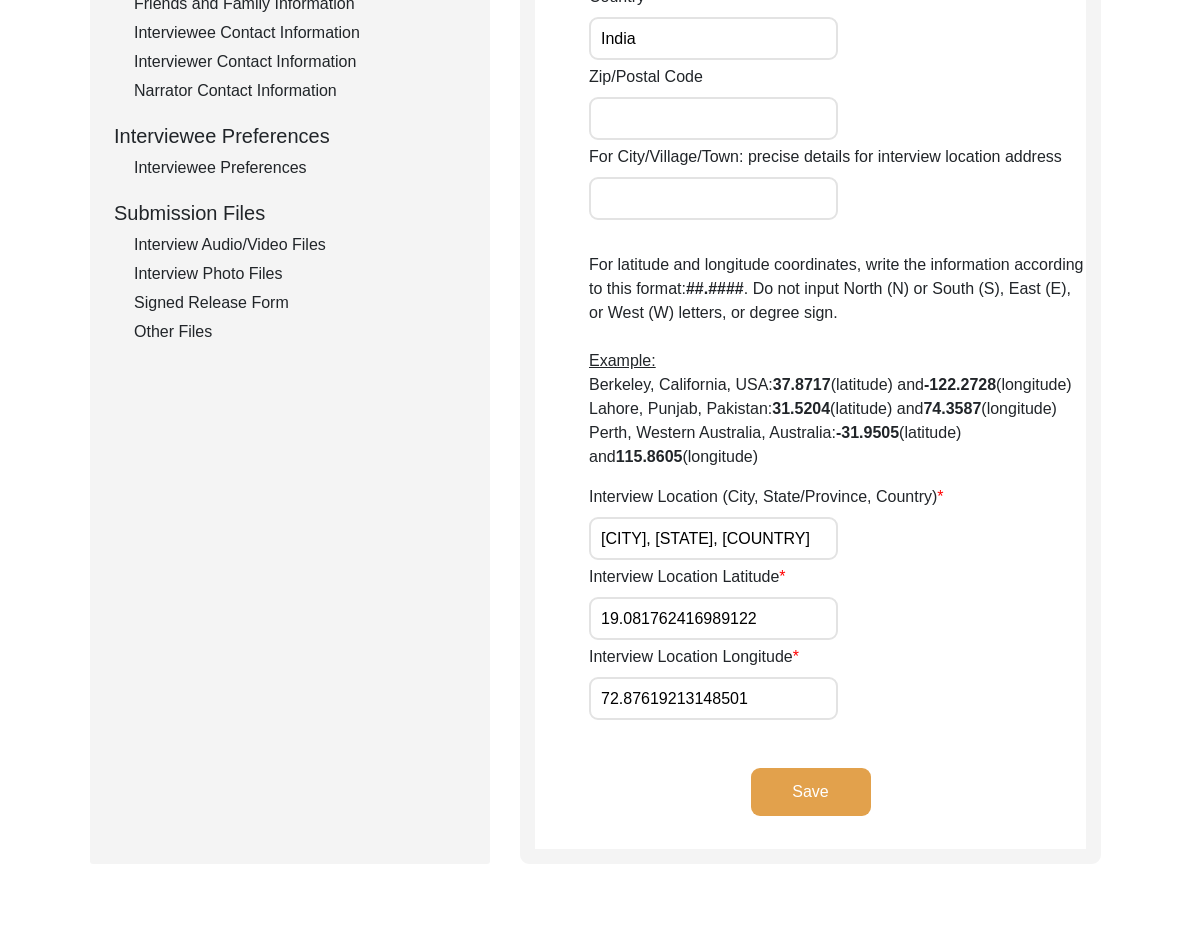 click on "Submission Form   Archivist   Interview Information   Interviewee Information   Interviewer Information   Narrator Information   Interview Date   Interview Location   Additional Interview Information   Interview Summary/Abstract   Migration Information   Birthplace Location   Interviewee Residence Before Partition   Interviewee Residence After Partition   Migration Details   Interviewee Occupation and Parental Information   Contact Information   Friends and Family Information   Interviewee Contact Information   Interviewer Contact Information   Narrator Contact Information   Interviewee Preferences   Interviewee Preferences   Submission Files   Interview Audio/Video Files   Interview Photo Files   Signed Release Form   Other Files   Interview Location
Was the interview conducted...  In-Person   Remote  House number Street City/Village [CITY] District/tehsil/Jilla [DISTRICT] State/Province/Division [STATE] Country [COUNTRY] Zip/Postal Code For City/Village/Town: precise details for interview location address ##.####" 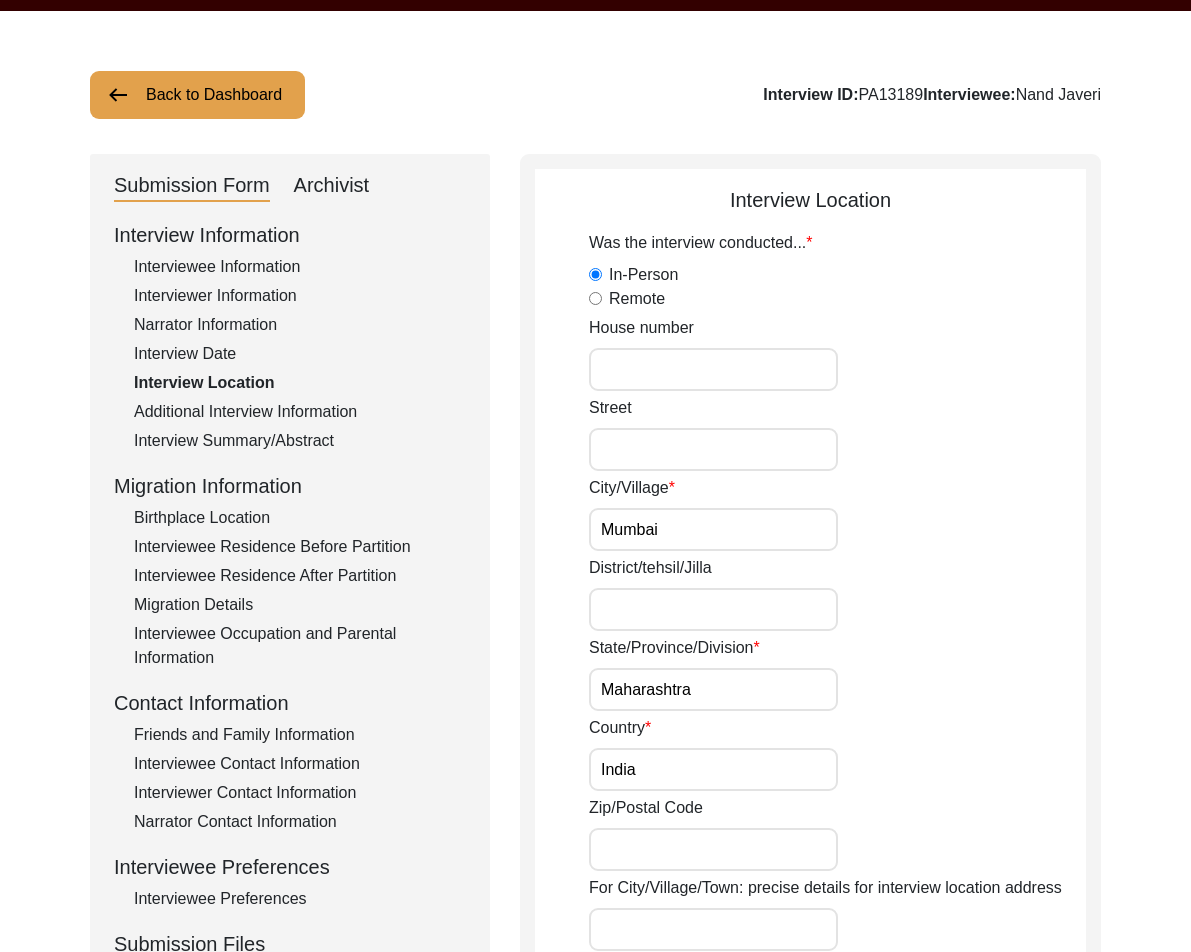 scroll, scrollTop: 100, scrollLeft: 0, axis: vertical 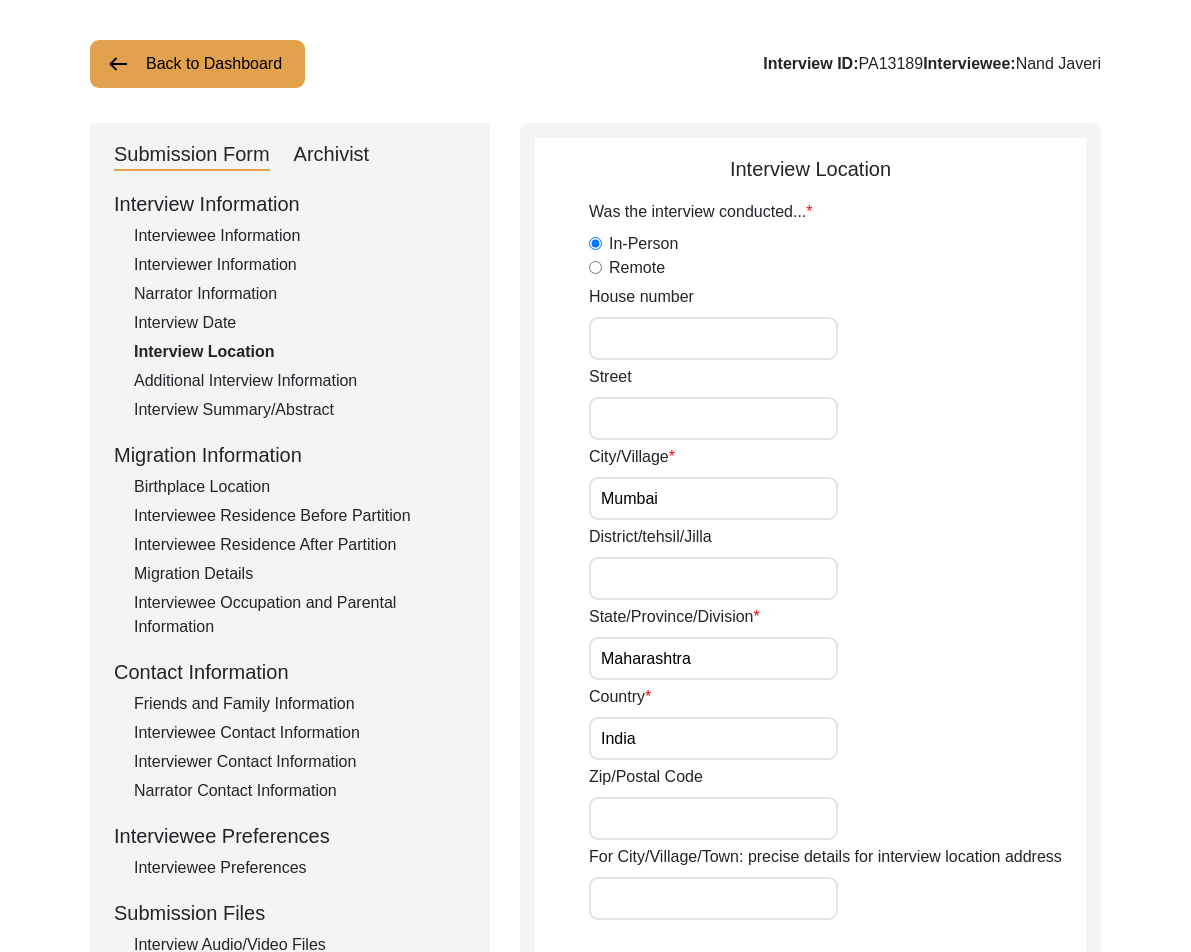 drag, startPoint x: 658, startPoint y: 546, endPoint x: 671, endPoint y: 521, distance: 28.178005 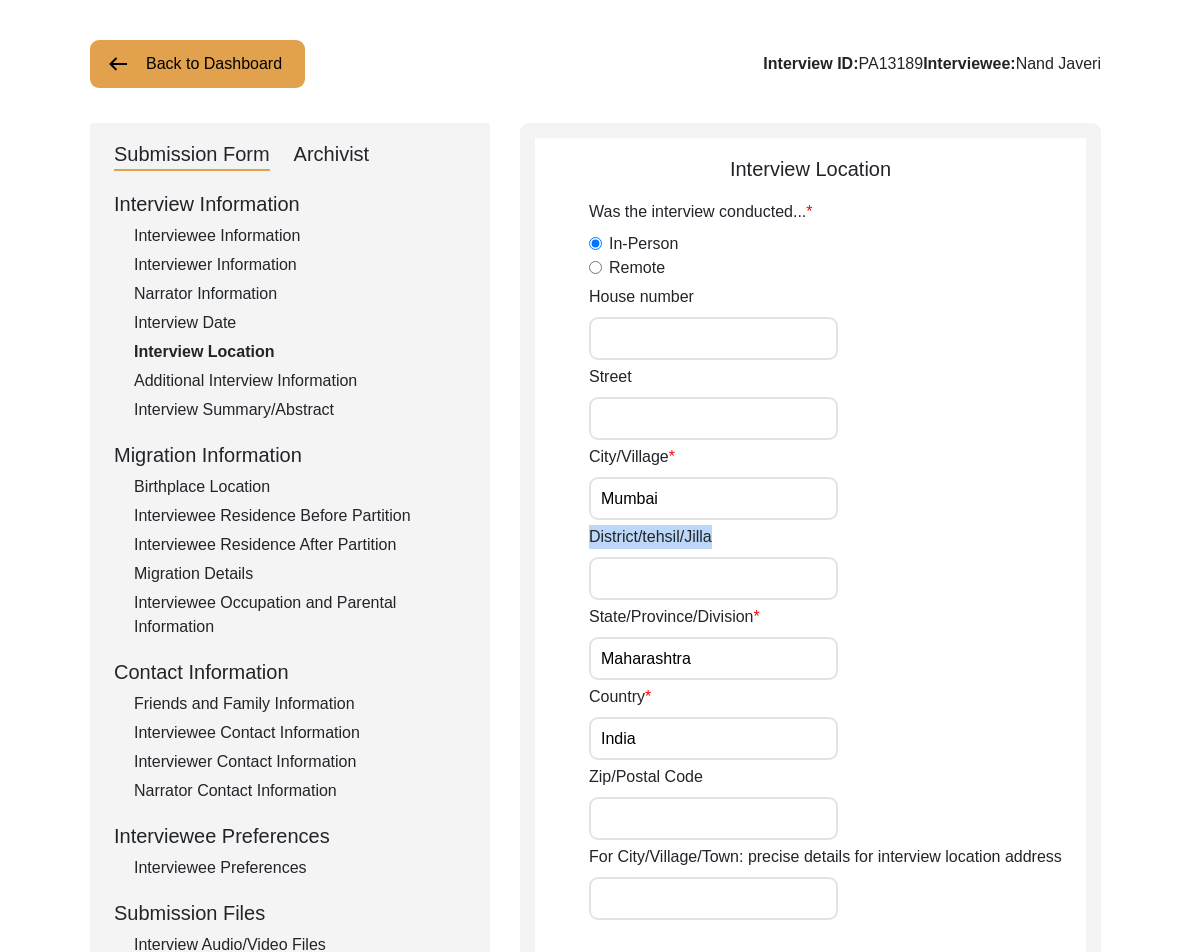 drag, startPoint x: 727, startPoint y: 553, endPoint x: 729, endPoint y: 568, distance: 15.132746 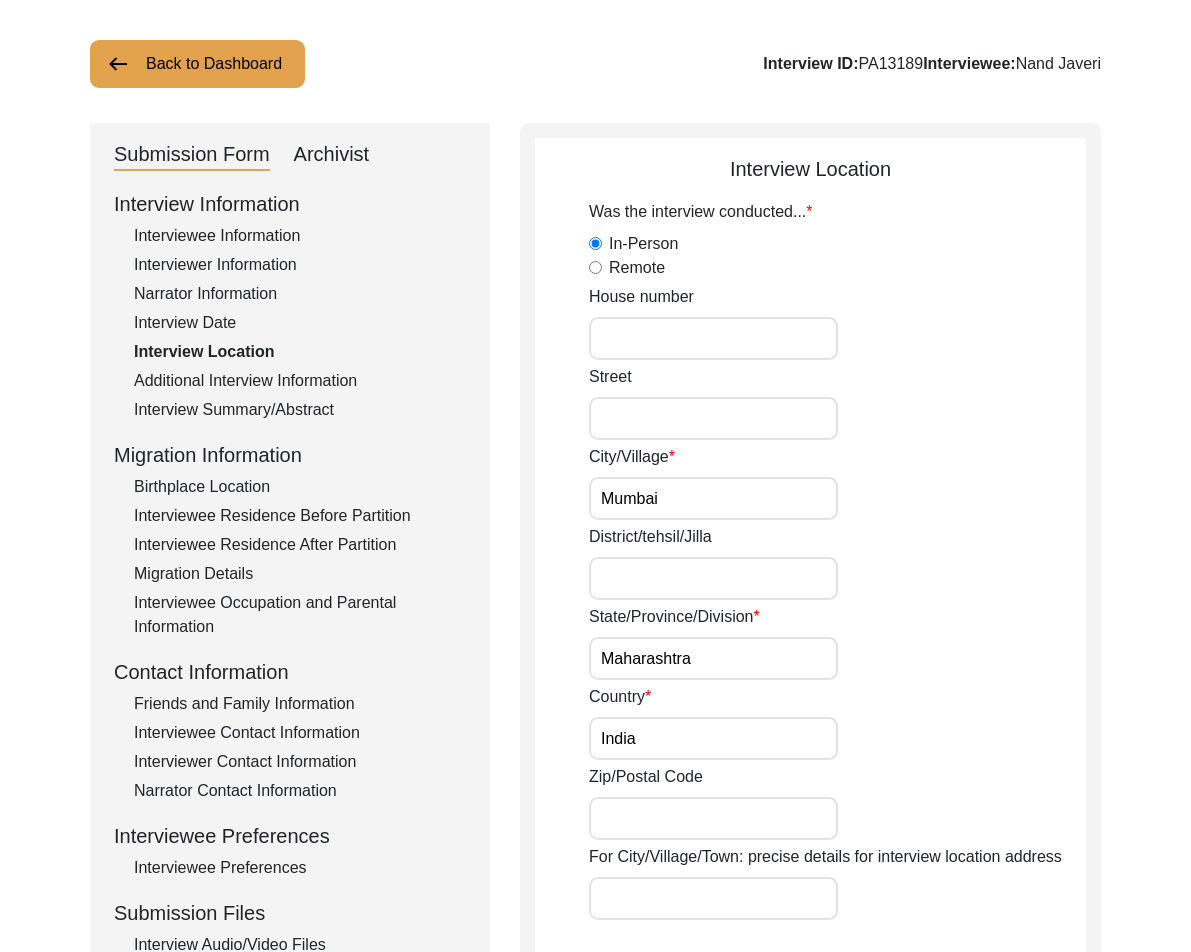 click on "District/tehsil/Jilla" at bounding box center [713, 578] 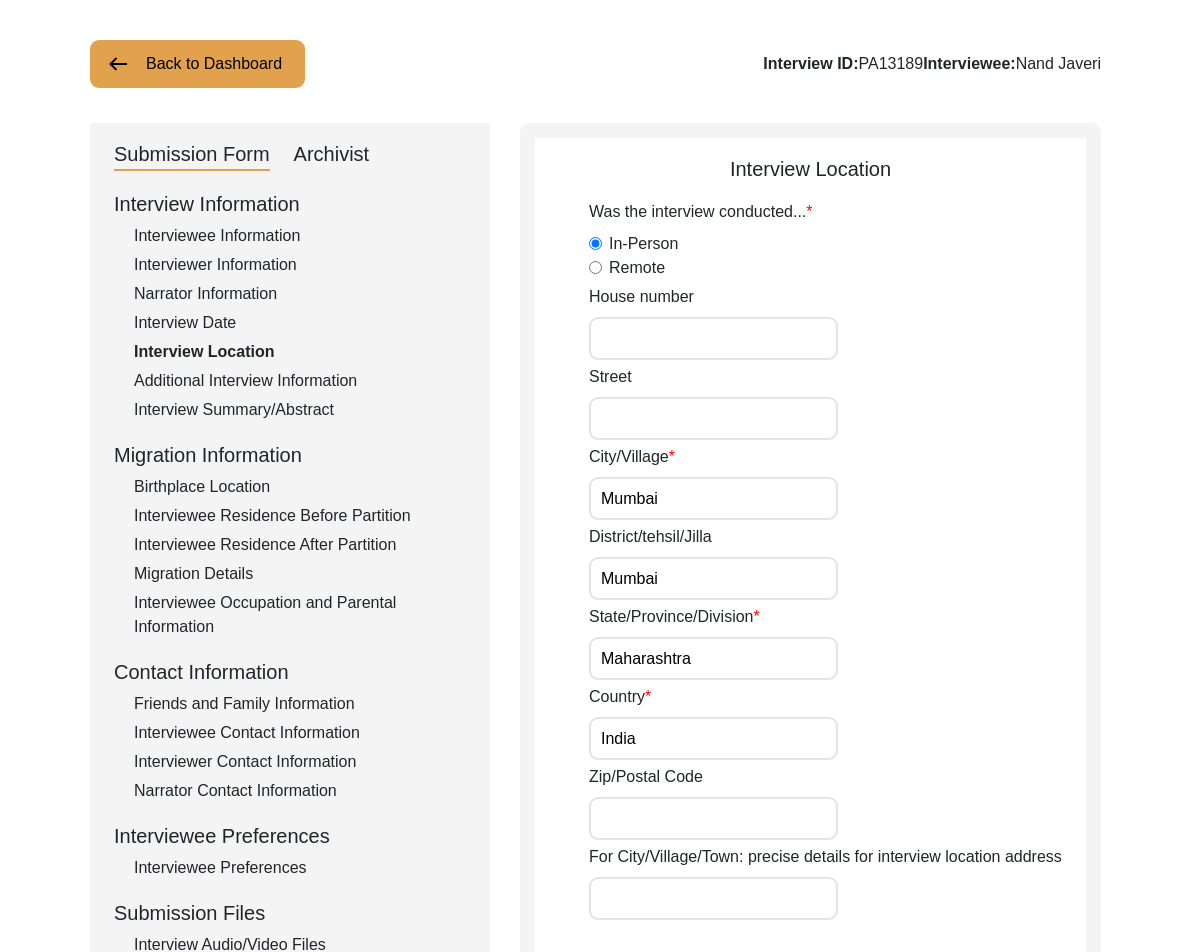type on "Mumbai" 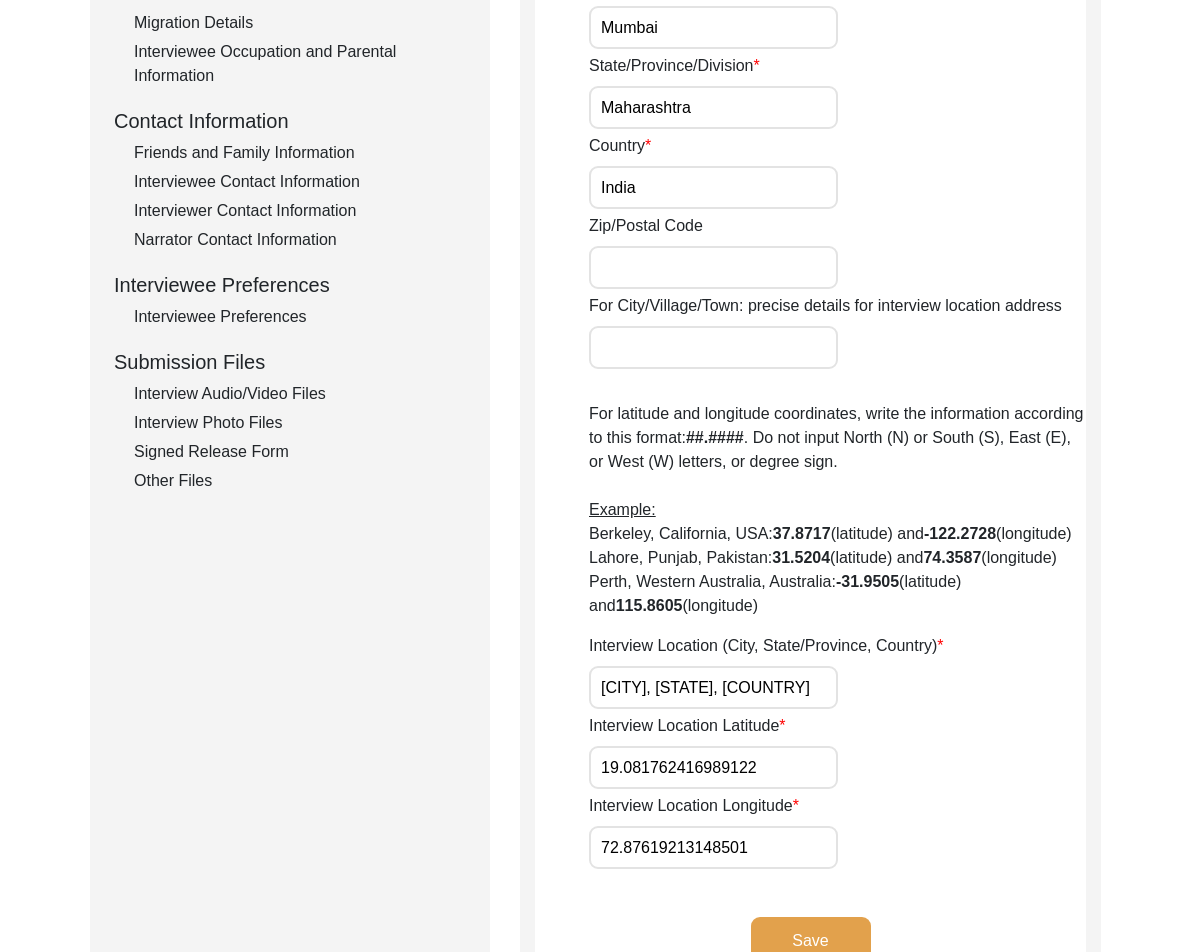 scroll, scrollTop: 700, scrollLeft: 0, axis: vertical 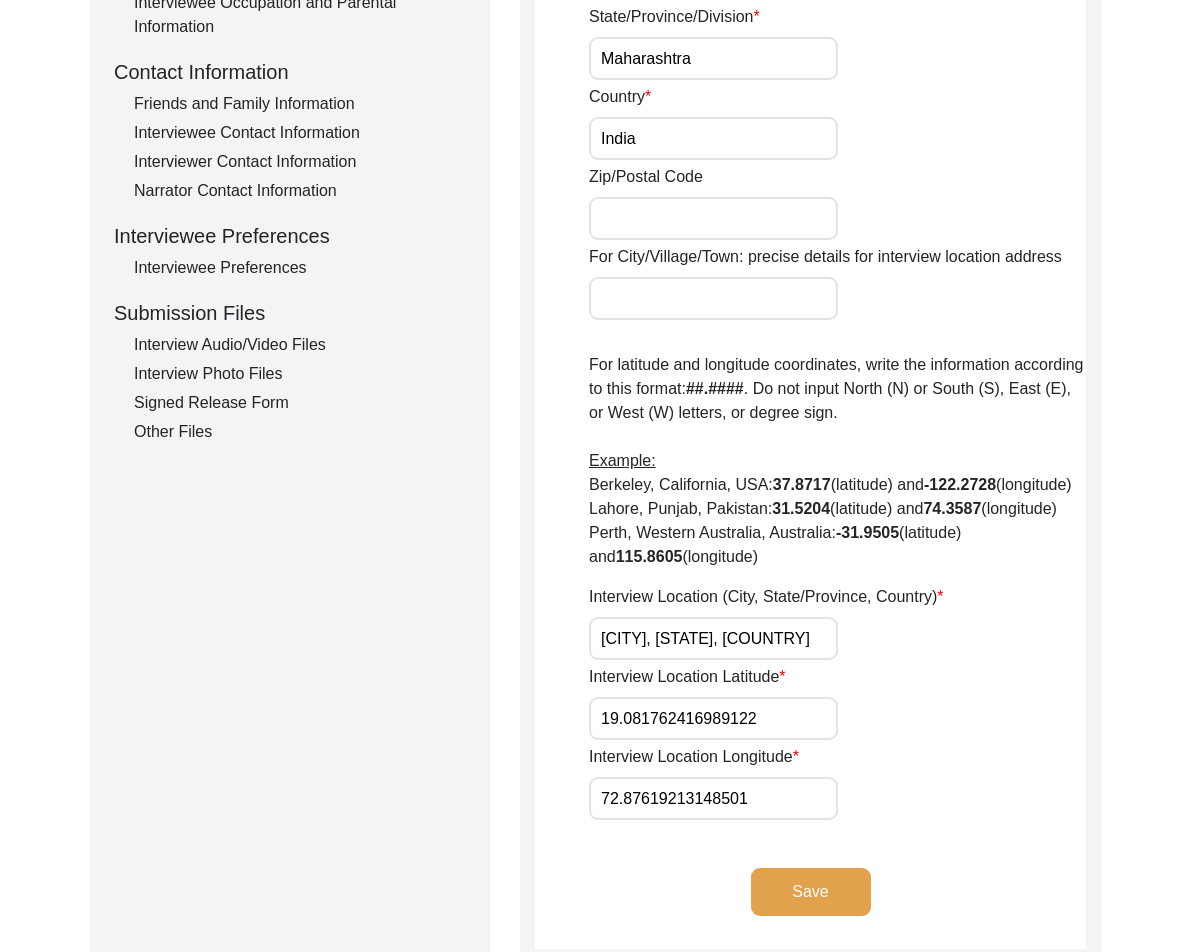 drag, startPoint x: 819, startPoint y: 672, endPoint x: 544, endPoint y: 674, distance: 275.00726 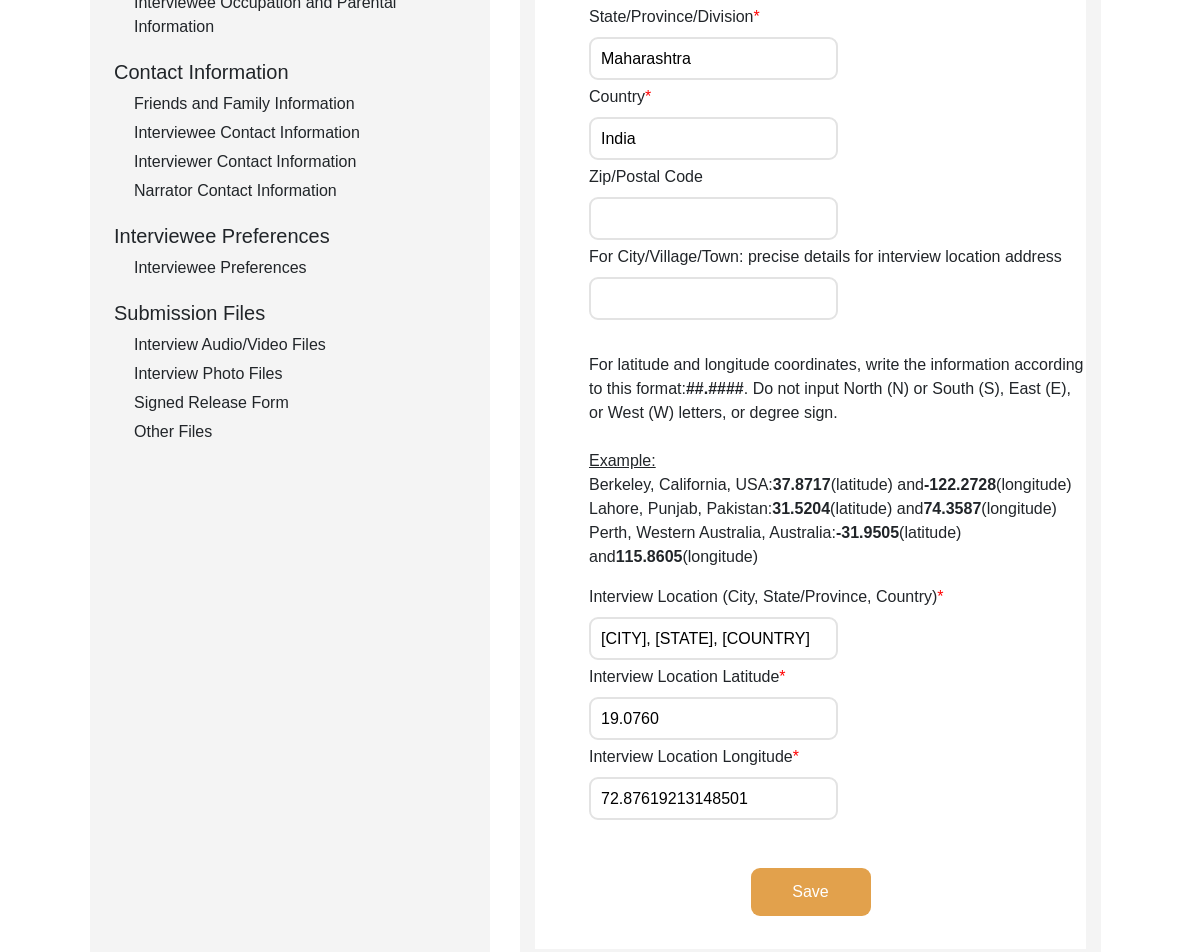 type on "19.0760" 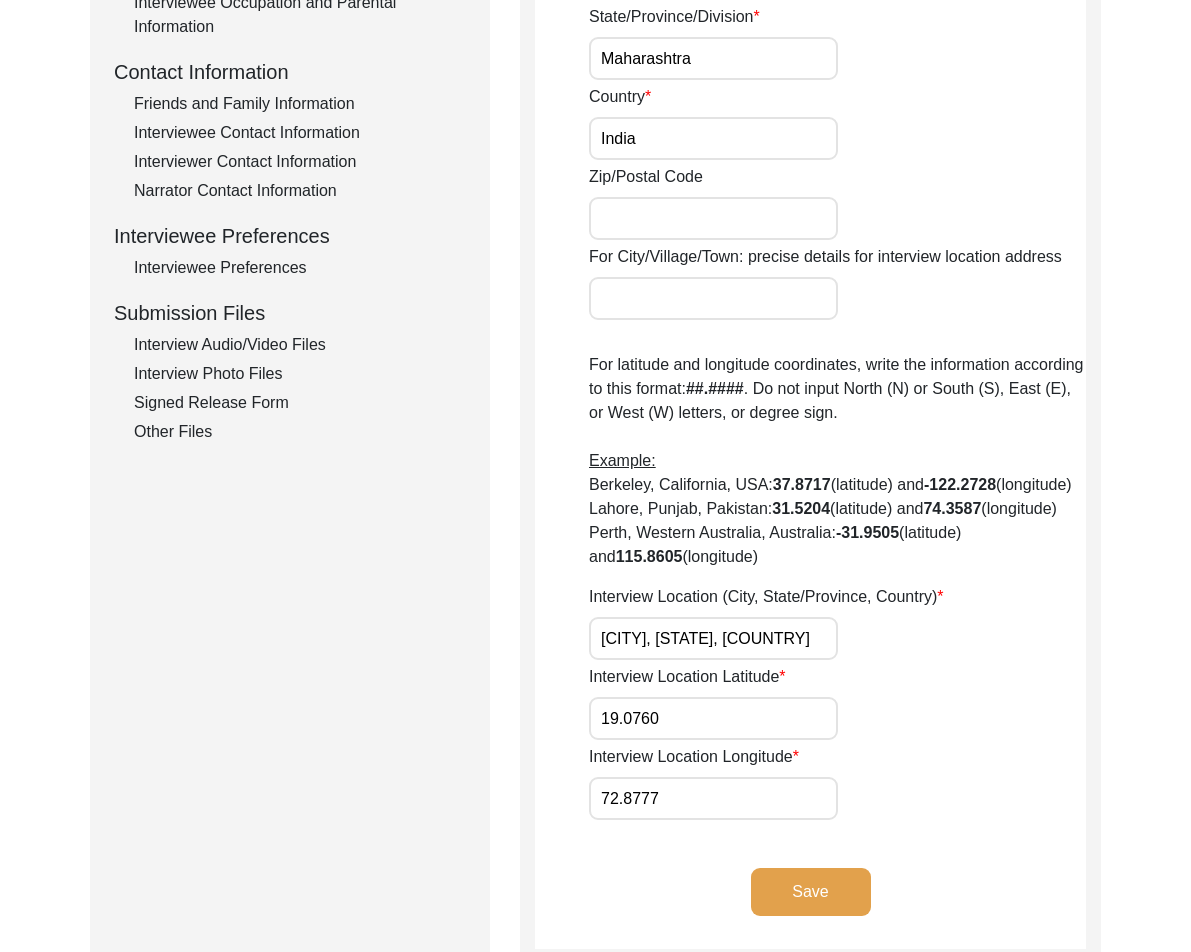 type on "72.8777" 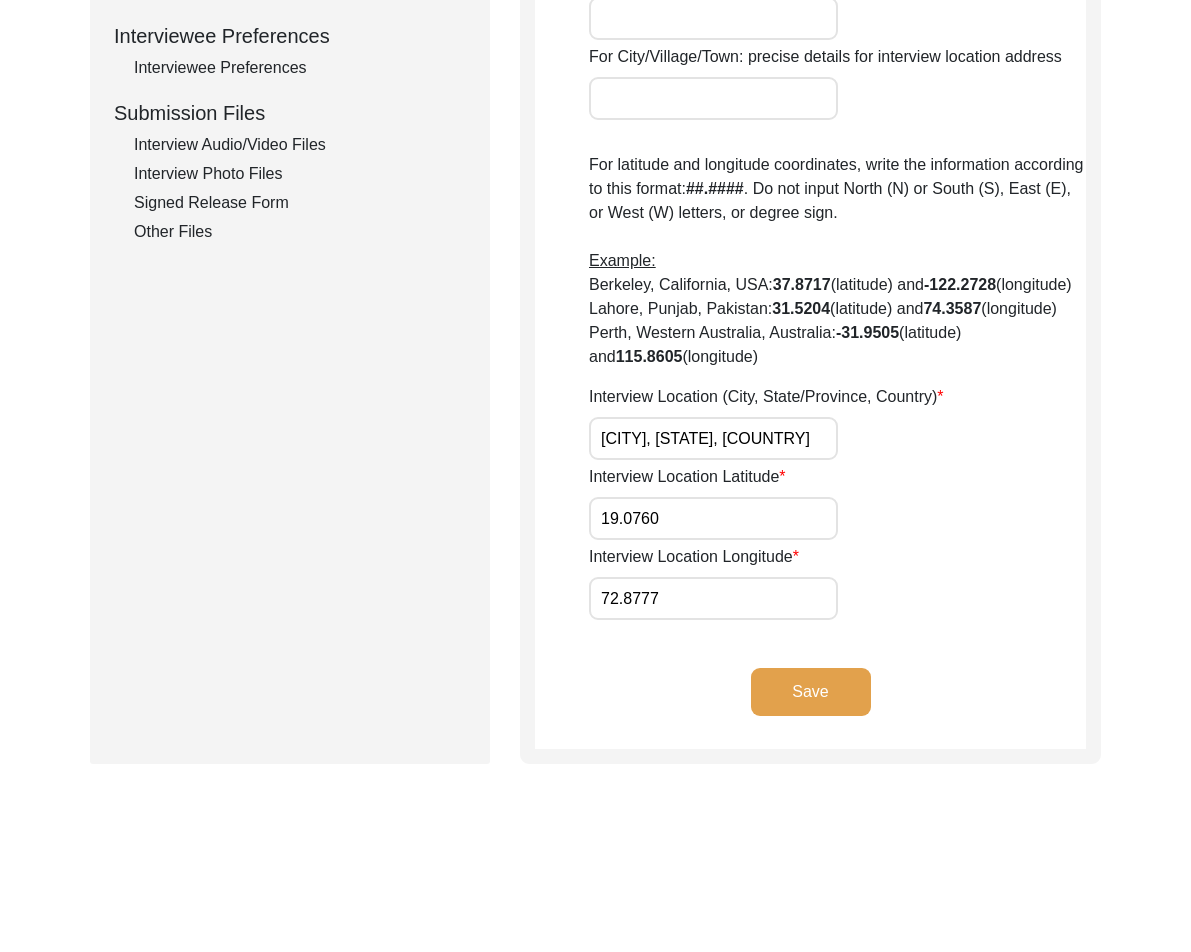 click on "Save" 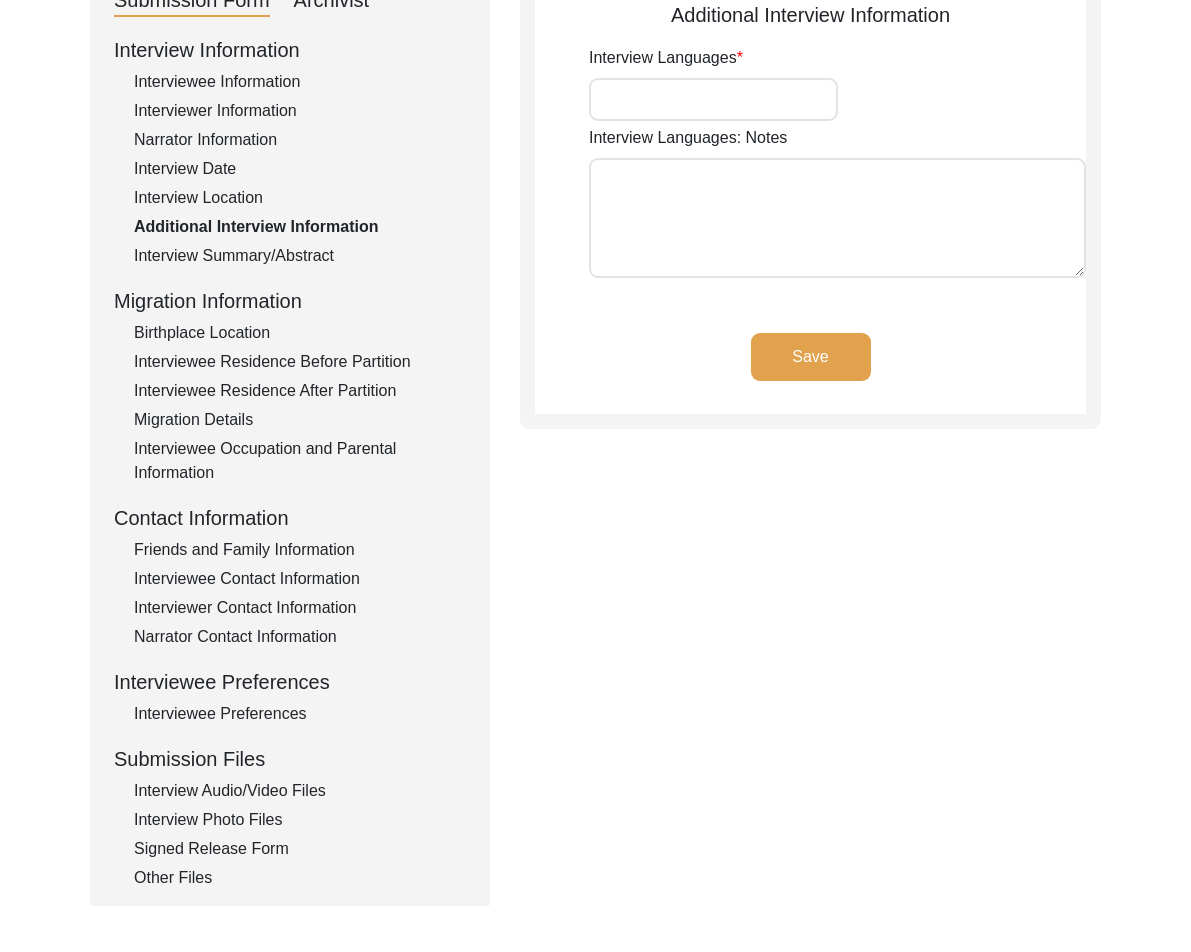 scroll, scrollTop: 0, scrollLeft: 0, axis: both 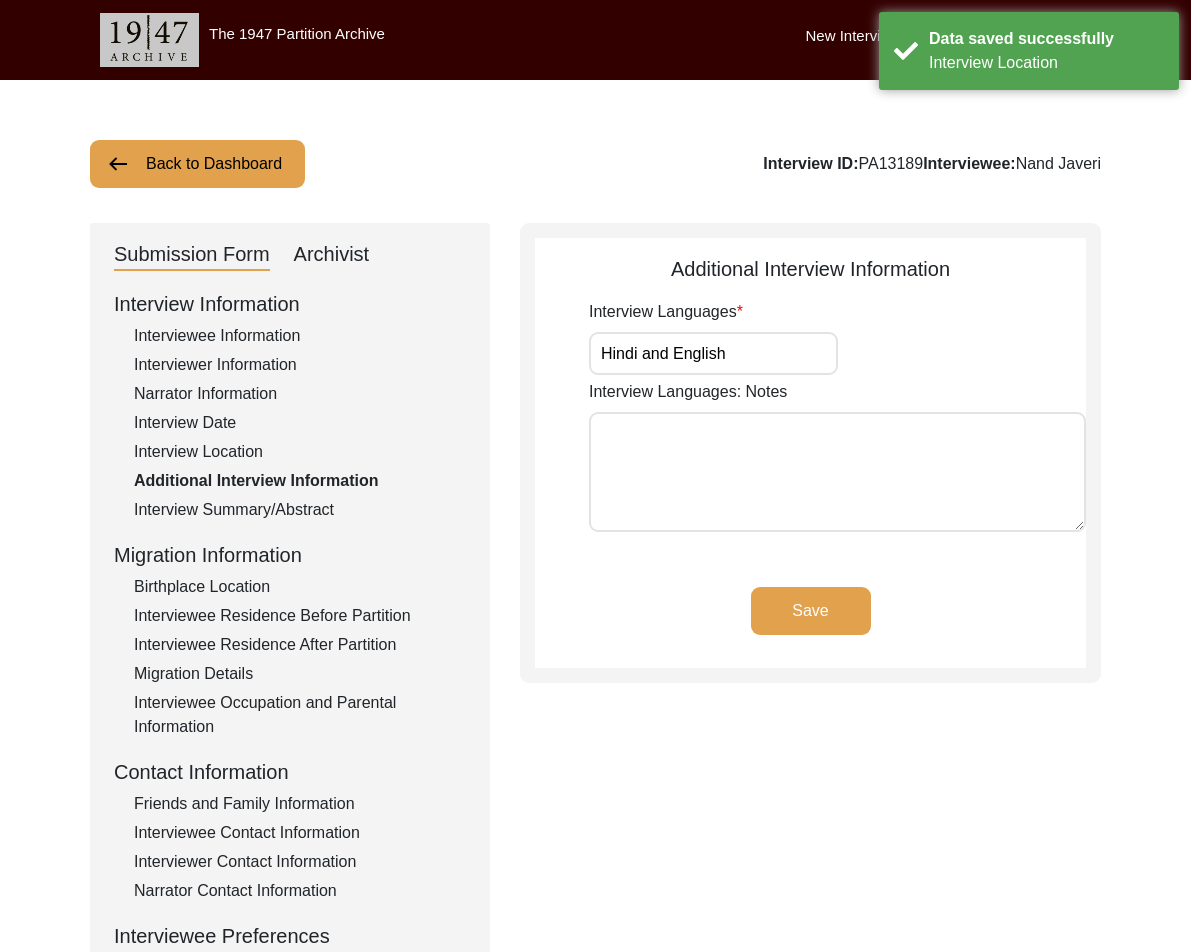 drag, startPoint x: 749, startPoint y: 363, endPoint x: 593, endPoint y: 357, distance: 156.11534 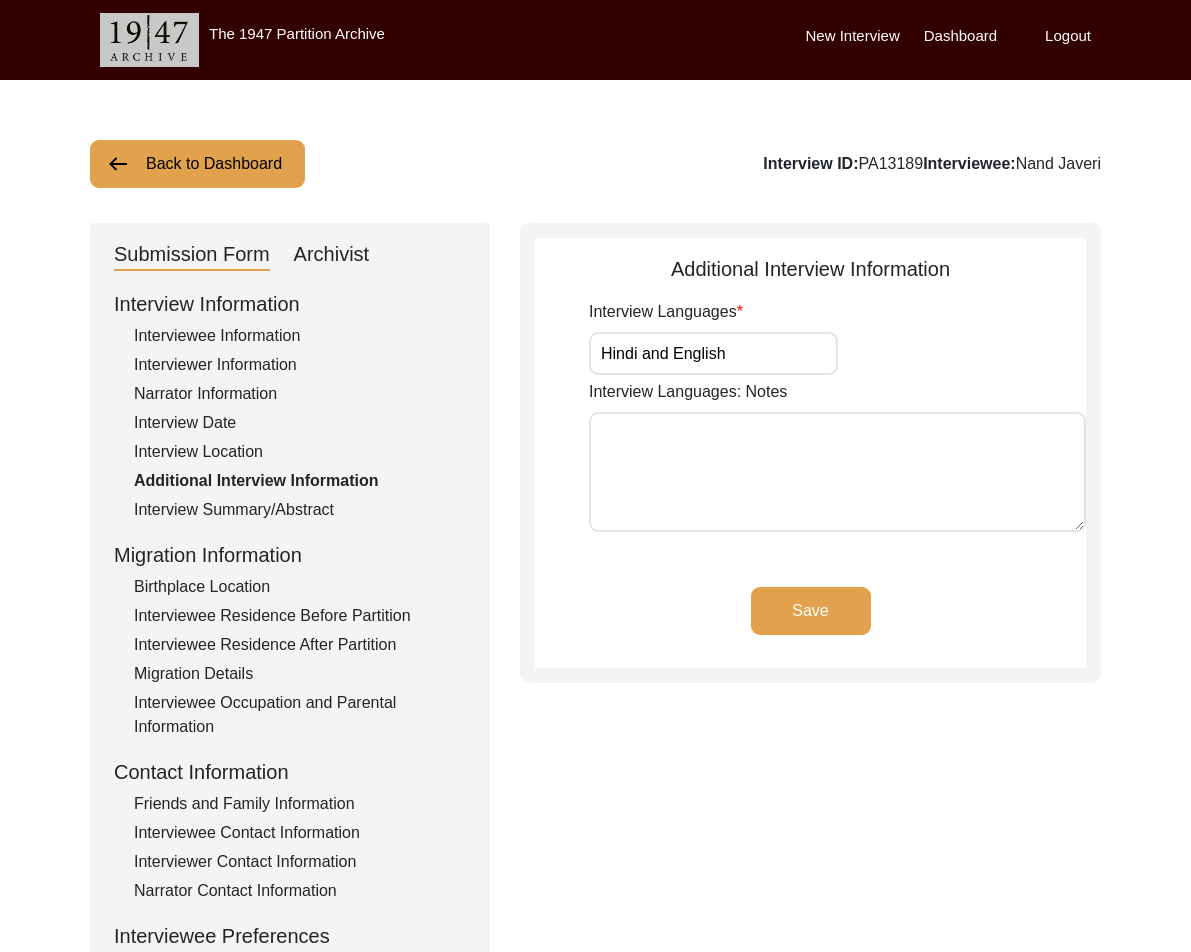 click on "Hindi and English" at bounding box center [713, 353] 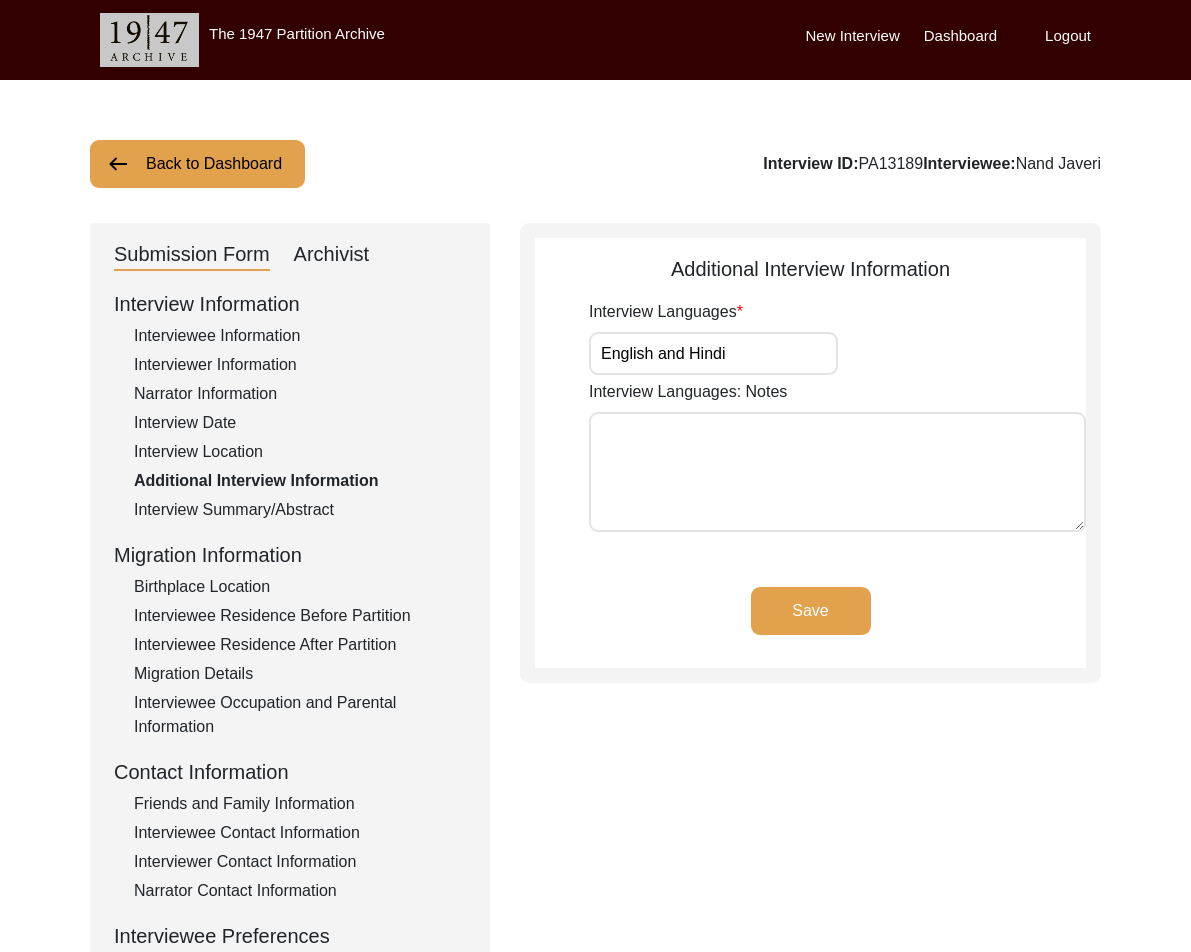 type on "English and Hindi" 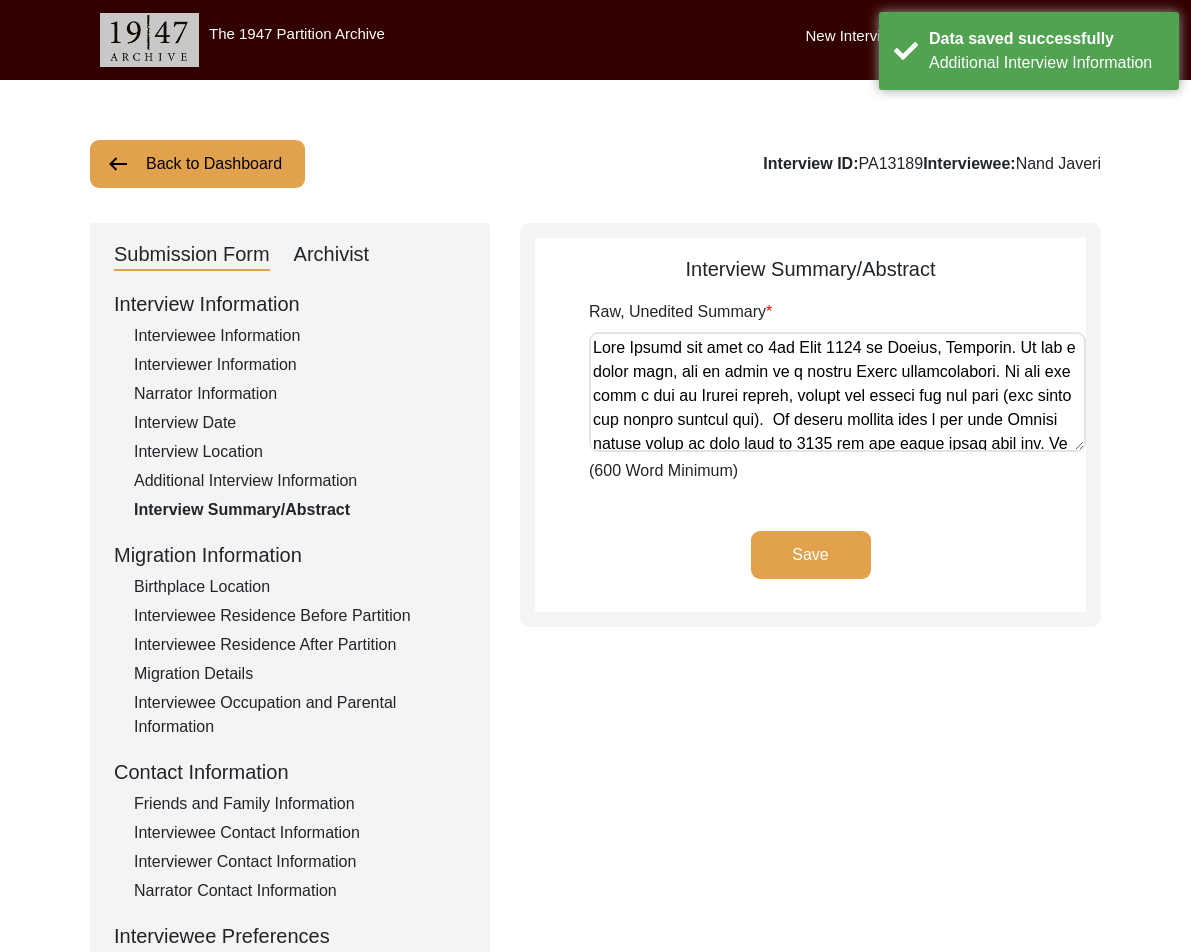 click on "Birthplace Location" 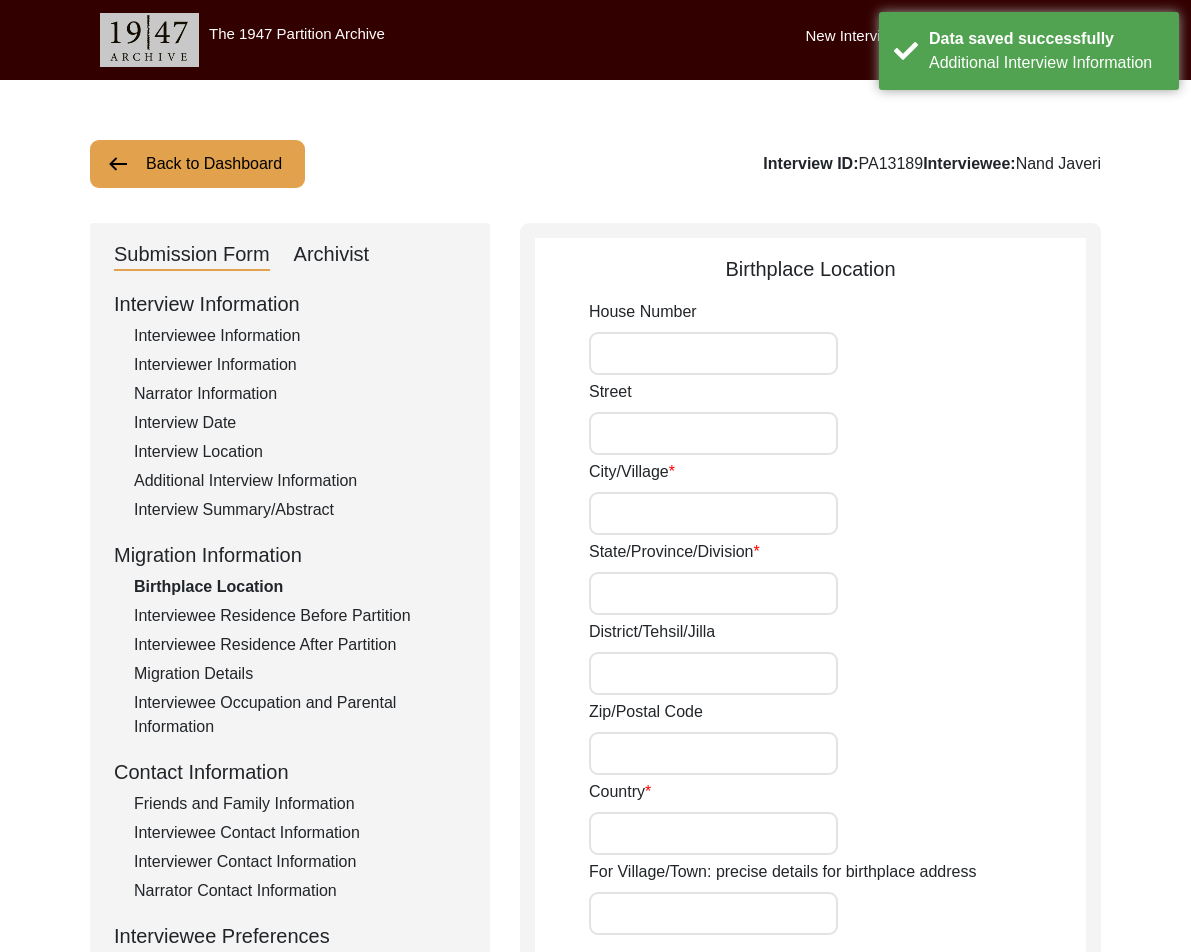 type on "Sakran" 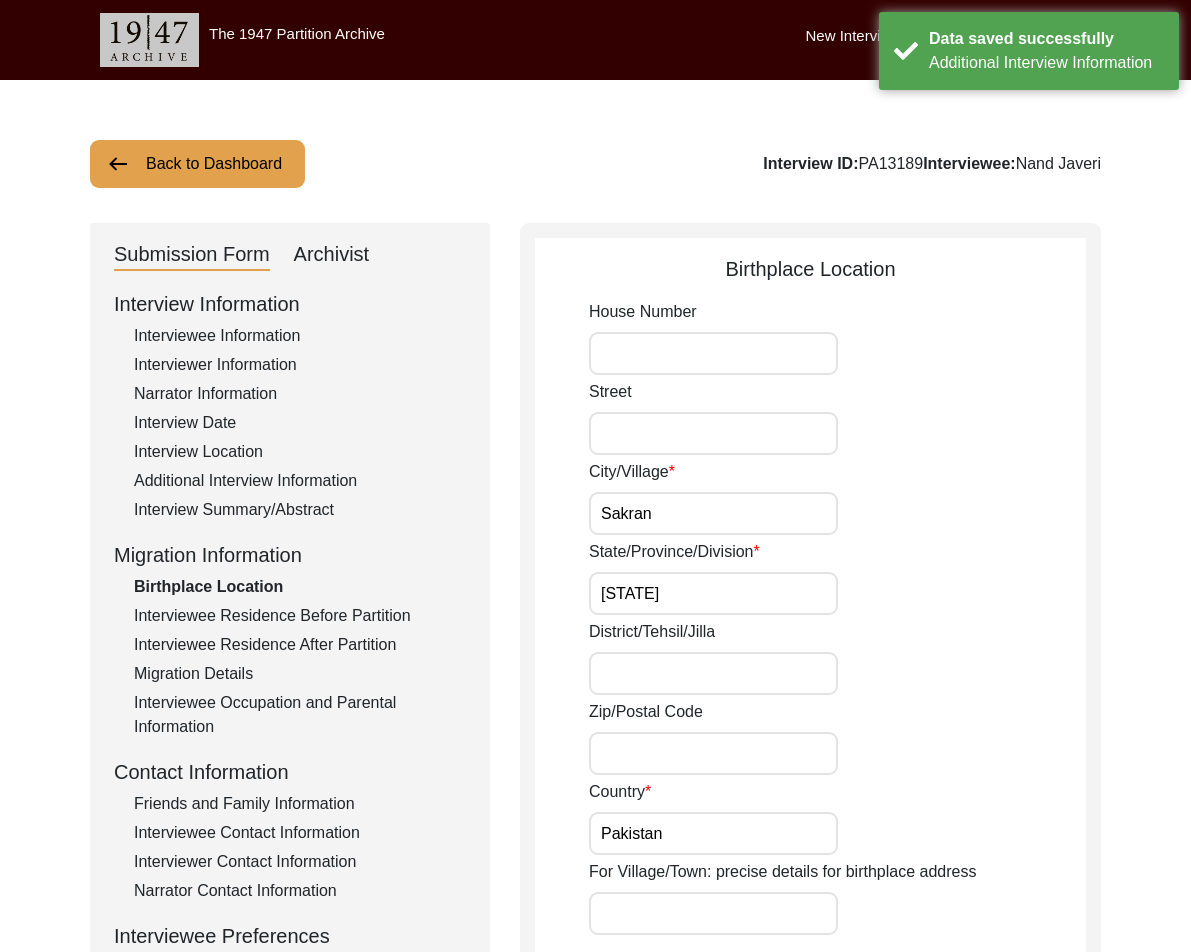 drag, startPoint x: 667, startPoint y: 512, endPoint x: 514, endPoint y: 523, distance: 153.39491 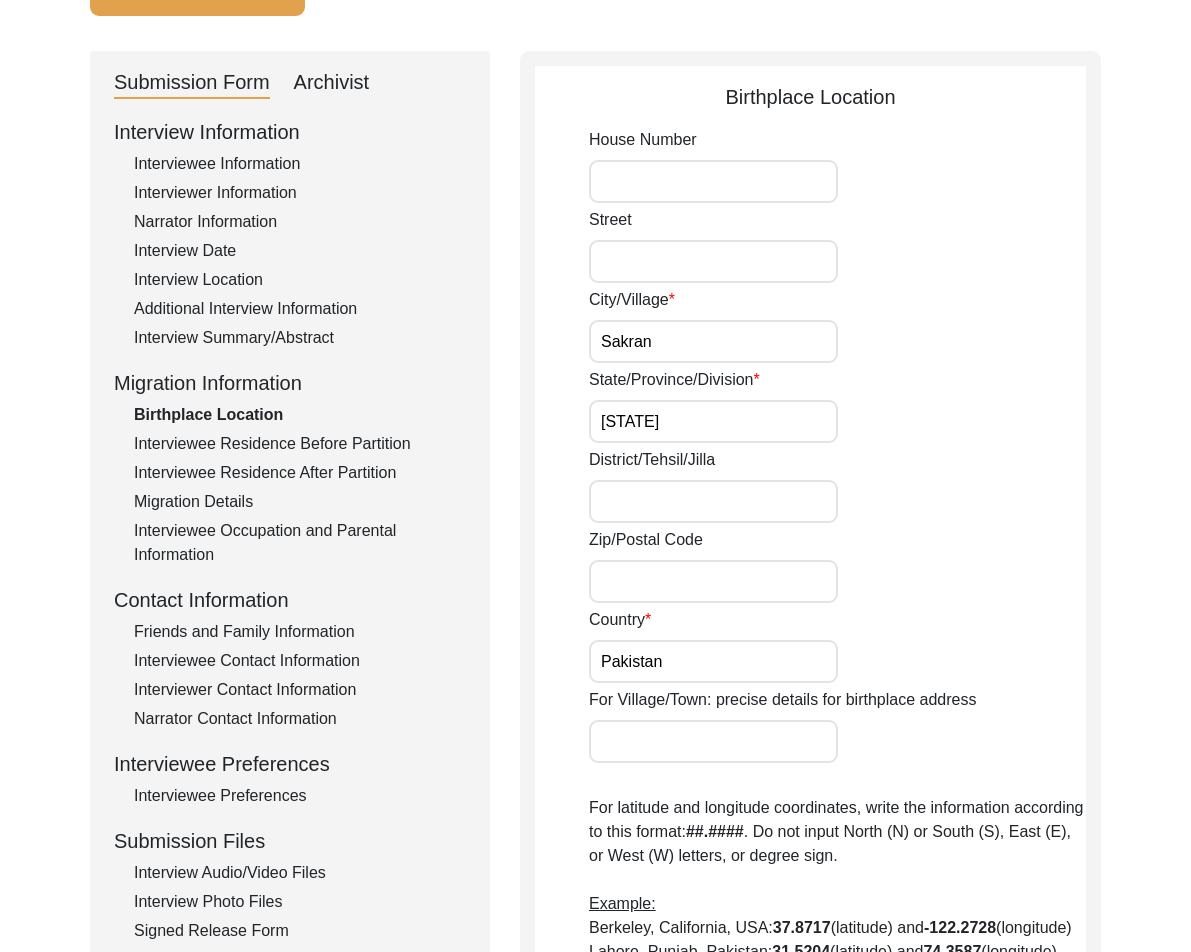 scroll, scrollTop: 900, scrollLeft: 0, axis: vertical 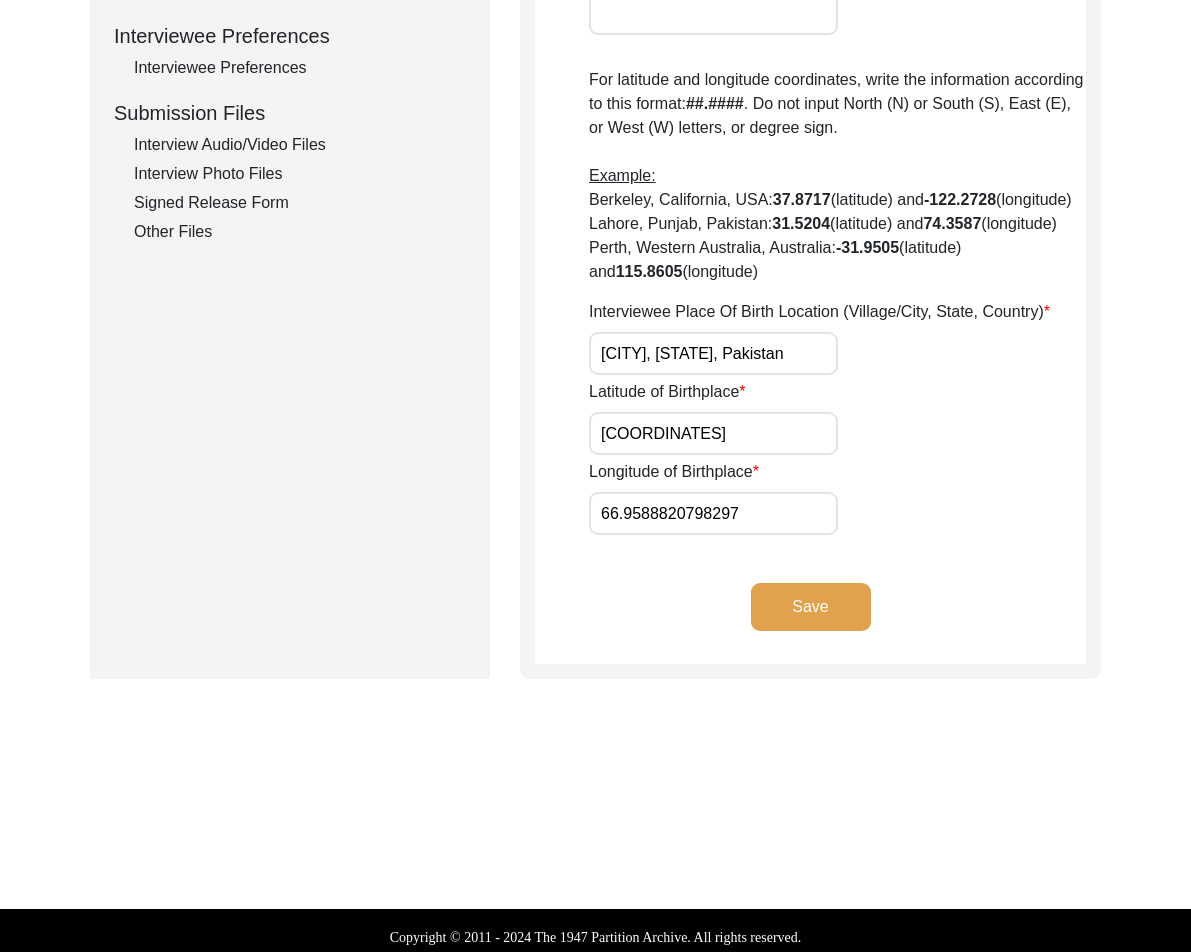 drag, startPoint x: 654, startPoint y: 455, endPoint x: 571, endPoint y: 461, distance: 83.21658 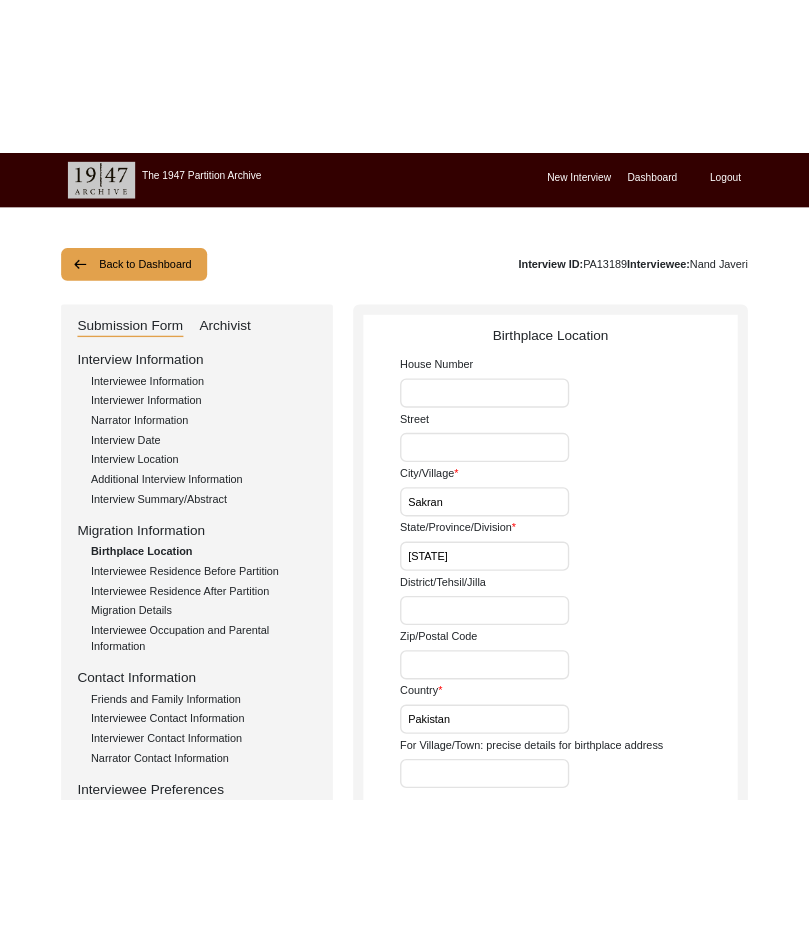scroll, scrollTop: 100, scrollLeft: 0, axis: vertical 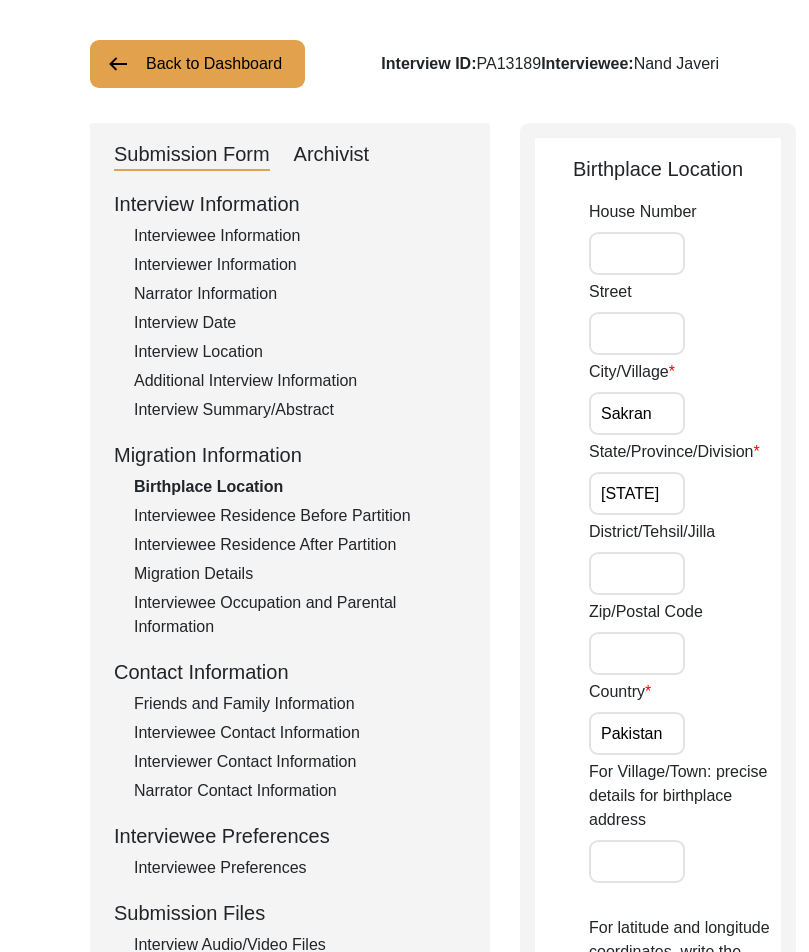 click on "Zip/Postal Code" 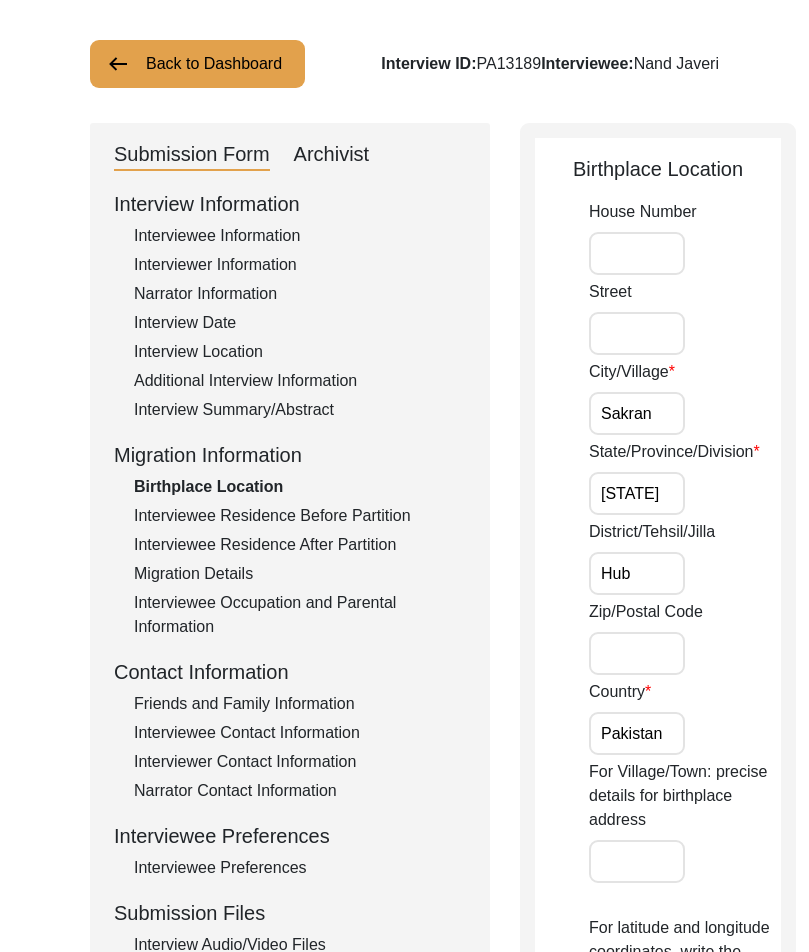 type on "Hub" 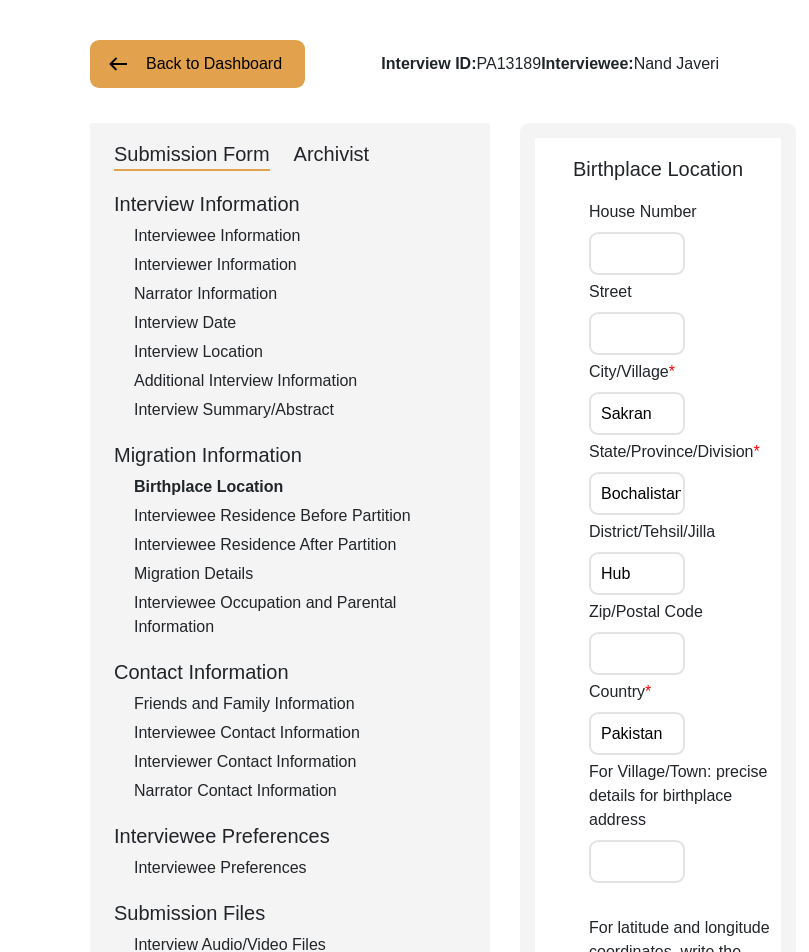 click on "Bochalistan" at bounding box center (637, 493) 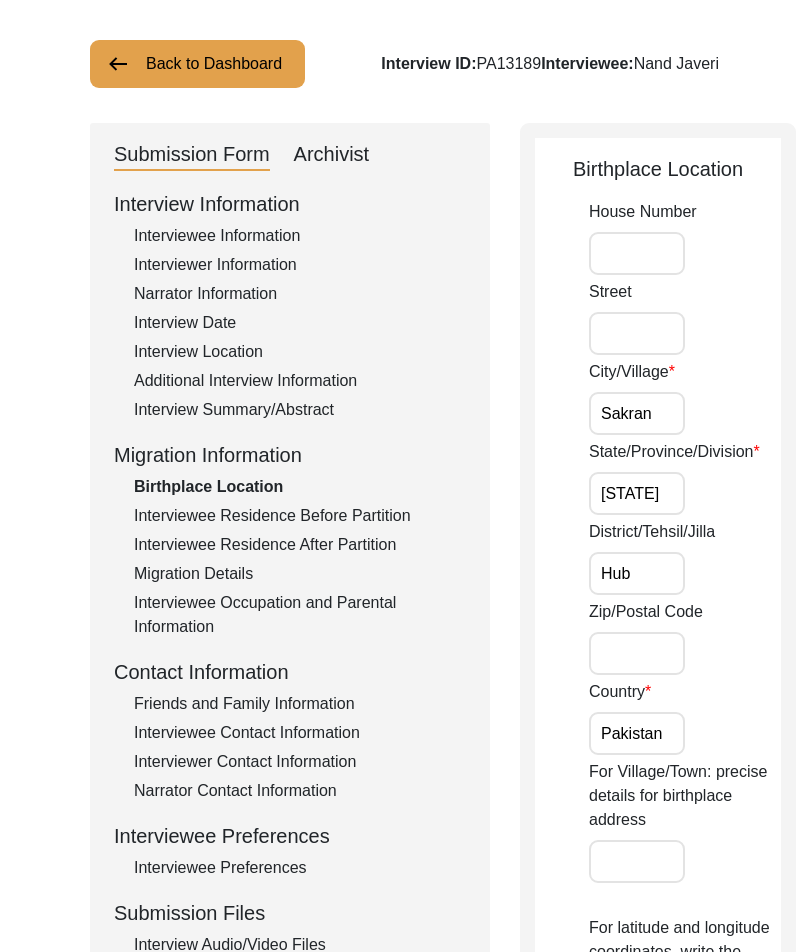 click on "State/Province/Division [STATE]" 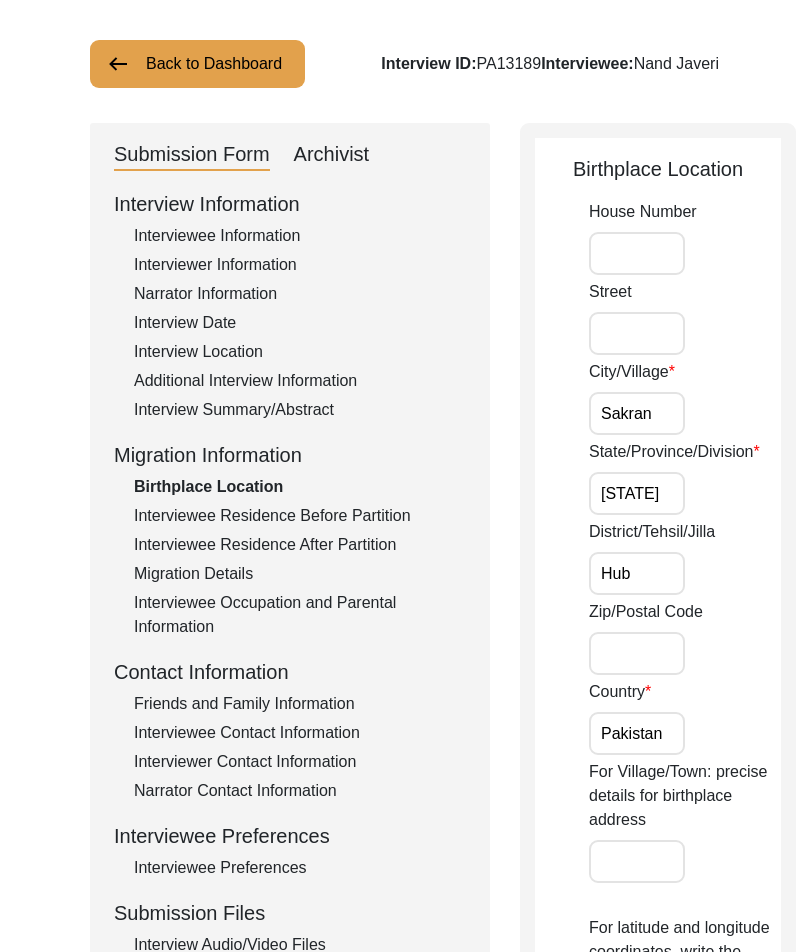 scroll, scrollTop: 0, scrollLeft: 14, axis: horizontal 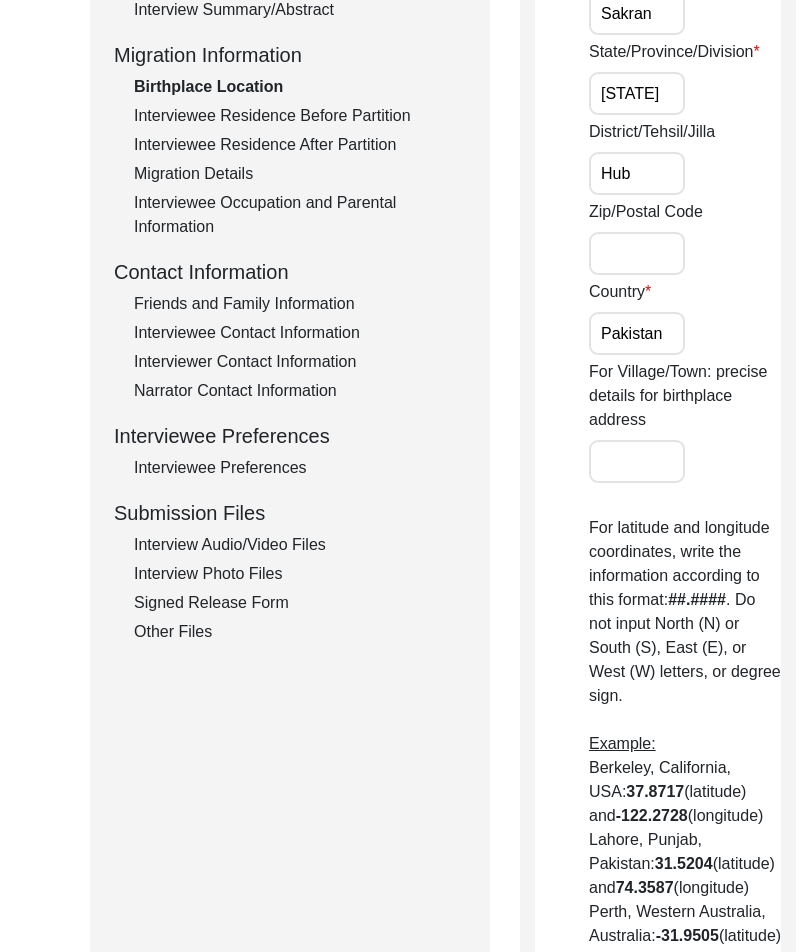 click on "For Village/Town: precise details for birthplace address" 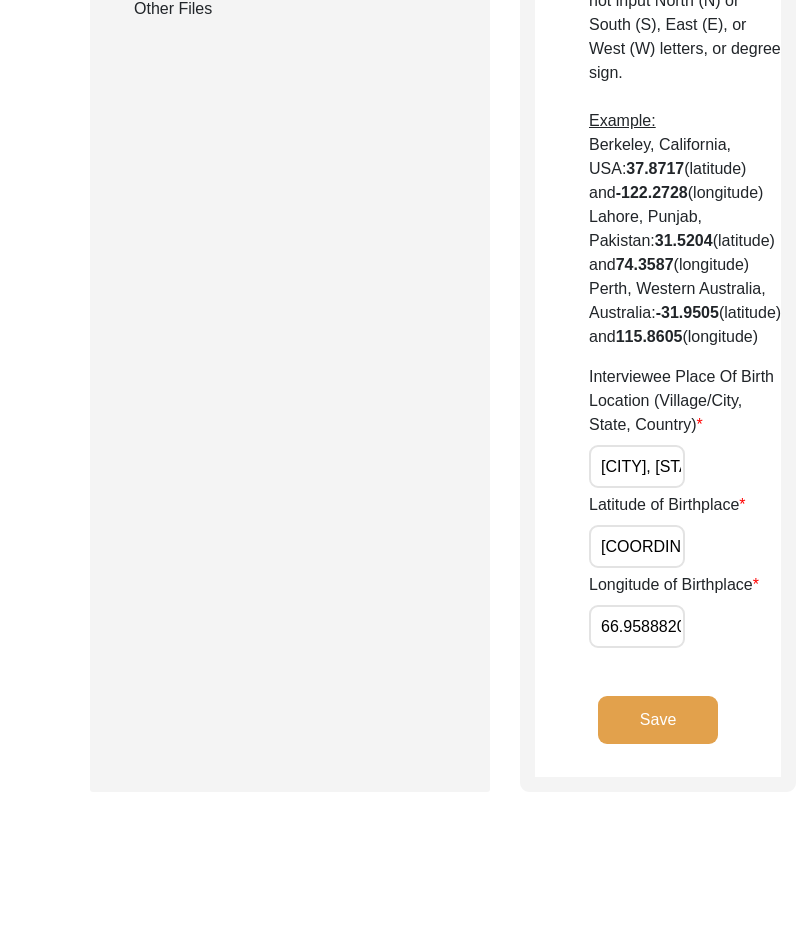 scroll, scrollTop: 1300, scrollLeft: 0, axis: vertical 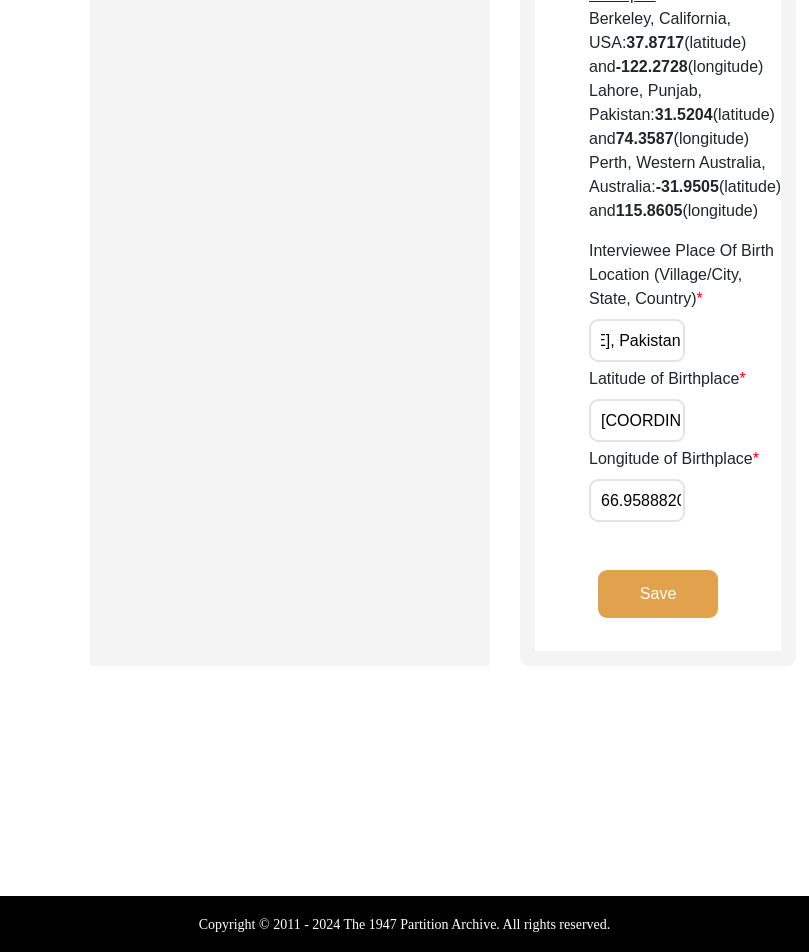 drag, startPoint x: 606, startPoint y: 385, endPoint x: 683, endPoint y: 396, distance: 77.781746 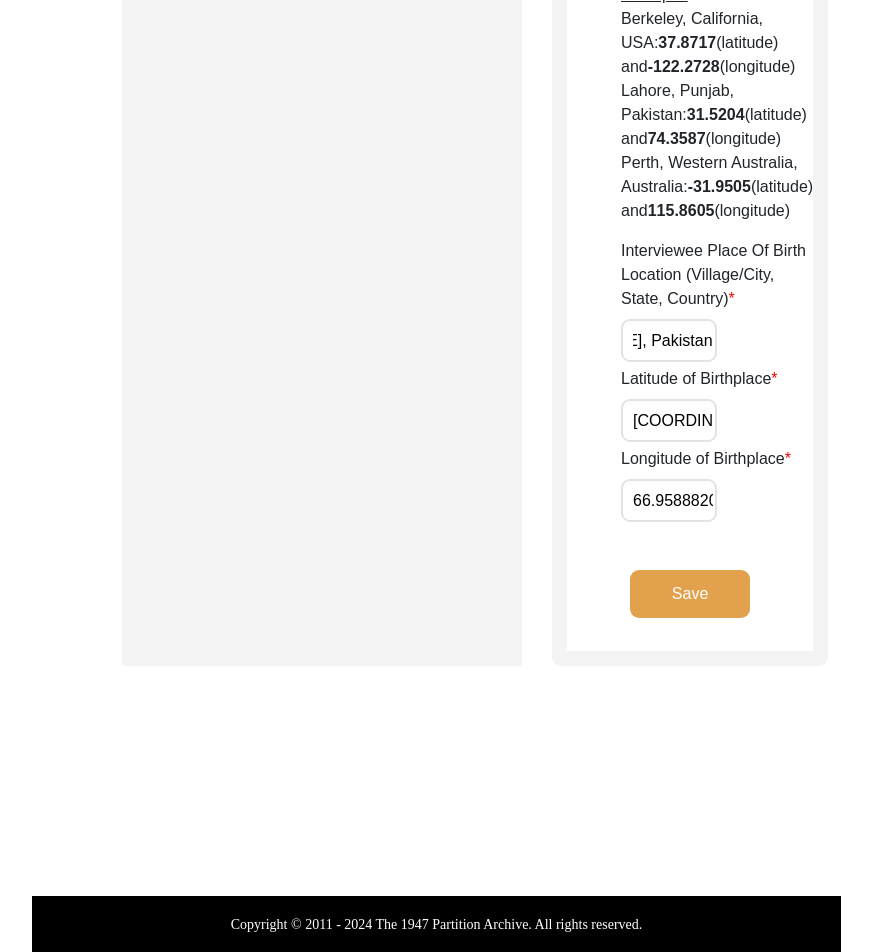 scroll, scrollTop: 0, scrollLeft: 0, axis: both 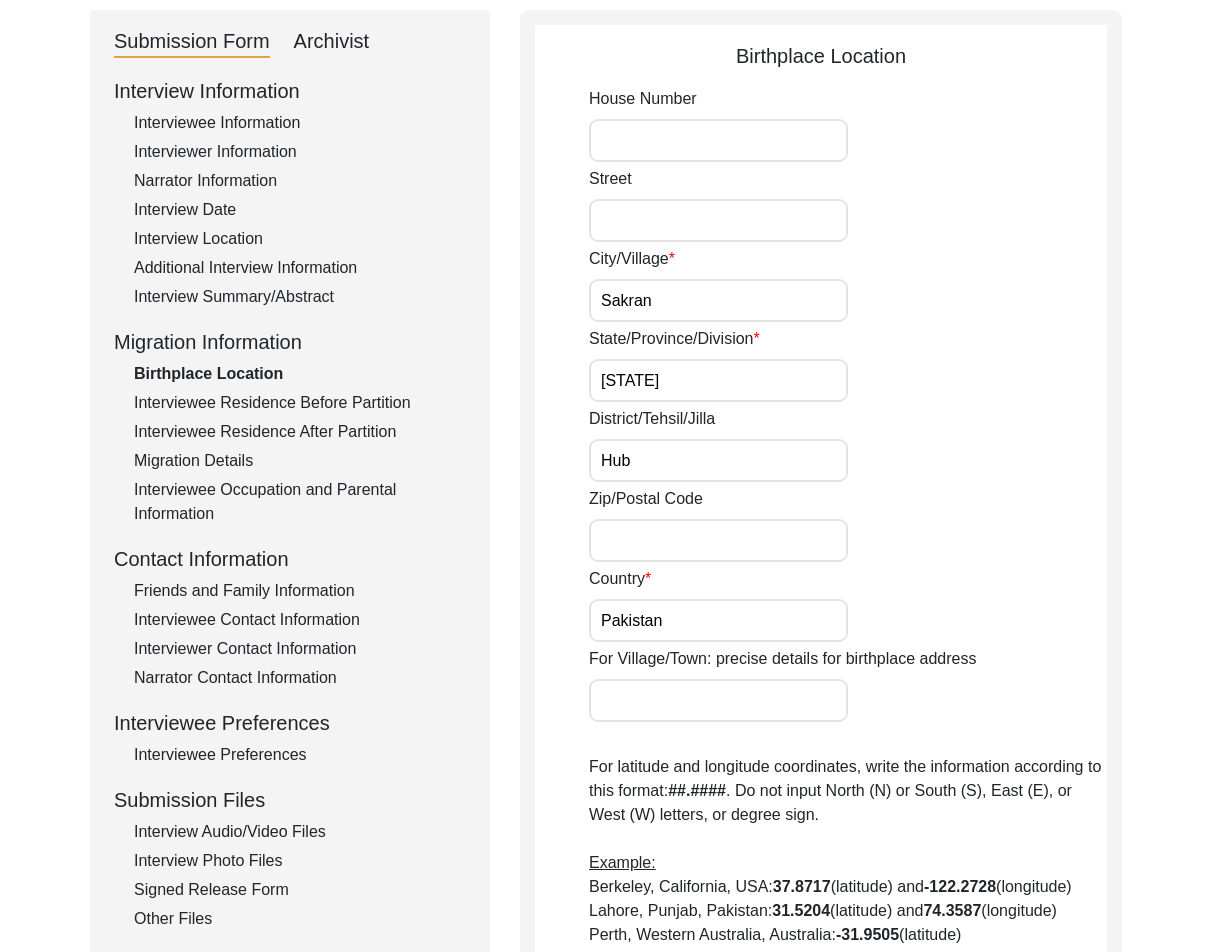 drag, startPoint x: 668, startPoint y: 299, endPoint x: 569, endPoint y: 299, distance: 99 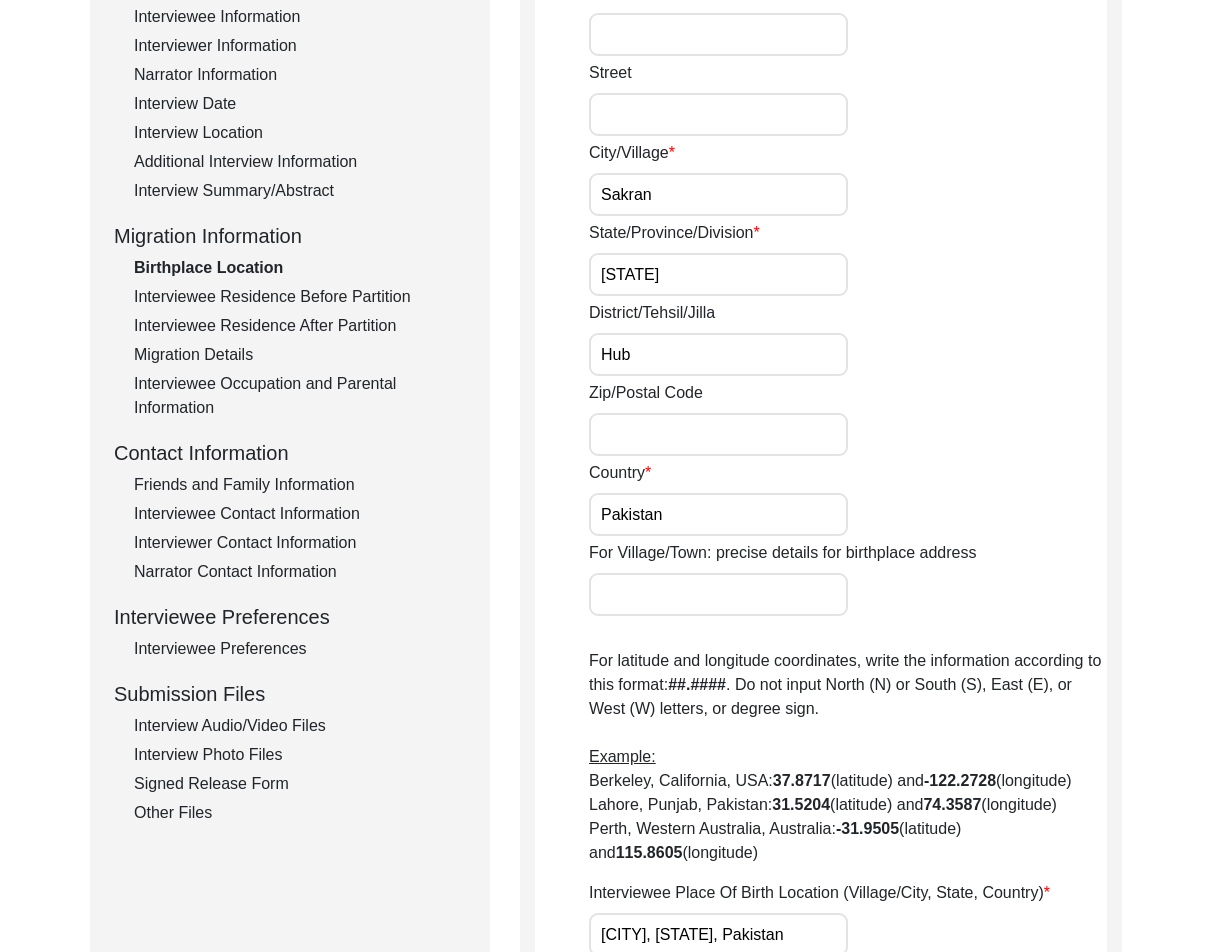 scroll, scrollTop: 313, scrollLeft: 0, axis: vertical 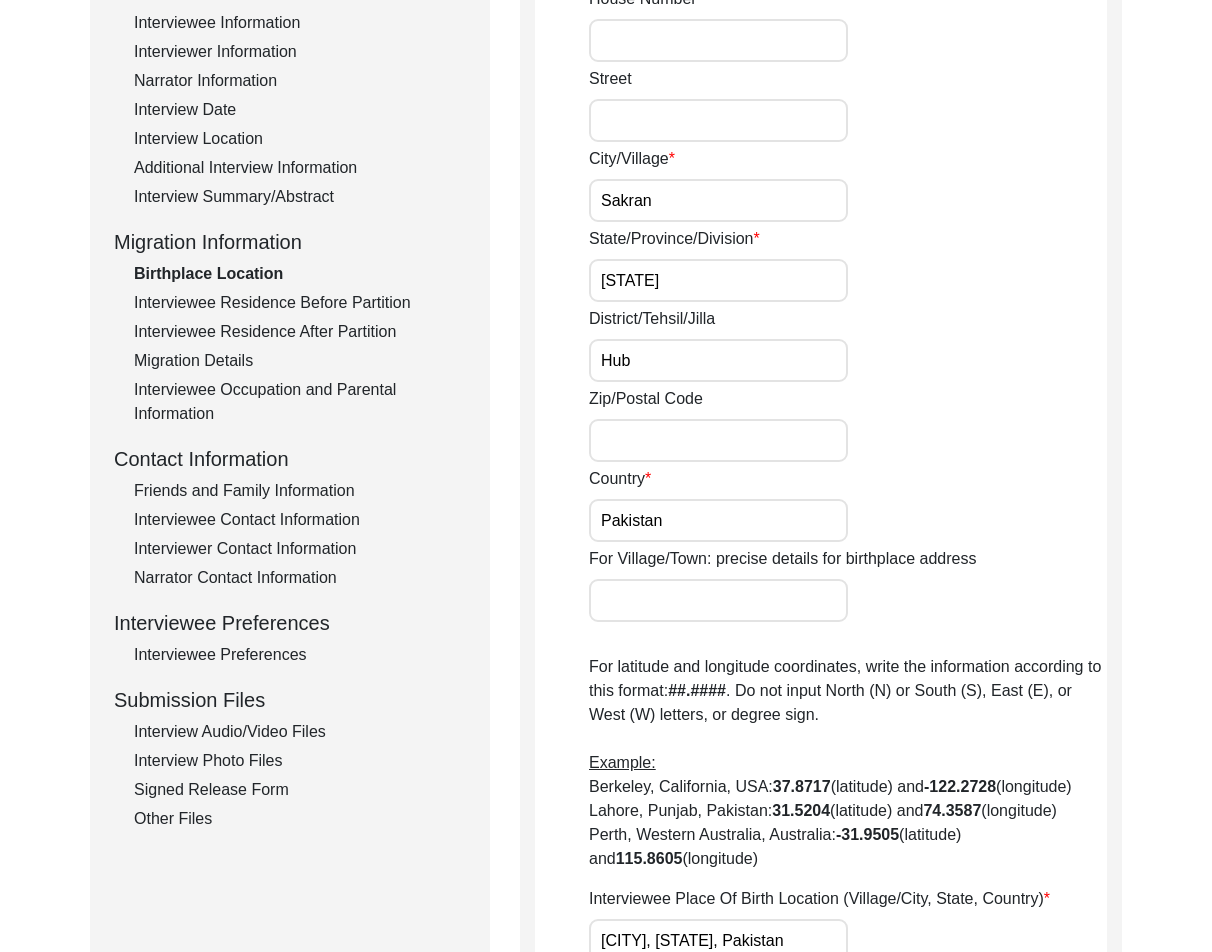drag, startPoint x: 707, startPoint y: 286, endPoint x: 526, endPoint y: 276, distance: 181.27603 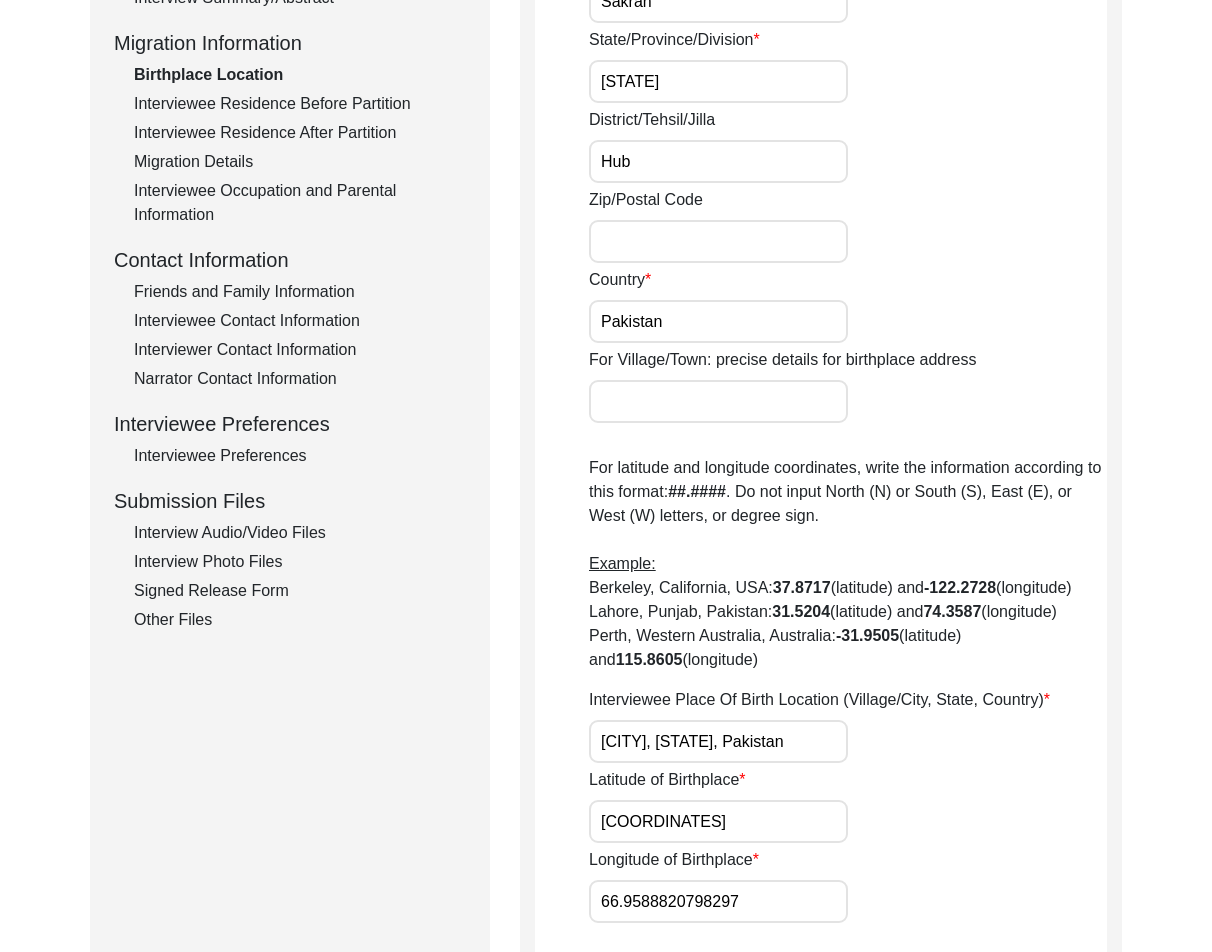 scroll, scrollTop: 513, scrollLeft: 0, axis: vertical 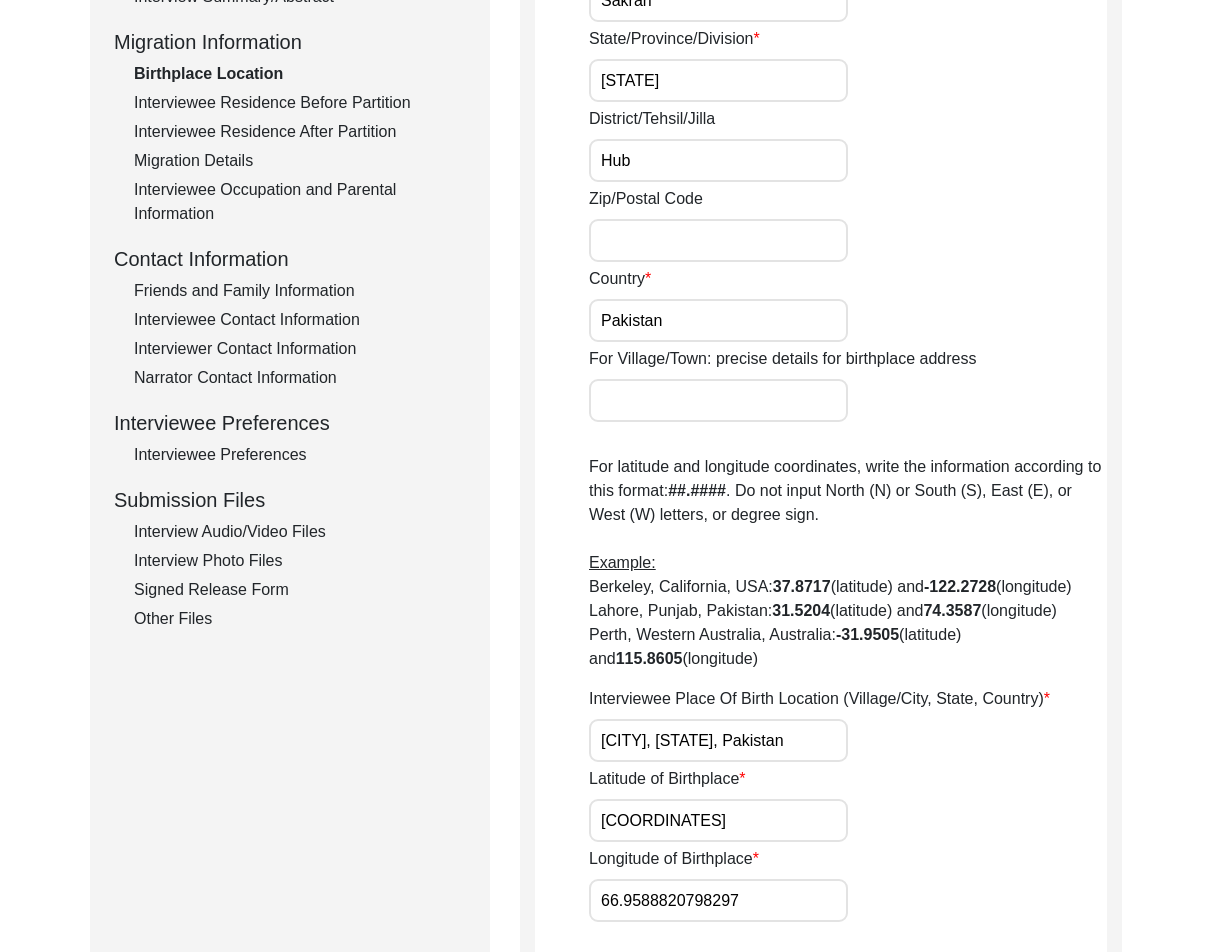 click on "Pakistan" at bounding box center [718, 320] 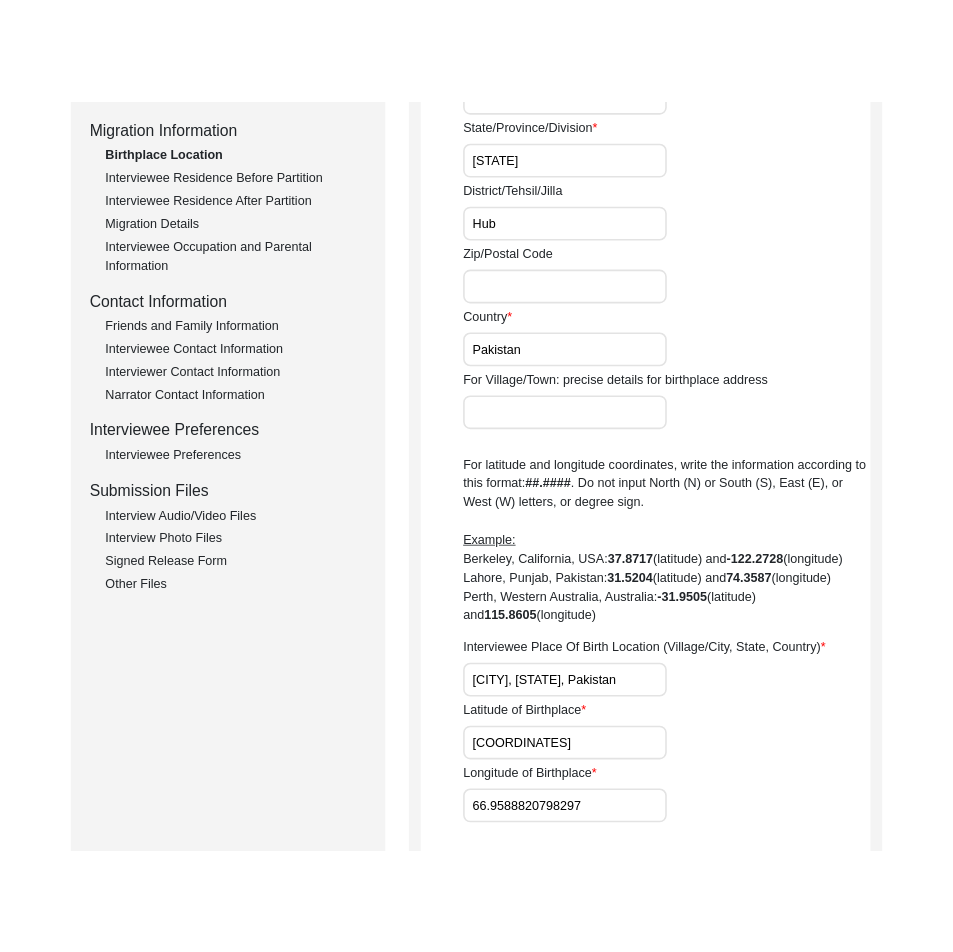 scroll, scrollTop: 713, scrollLeft: 0, axis: vertical 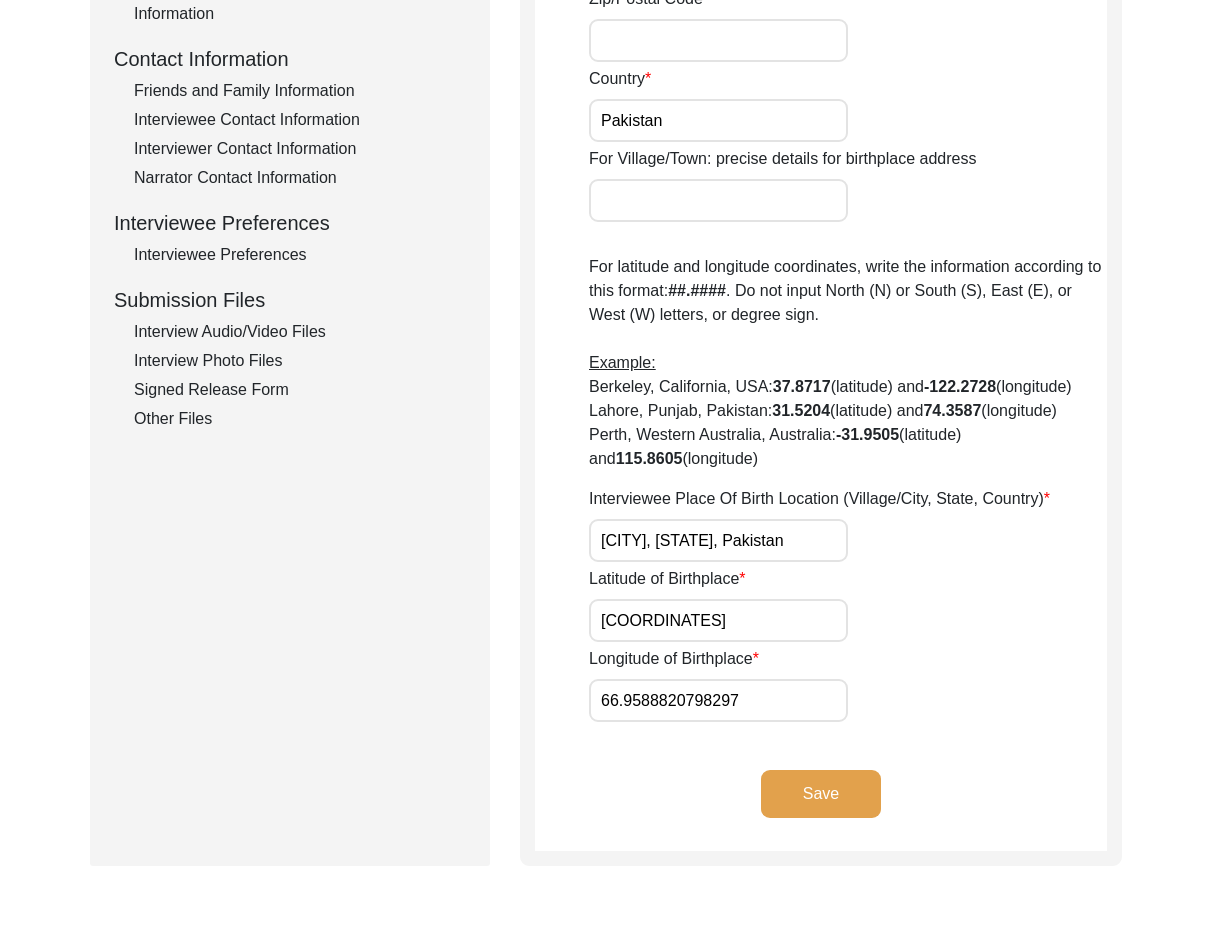 click on "Birthplace Location
House Number Street City/Village [CITY] State/Province/Division [STATE] District/Tehsil/Jilla [DISTRICT] Zip/Postal Code Country [COUNTRY] For Village/Town: precise details for birthplace address  For latitude and longitude coordinates, write the information according to this format:  ##.#### . Do not input North (N) or South (S), East (E), or West (W) letters, or degree sign.  Example:  Berkeley, California, USA:  37.8717  (latitude) and  -122.2728  (longitude)   Lahore, Punjab, Pakistan:  31.5204  (latitude) and  74.3587  (longitude)   Perth, Western Australia, Australia:  -31.9505  (latitude) and  115.8605  (longitude)  Interviewee Place Of Birth Location (Village/City, State, Country) [CITY], [STATE], Pakisthan Latitude of Birthplace ##.#### Longitude of Birthplace ##.#### Save" 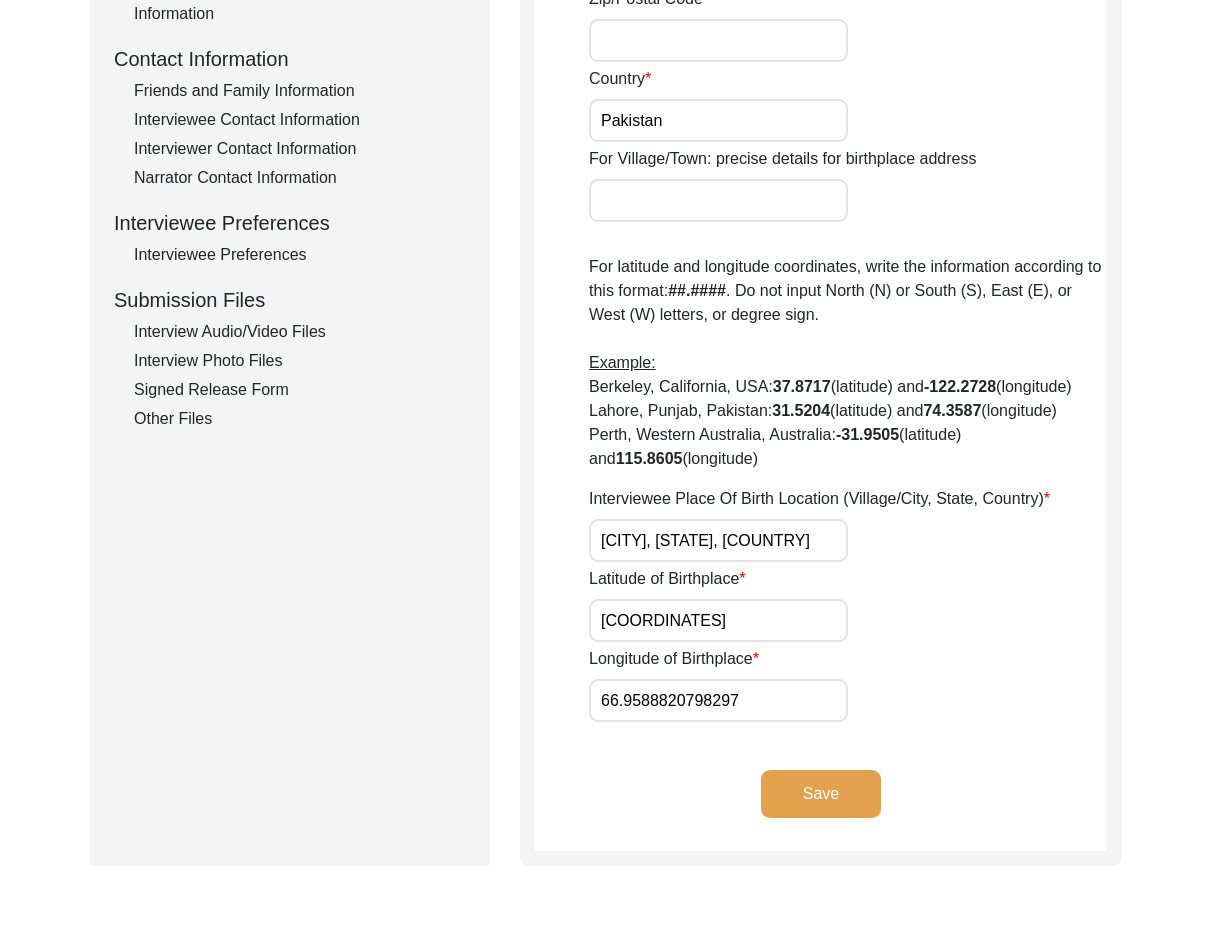 type on "[CITY], [STATE], [COUNTRY]" 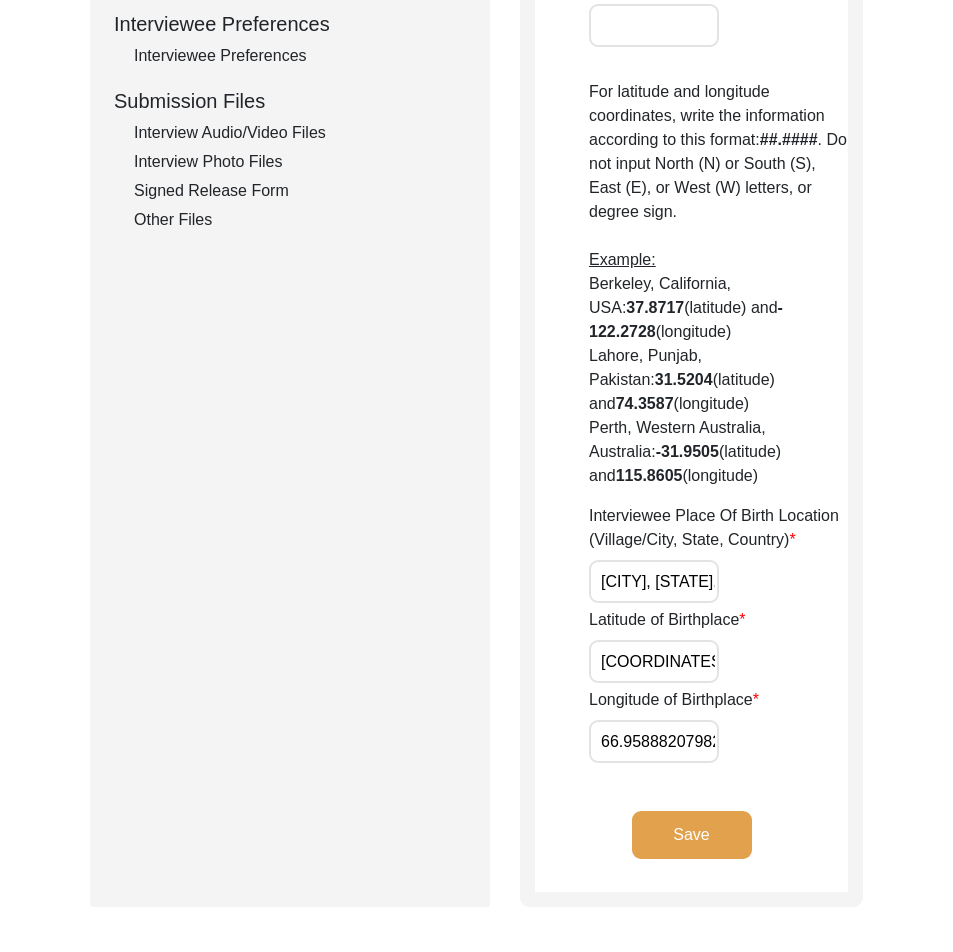 scroll, scrollTop: 913, scrollLeft: 0, axis: vertical 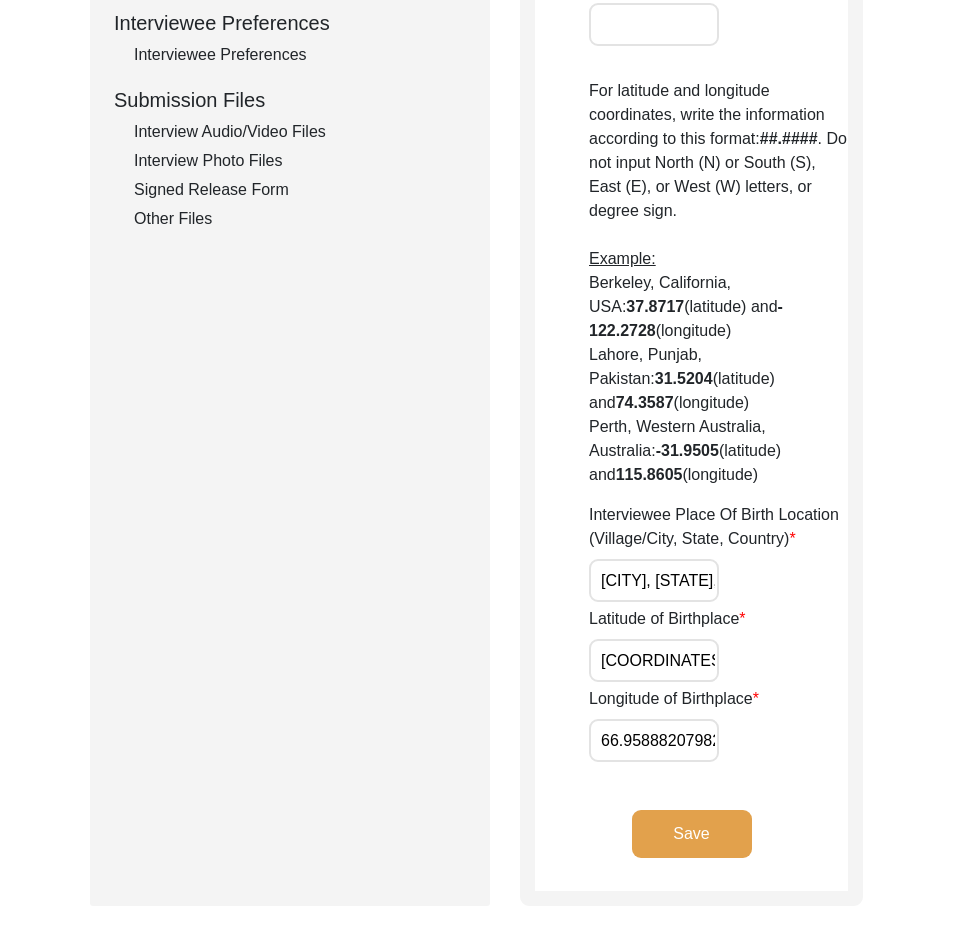 click on "[COORDINATES]" at bounding box center (654, 660) 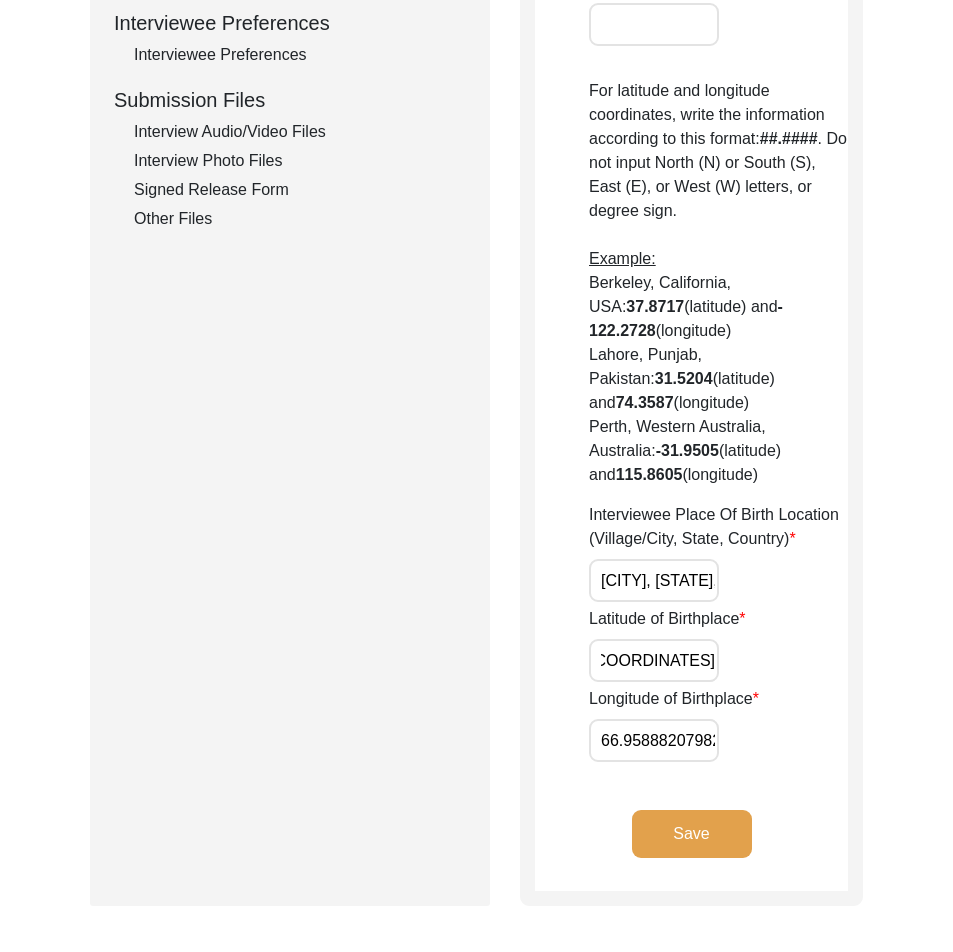 drag, startPoint x: 642, startPoint y: 613, endPoint x: 887, endPoint y: 633, distance: 245.81497 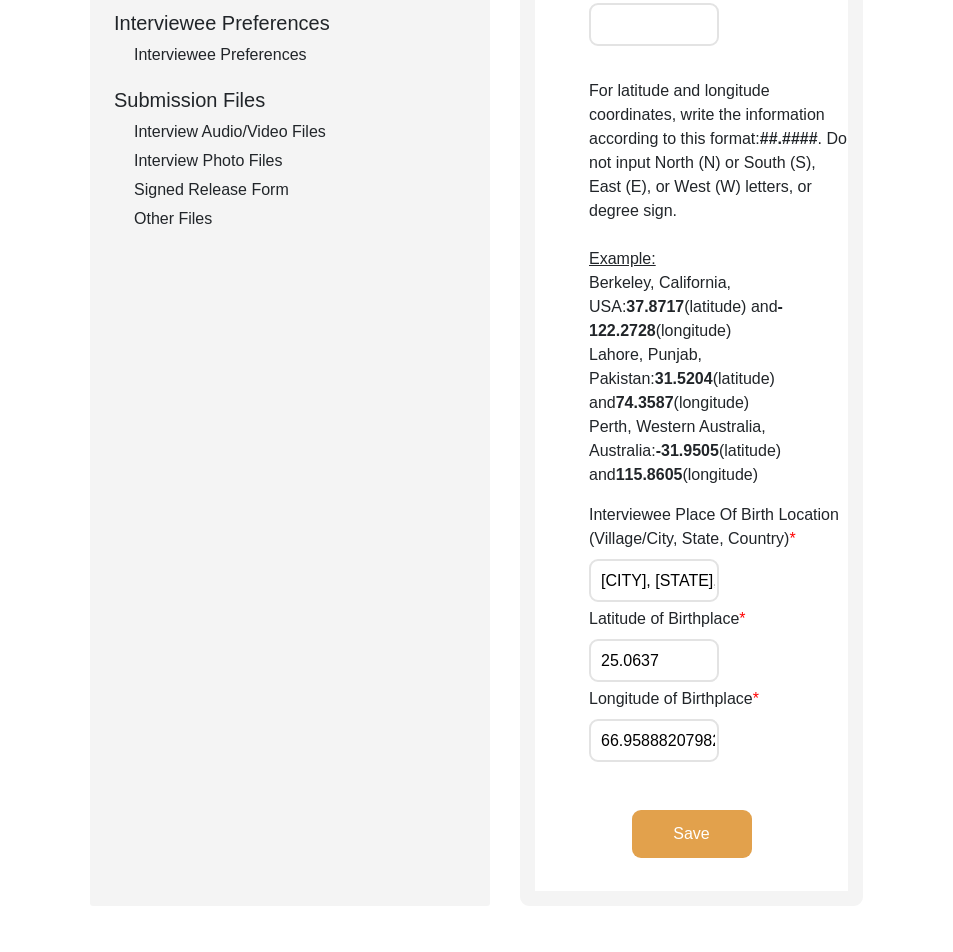 scroll, scrollTop: 0, scrollLeft: 0, axis: both 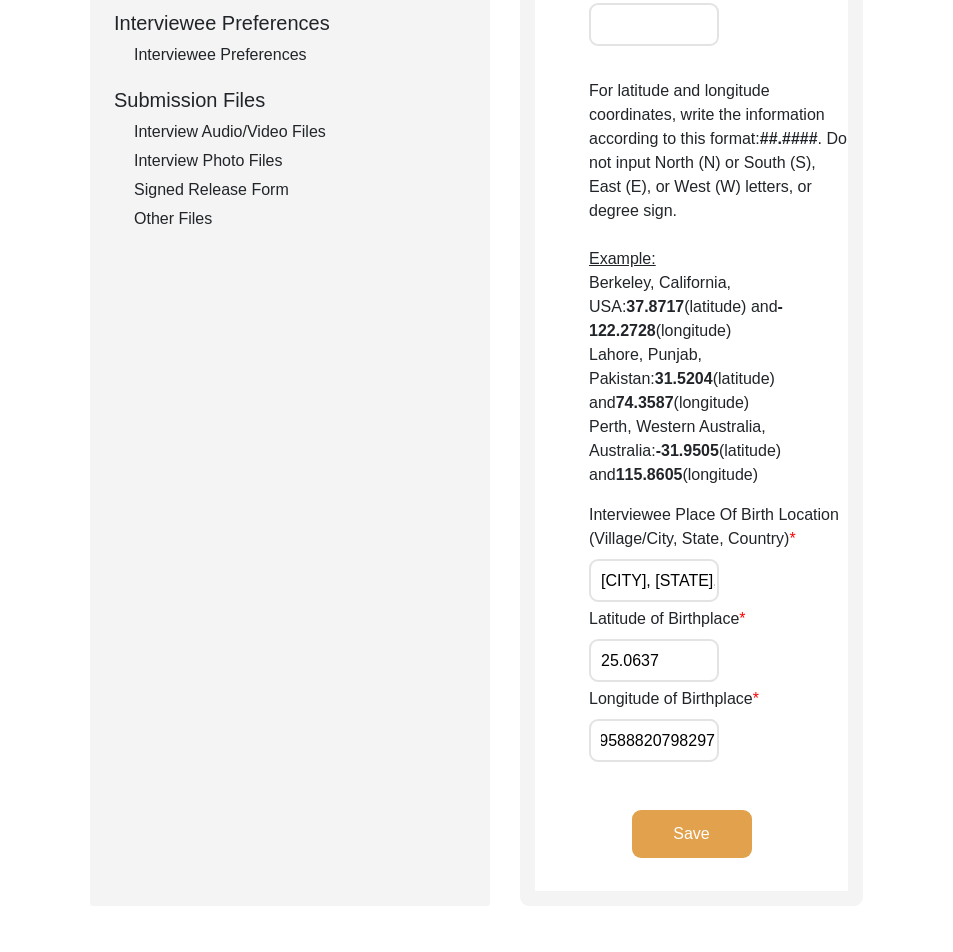 drag, startPoint x: 642, startPoint y: 692, endPoint x: 758, endPoint y: 702, distance: 116.43024 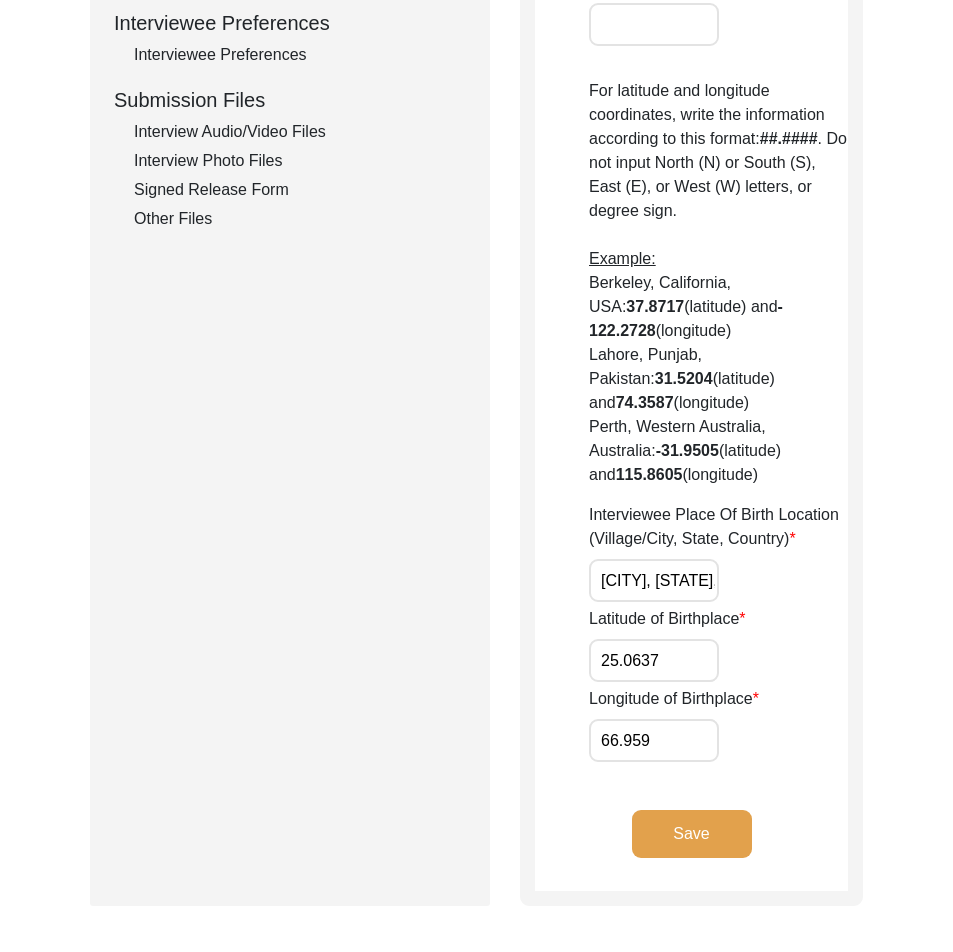 scroll, scrollTop: 0, scrollLeft: 0, axis: both 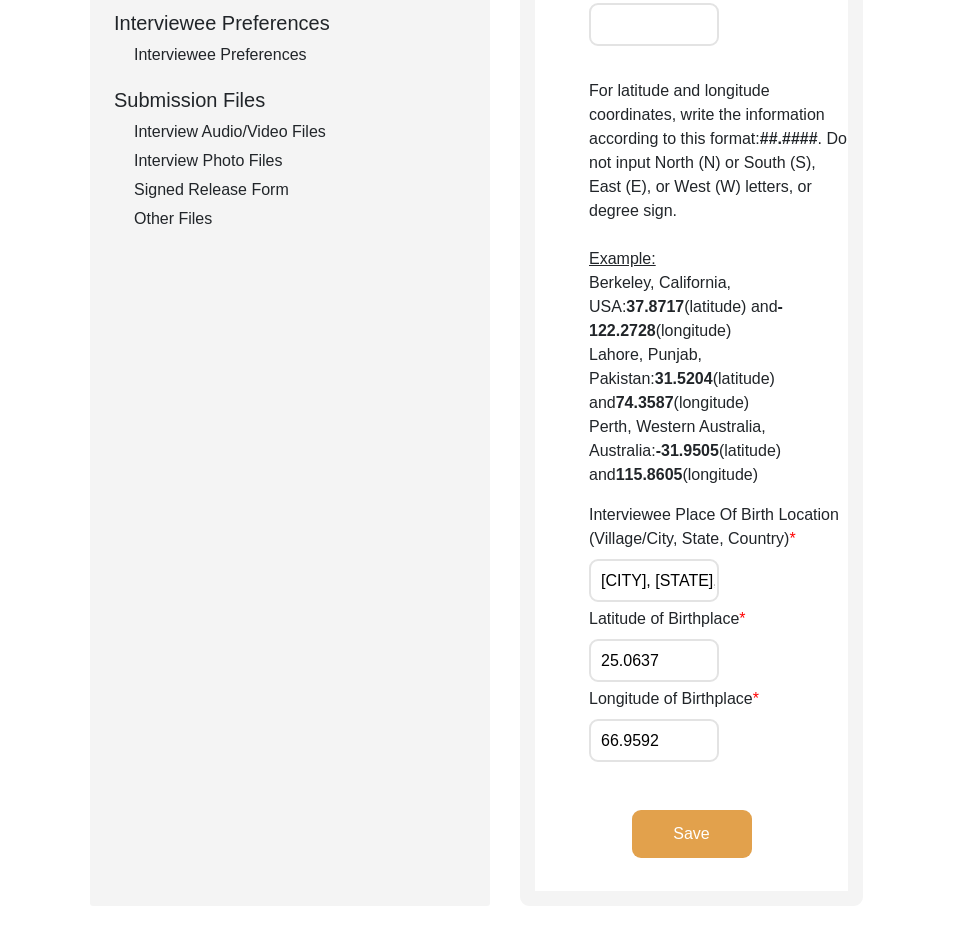 type on "66.9592" 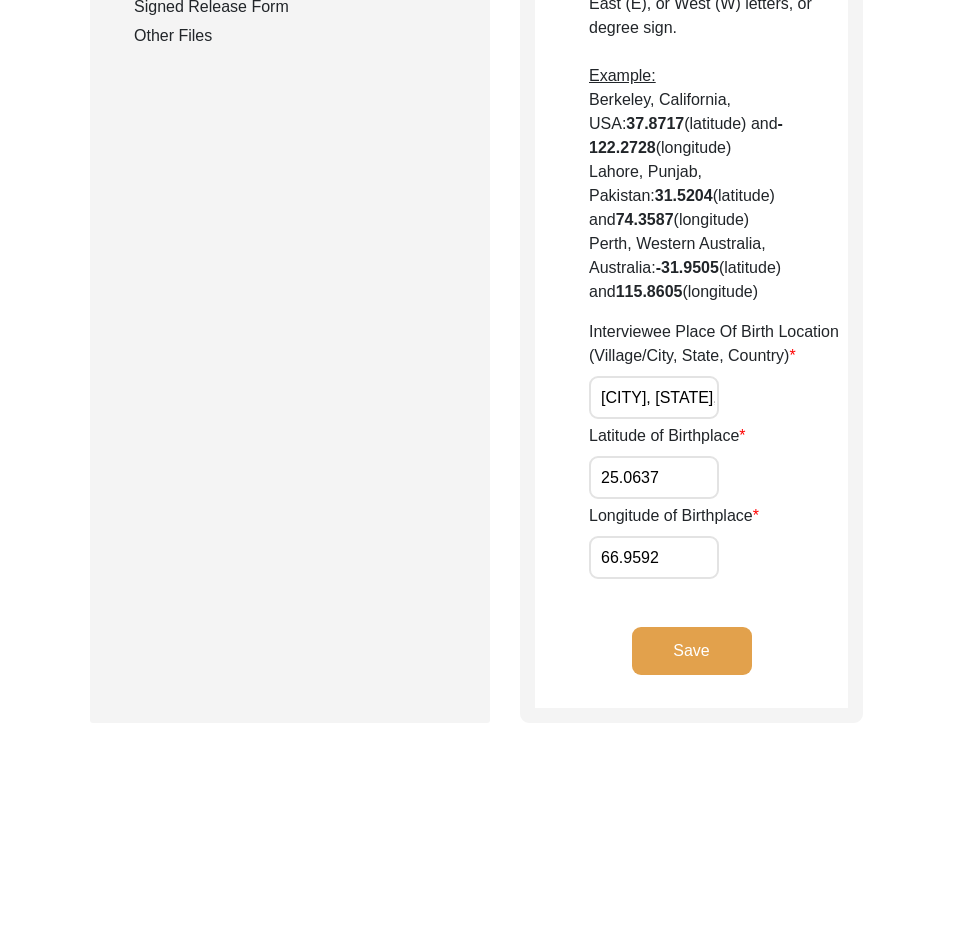 scroll, scrollTop: 1105, scrollLeft: 0, axis: vertical 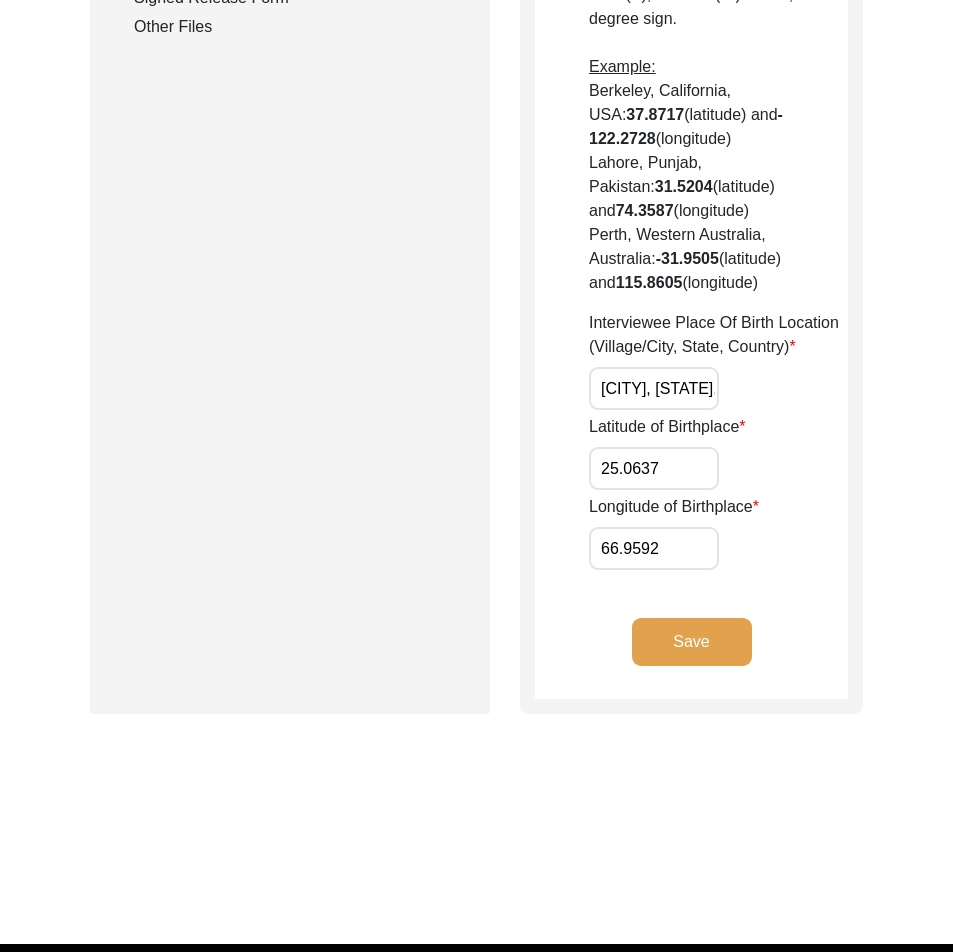 click on "Save" 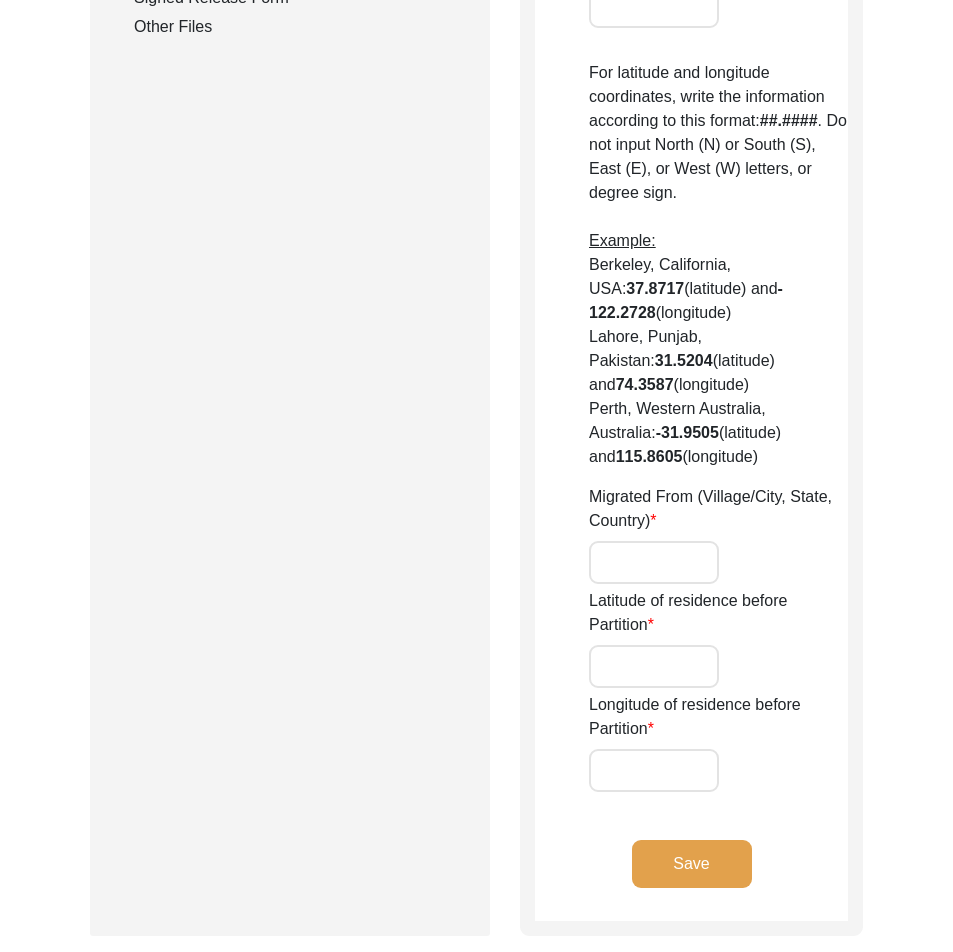 type on "[CITY]" 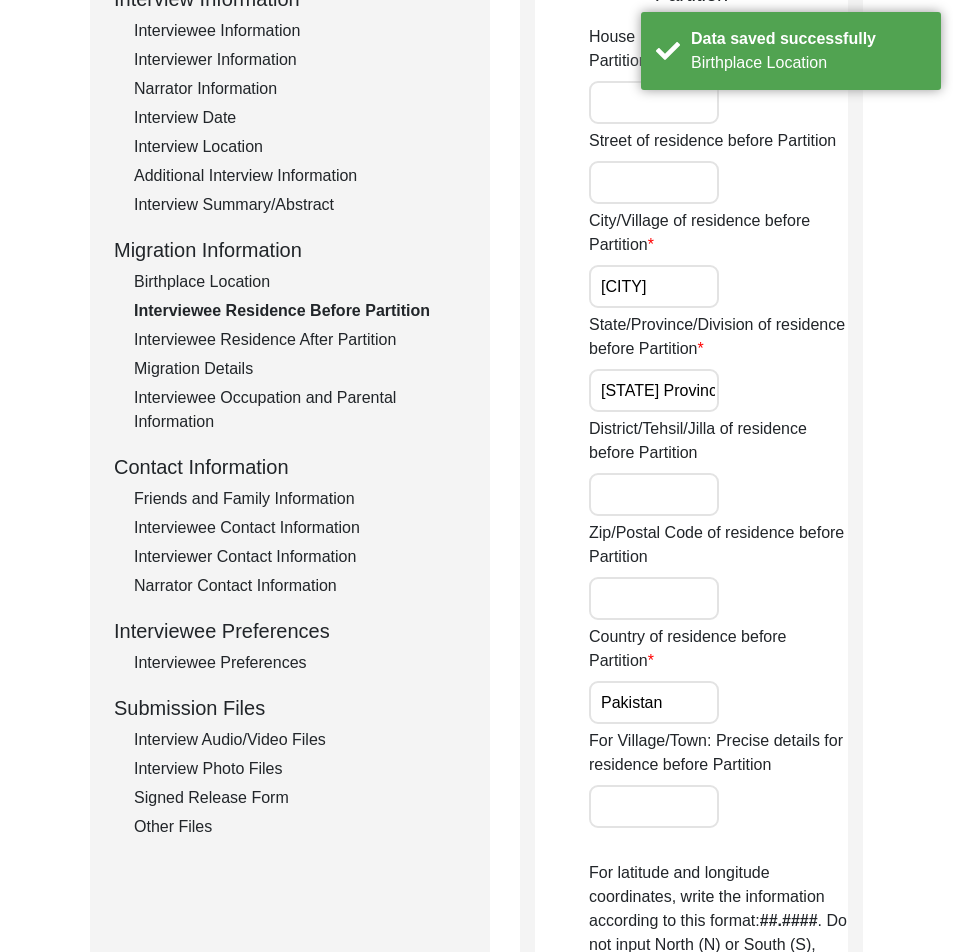 scroll, scrollTop: 0, scrollLeft: 0, axis: both 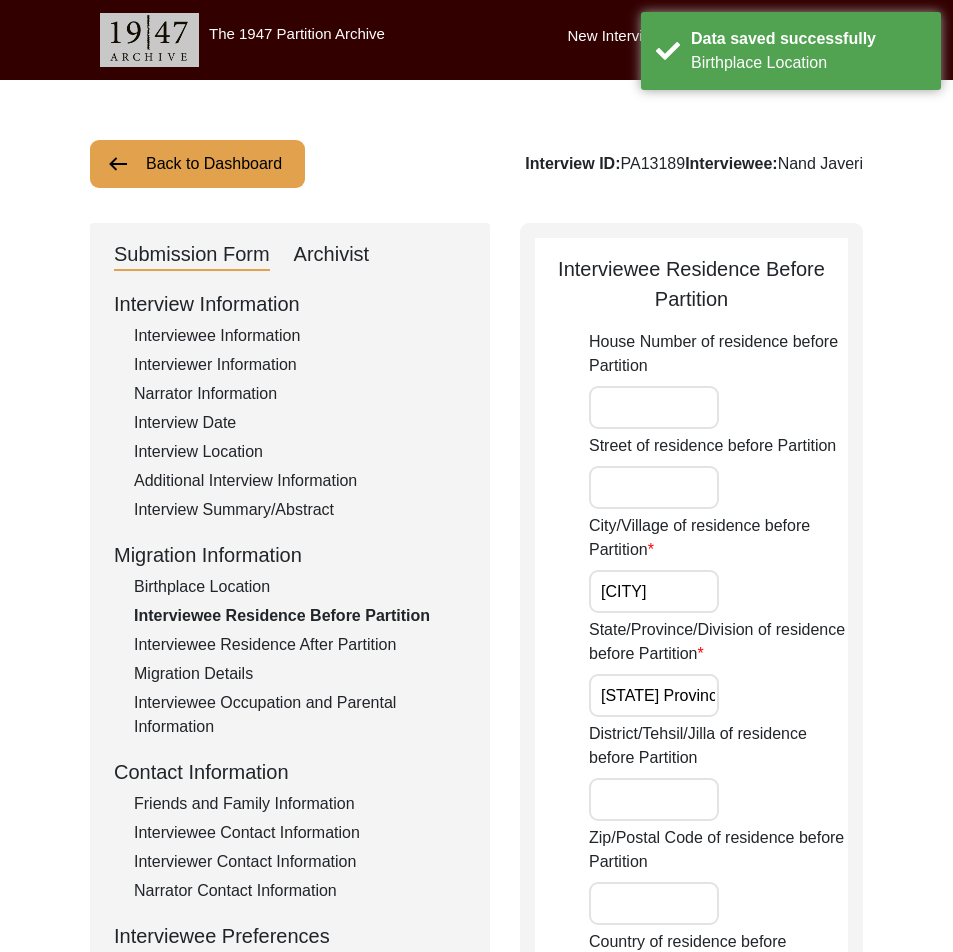 click on "[CITY]" at bounding box center [654, 591] 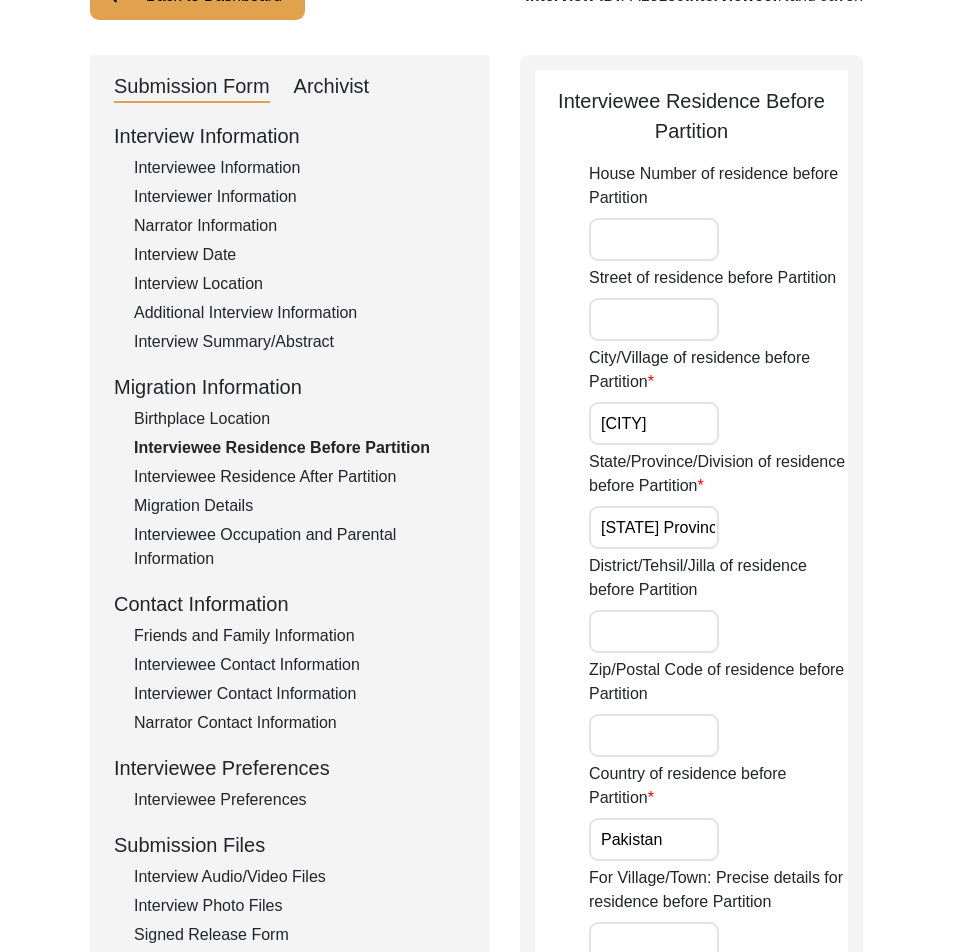 scroll, scrollTop: 200, scrollLeft: 0, axis: vertical 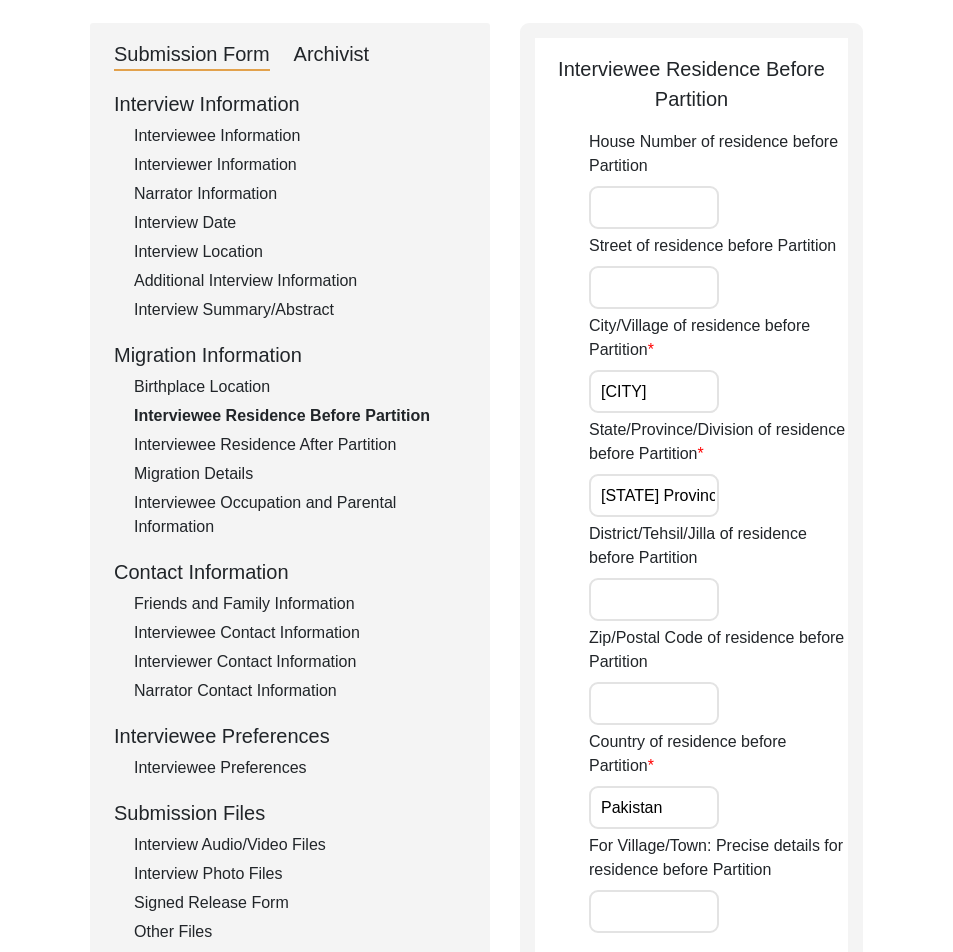 drag, startPoint x: 639, startPoint y: 496, endPoint x: 803, endPoint y: 507, distance: 164.36848 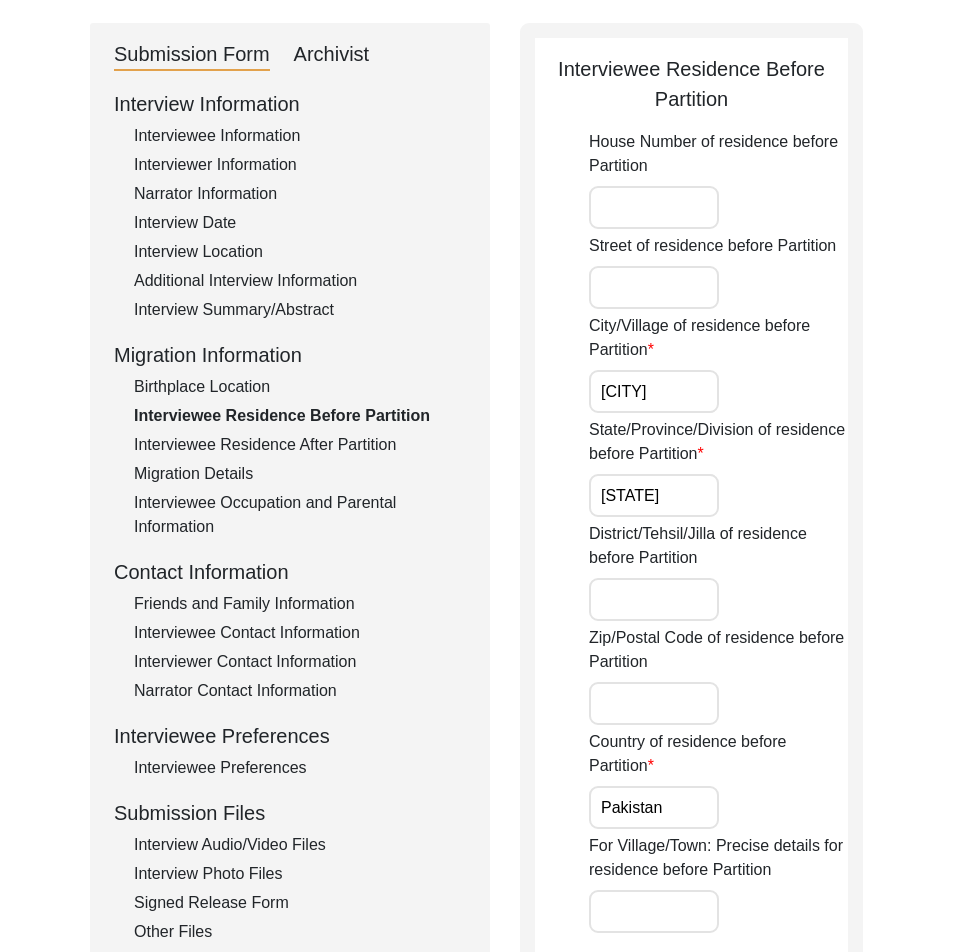 type on "[STATE]" 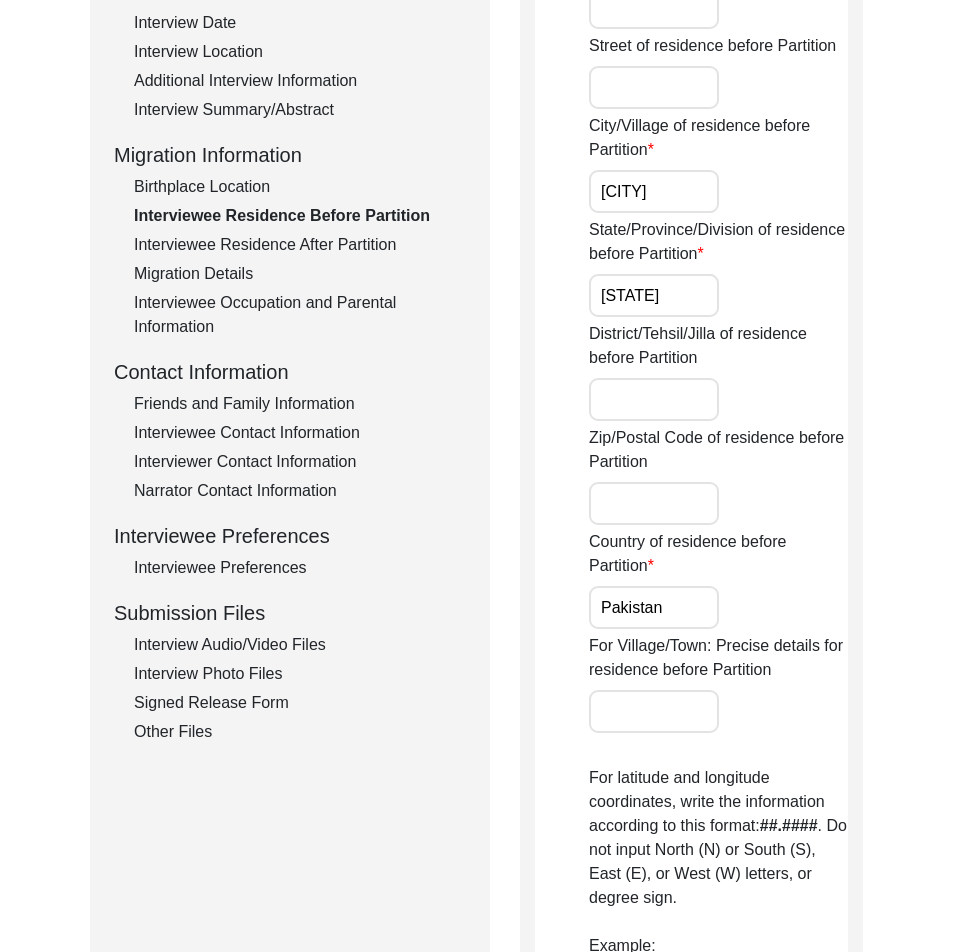 click on "District/Tehsil/Jilla of residence before Partition" 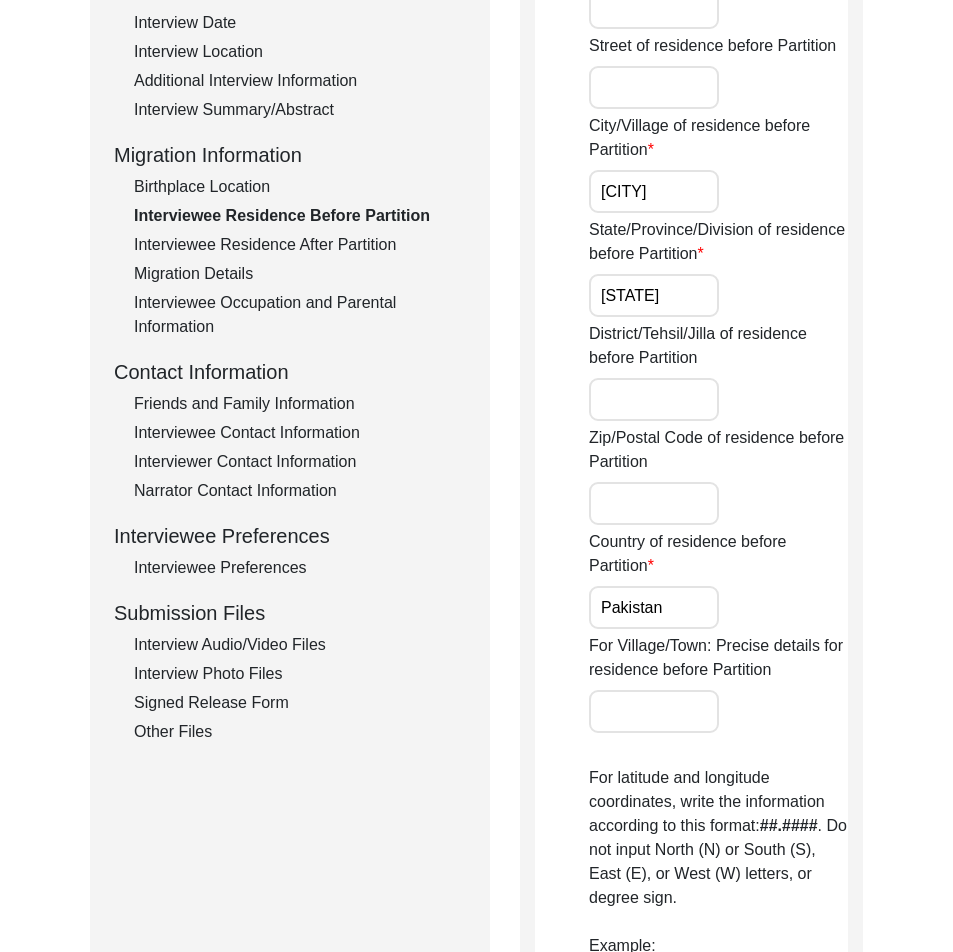 click on "District/Tehsil/Jilla of residence before Partition" at bounding box center [654, 399] 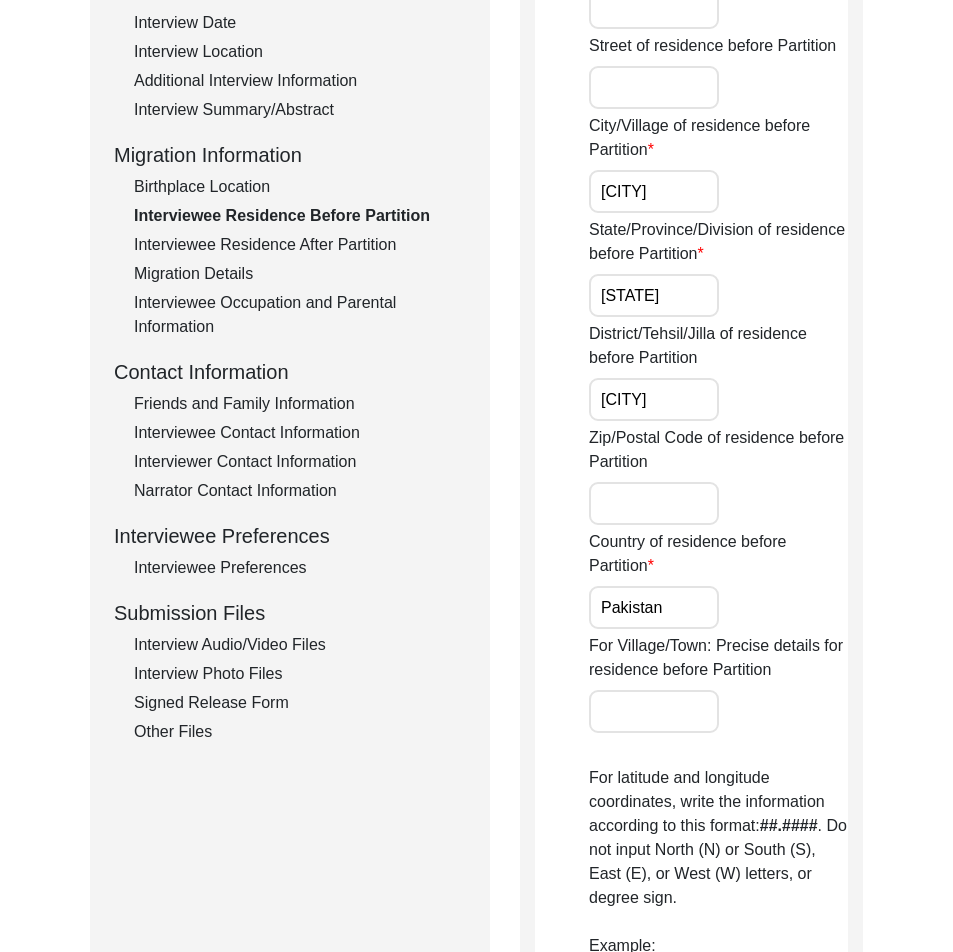 type on "[CITY]" 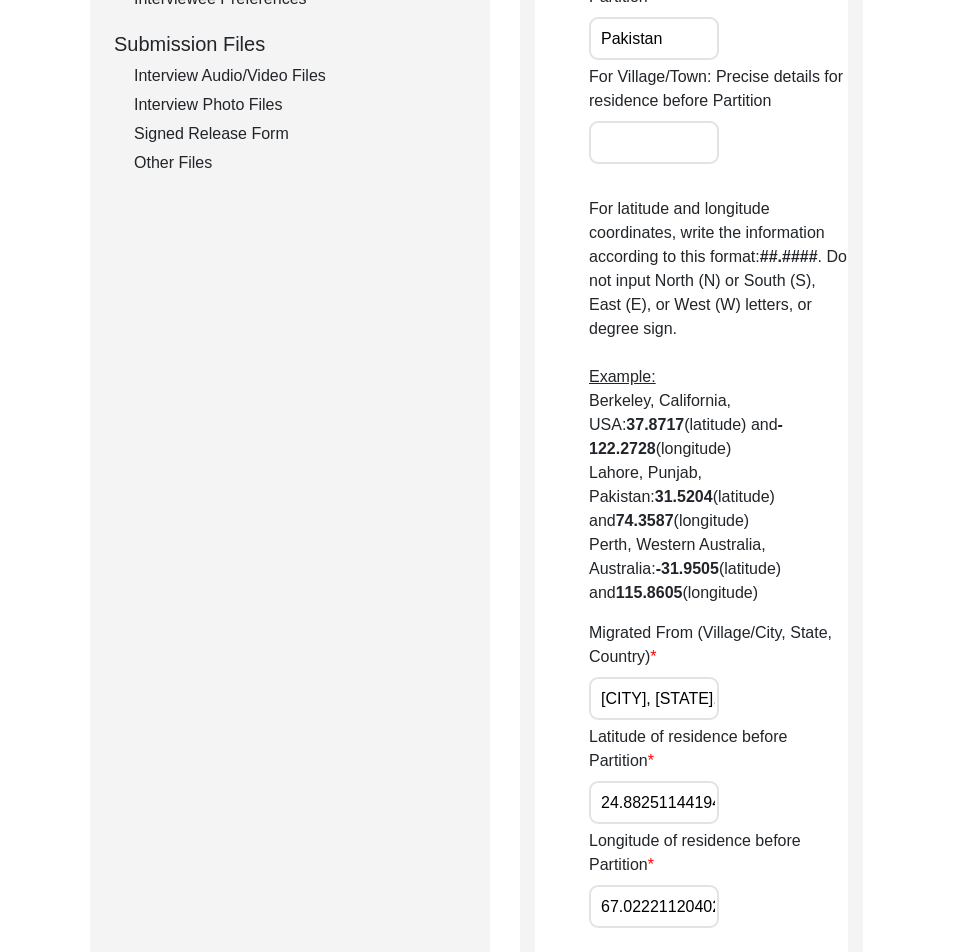 scroll, scrollTop: 1000, scrollLeft: 0, axis: vertical 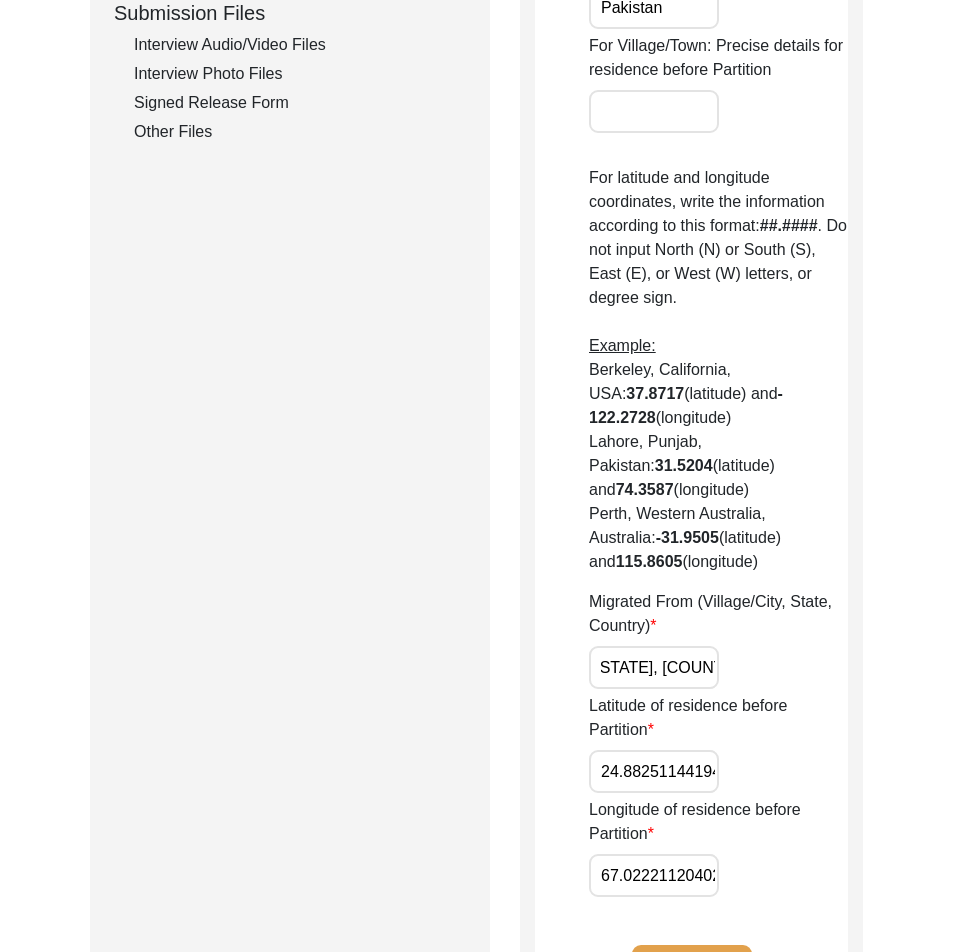 drag, startPoint x: 597, startPoint y: 619, endPoint x: 744, endPoint y: 628, distance: 147.27525 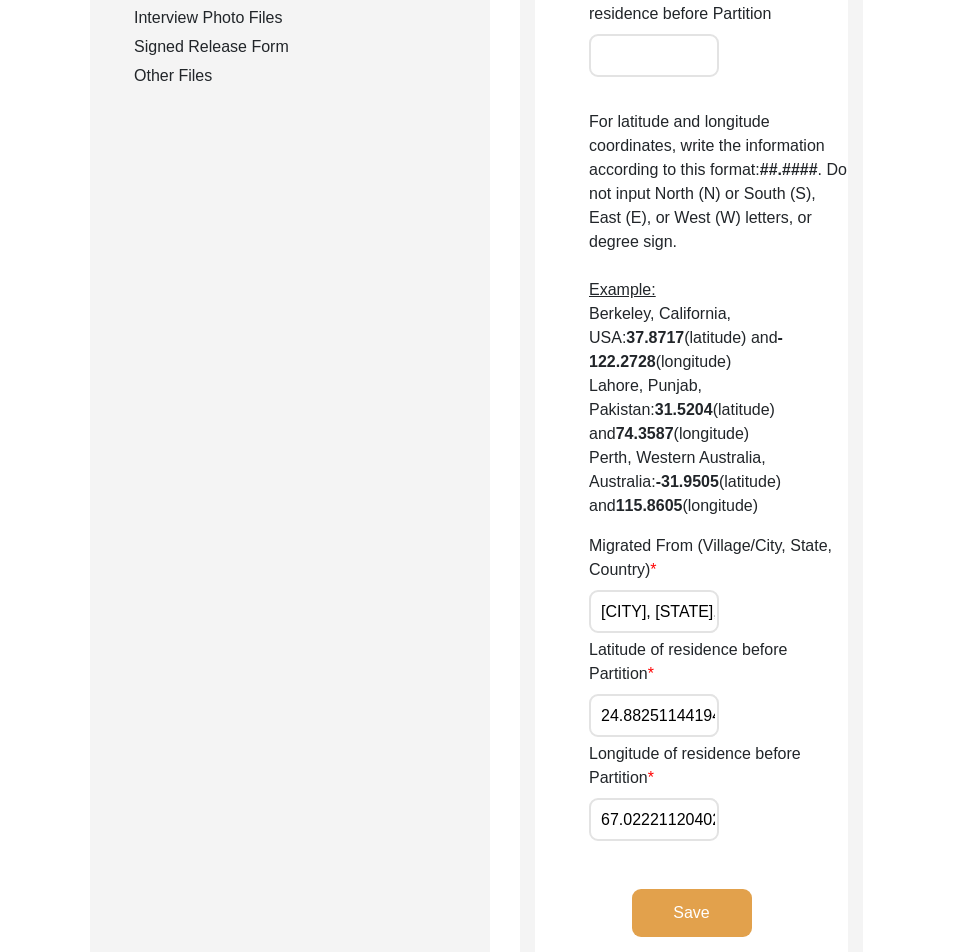 scroll, scrollTop: 1100, scrollLeft: 0, axis: vertical 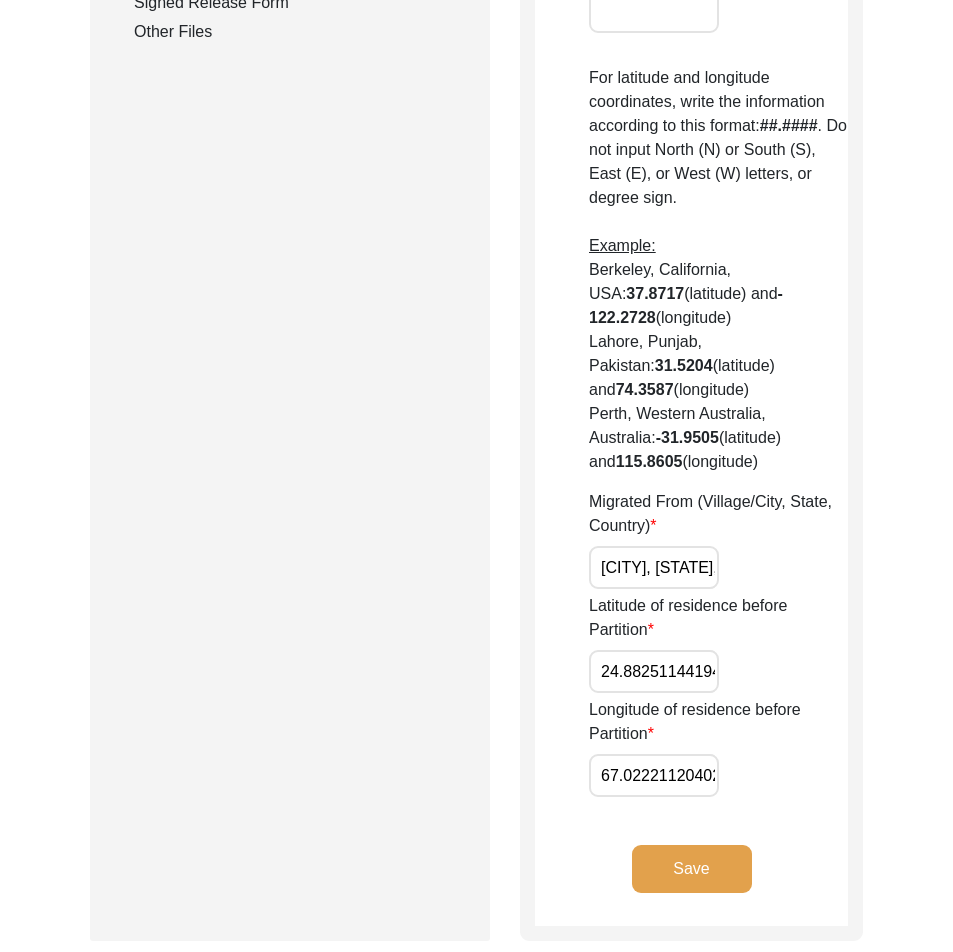 click on "24.88251144194807" at bounding box center (654, 671) 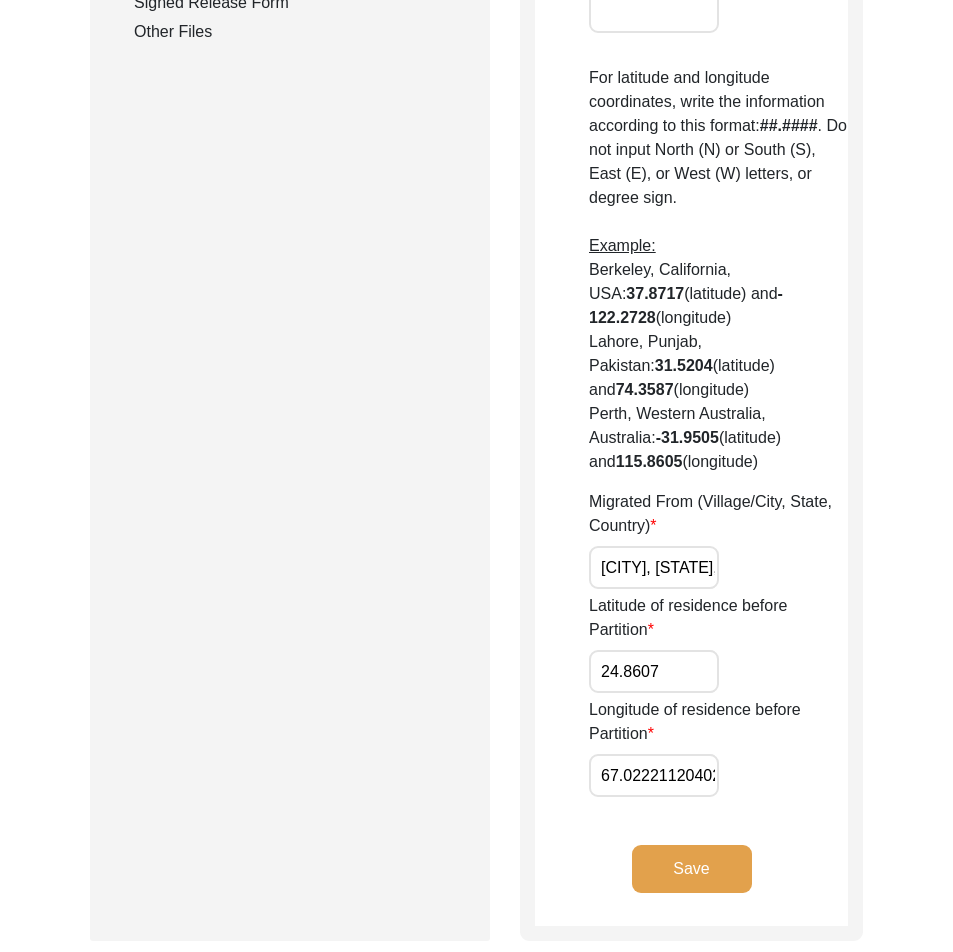 type on "24.8607" 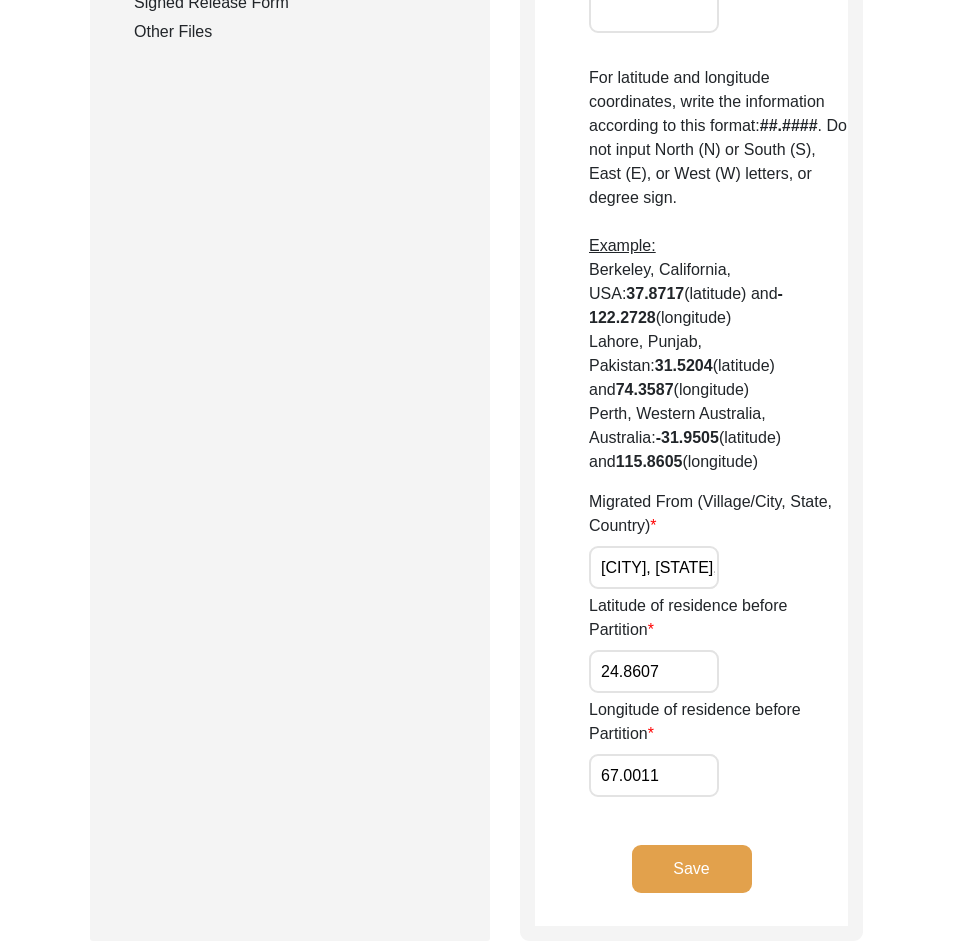 type on "67.0011" 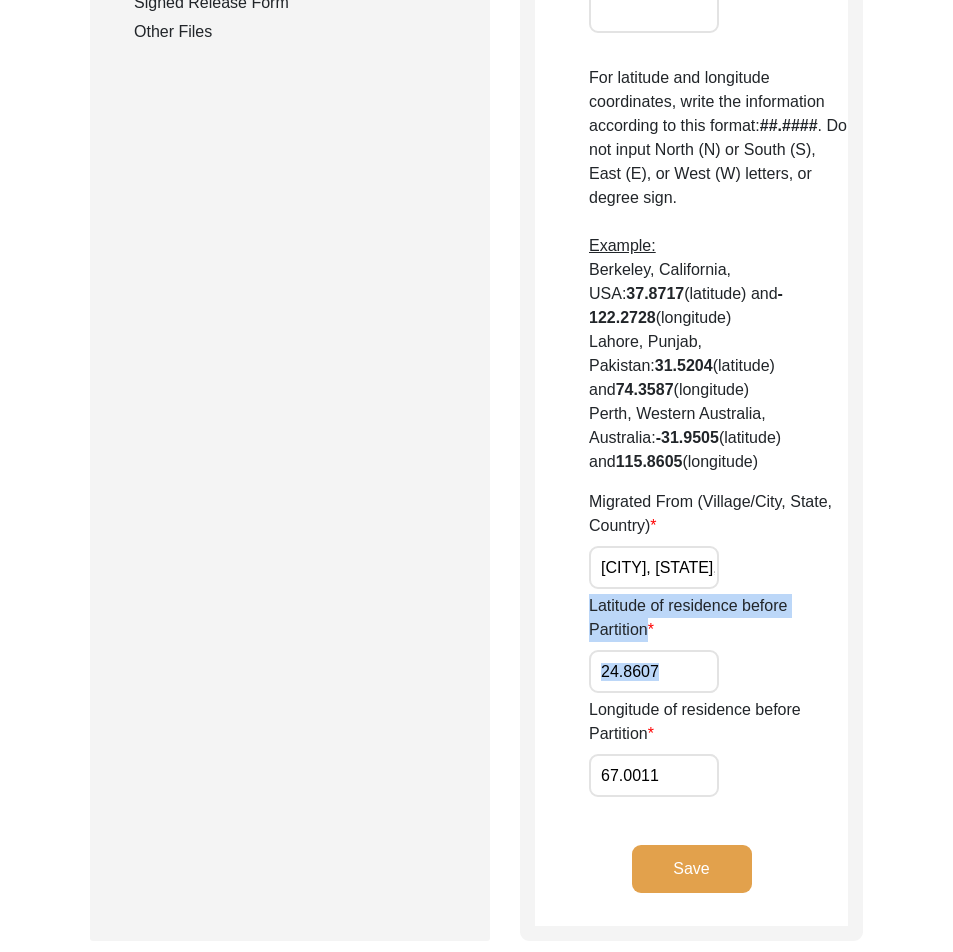 drag, startPoint x: 664, startPoint y: 642, endPoint x: 612, endPoint y: 634, distance: 52.611786 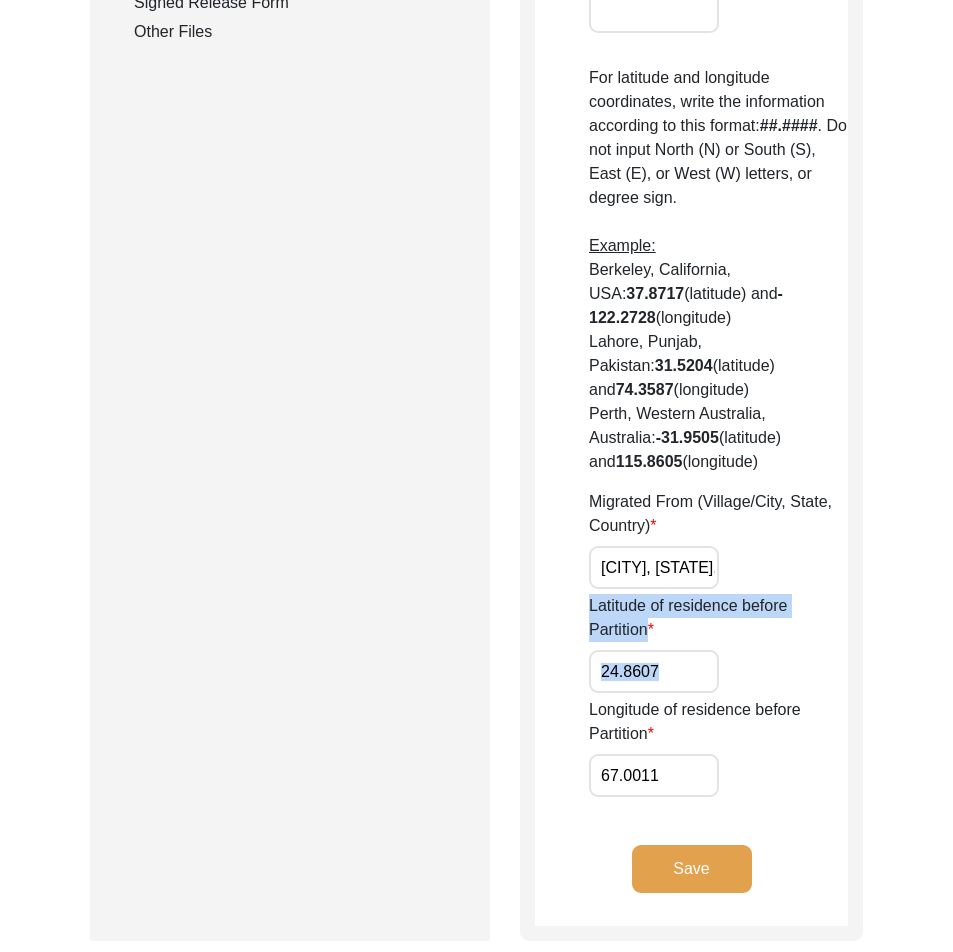 click on "House Number of residence before Partition Street of residence before Partition City/Village of residence before Partition Karachi State/Province/Division of residence before Partition Sindh District/Tehsil/Jilla of residence before Partition Karachi Zip/Postal Code of residence before Partition Country of residence before Partition Pakistan For Village/Town: Precise details for residence before Partition  For latitude and longitude coordinates, write the information according to this format:  ##.#### . Do not input North (N) or South (S), East (E), or West (W) letters, or degree sign.  Example:  Berkeley, California, USA:  37.8717  (latitude) and  -122.2728  (longitude)   Lahore, Punjab, Pakistan:  31.5204  (latitude) and  74.3587  (longitude)   Perth, Western Australia, Australia:  -31.9505  (latitude) and  115.8605  (longitude)  Migrated From (Village/City, State, Country) Karachi, Sindh, Pakistan Latitude of residence before Partition 24.8607 Longitude of residence before Partition 67.0011" 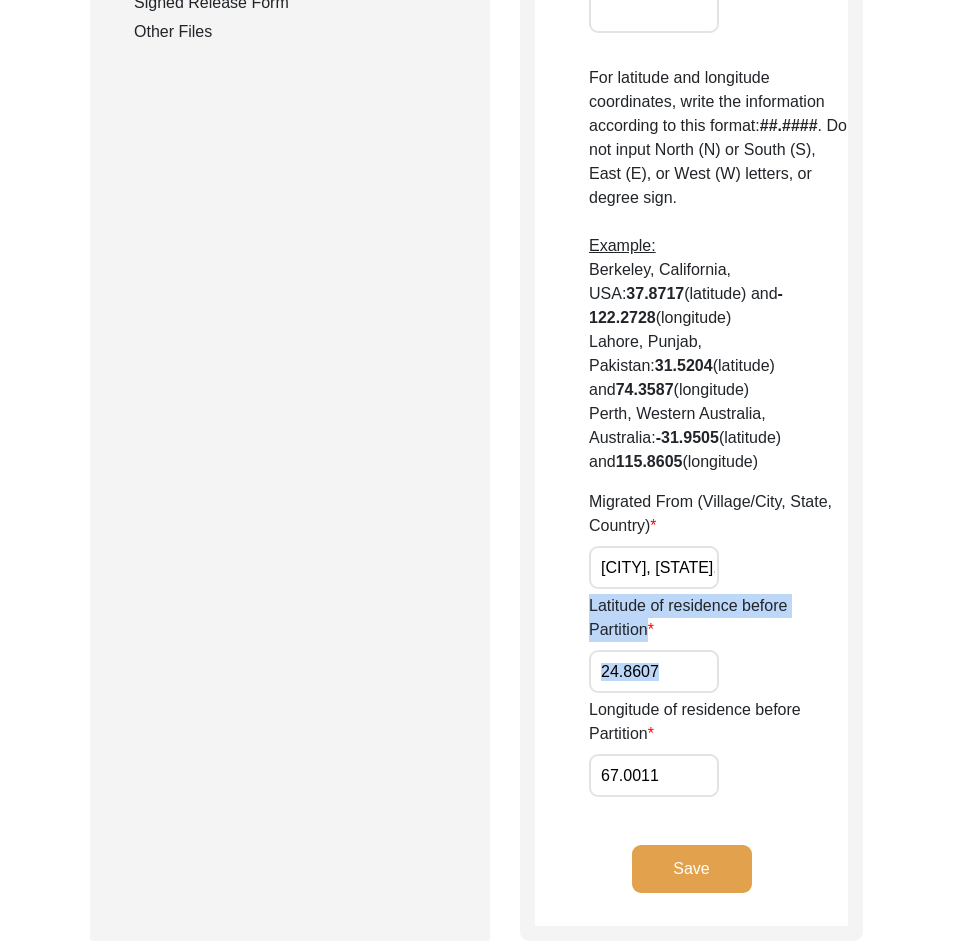 click on "24.8607" at bounding box center (654, 671) 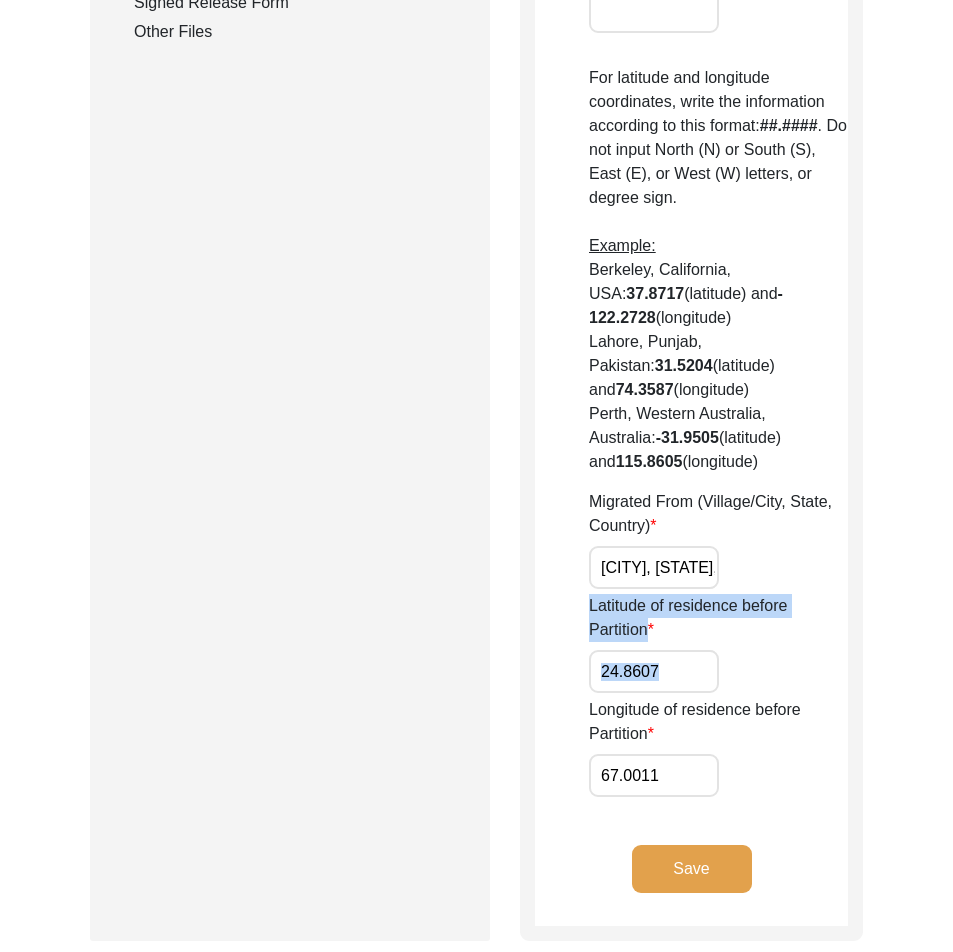 click on "24.8607" at bounding box center (654, 671) 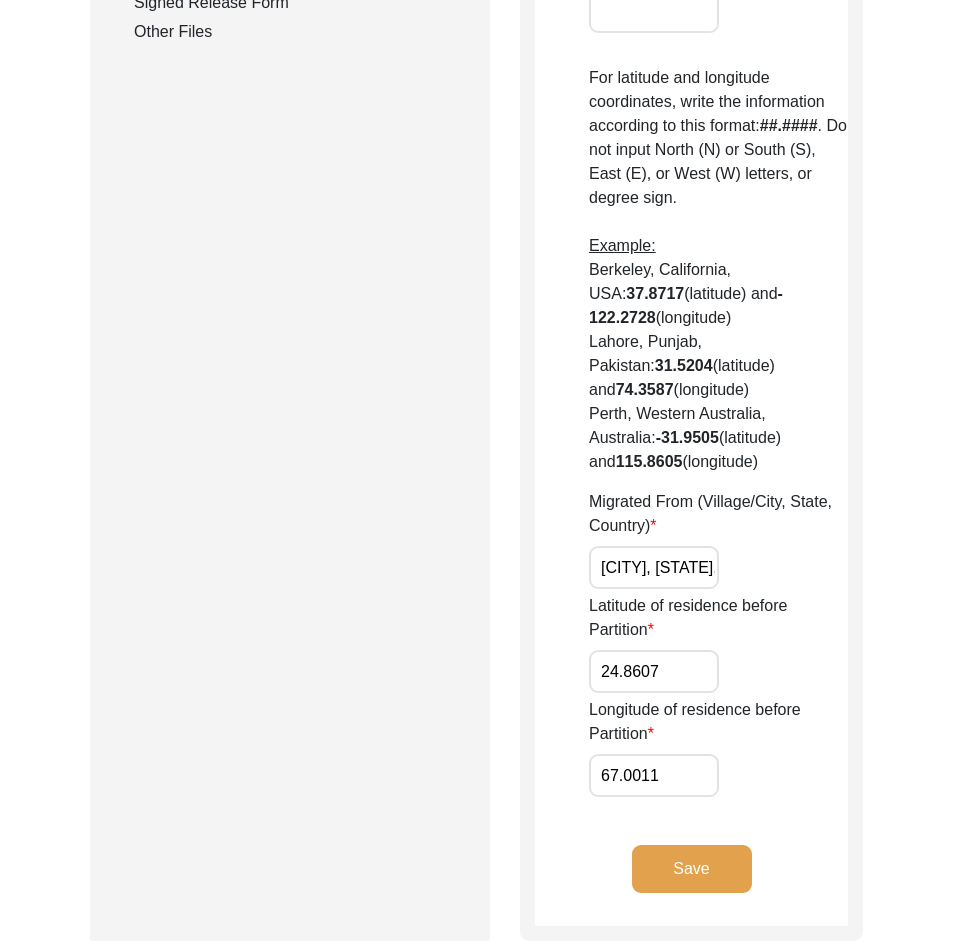 drag, startPoint x: 682, startPoint y: 618, endPoint x: 560, endPoint y: 593, distance: 124.53513 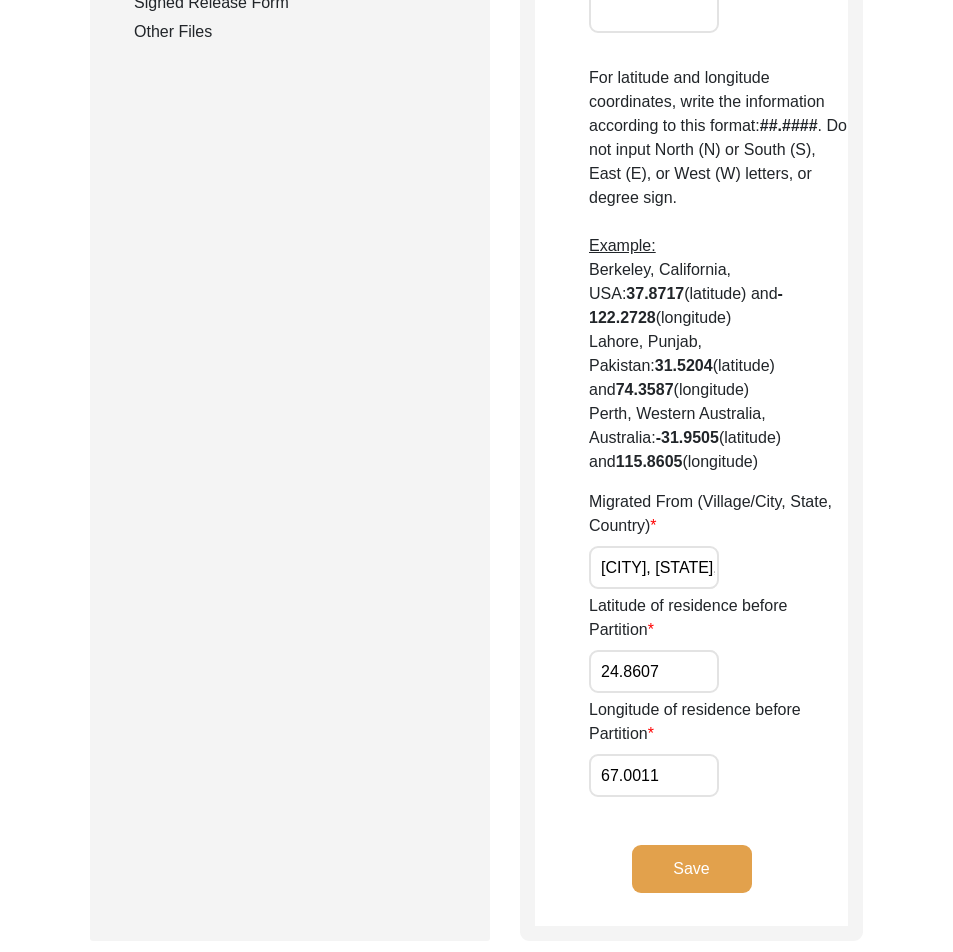 click on "House Number of residence before Partition Street of residence before Partition City/Village of residence before Partition Karachi State/Province/Division of residence before Partition Sindh District/Tehsil/Jilla of residence before Partition Karachi Zip/Postal Code of residence before Partition Country of residence before Partition Pakistan For Village/Town: Precise details for residence before Partition  For latitude and longitude coordinates, write the information according to this format:  ##.#### . Do not input North (N) or South (S), East (E), or West (W) letters, or degree sign.  Example:  Berkeley, California, USA:  37.8717  (latitude) and  -122.2728  (longitude)   Lahore, Punjab, Pakistan:  31.5204  (latitude) and  74.3587  (longitude)   Perth, Western Australia, Australia:  -31.9505  (latitude) and  115.8605  (longitude)  Migrated From (Village/City, State, Country) Karachi, Sindh, Pakistan Latitude of residence before Partition 24.8607 67.0011 Save" 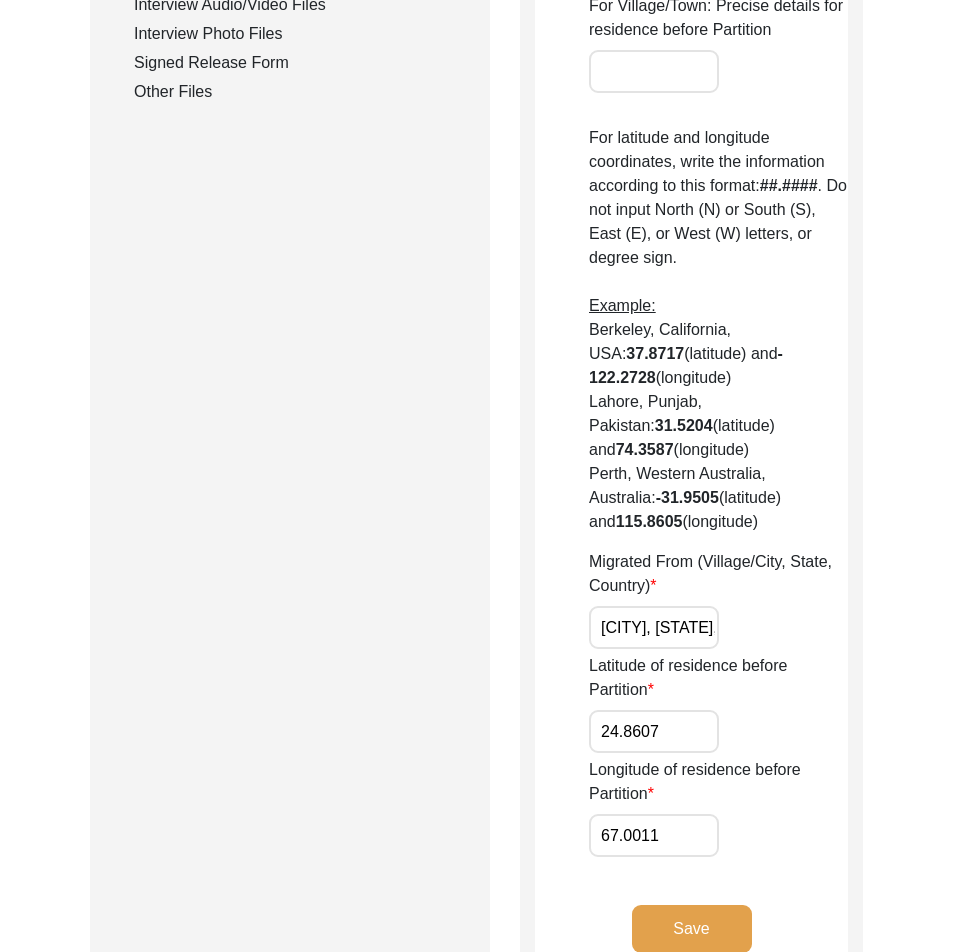 scroll, scrollTop: 1300, scrollLeft: 0, axis: vertical 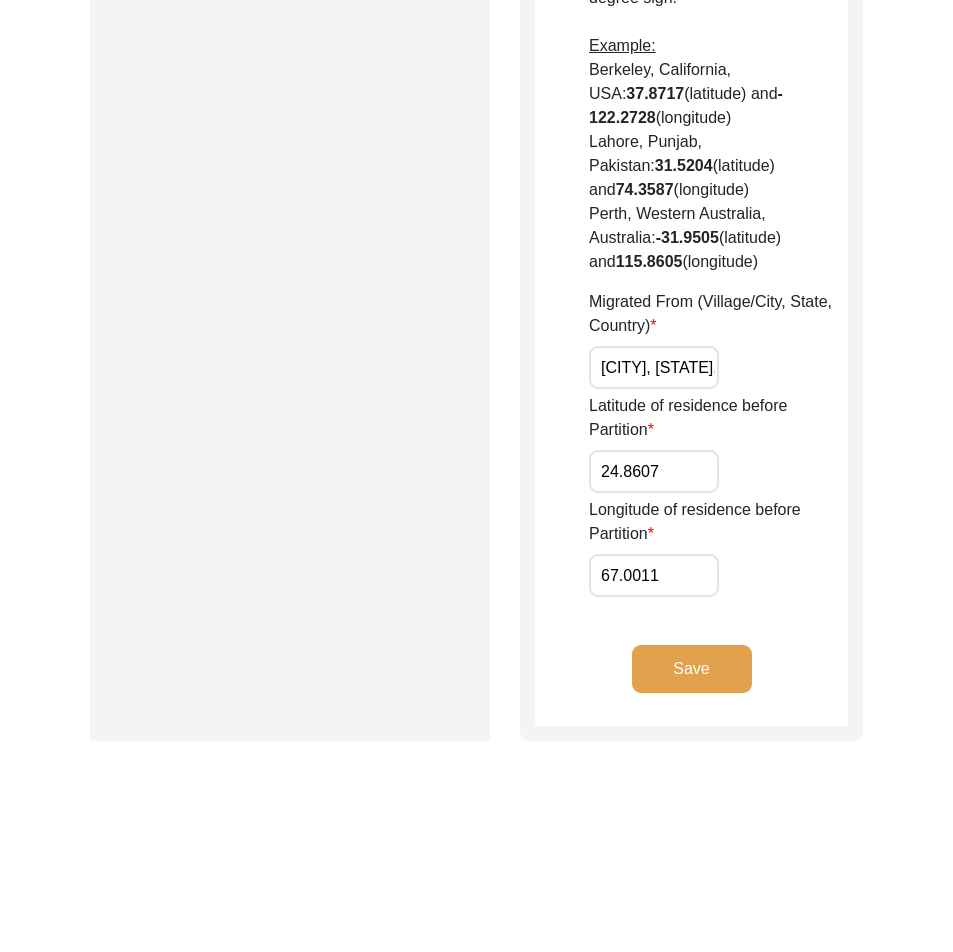 click on "Save" 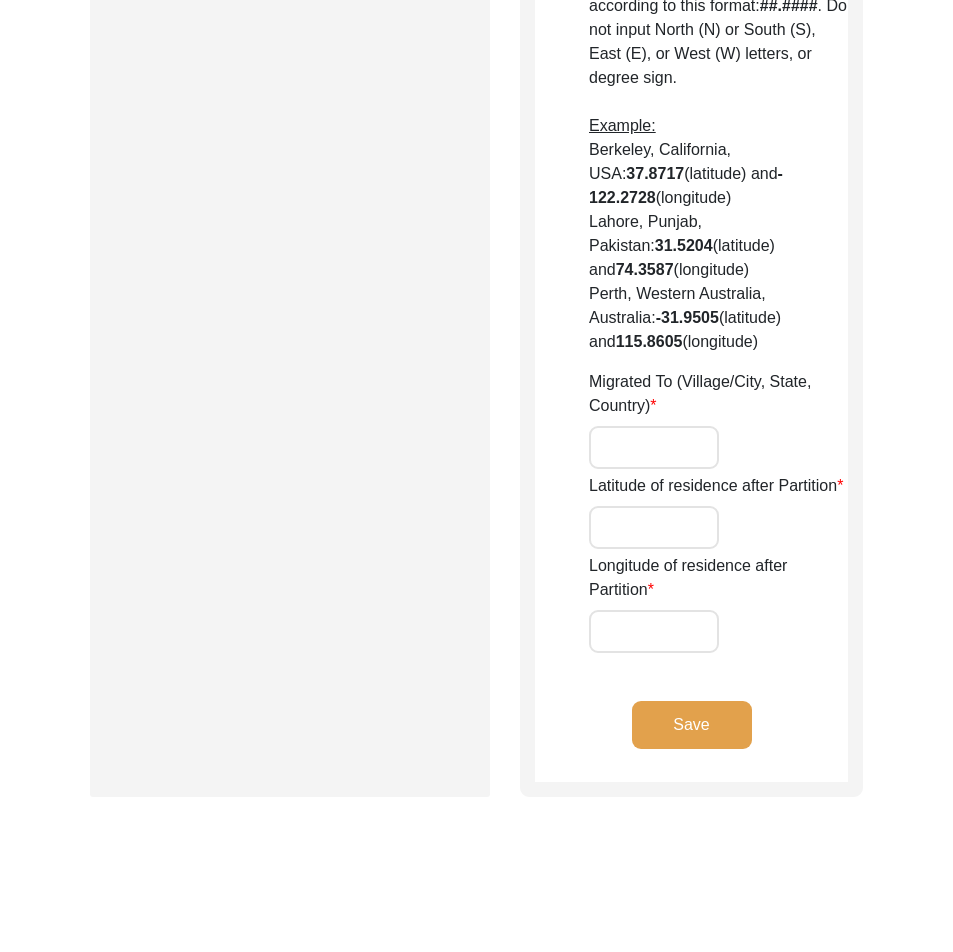 type on "Yes" 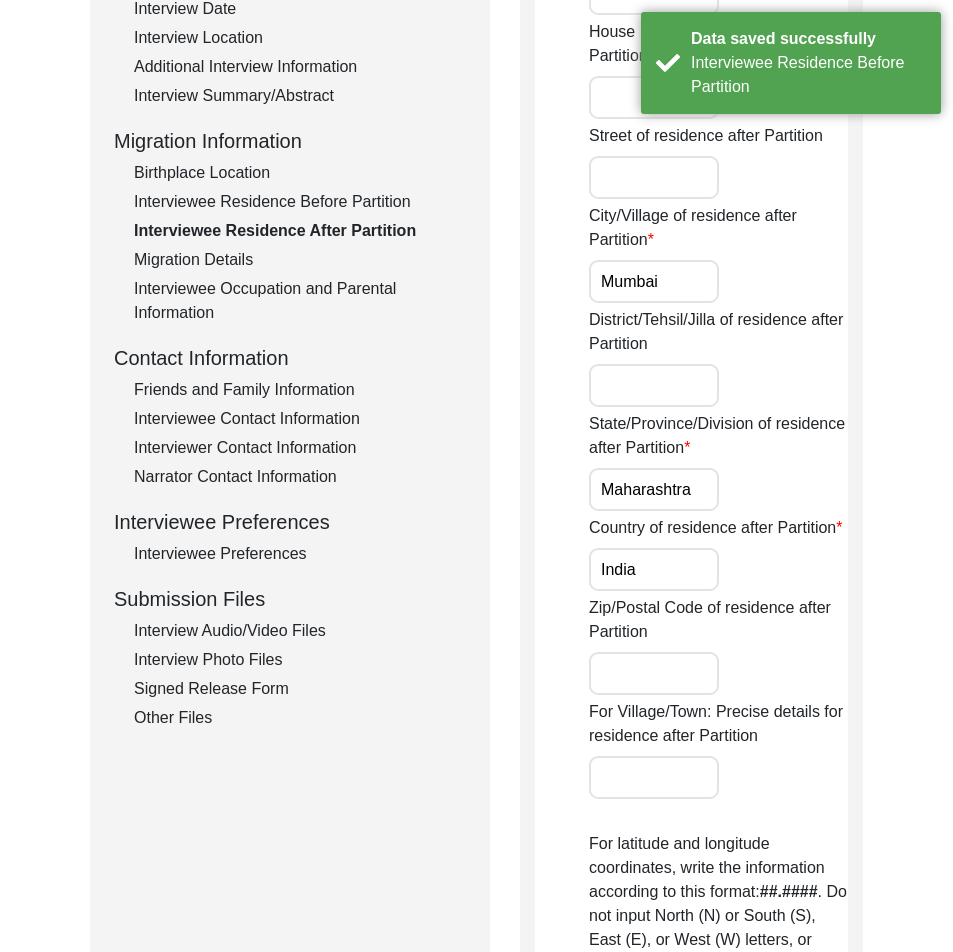 scroll, scrollTop: 200, scrollLeft: 0, axis: vertical 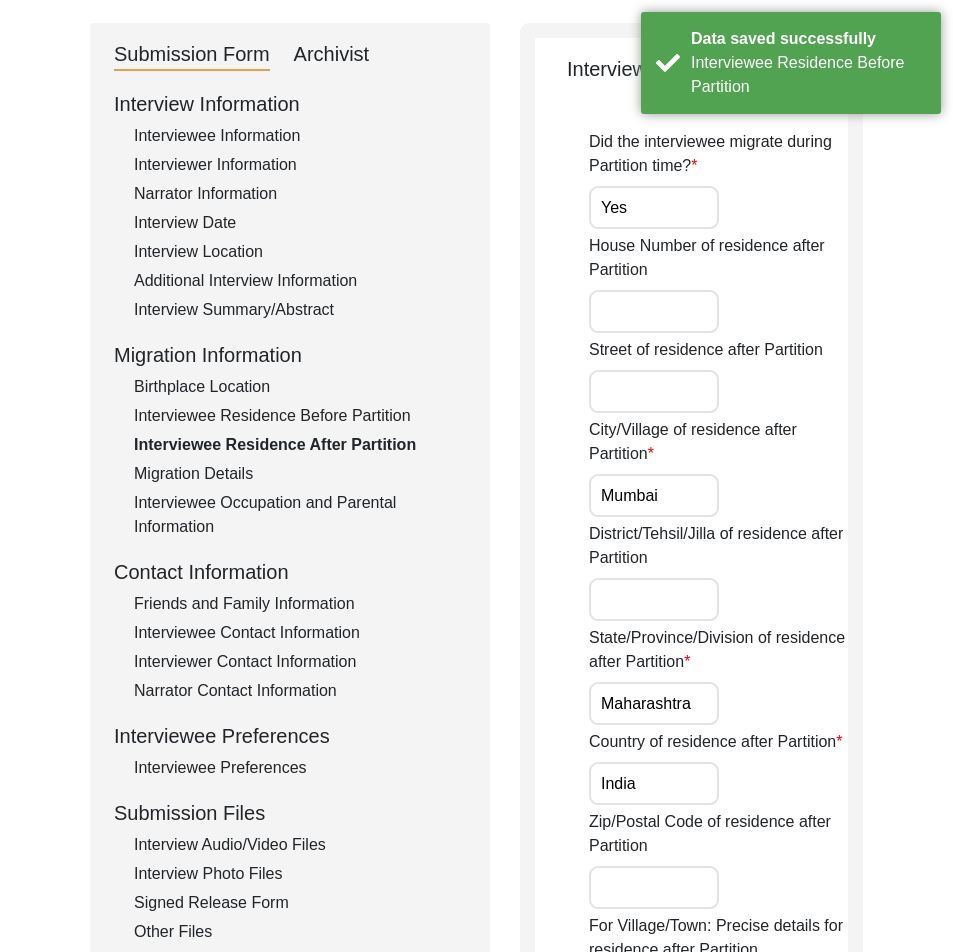 drag, startPoint x: 663, startPoint y: 502, endPoint x: 604, endPoint y: 400, distance: 117.83463 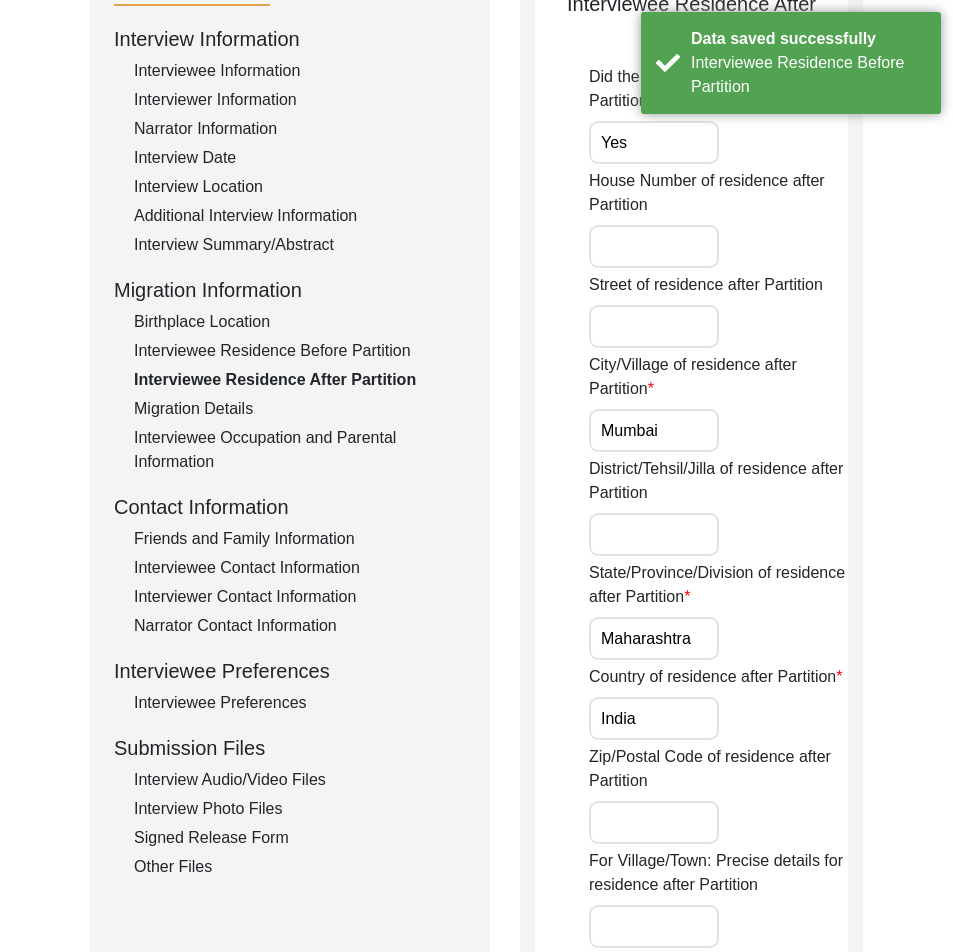 scroll, scrollTop: 300, scrollLeft: 0, axis: vertical 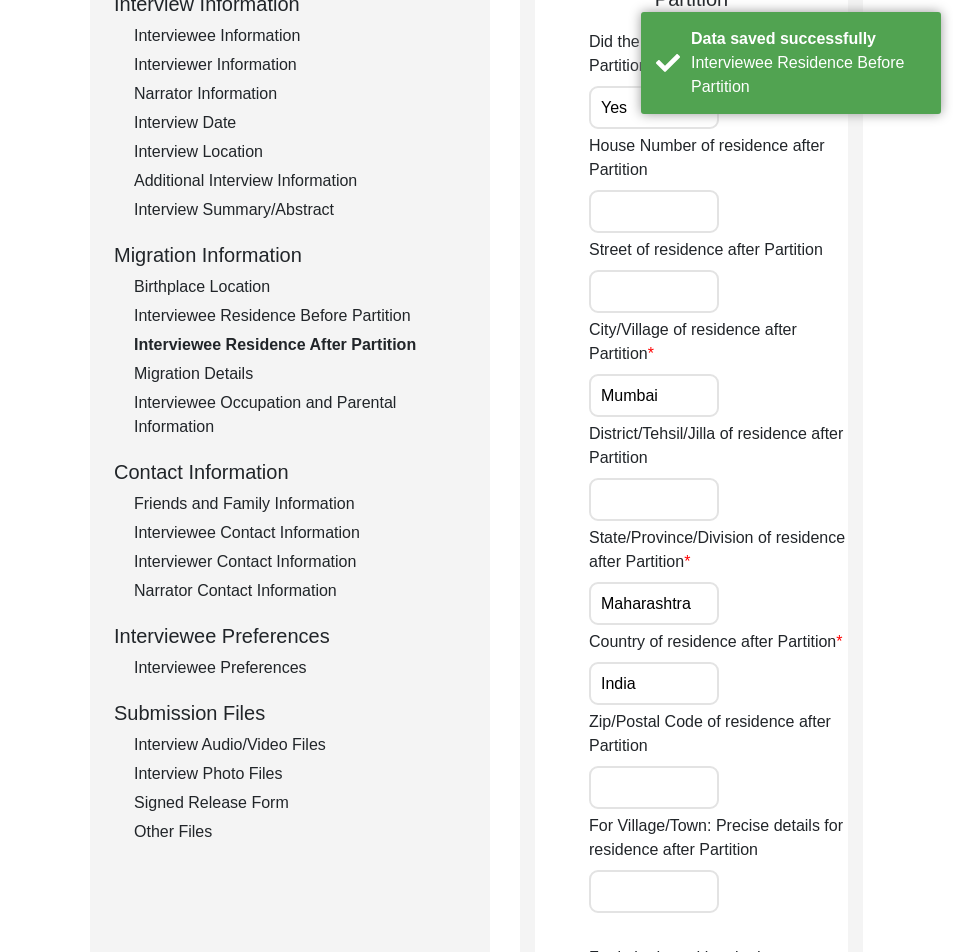 click on "Maharashtra" at bounding box center [654, 603] 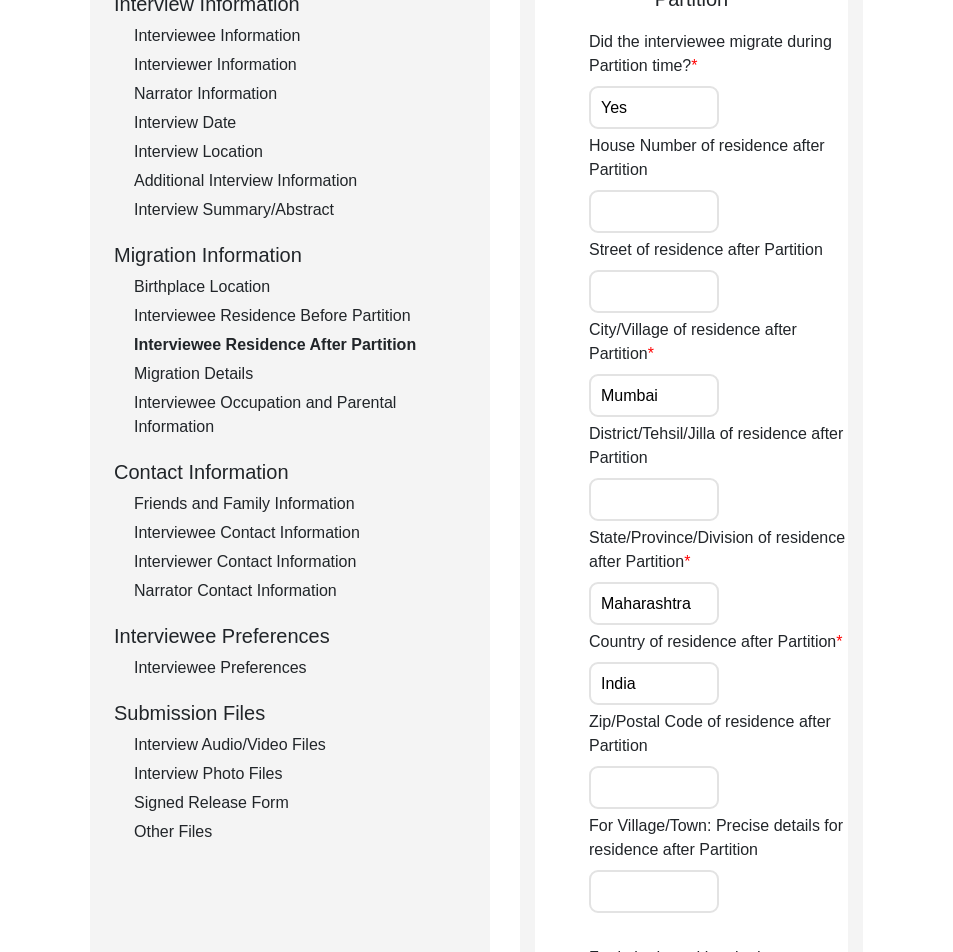 click on "Country of residence after Partition India" 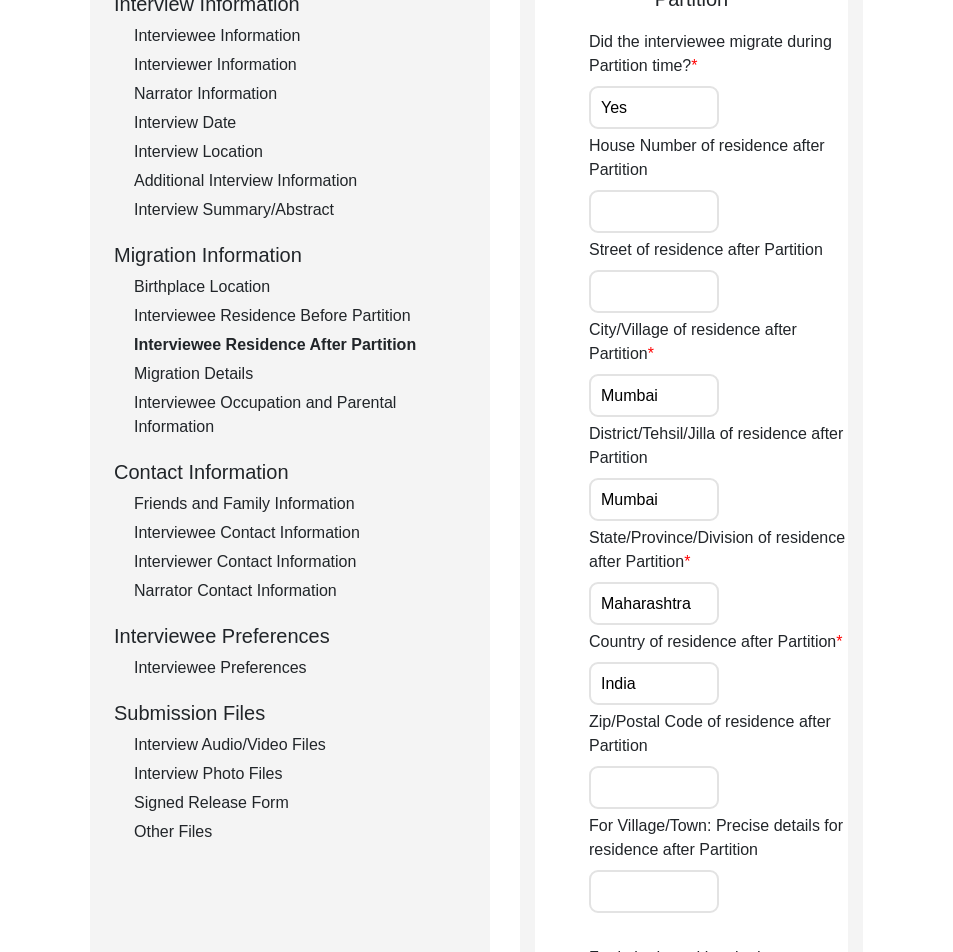 type on "Mumbai" 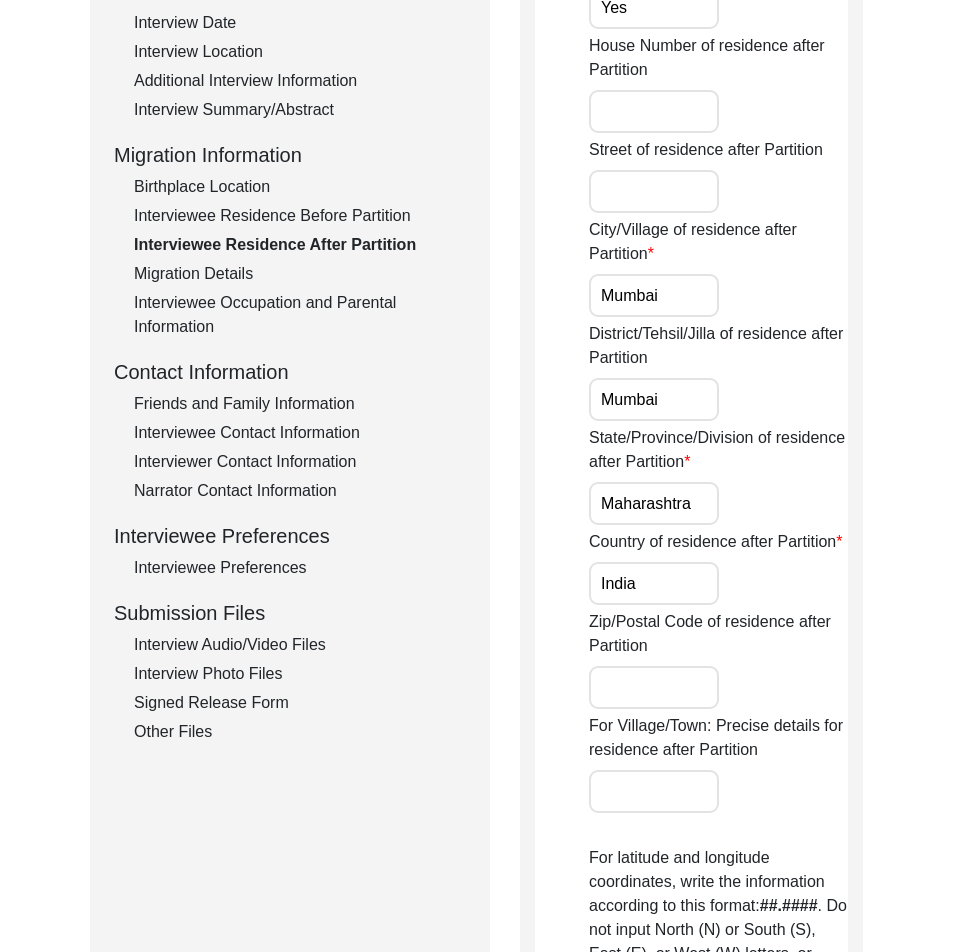 click on "Maharashtra" at bounding box center [654, 503] 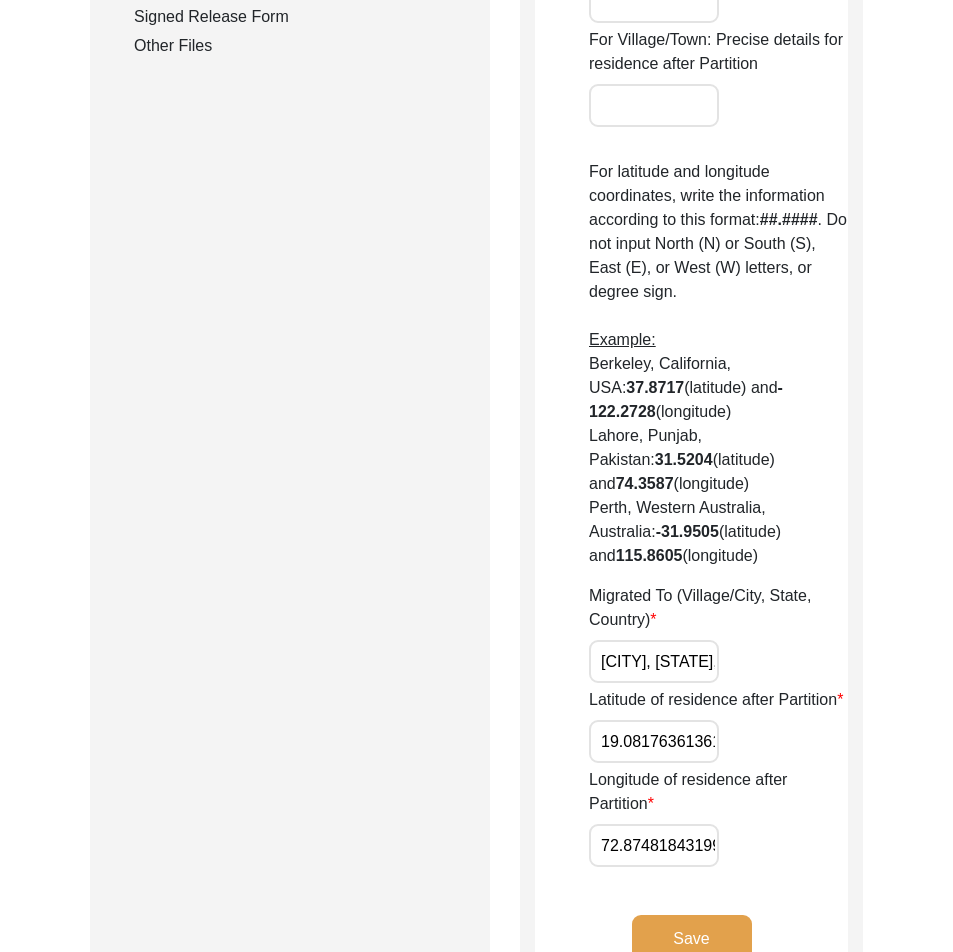 scroll, scrollTop: 1200, scrollLeft: 0, axis: vertical 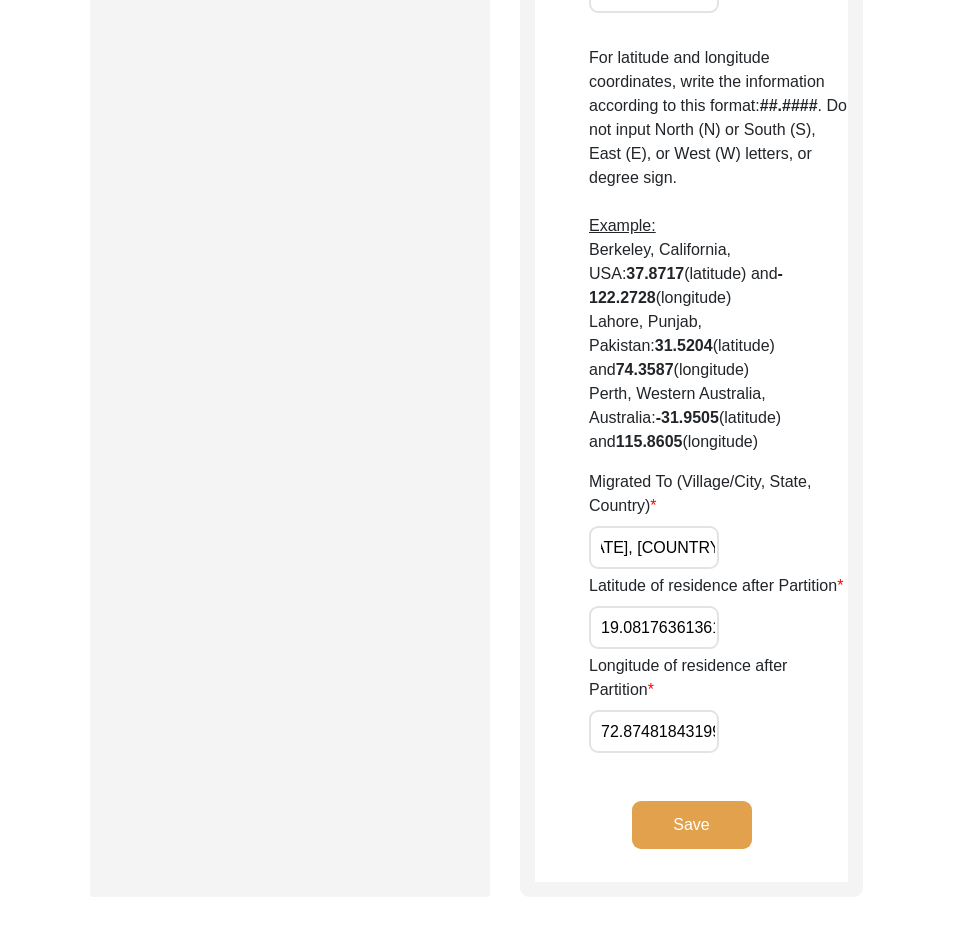 drag, startPoint x: 636, startPoint y: 504, endPoint x: 728, endPoint y: 505, distance: 92.00543 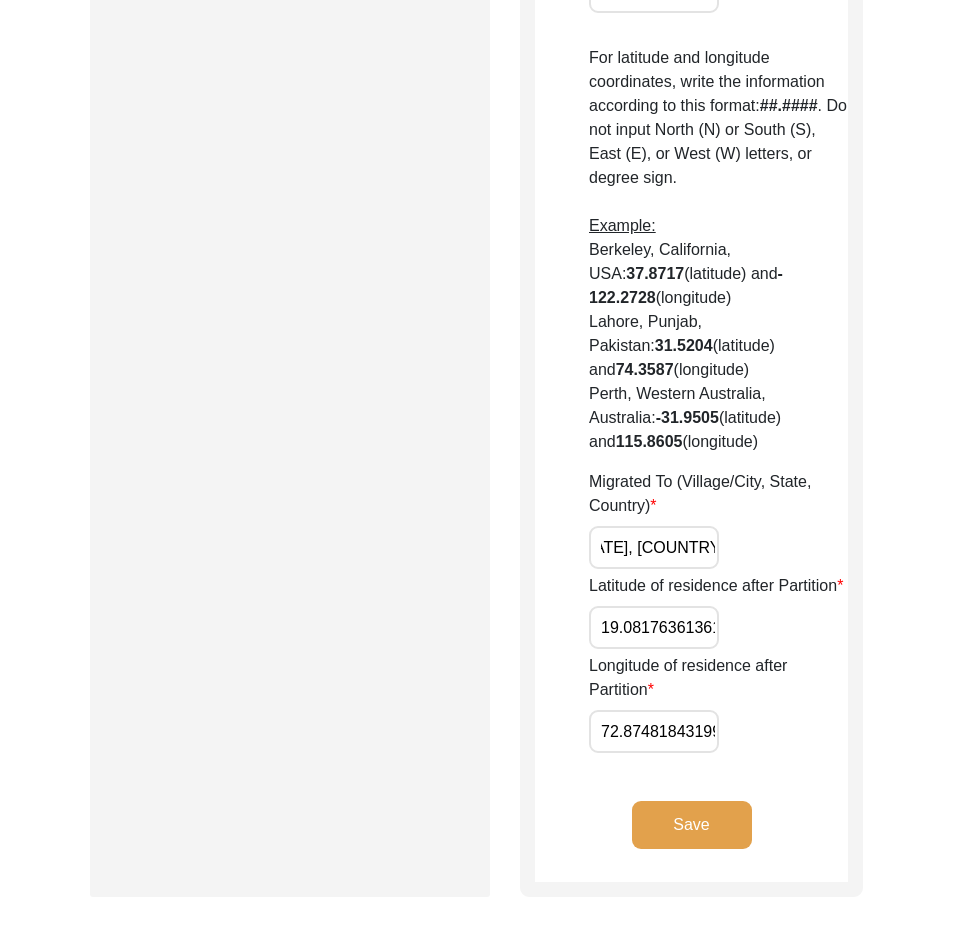 scroll, scrollTop: 0, scrollLeft: 0, axis: both 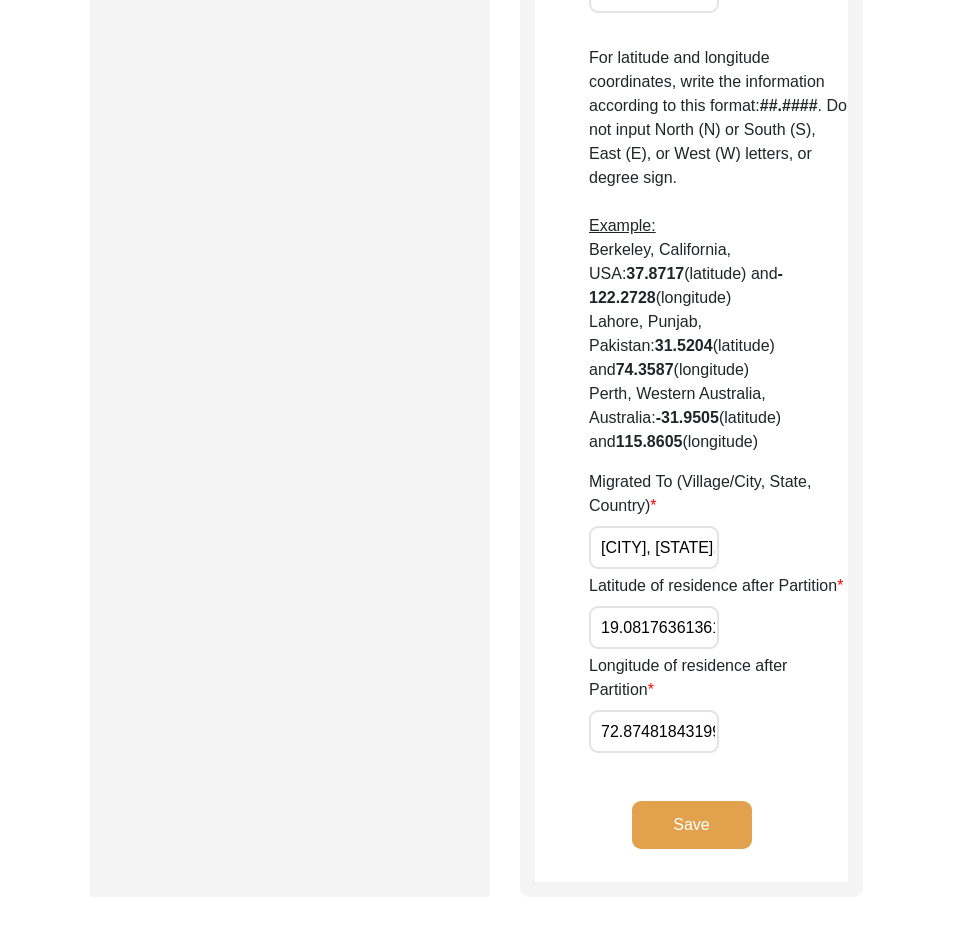 click on "Latitude of residence after Partition 19.081763613618794" 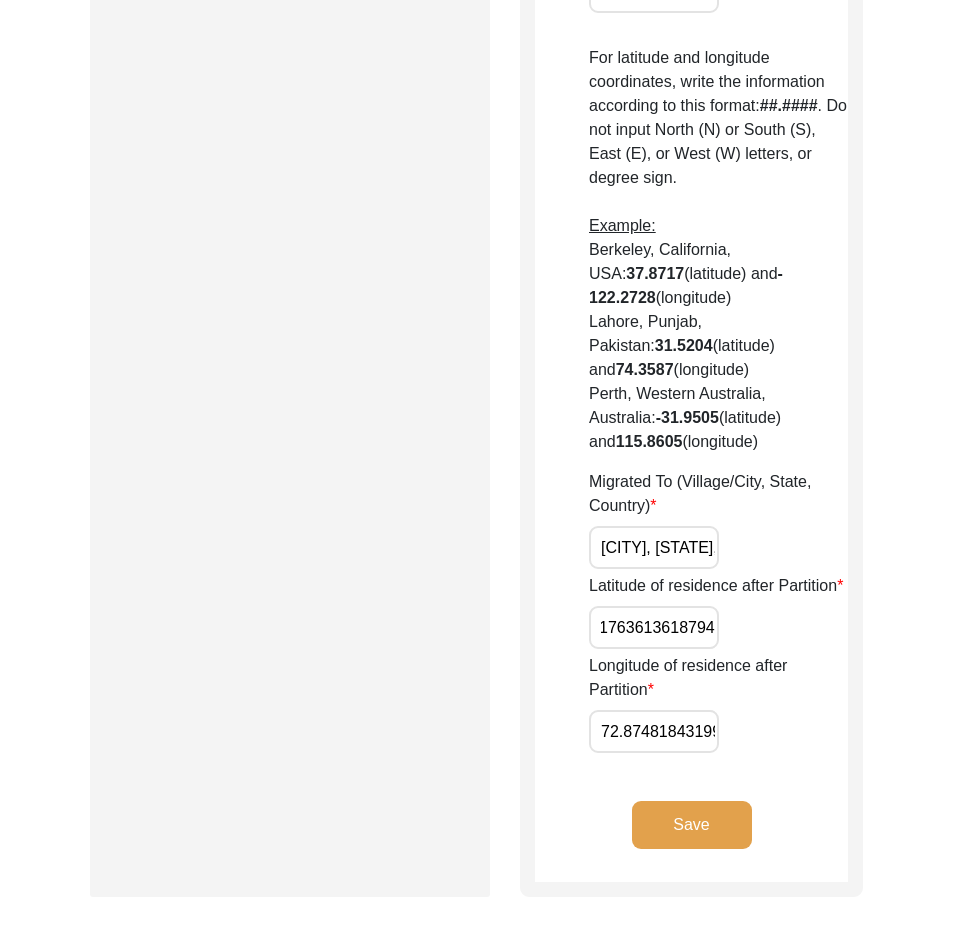 drag, startPoint x: 598, startPoint y: 575, endPoint x: 829, endPoint y: 581, distance: 231.07791 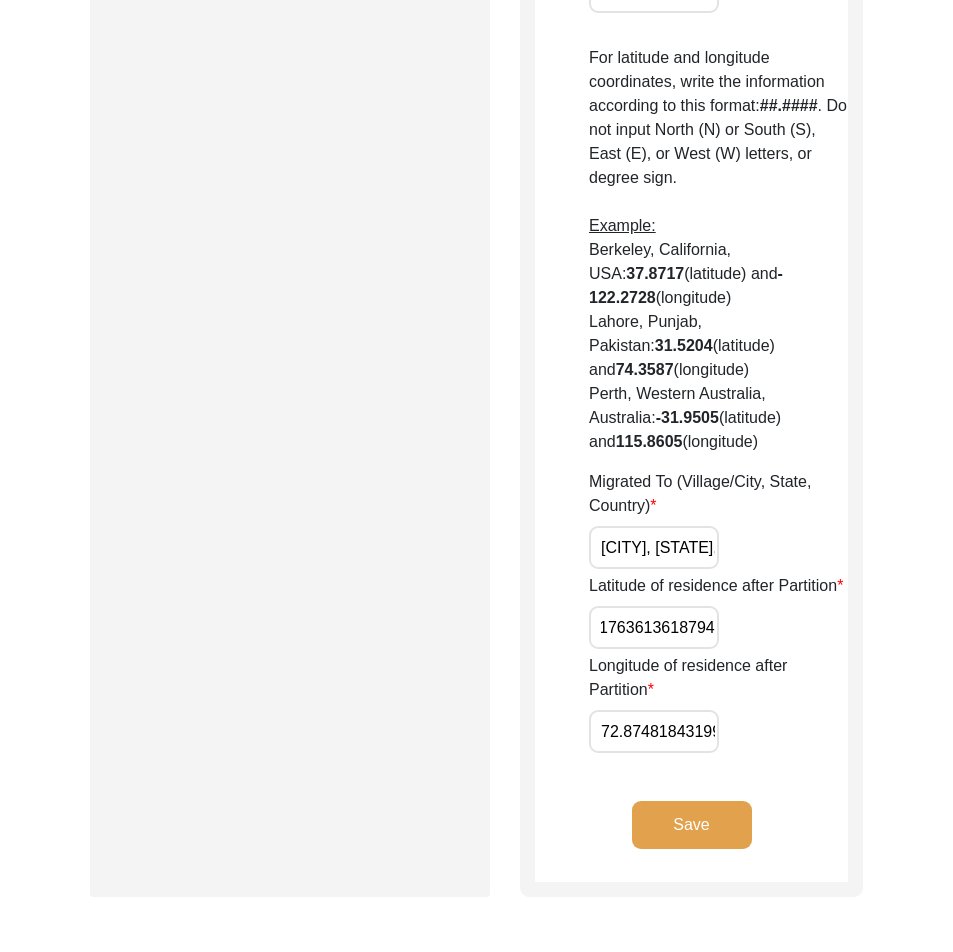scroll, scrollTop: 0, scrollLeft: 0, axis: both 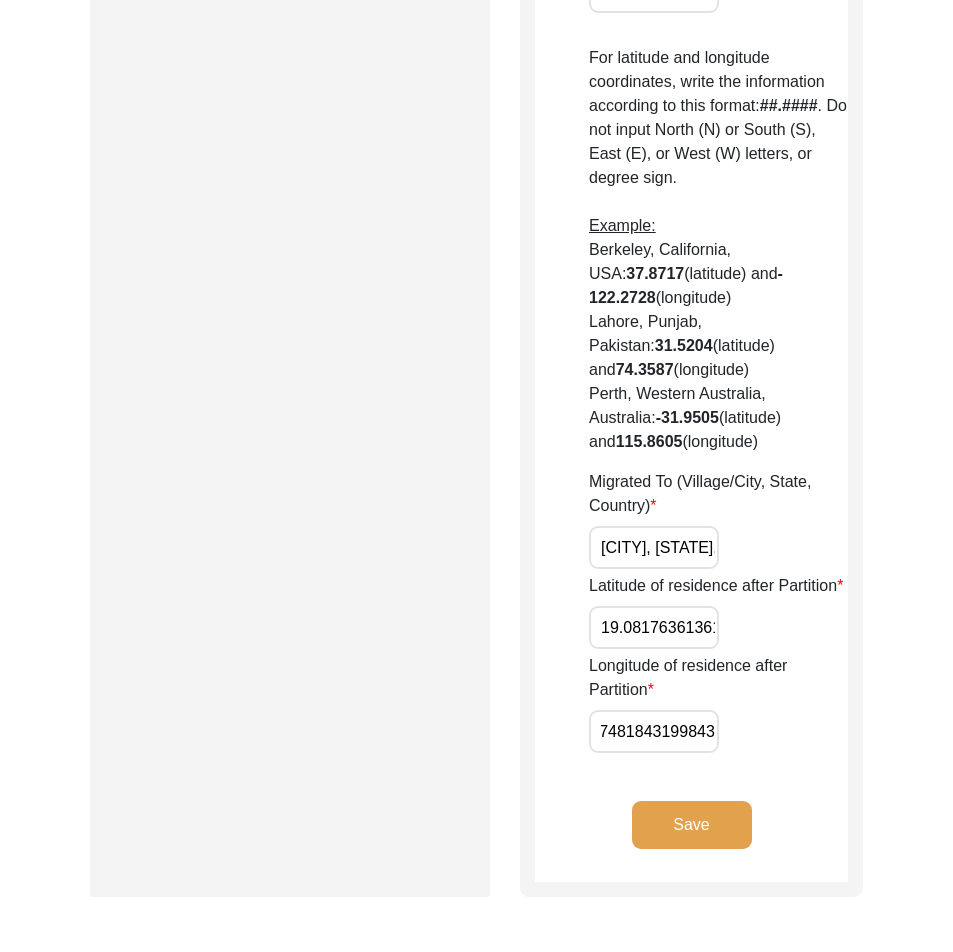 drag, startPoint x: 600, startPoint y: 676, endPoint x: 910, endPoint y: 687, distance: 310.1951 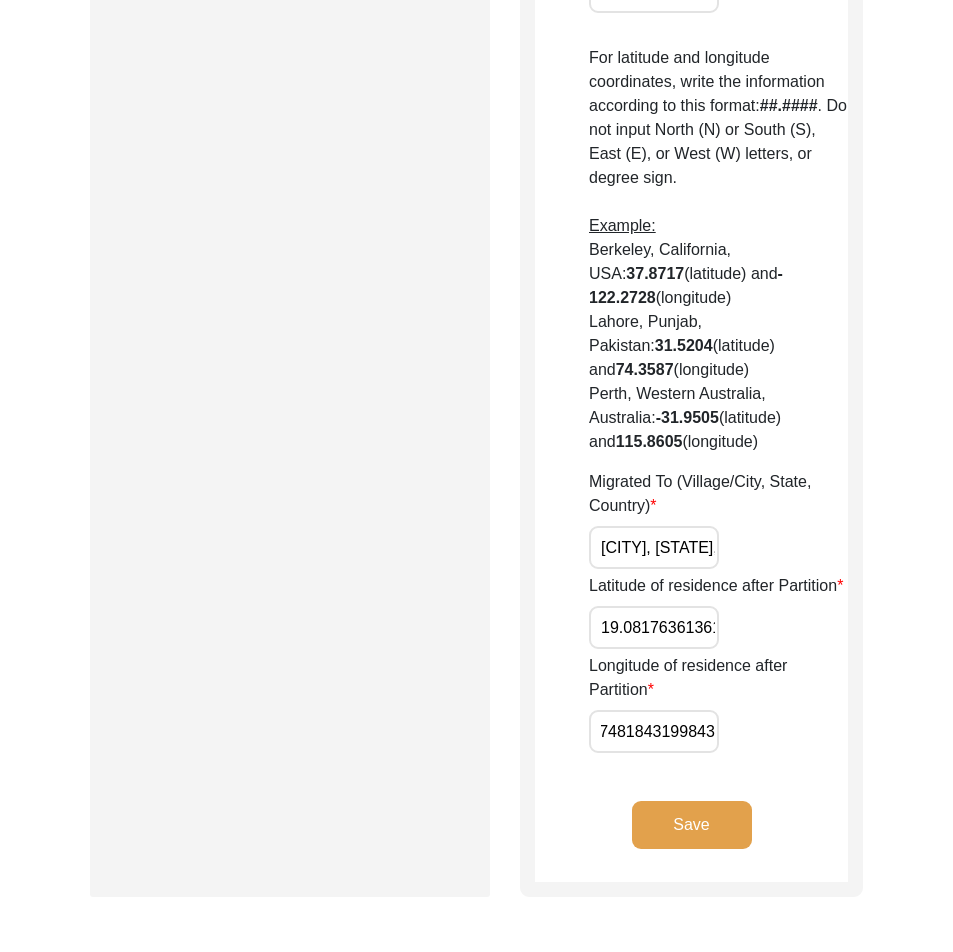 scroll, scrollTop: 0, scrollLeft: 0, axis: both 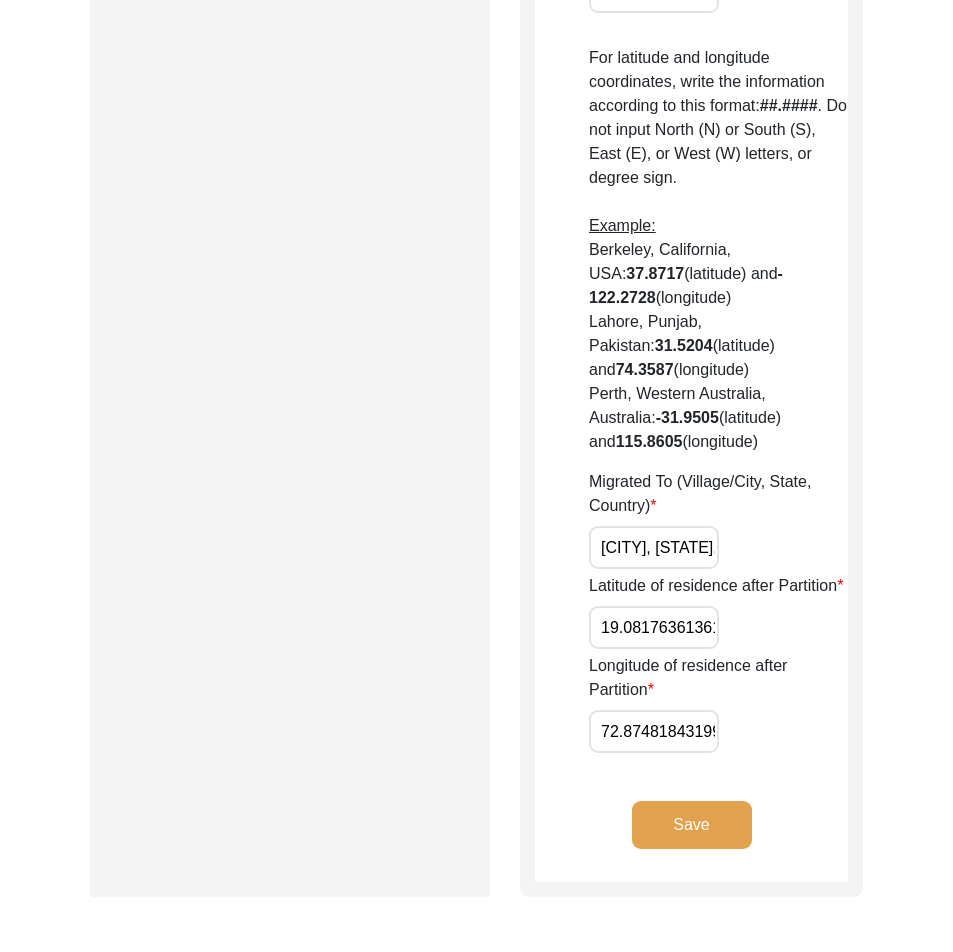 click on "19.081763613618794" at bounding box center (654, 627) 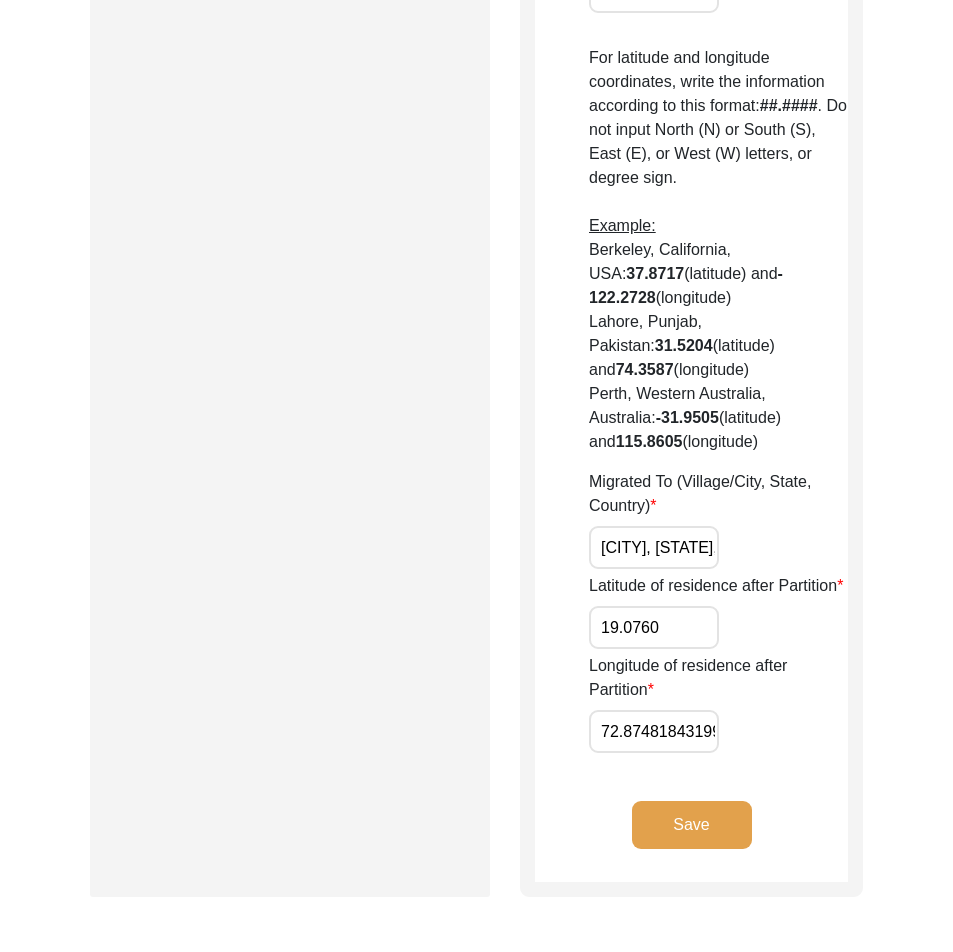 type on "19.0760" 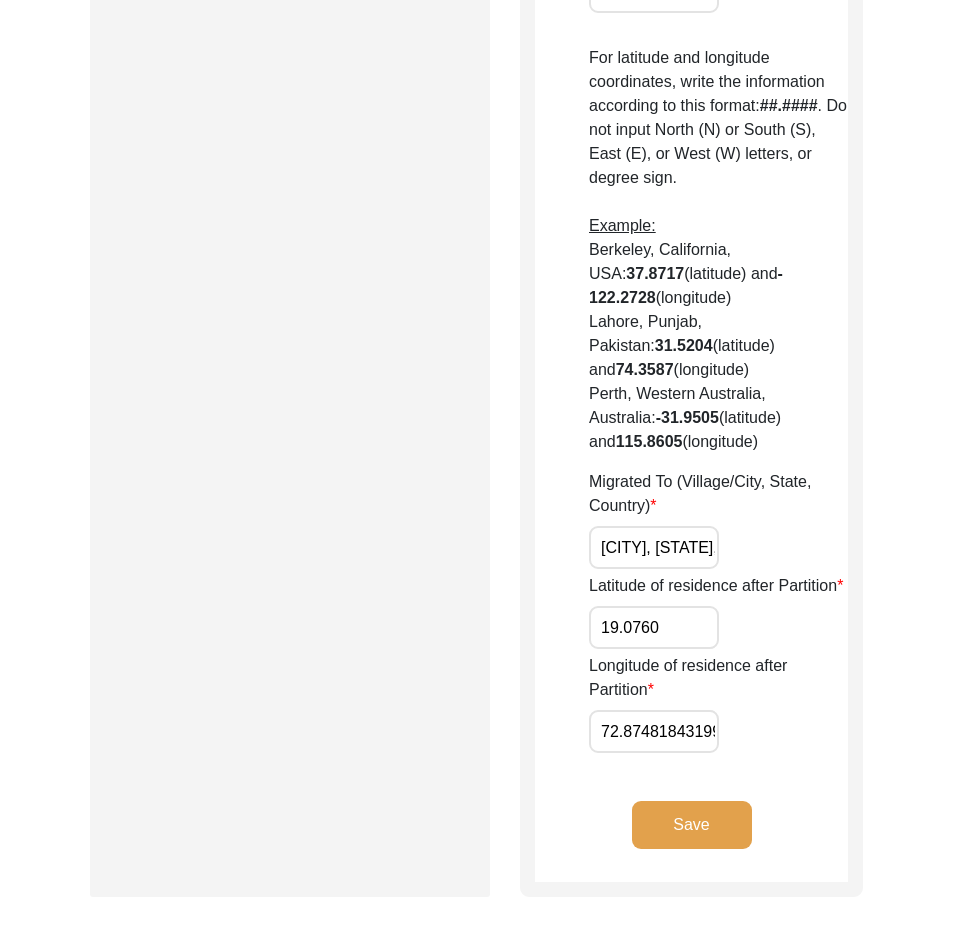 click on "72.87481843199843" at bounding box center (654, 731) 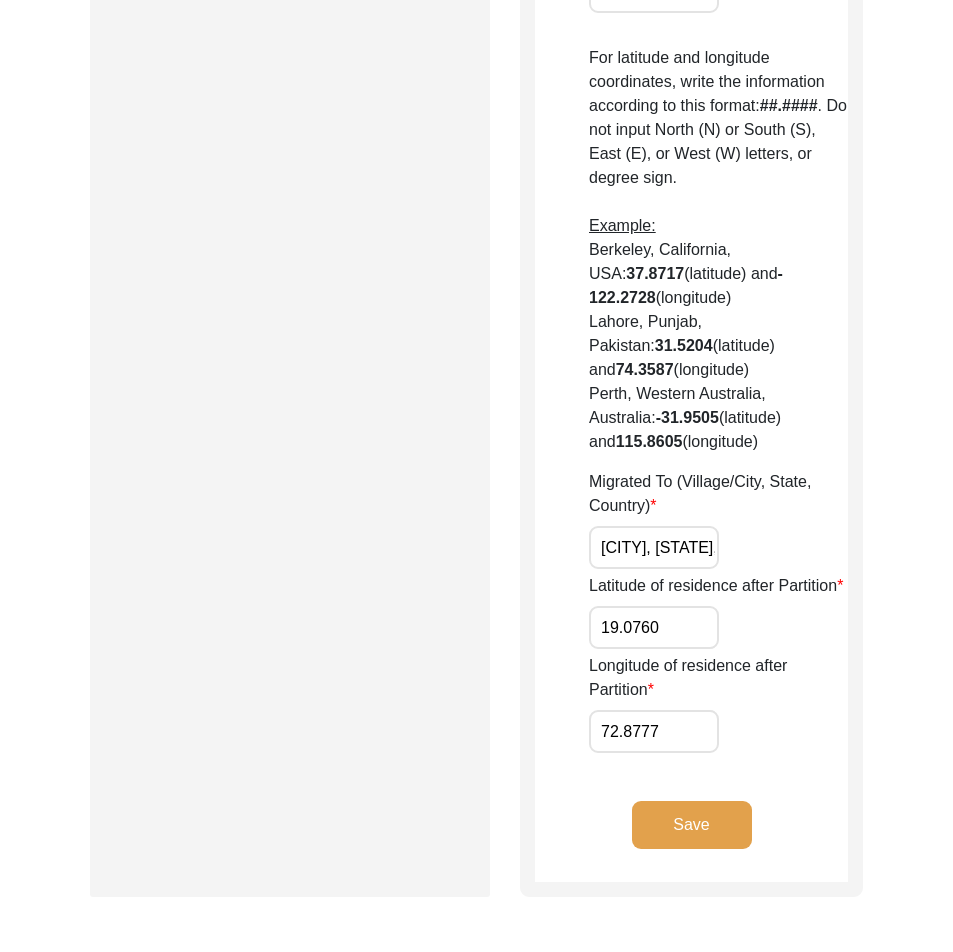 type on "72.8777" 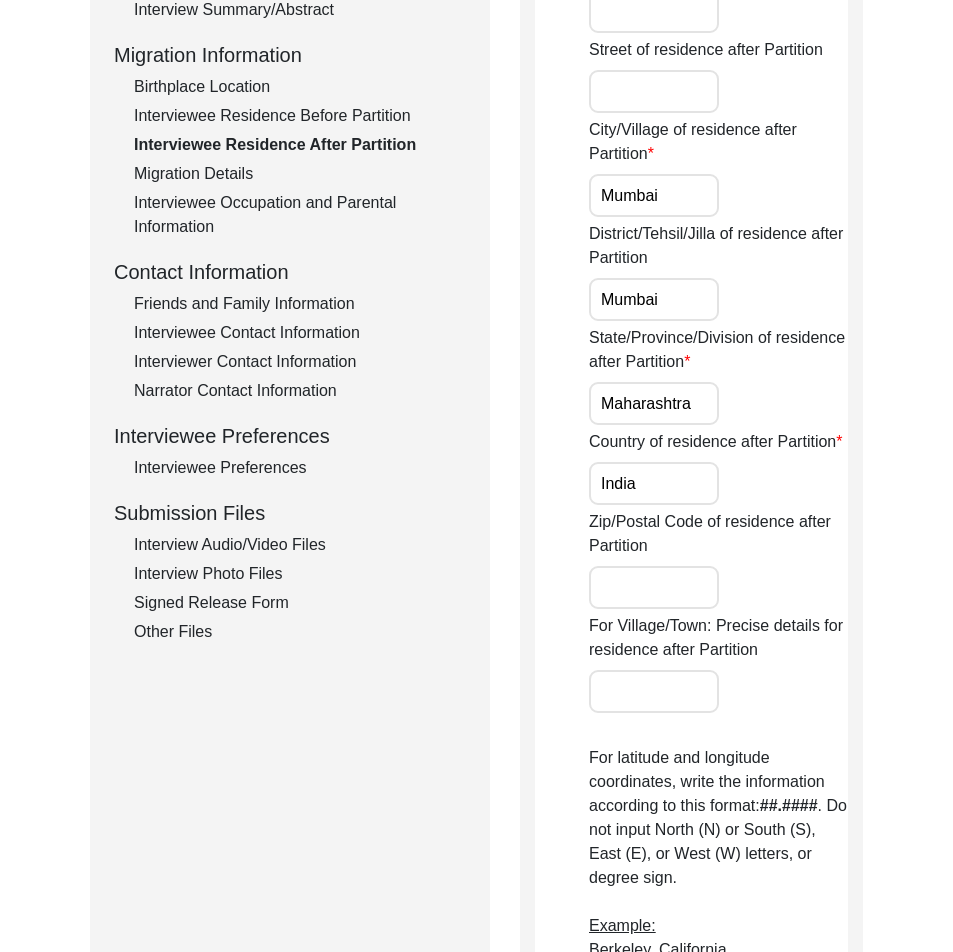 scroll, scrollTop: 0, scrollLeft: 0, axis: both 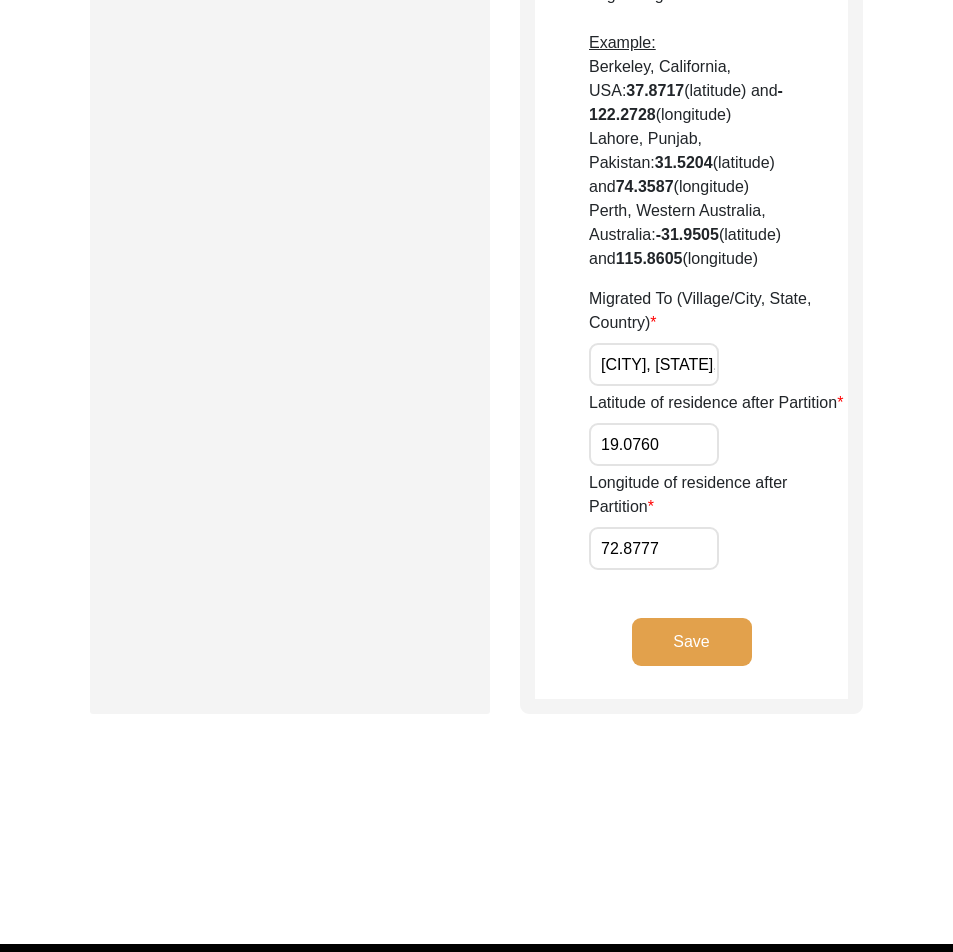 click on "Save" 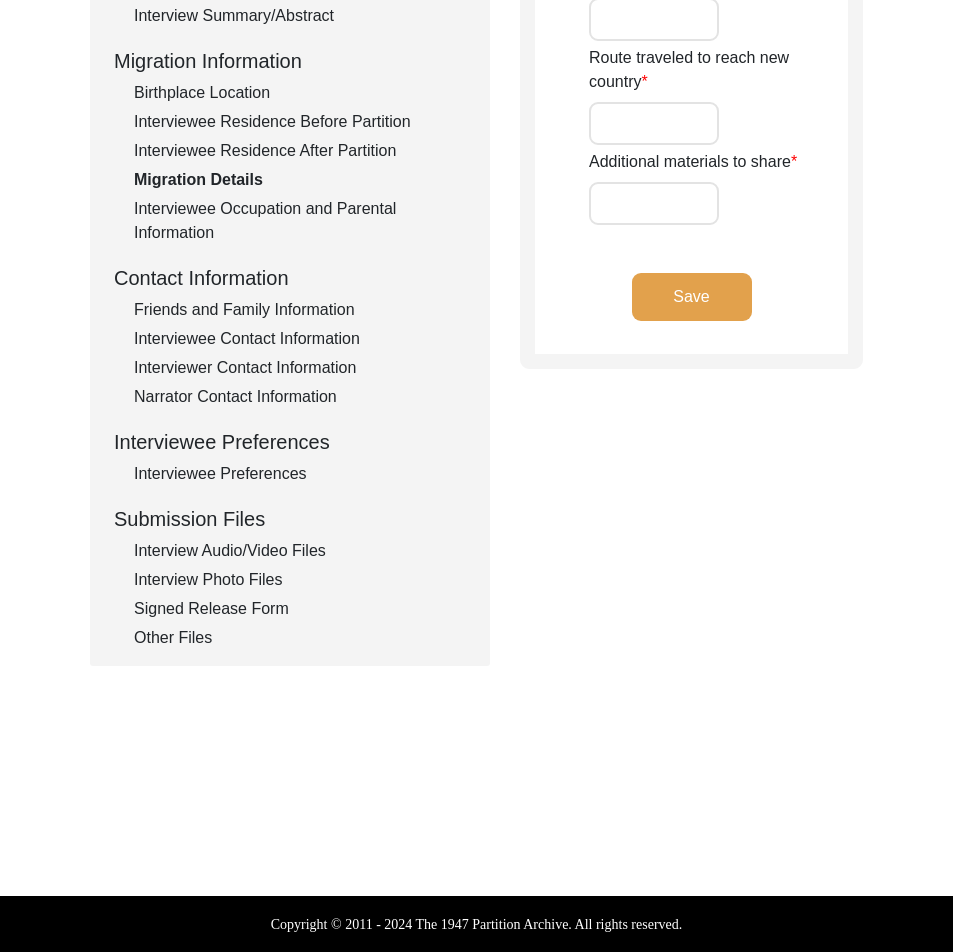 type on "House and father's business" 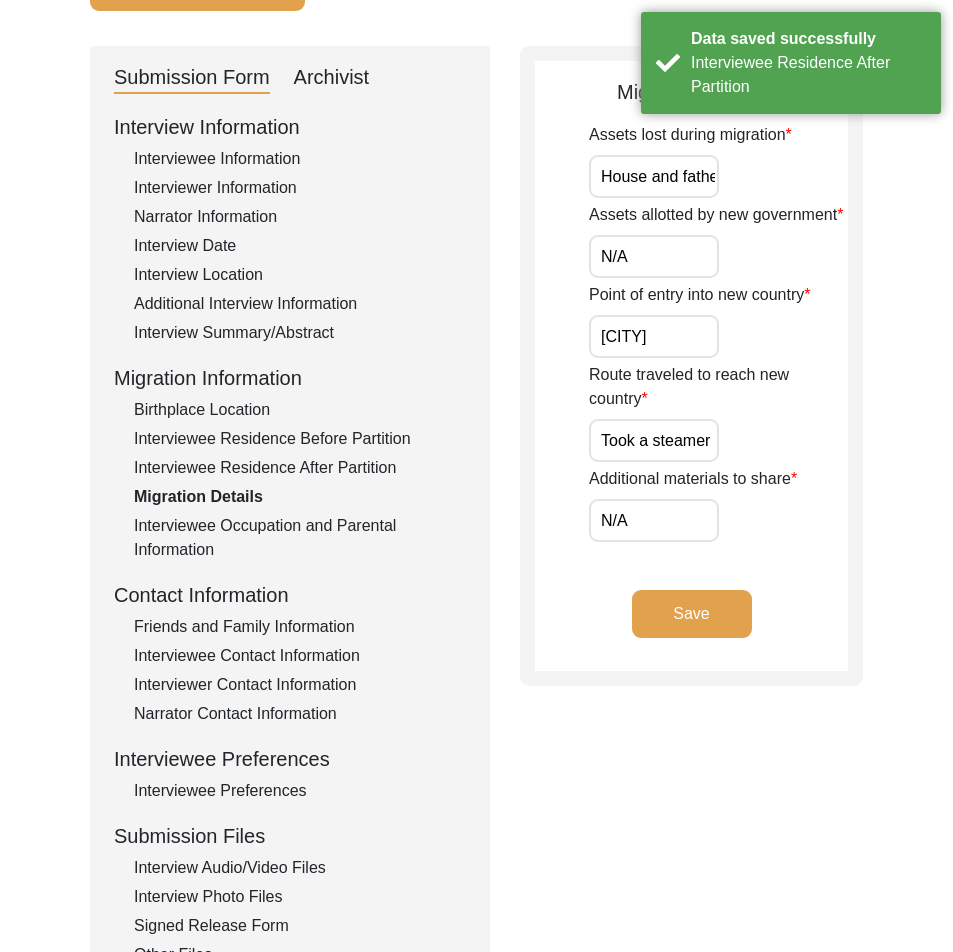 scroll, scrollTop: 0, scrollLeft: 0, axis: both 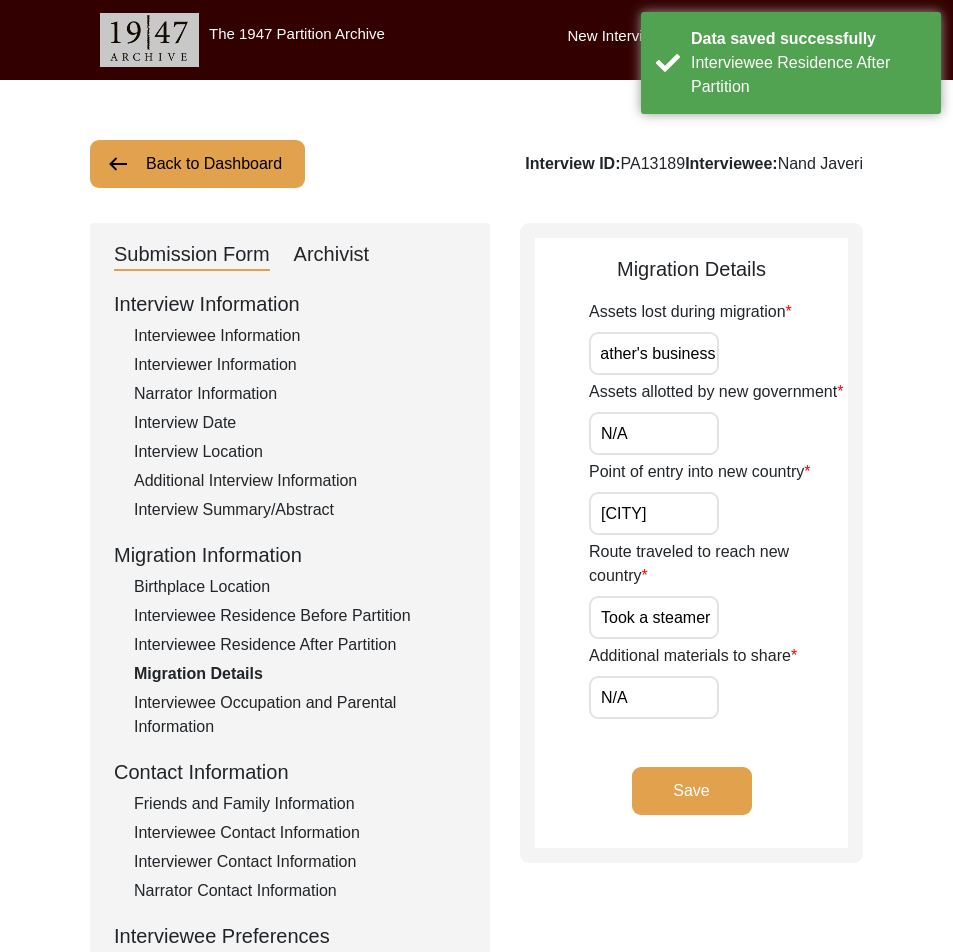drag, startPoint x: 609, startPoint y: 348, endPoint x: 768, endPoint y: 368, distance: 160.25293 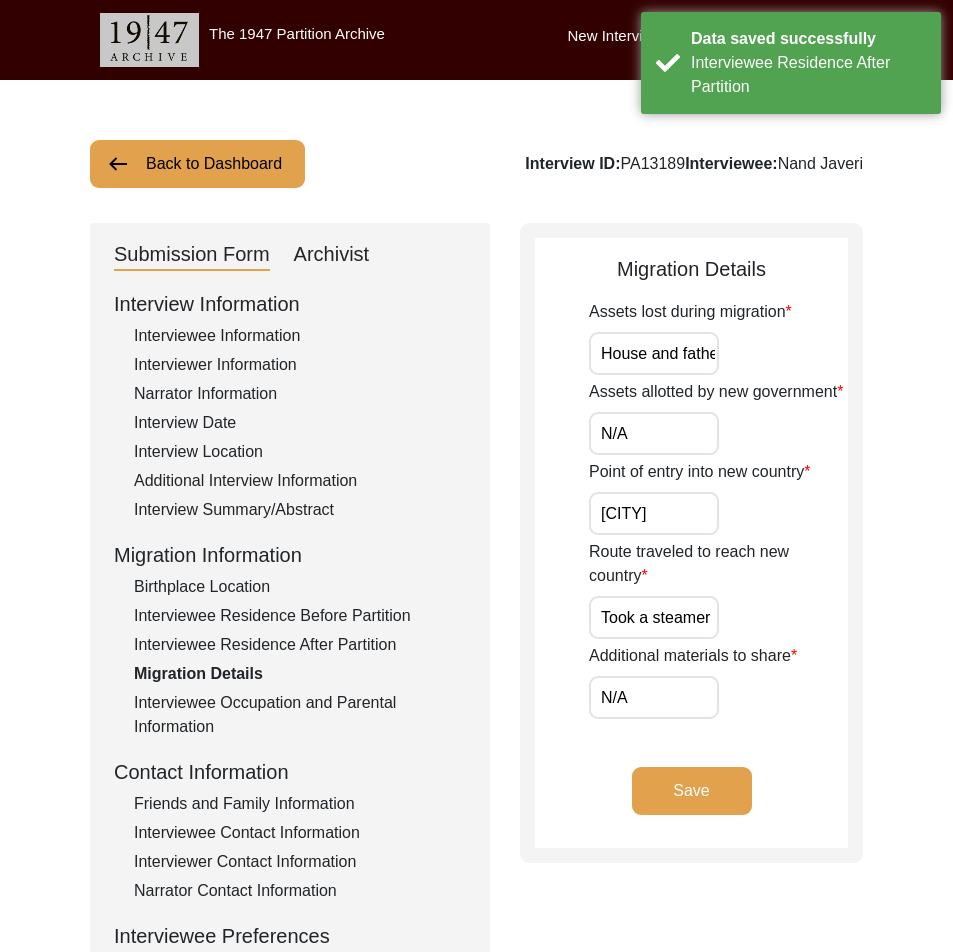 drag, startPoint x: 686, startPoint y: 500, endPoint x: 576, endPoint y: 508, distance: 110.29053 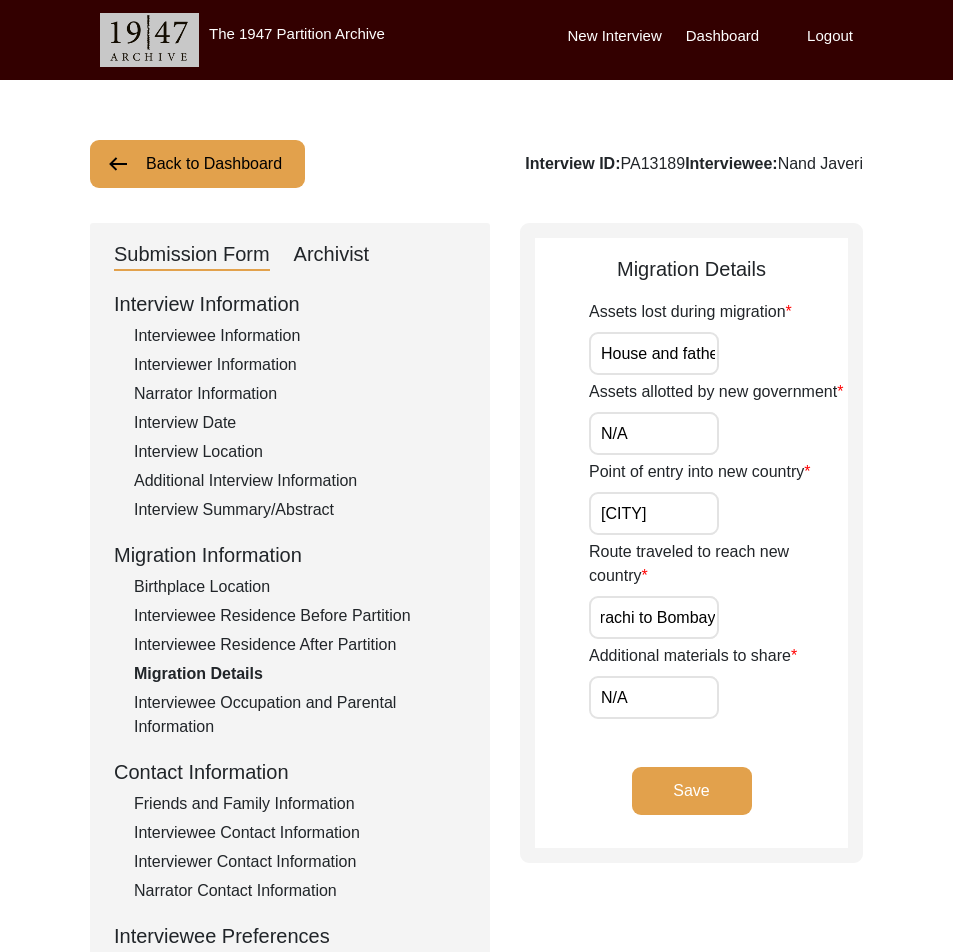 drag, startPoint x: 601, startPoint y: 606, endPoint x: 760, endPoint y: 619, distance: 159.53056 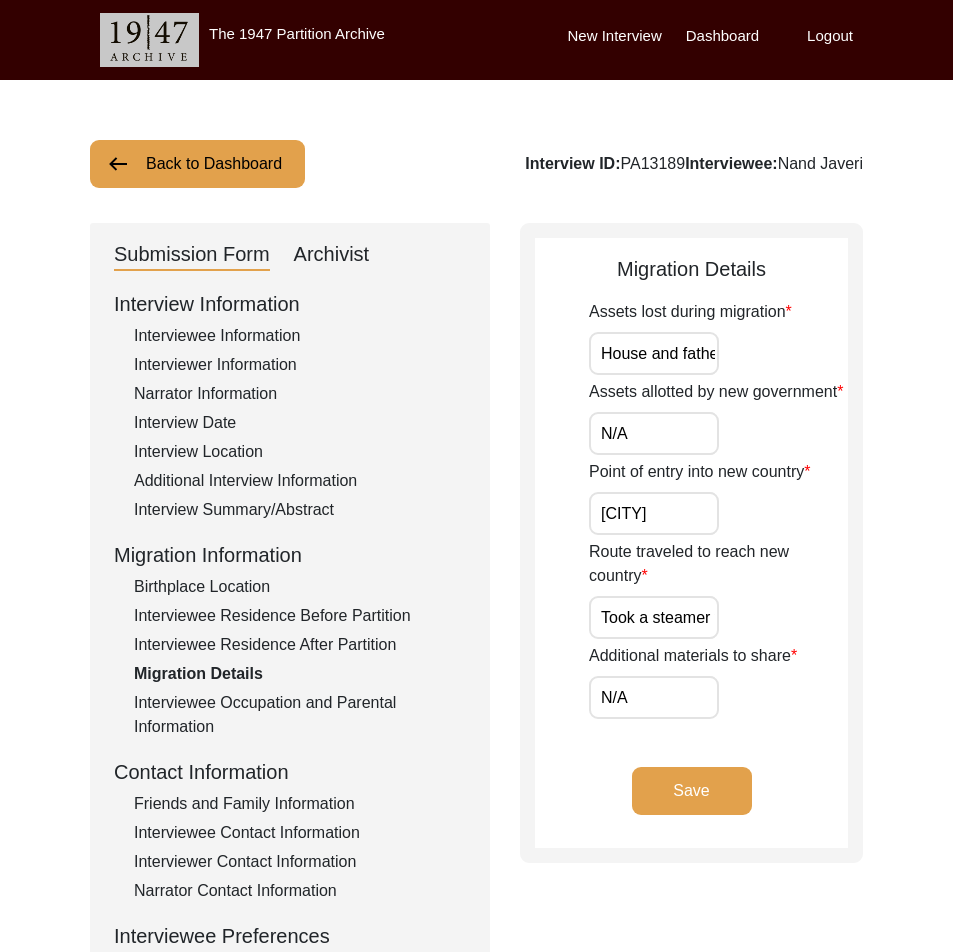 click on "N/A" at bounding box center [654, 697] 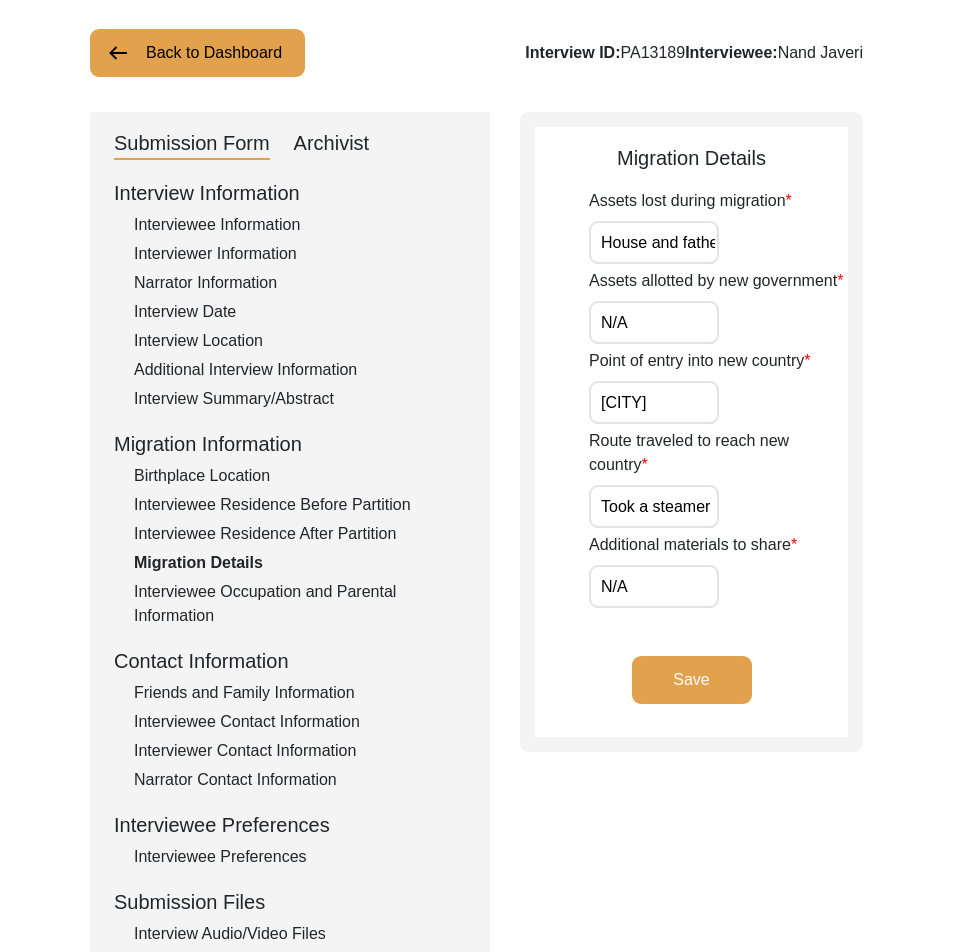 scroll, scrollTop: 300, scrollLeft: 0, axis: vertical 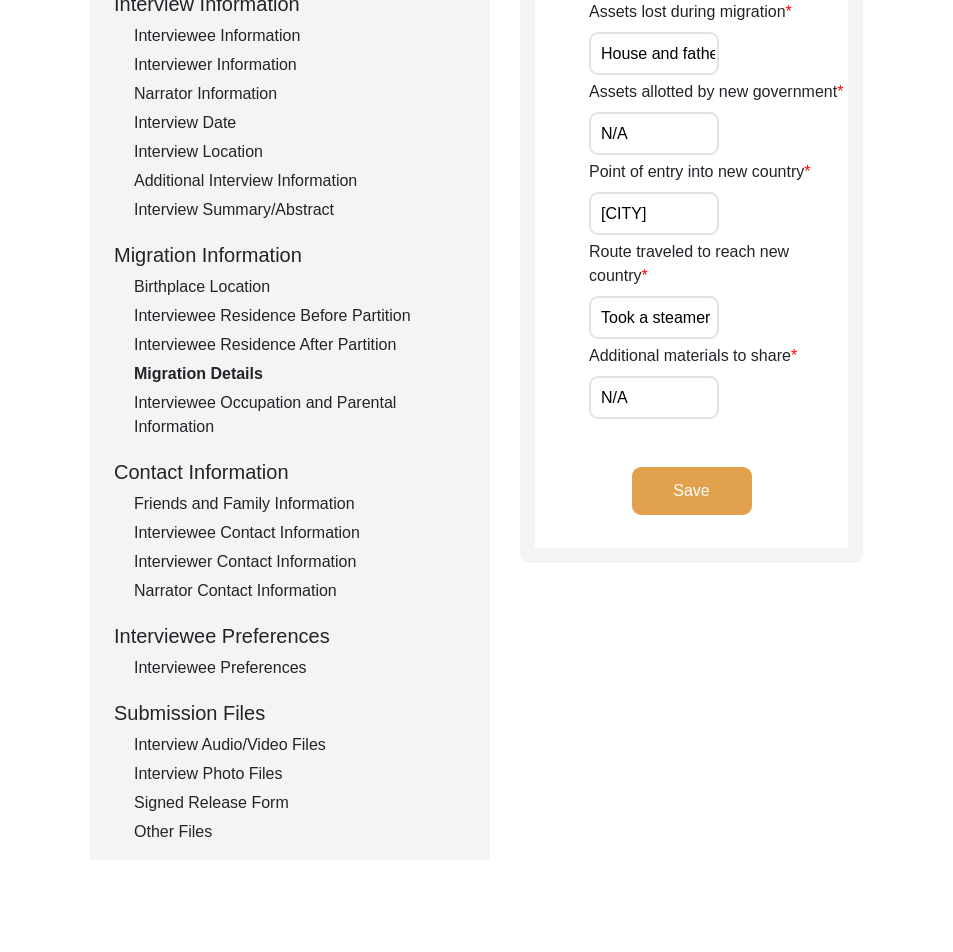 click on "Save" 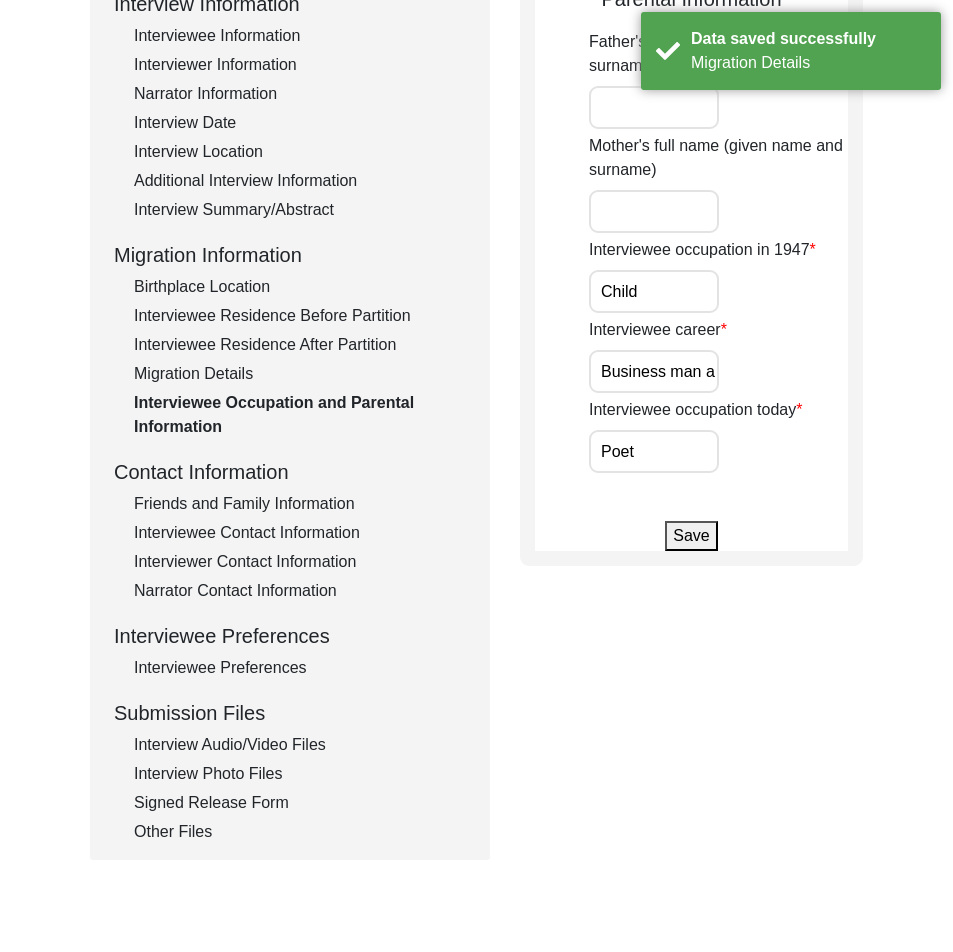 scroll, scrollTop: 0, scrollLeft: 0, axis: both 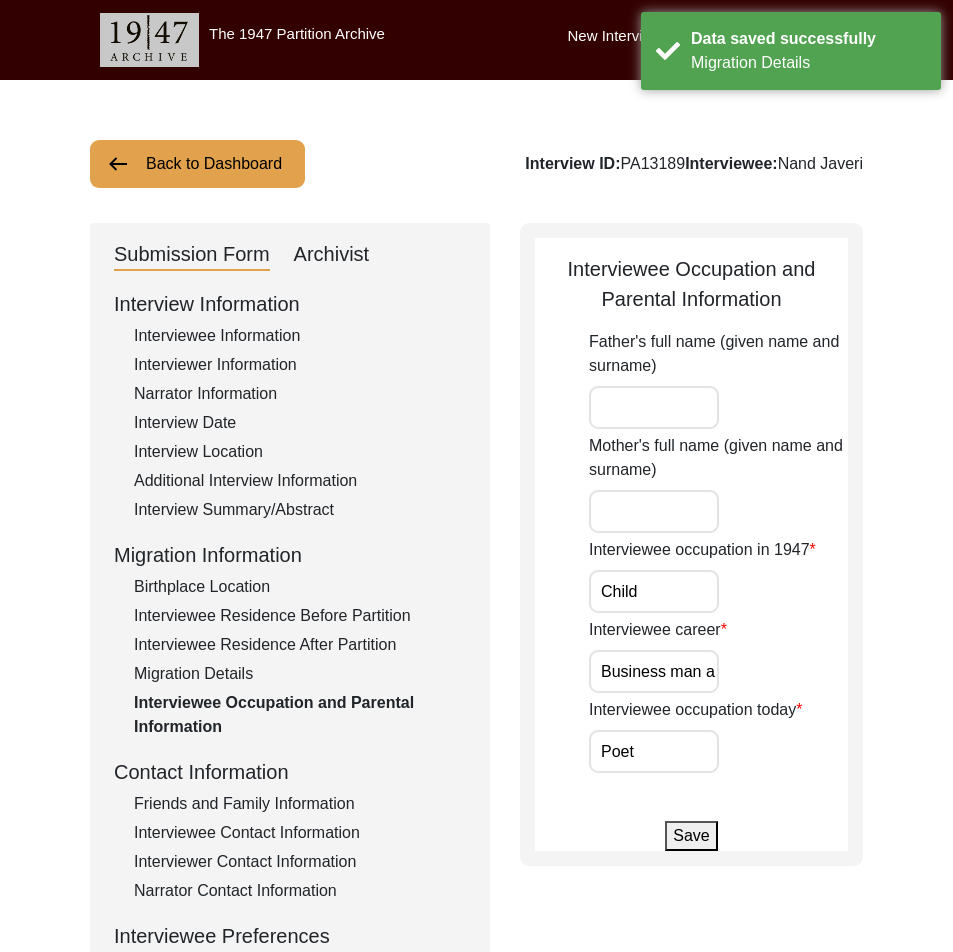 drag, startPoint x: 665, startPoint y: 581, endPoint x: 584, endPoint y: 589, distance: 81.394104 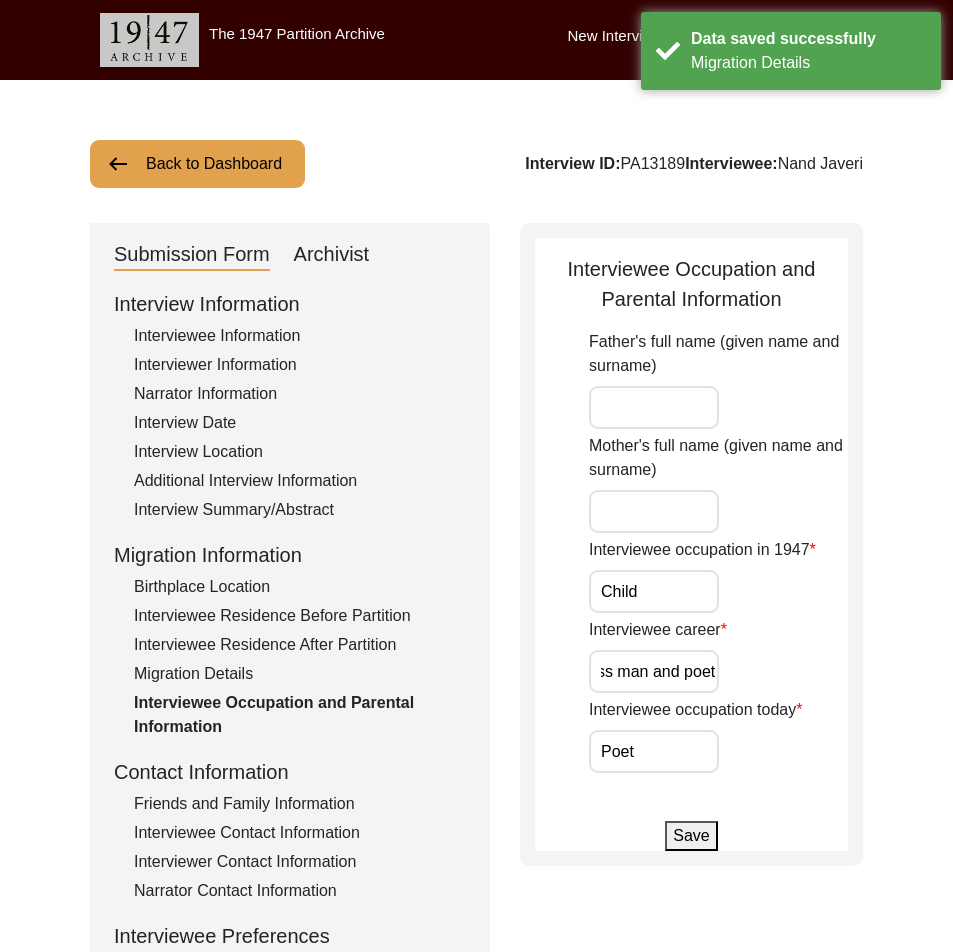 drag, startPoint x: 627, startPoint y: 664, endPoint x: 765, endPoint y: 689, distance: 140.24622 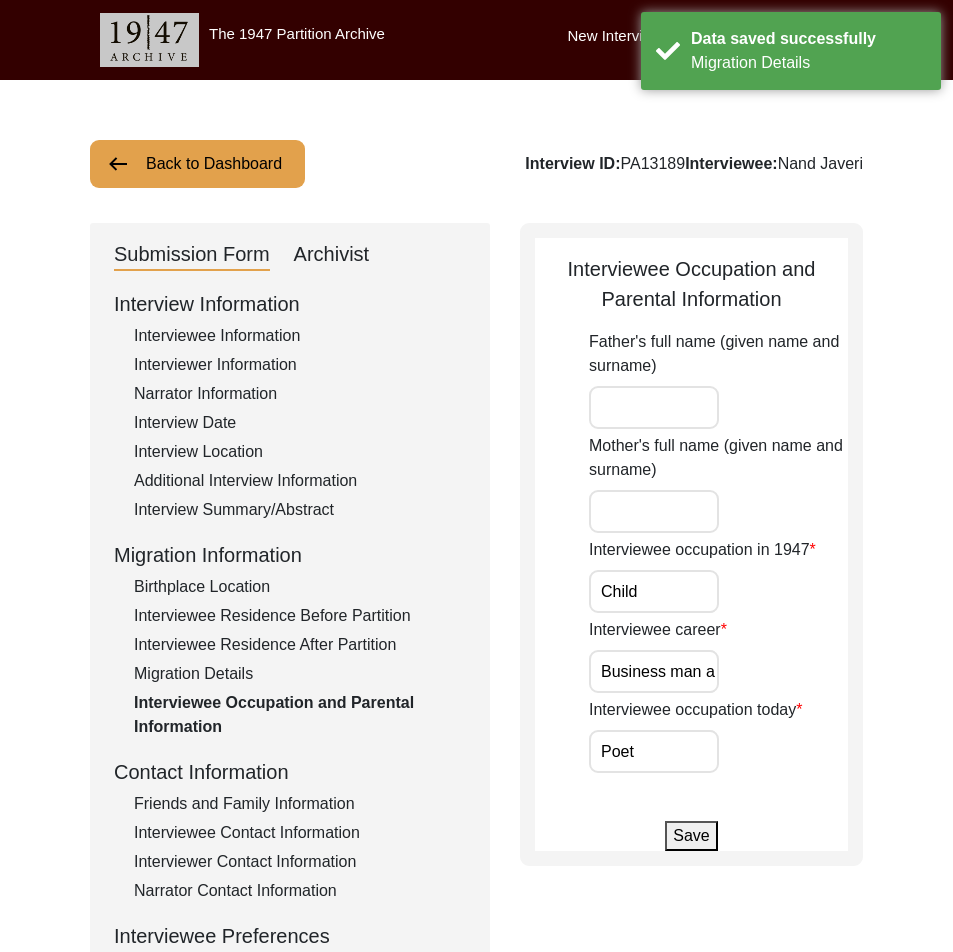click on "Interviewee career Business man and poet" 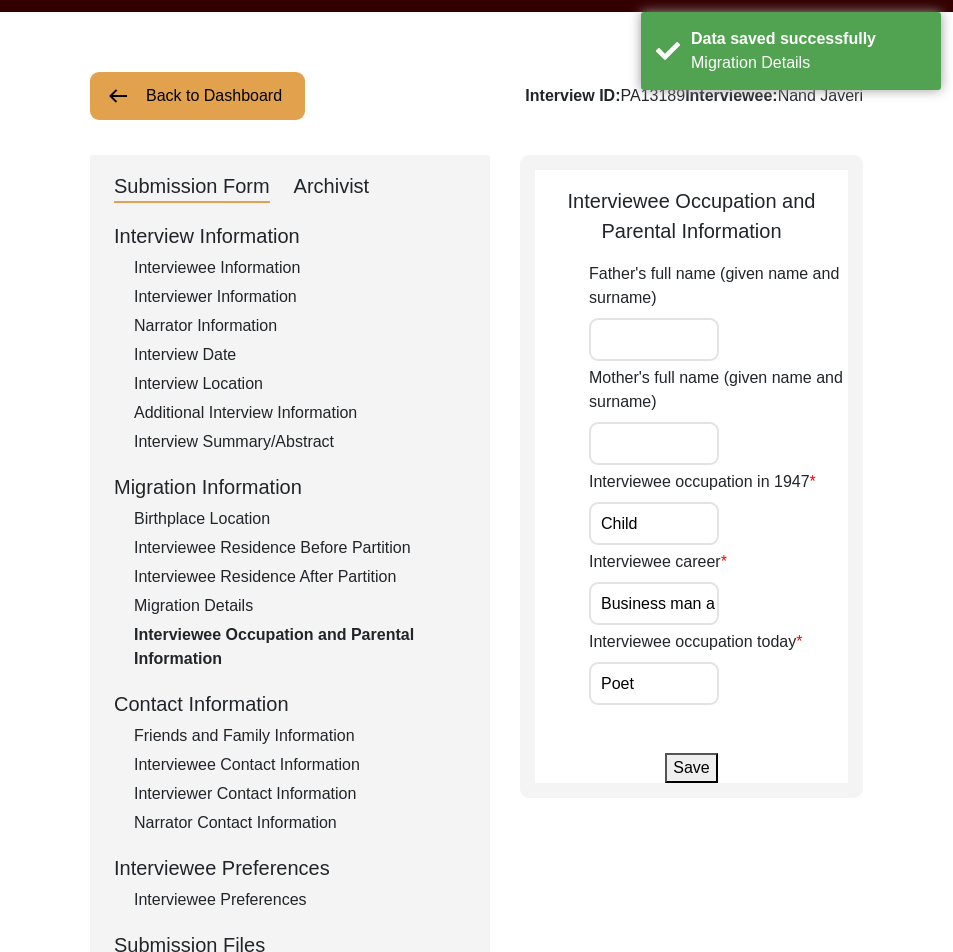 scroll, scrollTop: 100, scrollLeft: 0, axis: vertical 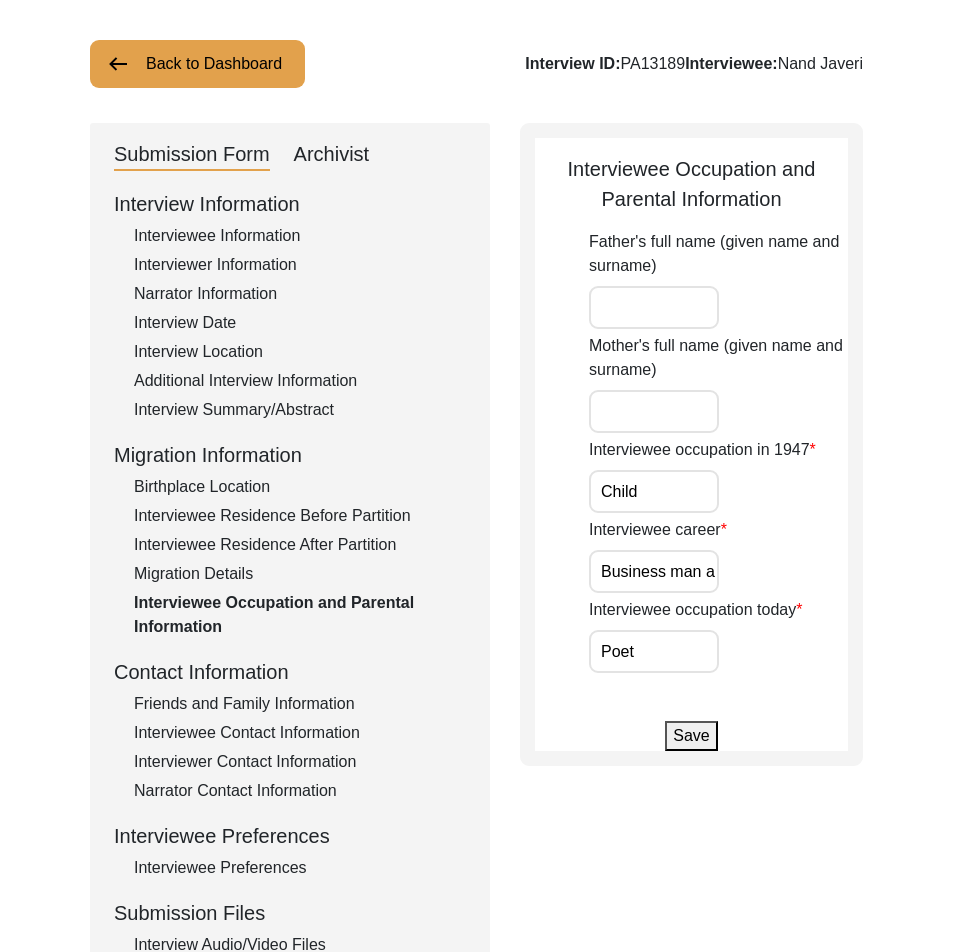 click on "Friends and Family Information" 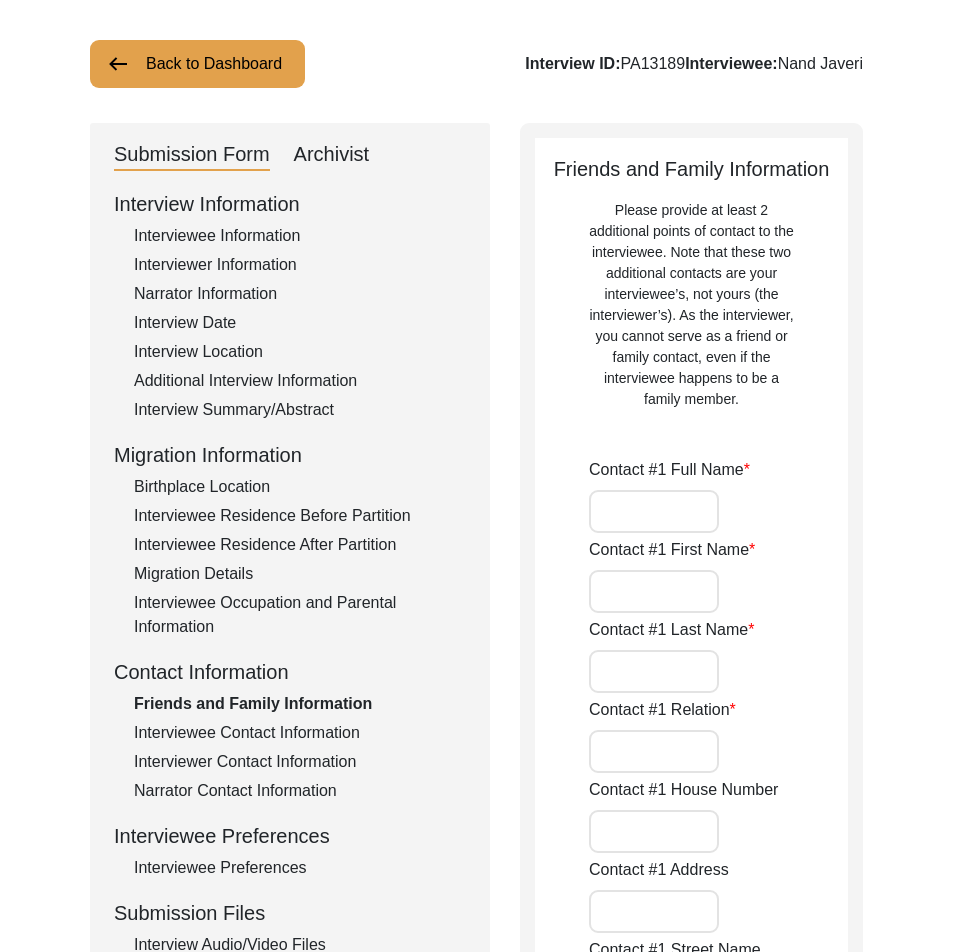 type on "Did not want to share Friends and Family details" 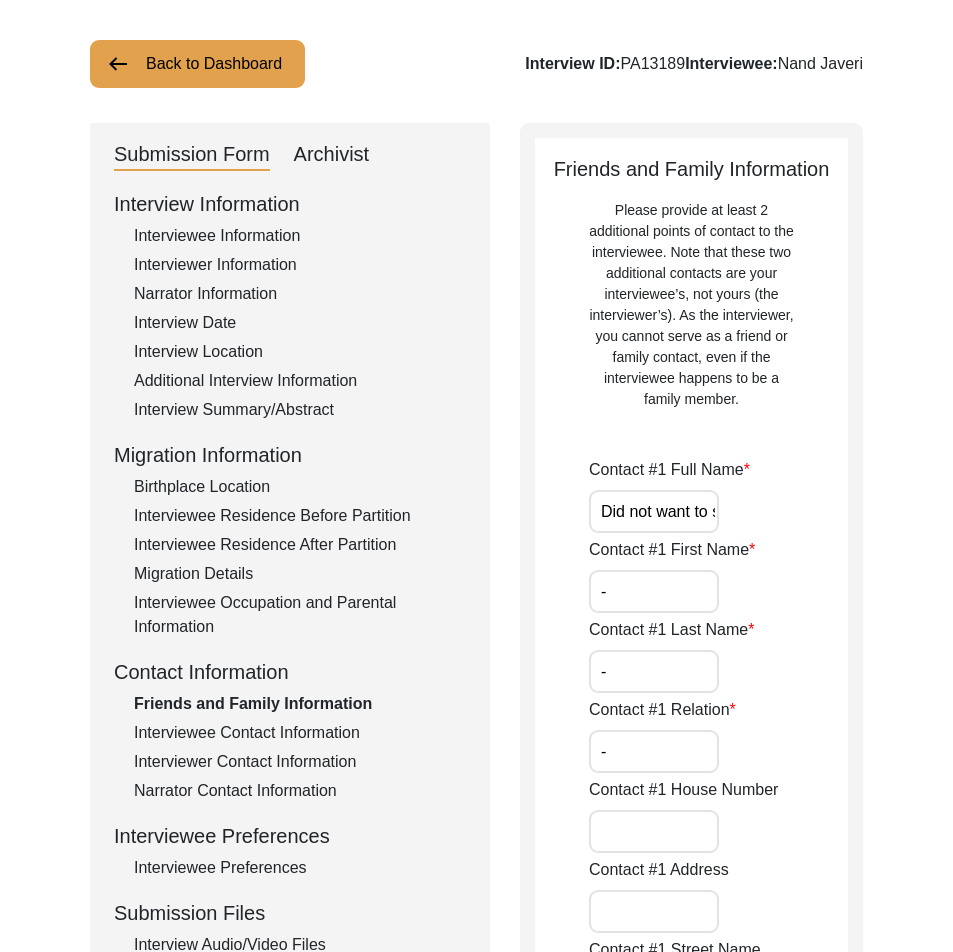 scroll, scrollTop: 0, scrollLeft: 228, axis: horizontal 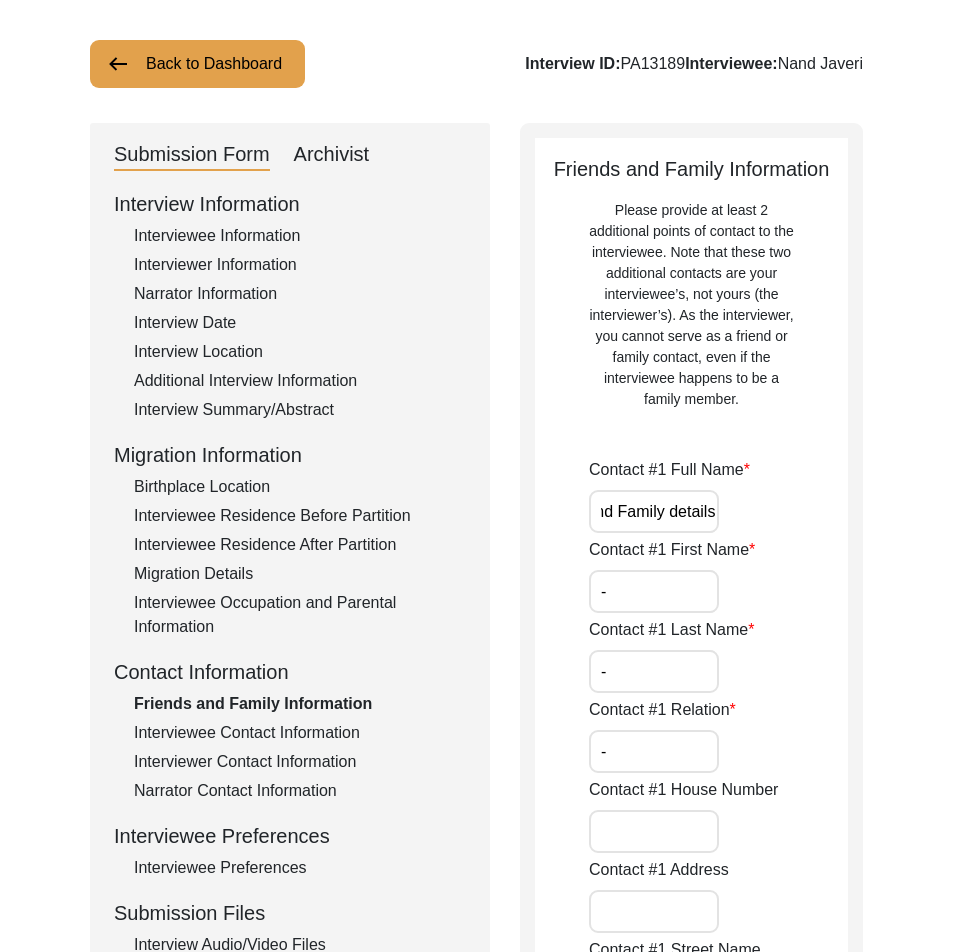 drag, startPoint x: 630, startPoint y: 512, endPoint x: 766, endPoint y: 522, distance: 136.36716 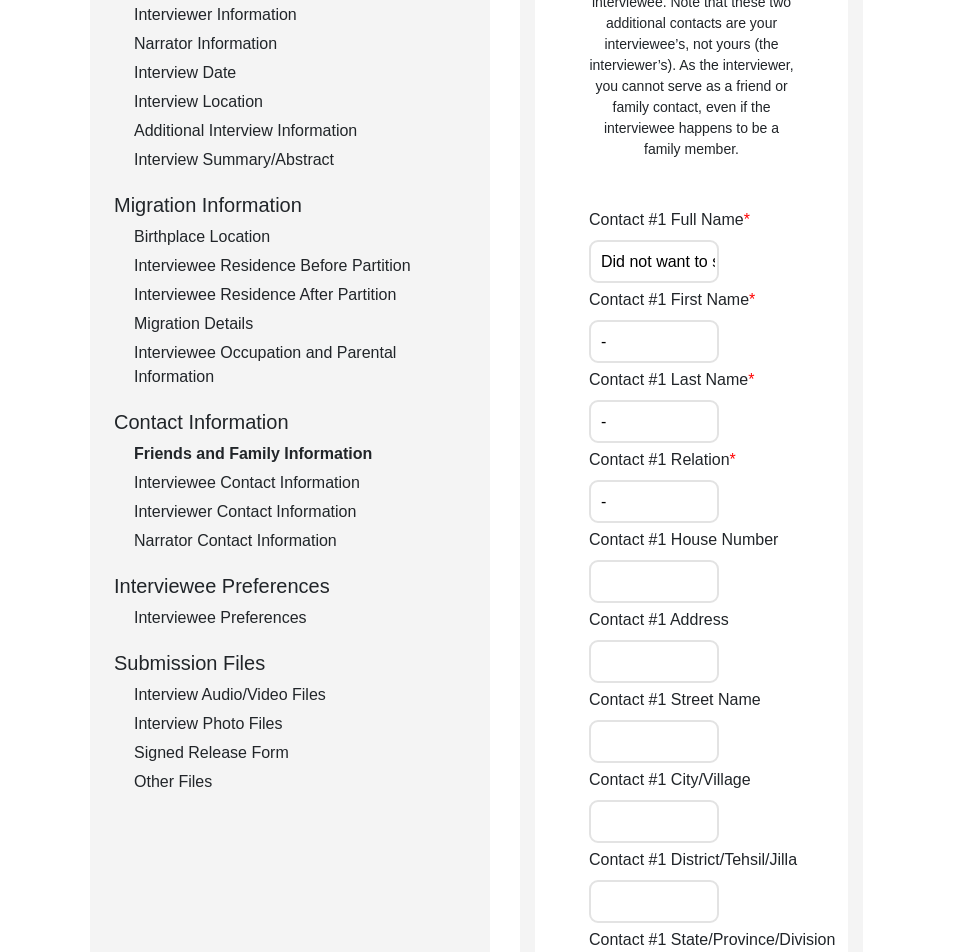 scroll, scrollTop: 339, scrollLeft: 0, axis: vertical 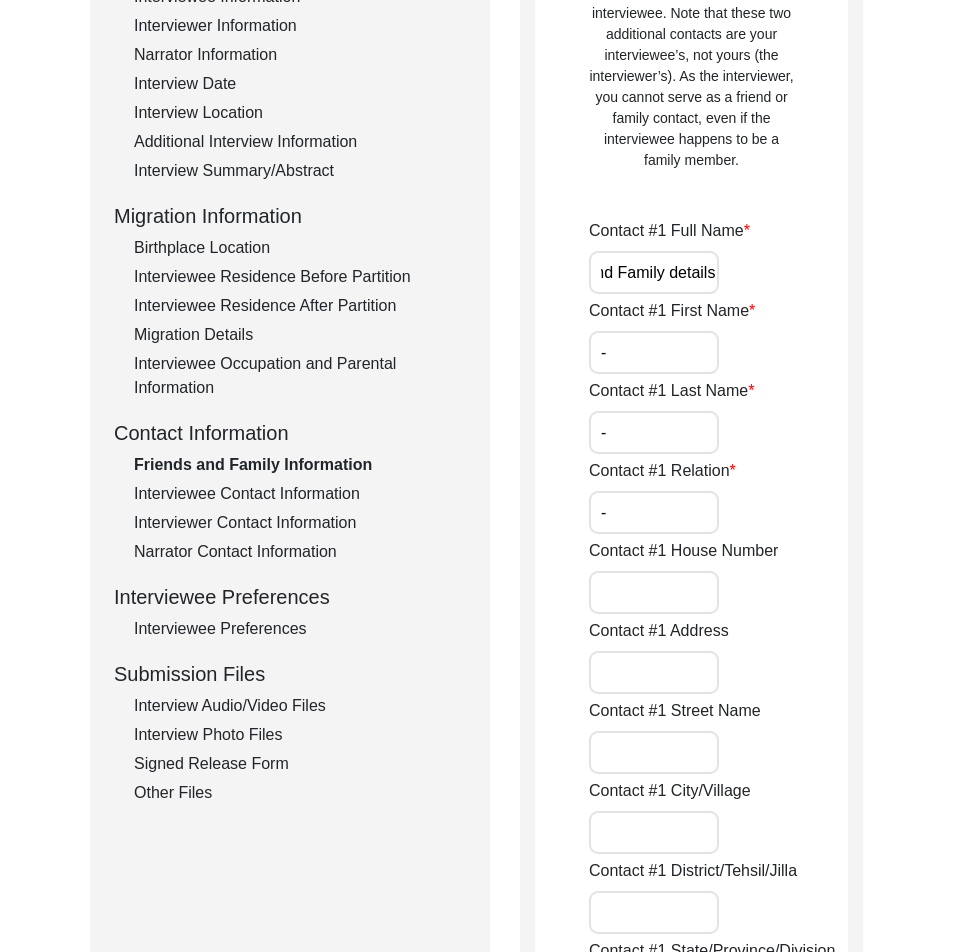 drag, startPoint x: 612, startPoint y: 270, endPoint x: 764, endPoint y: 280, distance: 152.3286 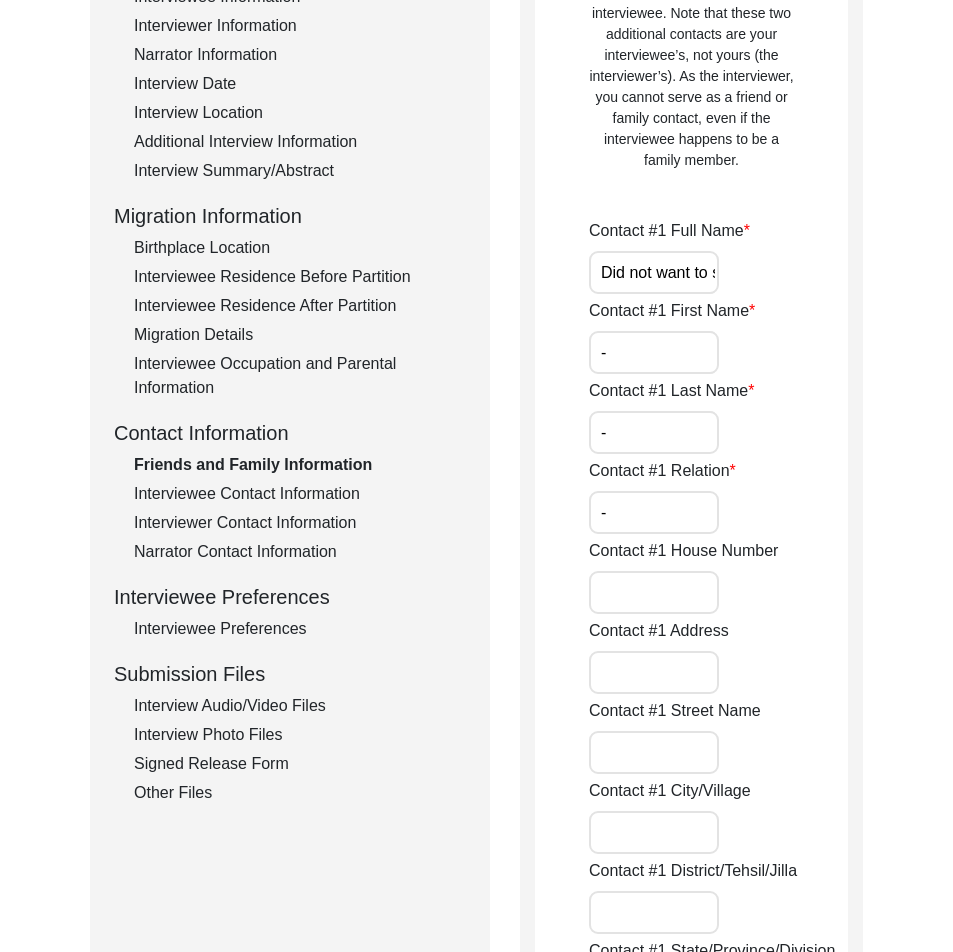 click on "Did not want to share Friends and Family details" at bounding box center [654, 272] 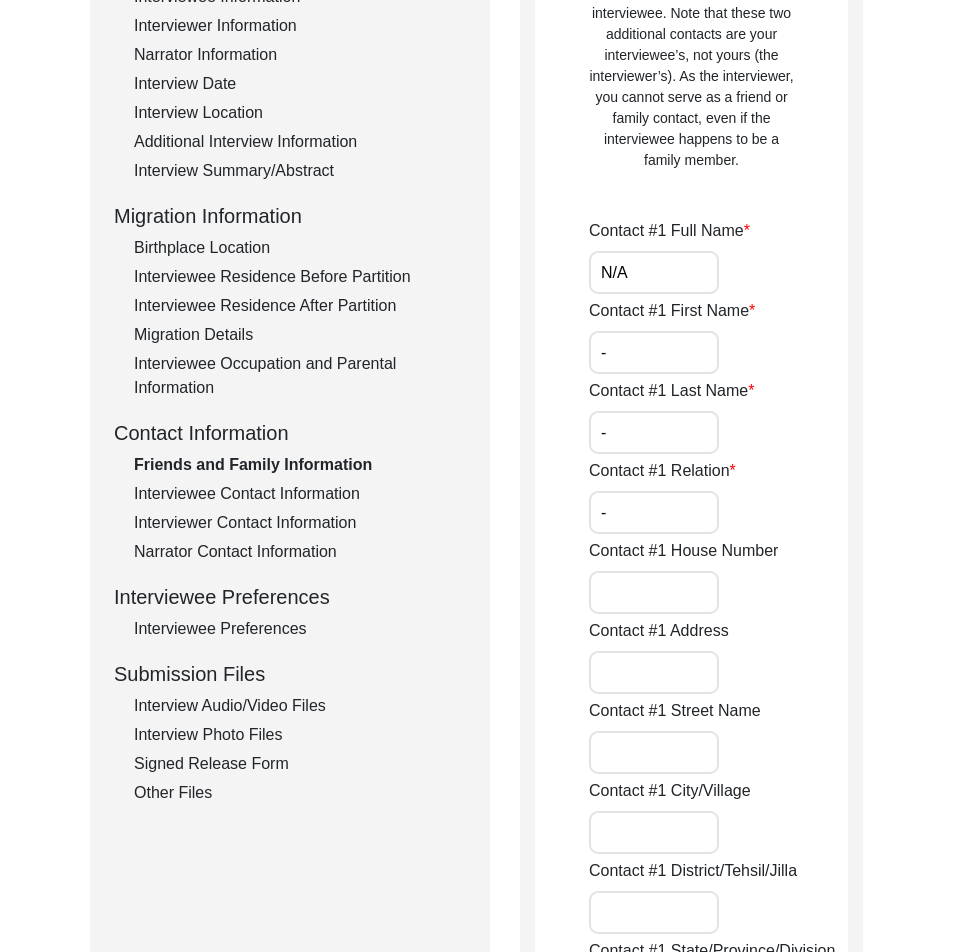 type on "N/A" 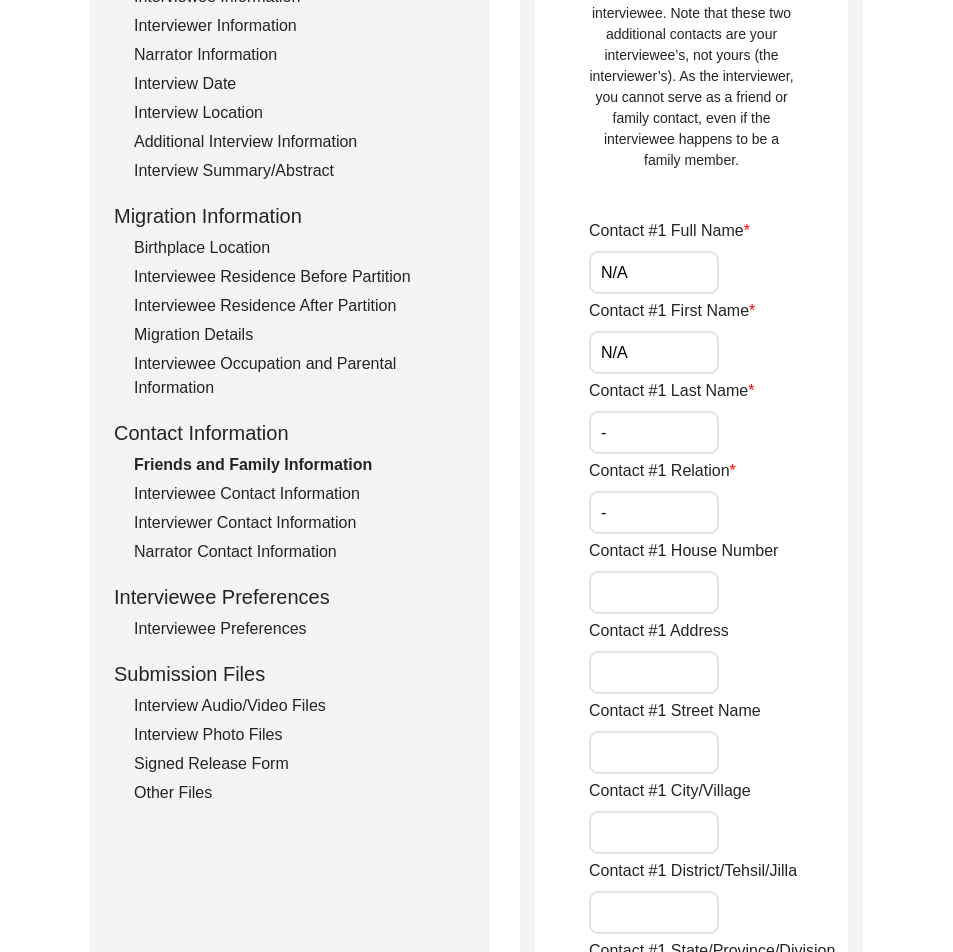 type on "N/A" 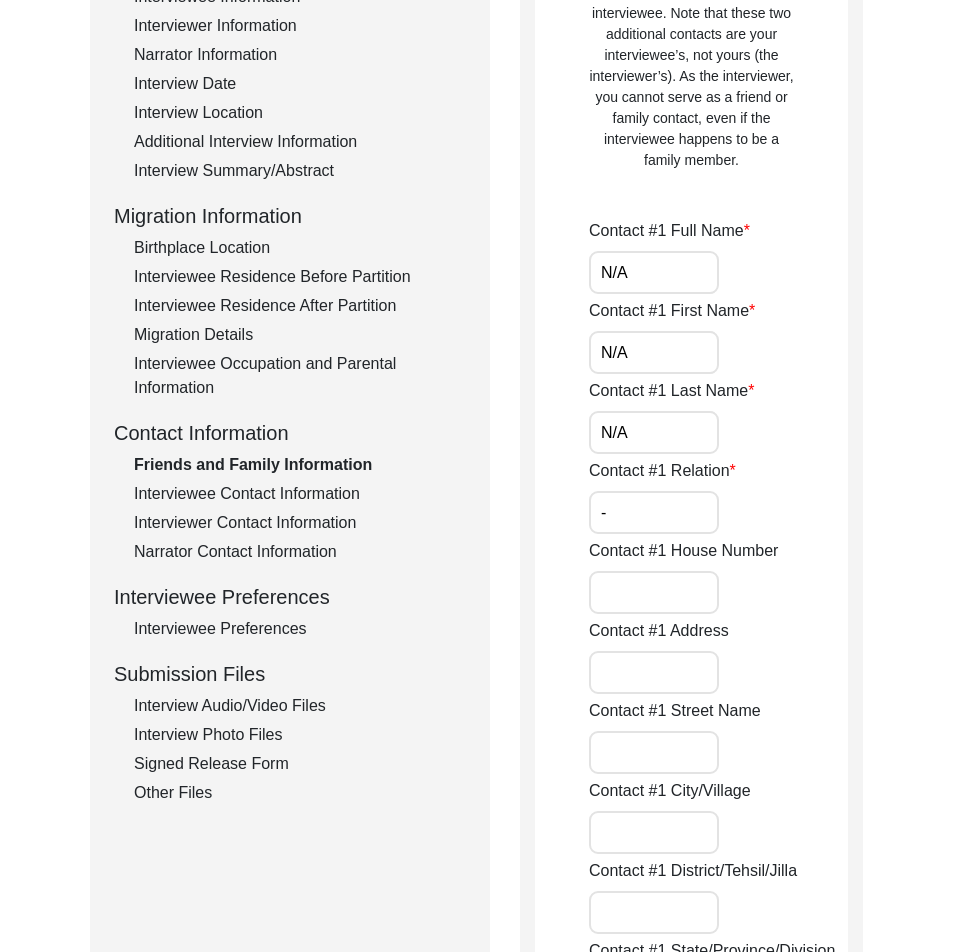 type on "N/A" 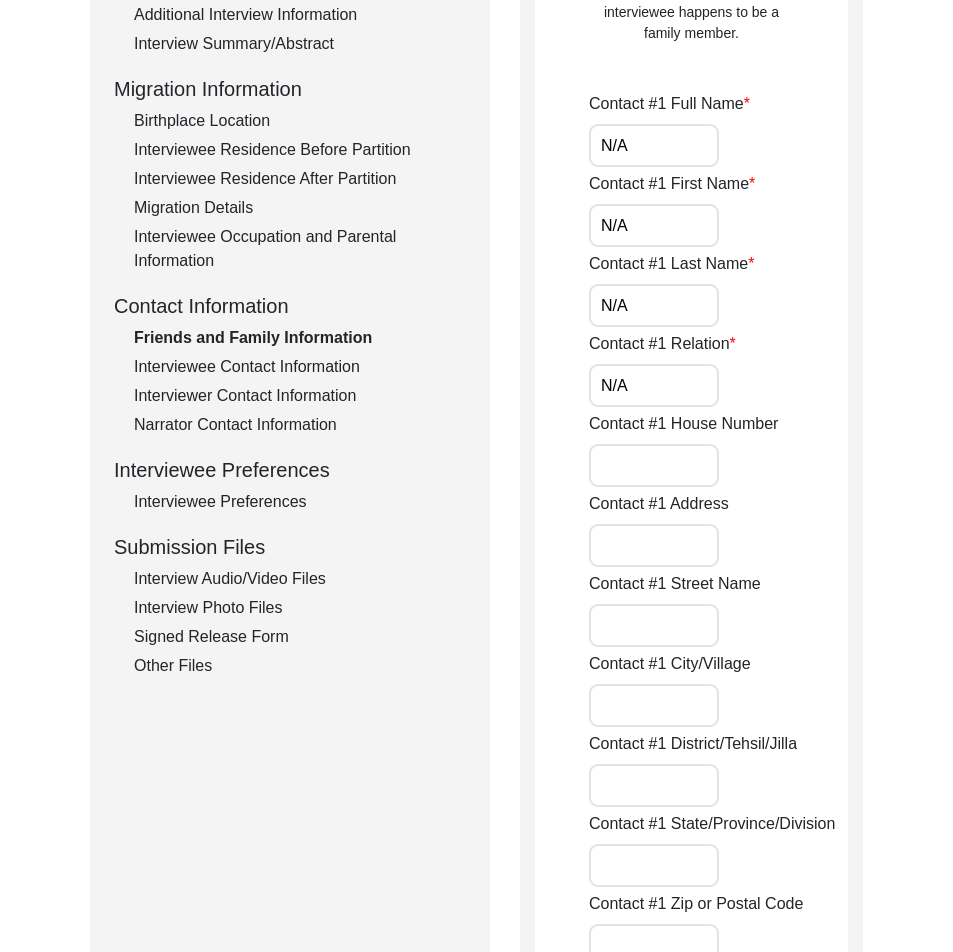 scroll, scrollTop: 739, scrollLeft: 0, axis: vertical 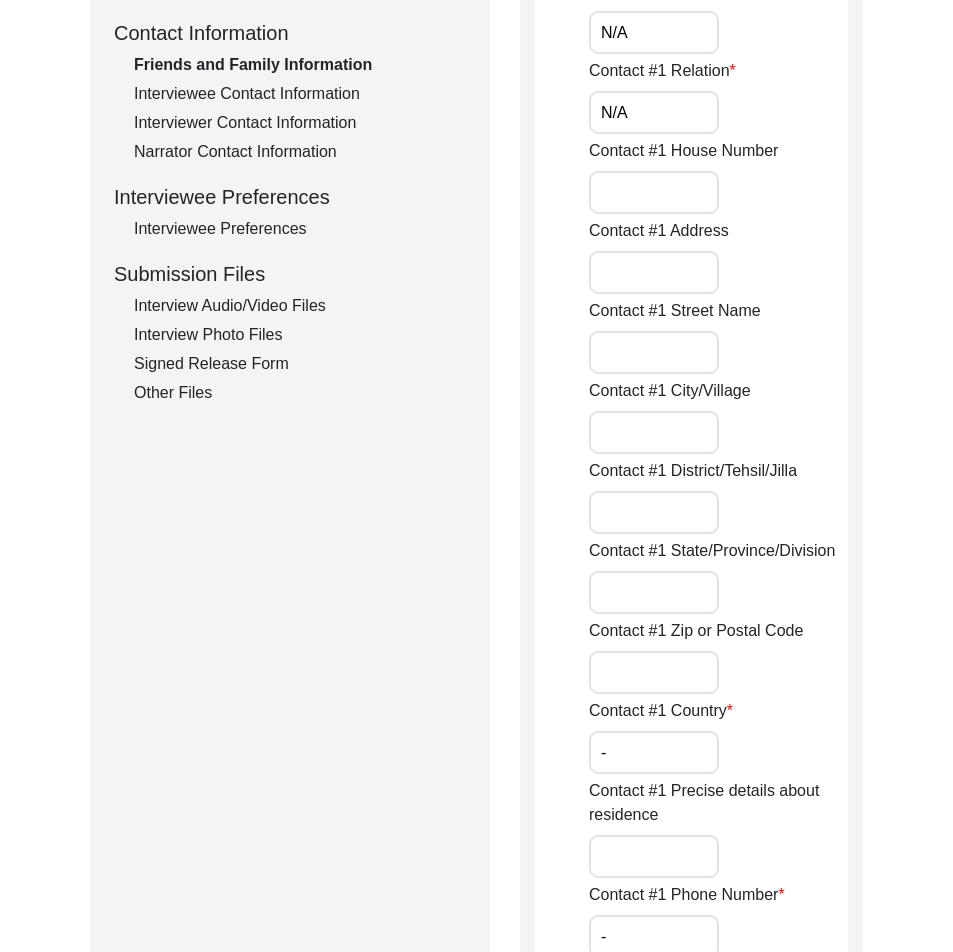 type on "N/A" 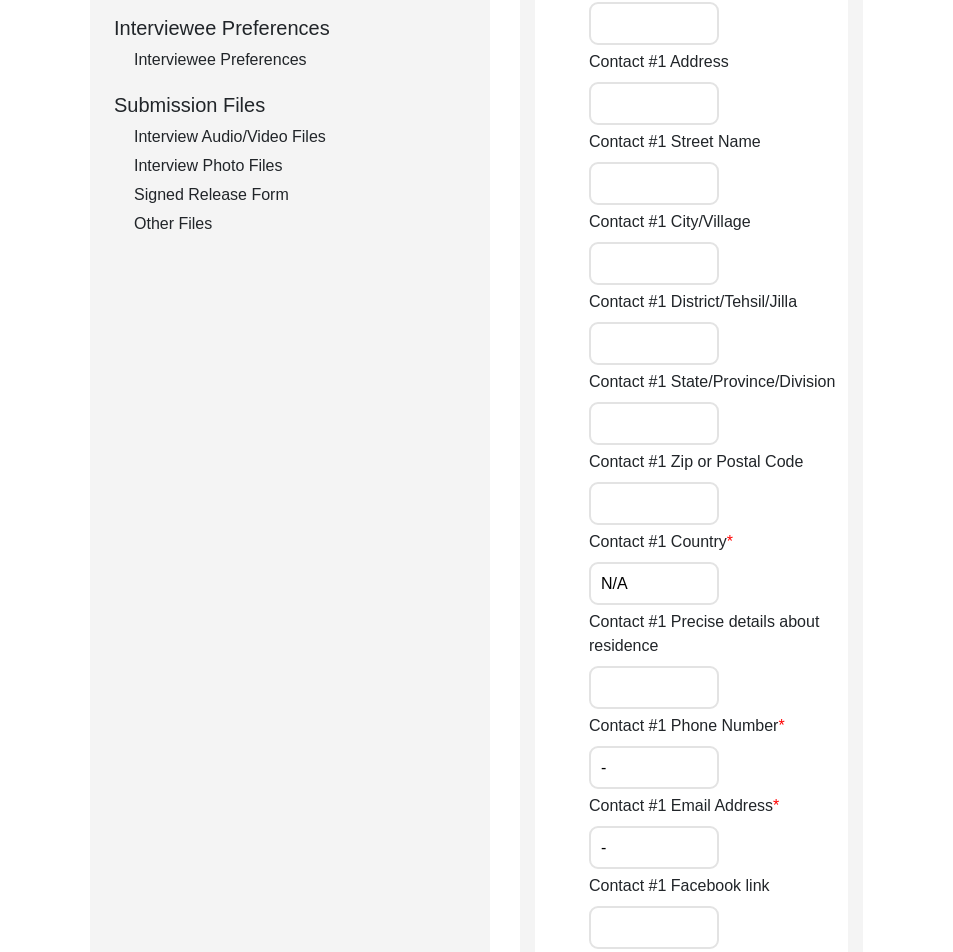 scroll, scrollTop: 1139, scrollLeft: 0, axis: vertical 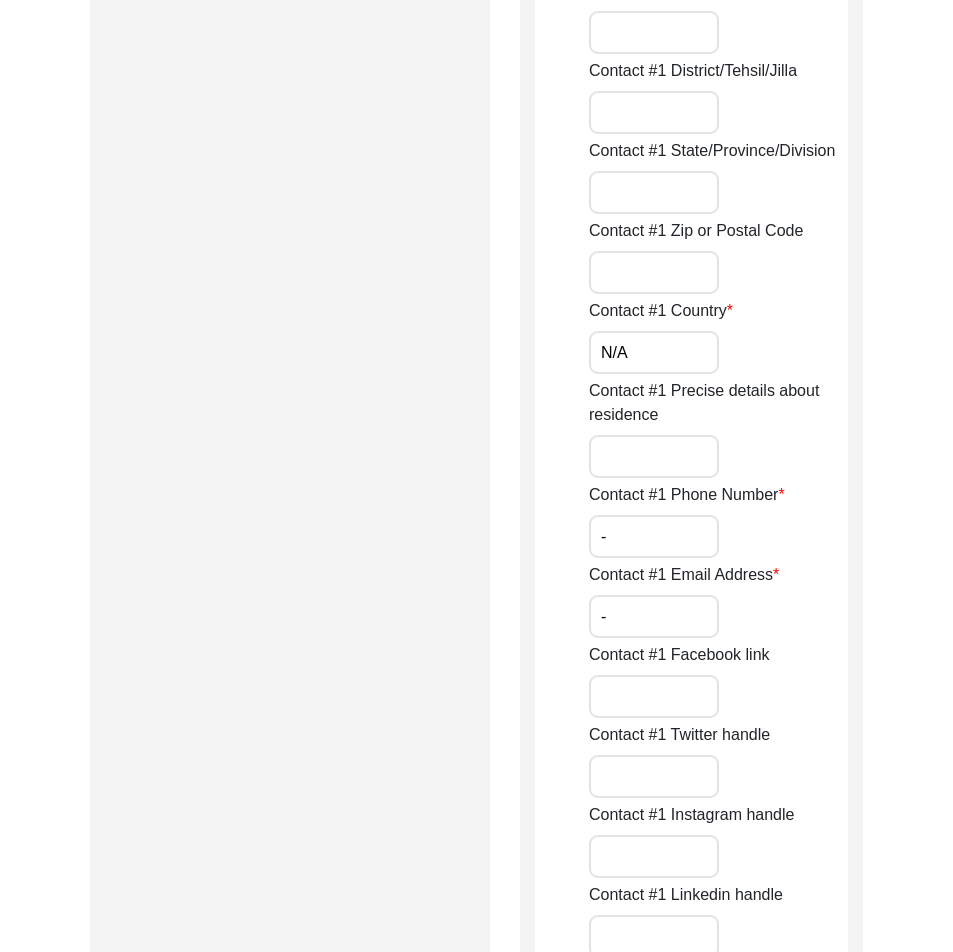 type on "N/A" 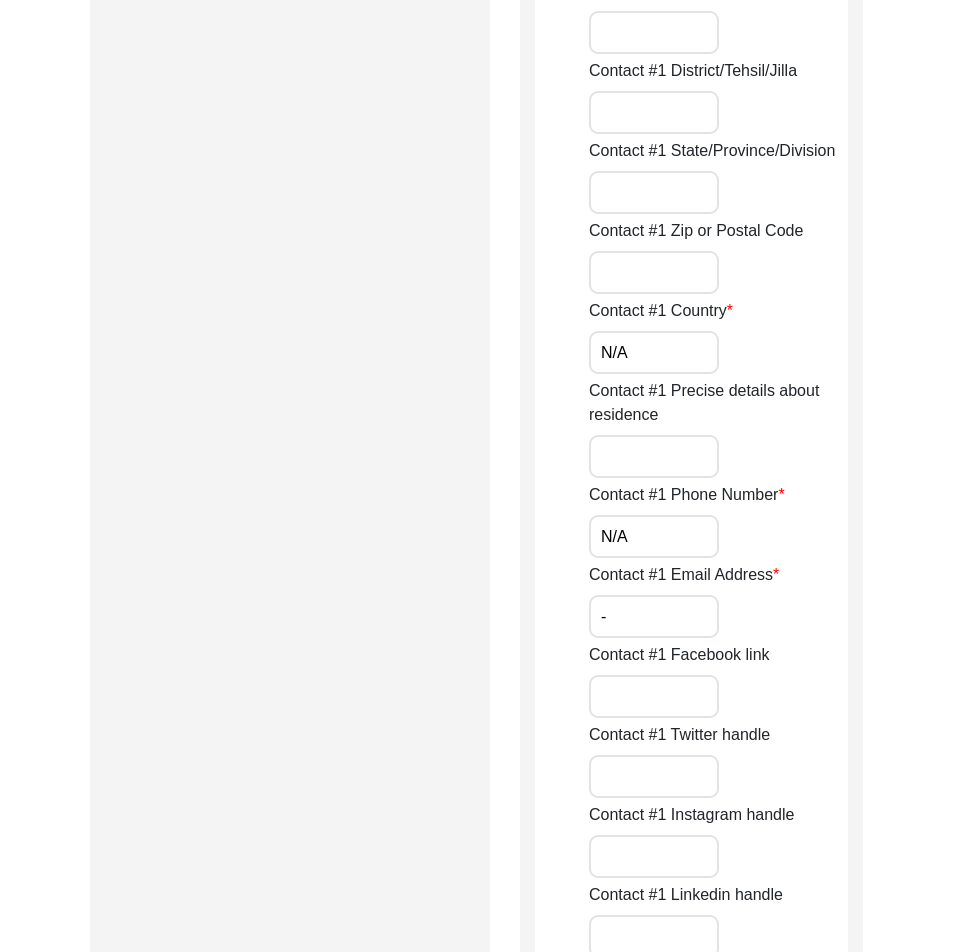 type on "N/A" 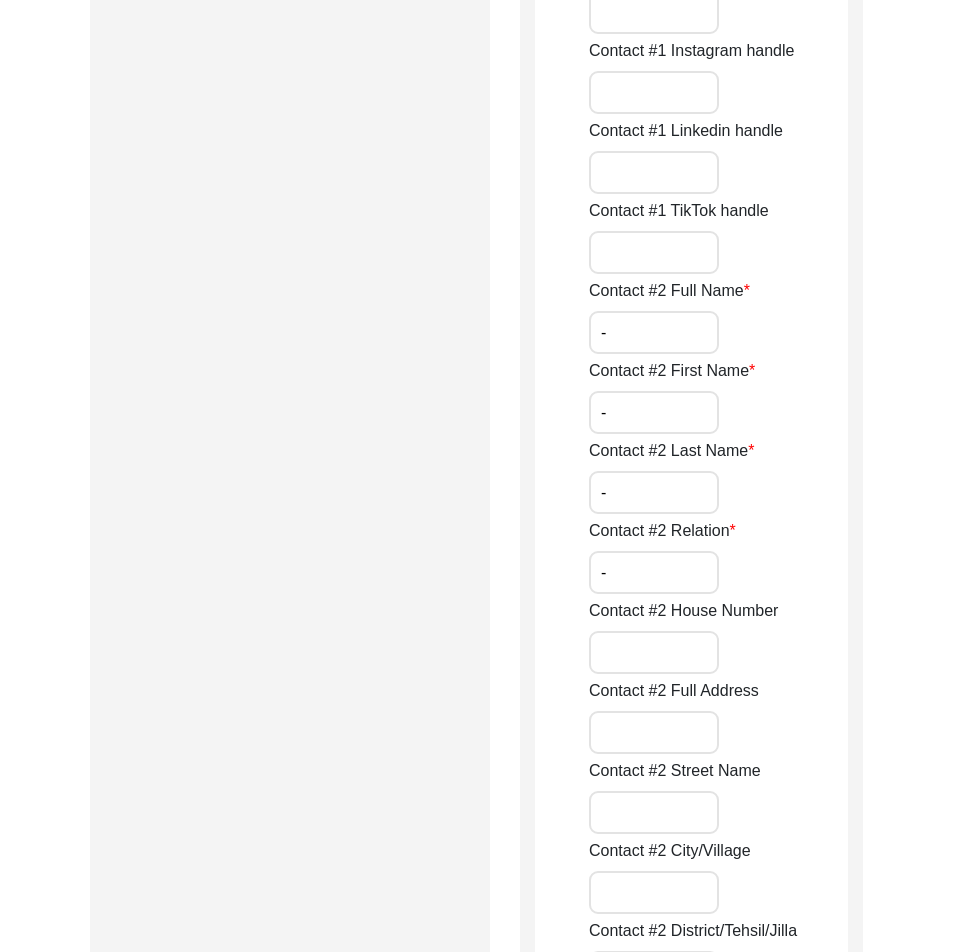 scroll, scrollTop: 1939, scrollLeft: 0, axis: vertical 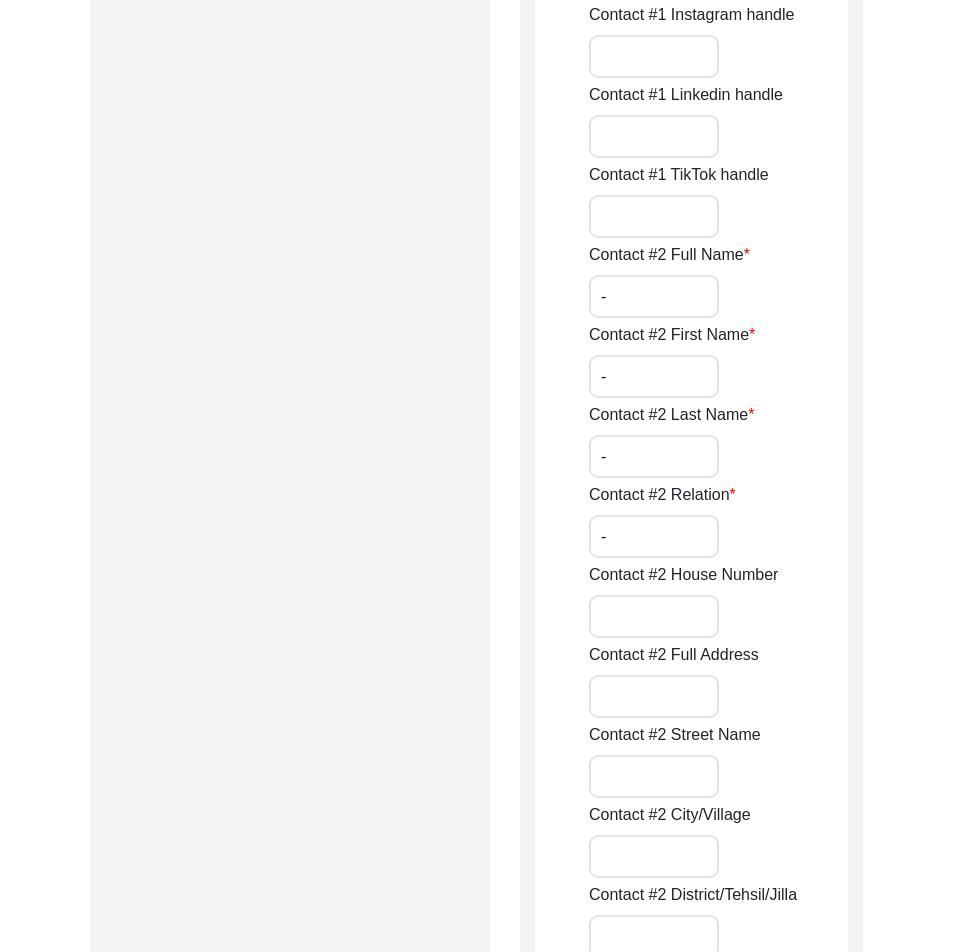 type on "N/A" 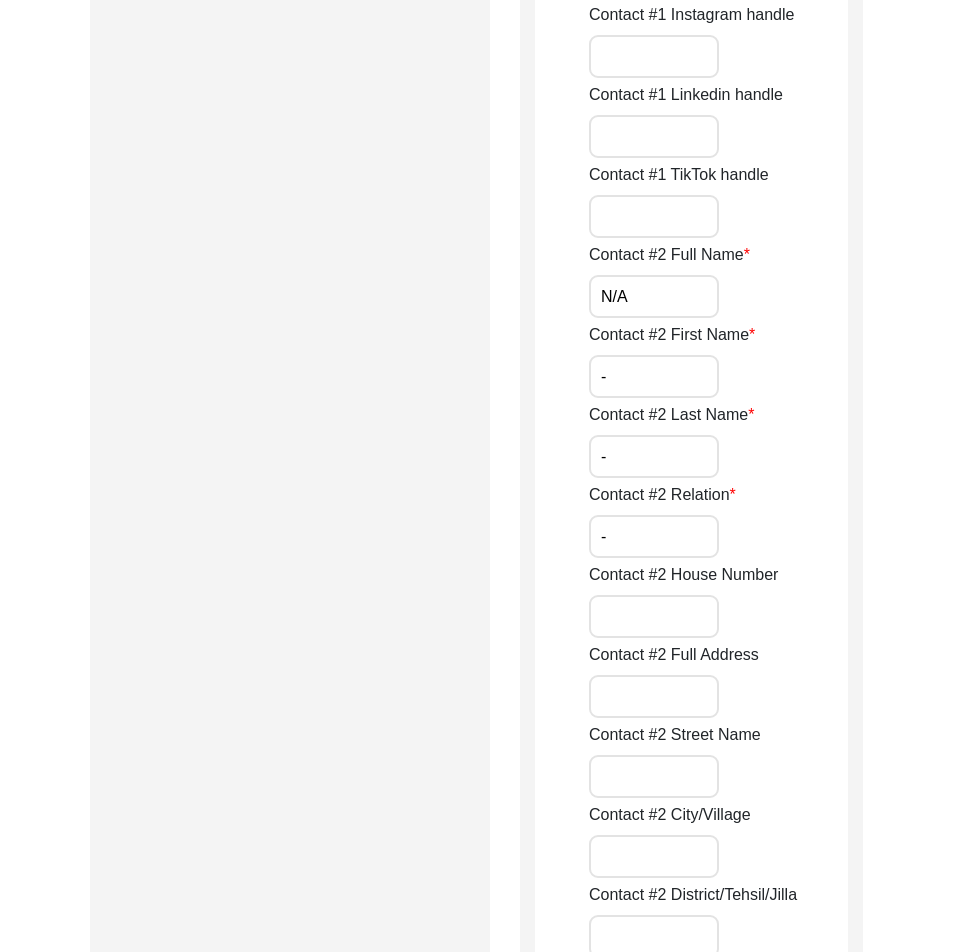 type on "N/A" 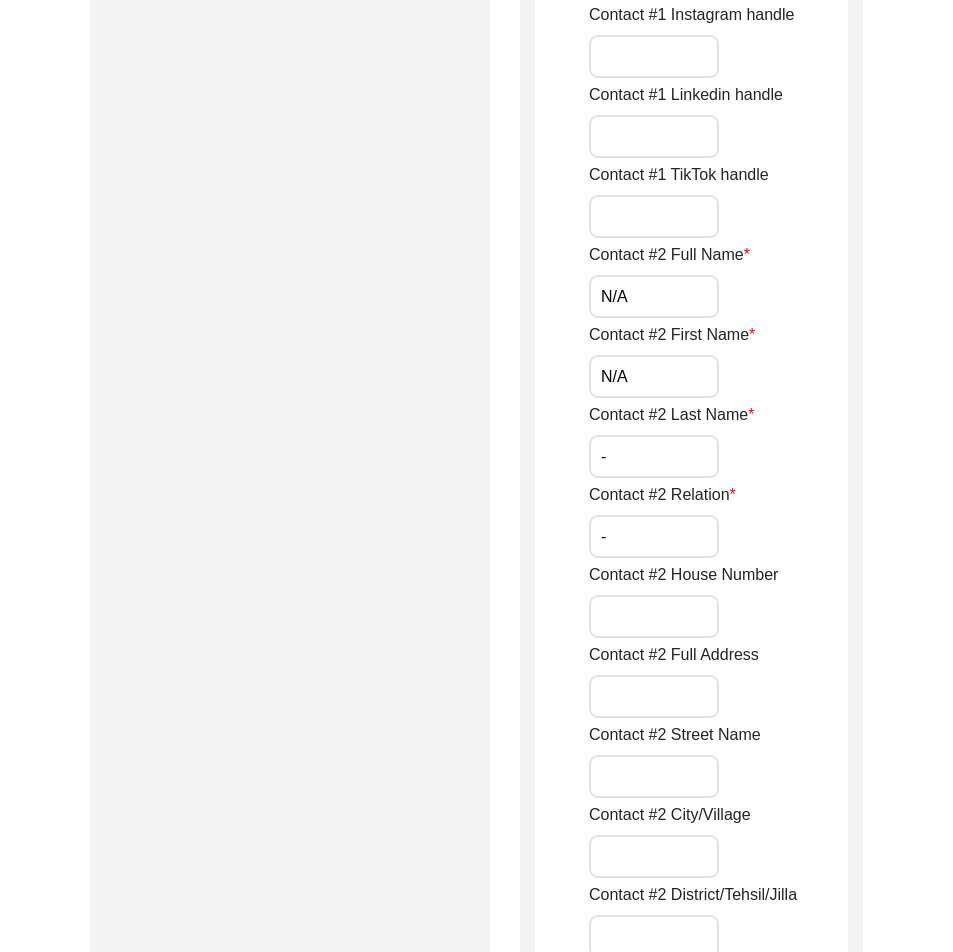 type on "N/A" 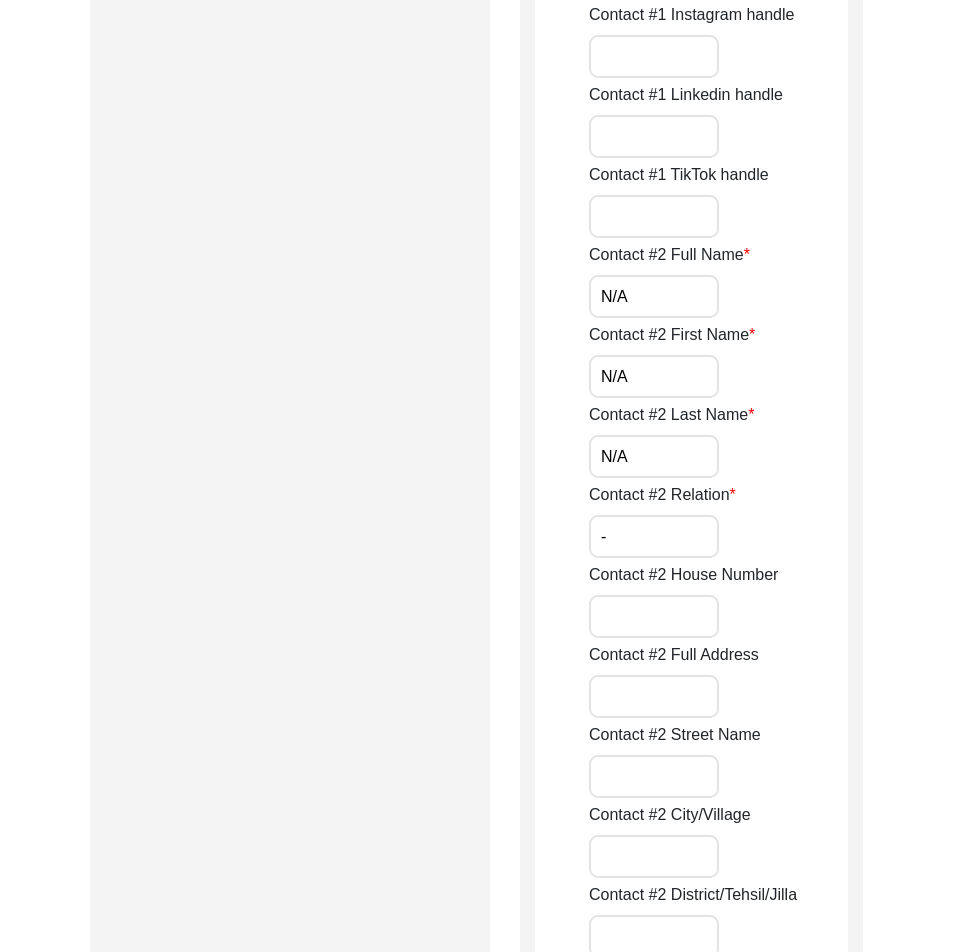 type on "N/A" 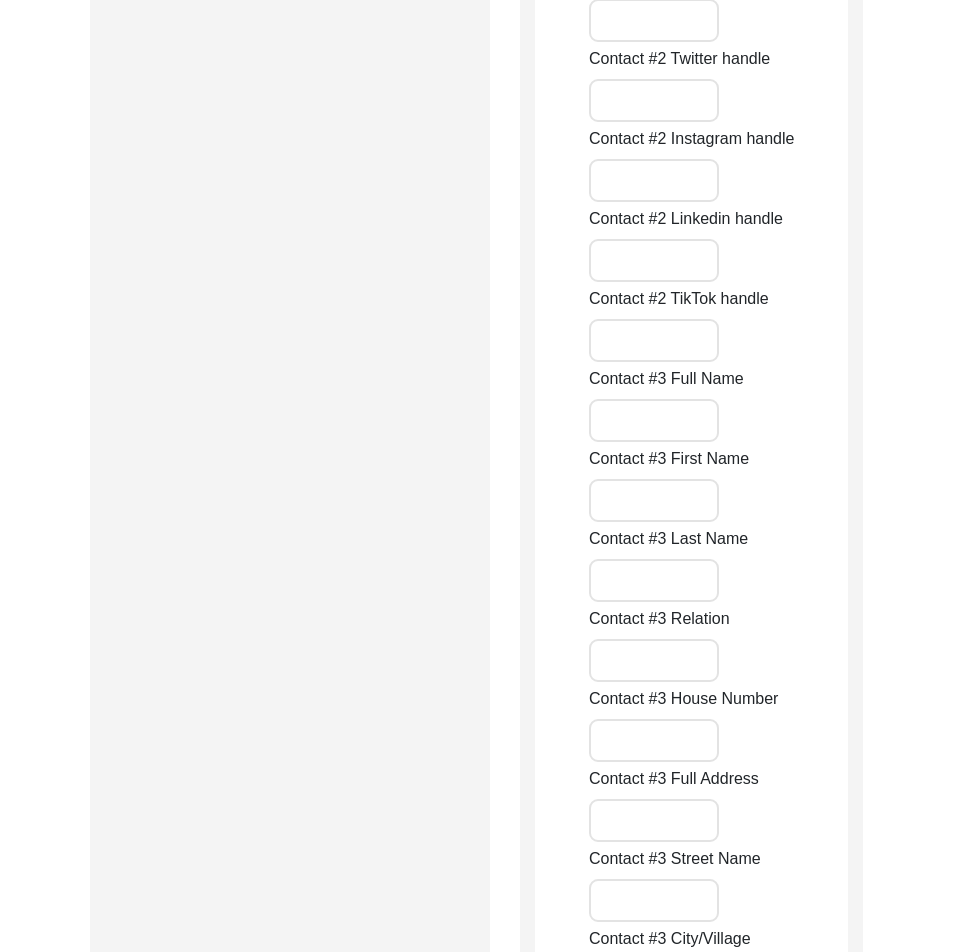 scroll, scrollTop: 2939, scrollLeft: 0, axis: vertical 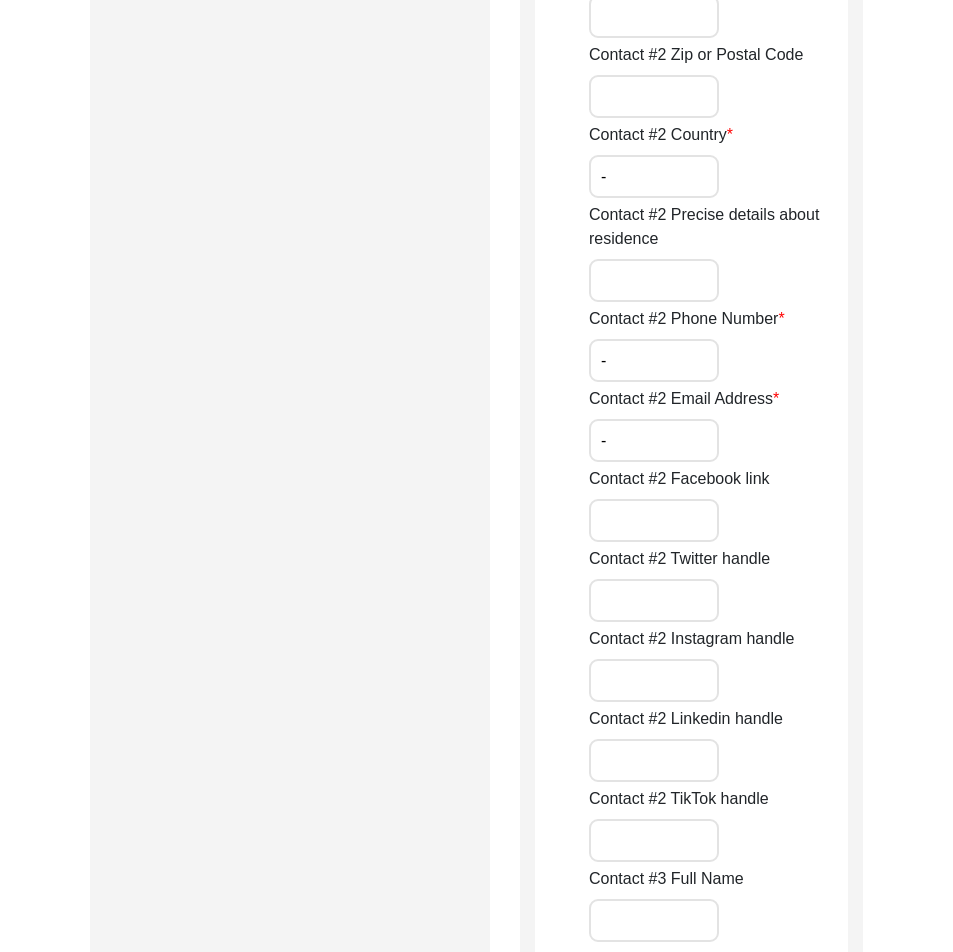 type on "N/A" 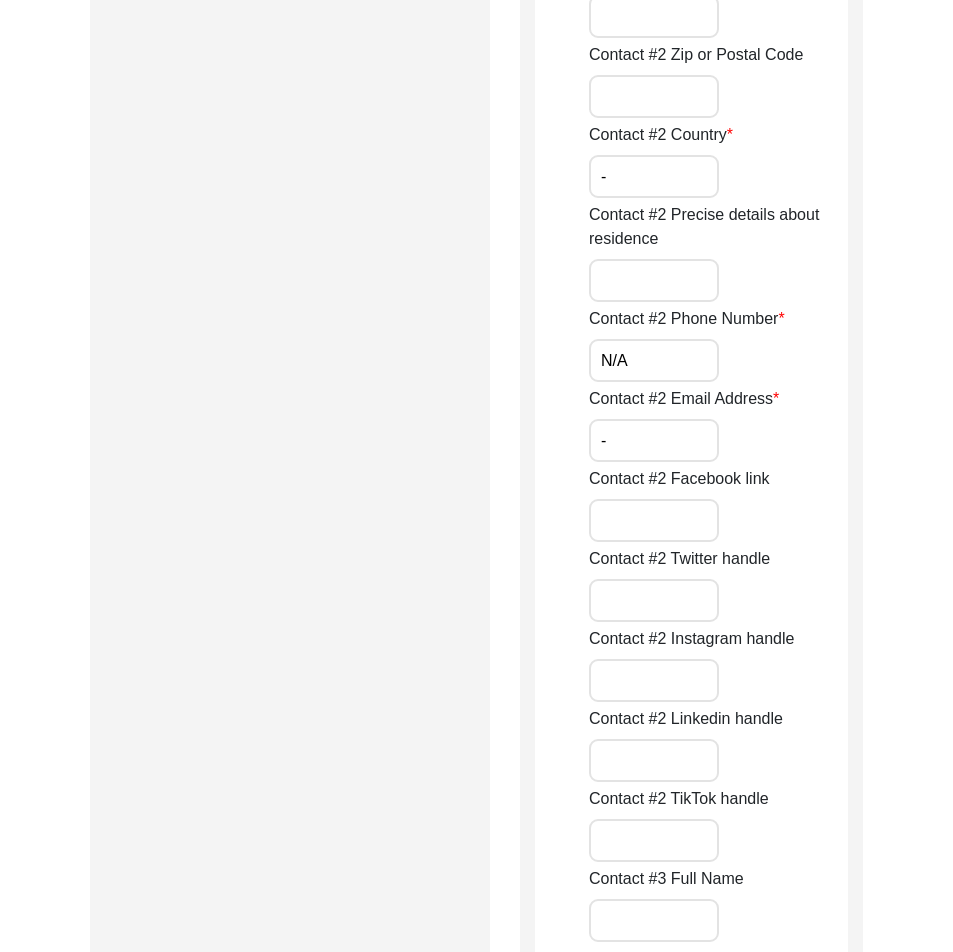 type on "N/A" 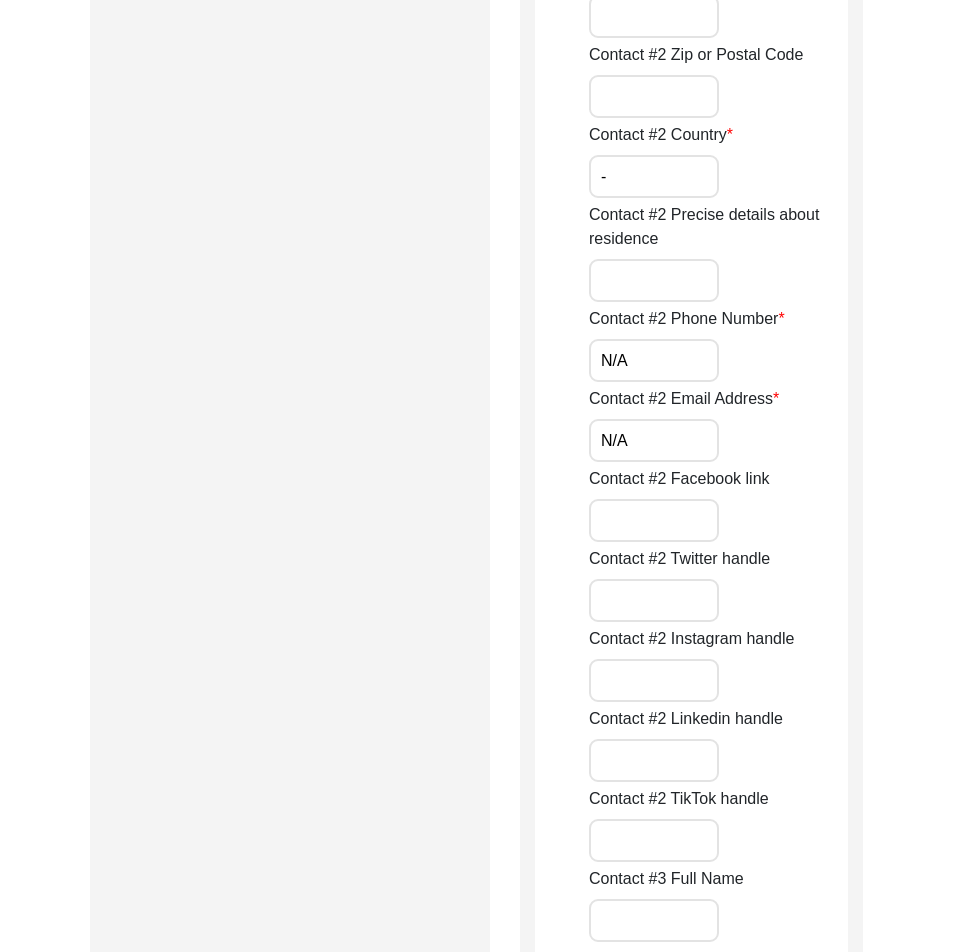 type on "N/A" 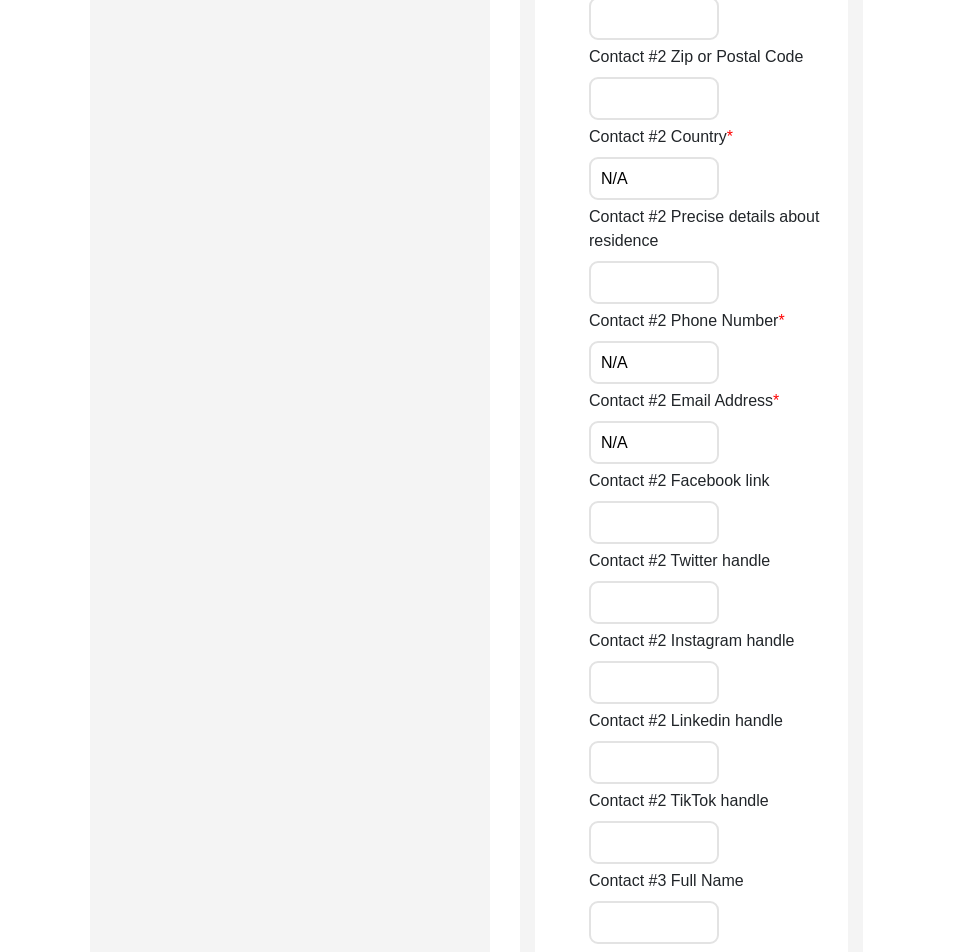type on "N/A" 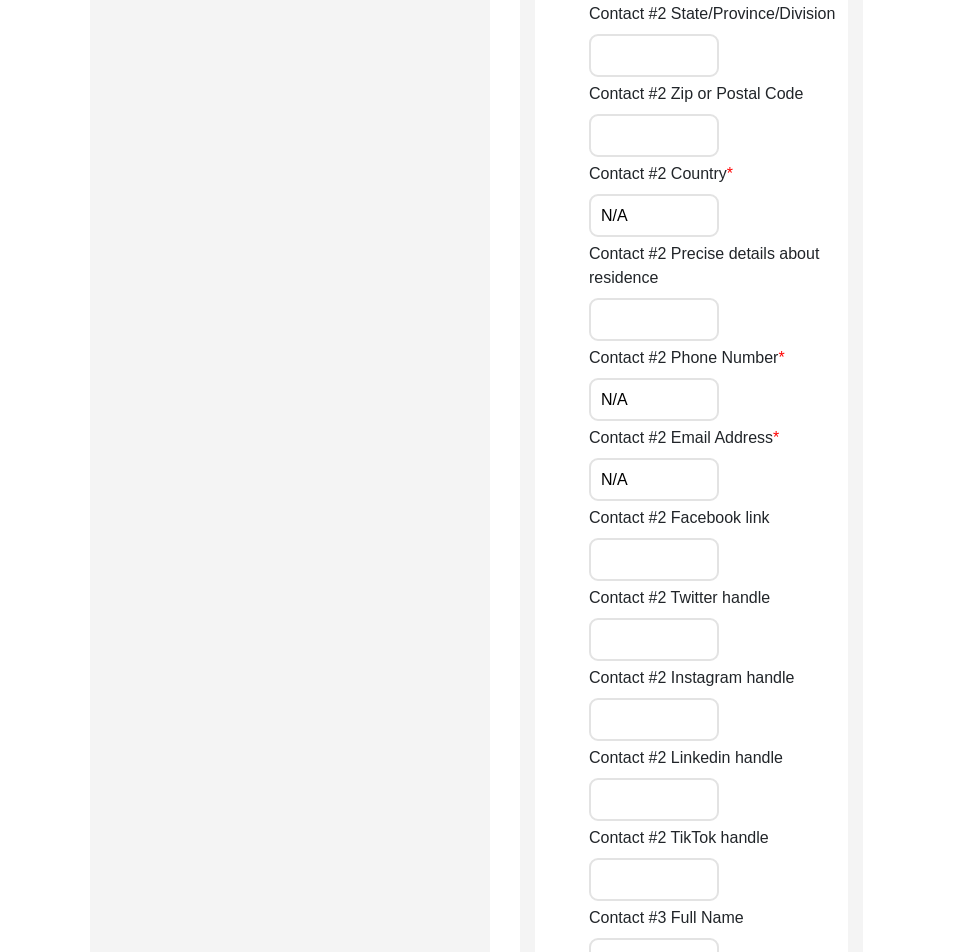 click on "Friends and Family Information   Please provide at least 2 additional points of contact to the interviewee. Note that these two additional contacts are your interviewee’s, not yours (the interviewer’s). As the interviewer, you cannot serve as a friend or family contact, even if the interviewee happens to be a family member.  Contact #1 Full Name N/A Contact #1 First Name N/A Contact #1 Last Name N/A Contact #1 Relation N/A Contact #1 House Number Contact #1 Address Contact #1 Street Name Contact #1 City/Village Contact #1 District/Tehsil/Jilla Contact #1 State/Province/Division Contact #1 Zip or Postal Code Contact #1 Country N/A Contact #1 Precise details about residence Contact #1 Phone Number N/A Contact #1 Email Address N/A Contact #1 Facebook link Contact #1 Twitter handle Contact #1 Instagram handle Contact #1 Linkedin handle Contact #1 TikTok handle Contact #2 Full Name N/A Contact #2 First Name N/A Contact #2 Last Name N/A Contact #2 Relation N/A Contact #2 House Number Contact #2 Full Address" 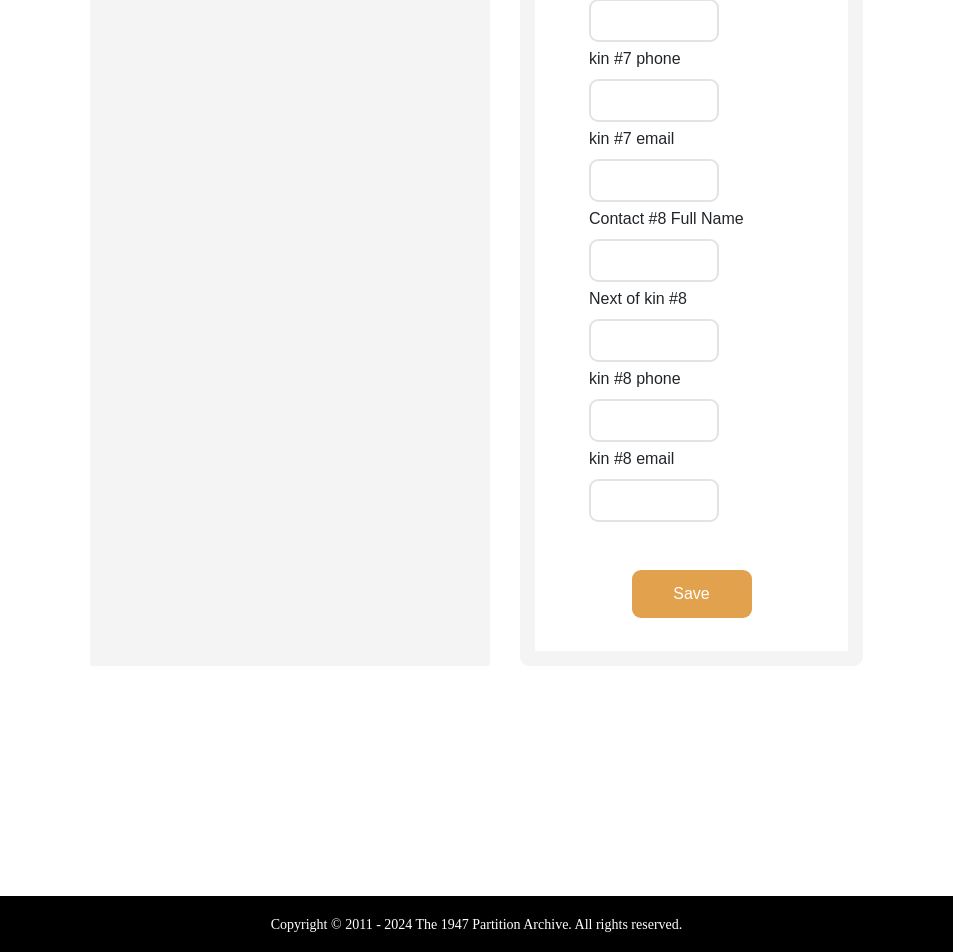 click on "Save" 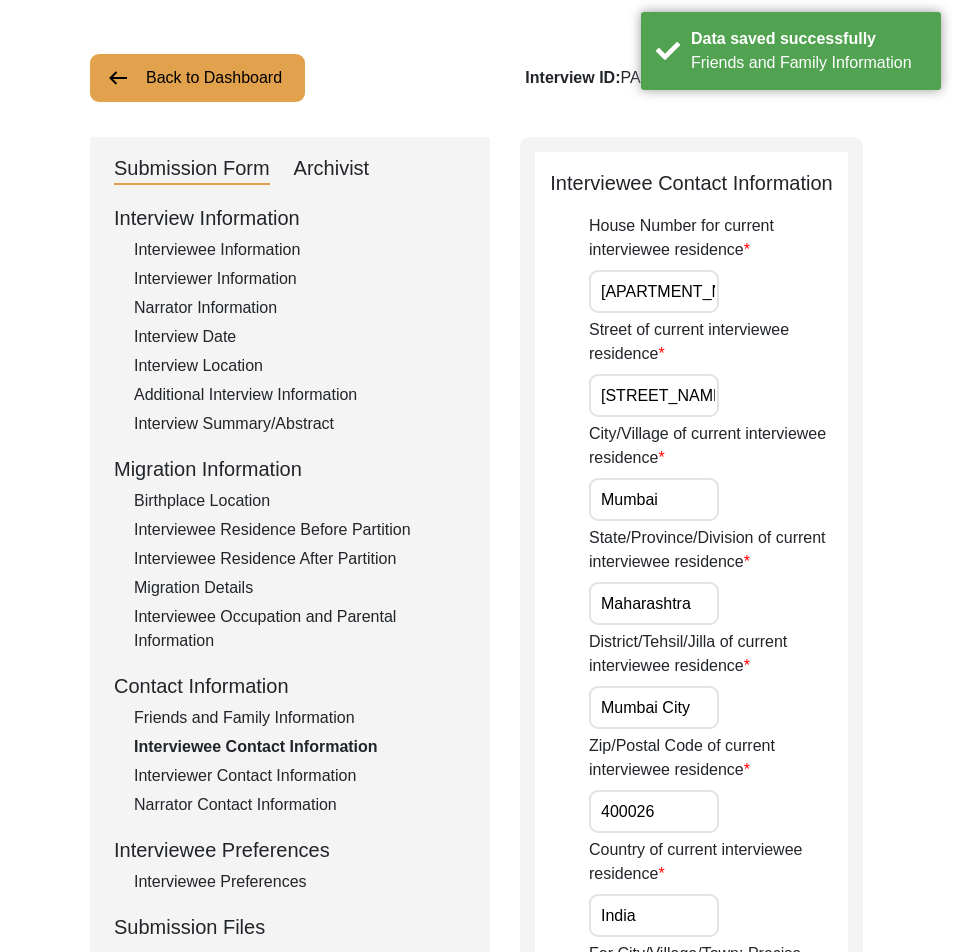 scroll, scrollTop: 121, scrollLeft: 0, axis: vertical 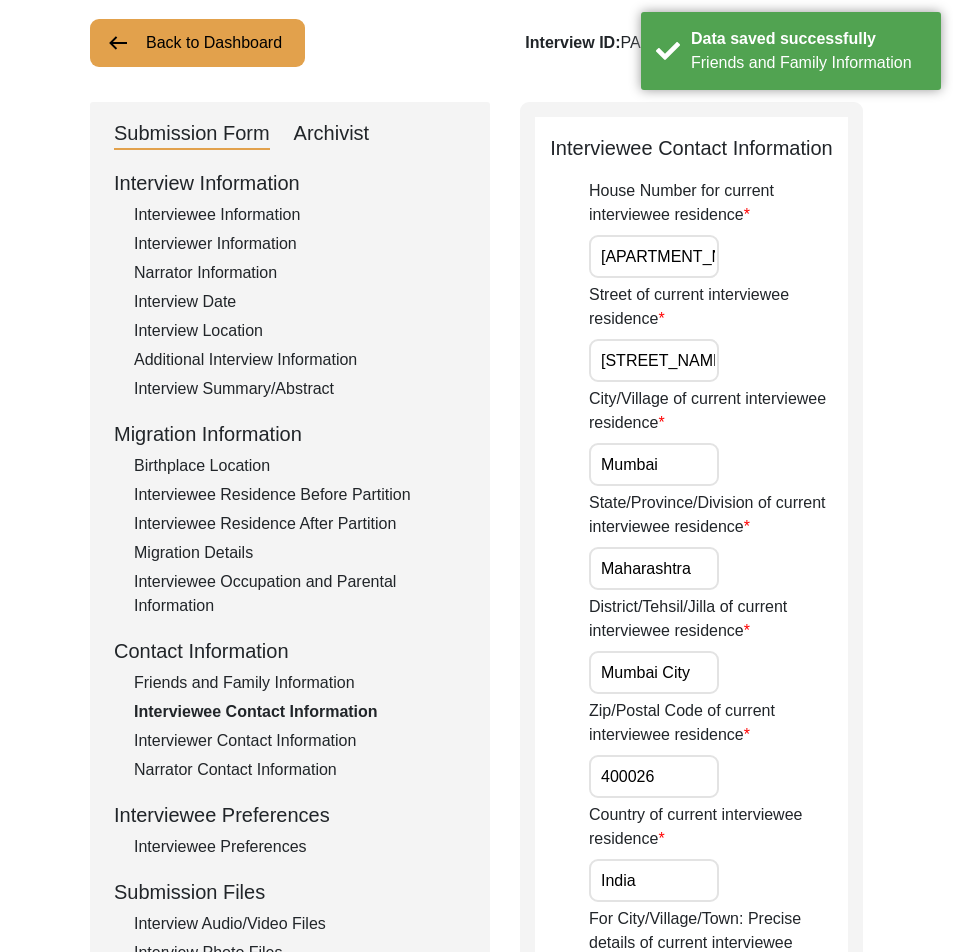 click on "[APARTMENT_NUMBER]" at bounding box center (654, 256) 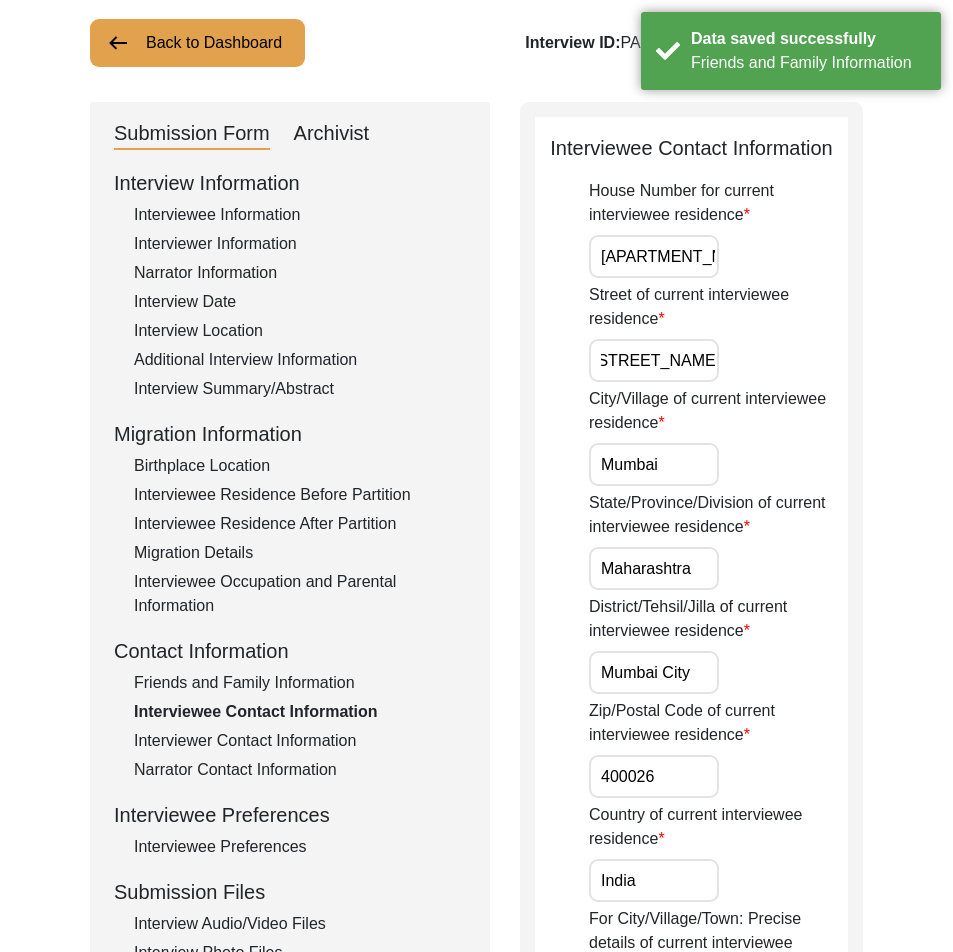 drag, startPoint x: 608, startPoint y: 350, endPoint x: 761, endPoint y: 365, distance: 153.73354 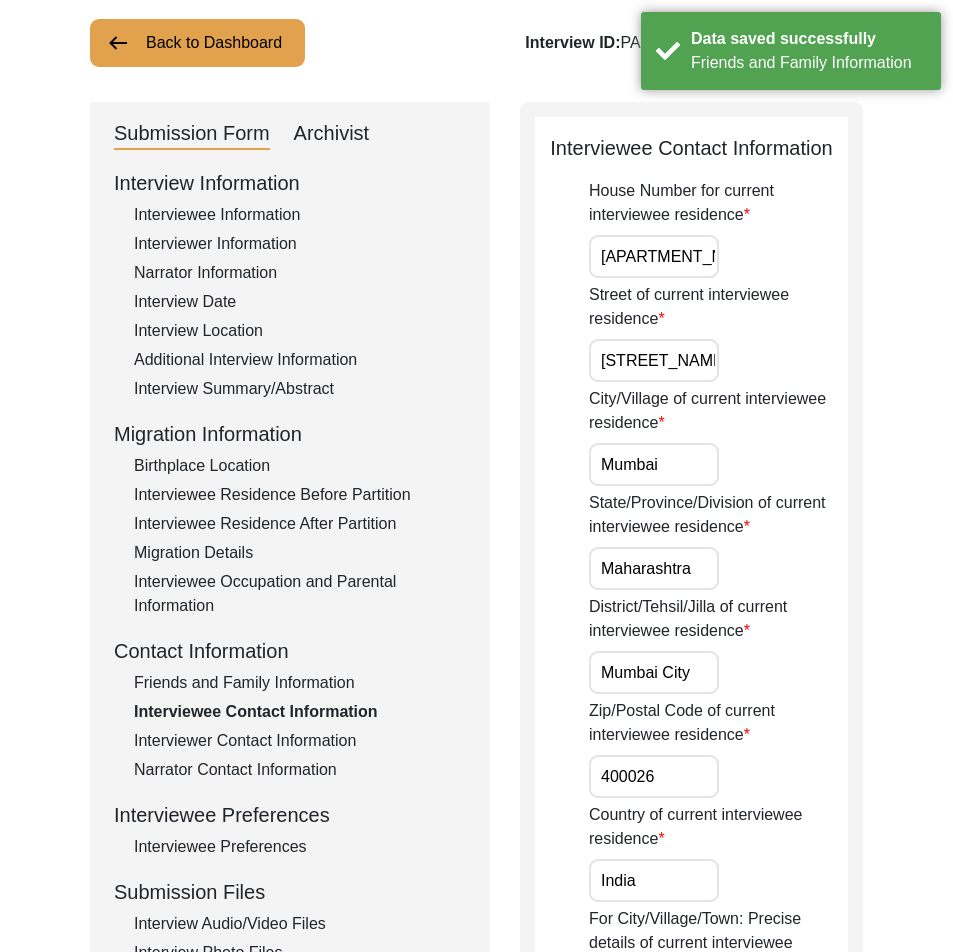 click on "House Number for current interviewee residence Flat 66 Street of current interviewee residence Shyam Niwas 5A City/Village of current interviewee residence [CITY] State/Province/Division [STATE] District/Tehsil/Jilla of current interviewee residence [CITY] Zip/Postal Code of current interviewee residence [POSTAL_CODE] Country of current interviewee residence India For City/Village/Town: Precise details of current interviewee residence  For latitude and longitude coordinates, write the information according to this format:  ##.#### . Do not input North (N) or South (S), East (E), or West (W) letters, or degree sign.  Example:  Berkeley, California, USA:  37.8717  (latitude) and  -122.2728  (longitude)   Lahore, Punjab, Pakistan:  31.5204  (latitude) and  74.3587  (longitude)   Perth, Western Australia, Australia:  -31.9505  (latitude) and  115.8605  (longitude)  Interviewee Current Residence (City, State, Country) [CITY], [STATE], India Latitude of current residence Notes" 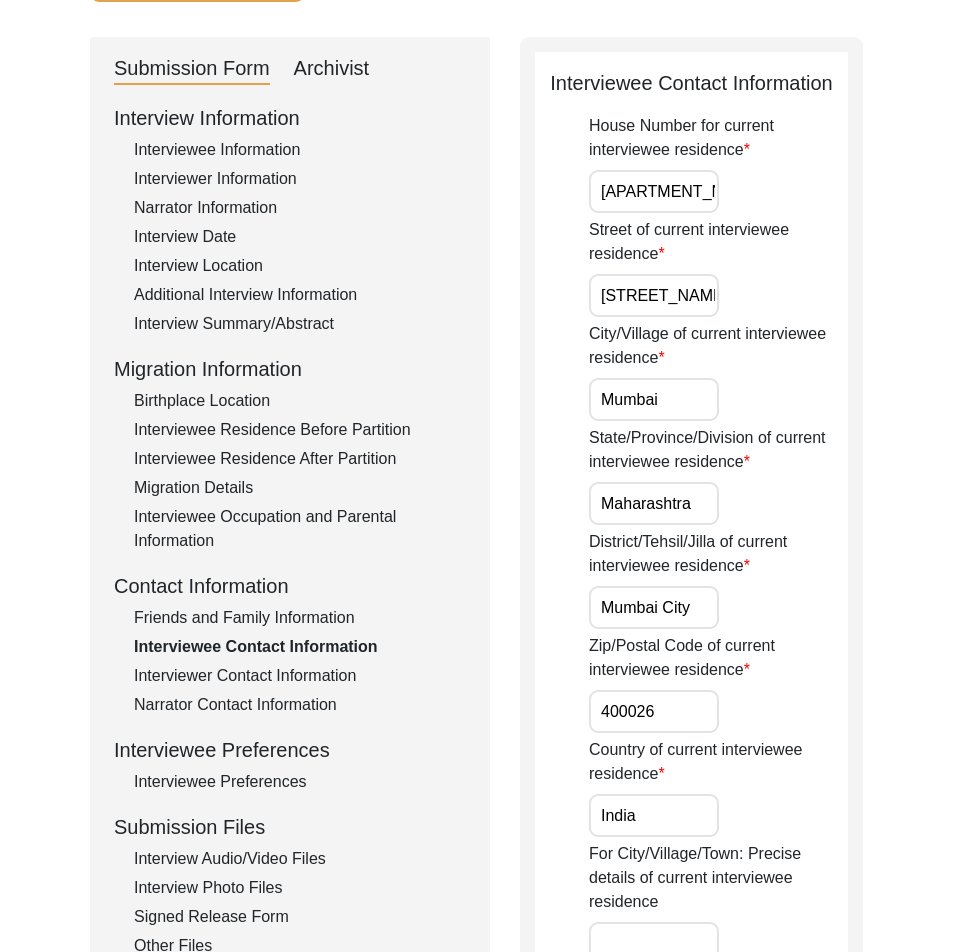 scroll, scrollTop: 221, scrollLeft: 0, axis: vertical 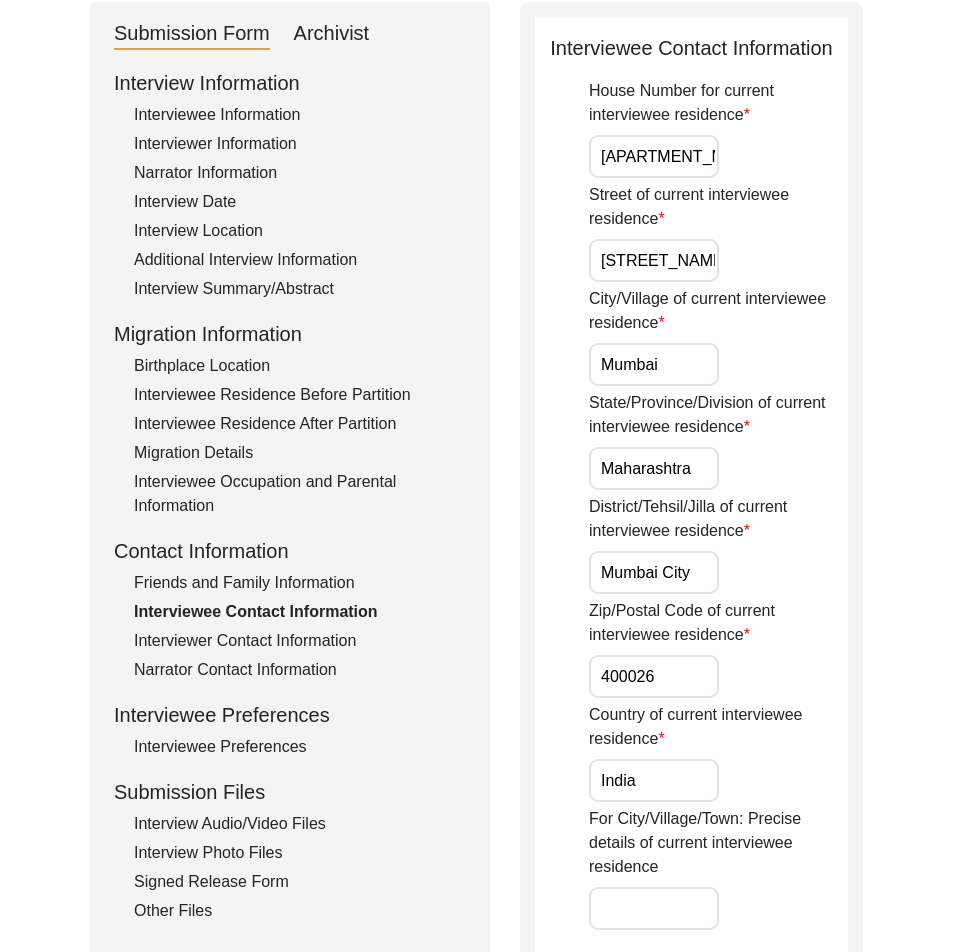 click on "Mumbai City" at bounding box center (654, 572) 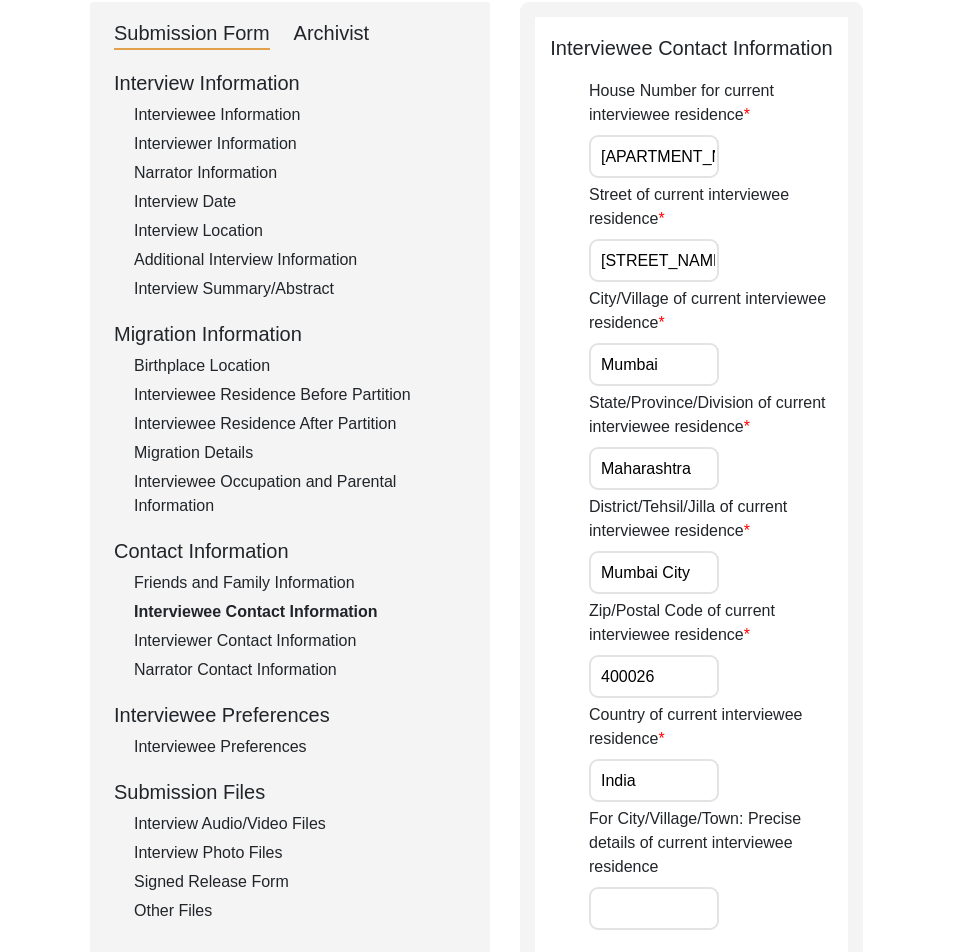 drag, startPoint x: 701, startPoint y: 569, endPoint x: 667, endPoint y: 572, distance: 34.132095 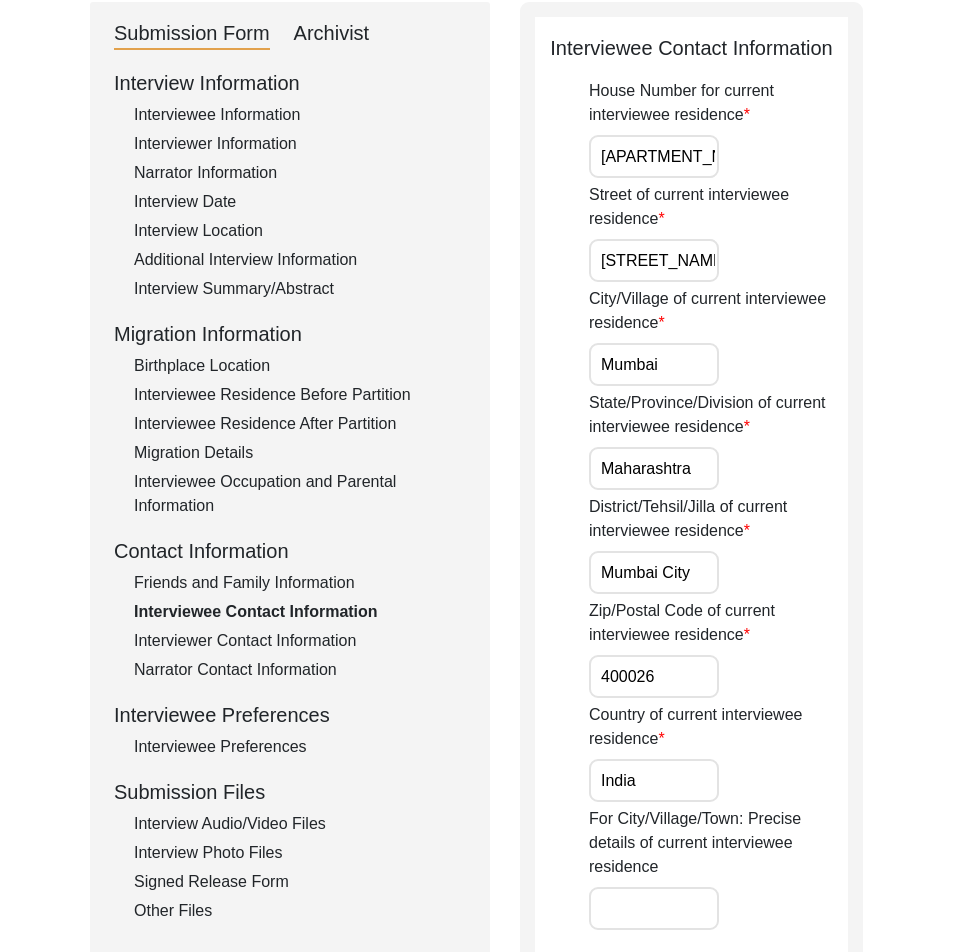 click on "Mumbai City" at bounding box center [654, 572] 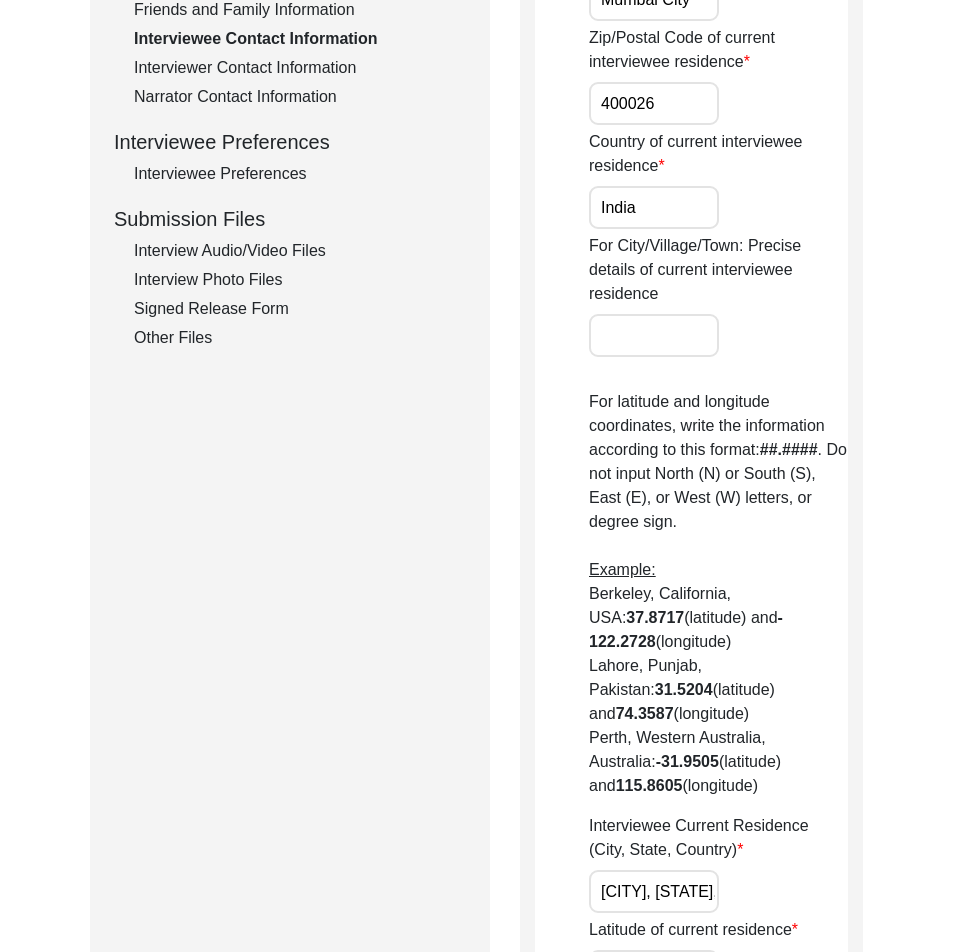scroll, scrollTop: 121, scrollLeft: 0, axis: vertical 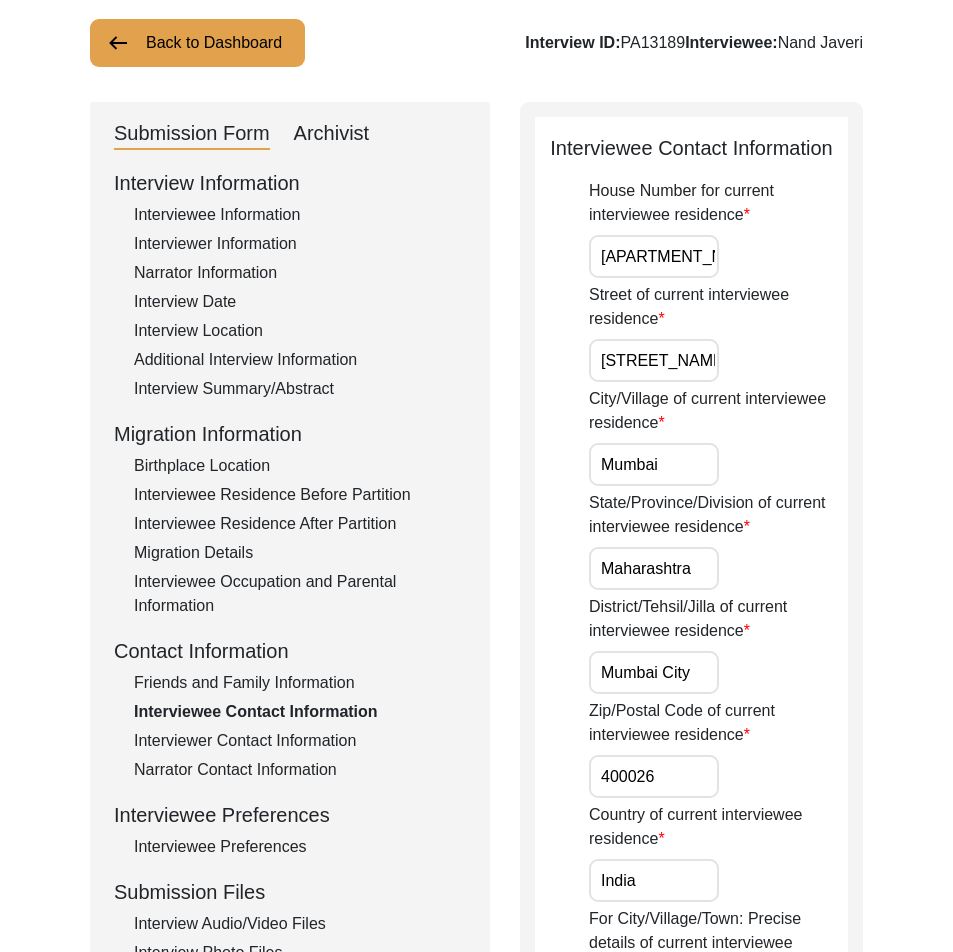 click on "Interview Location" 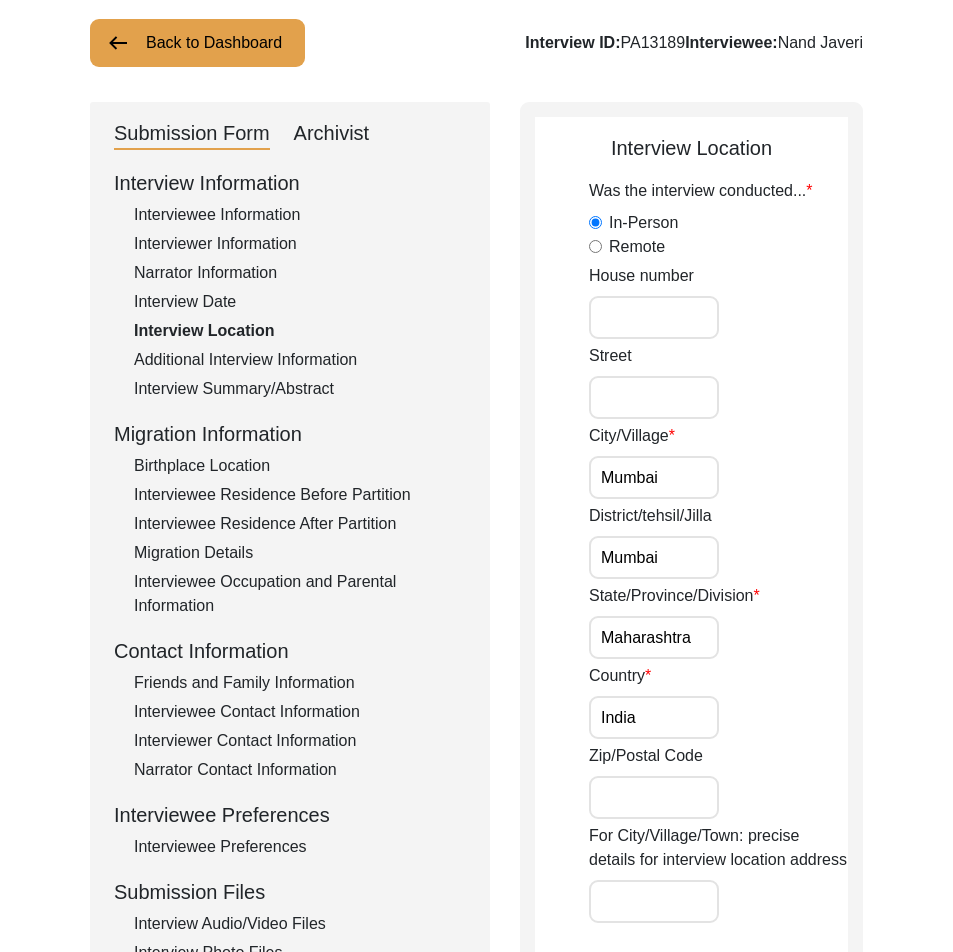 click on "Mumbai" at bounding box center [654, 557] 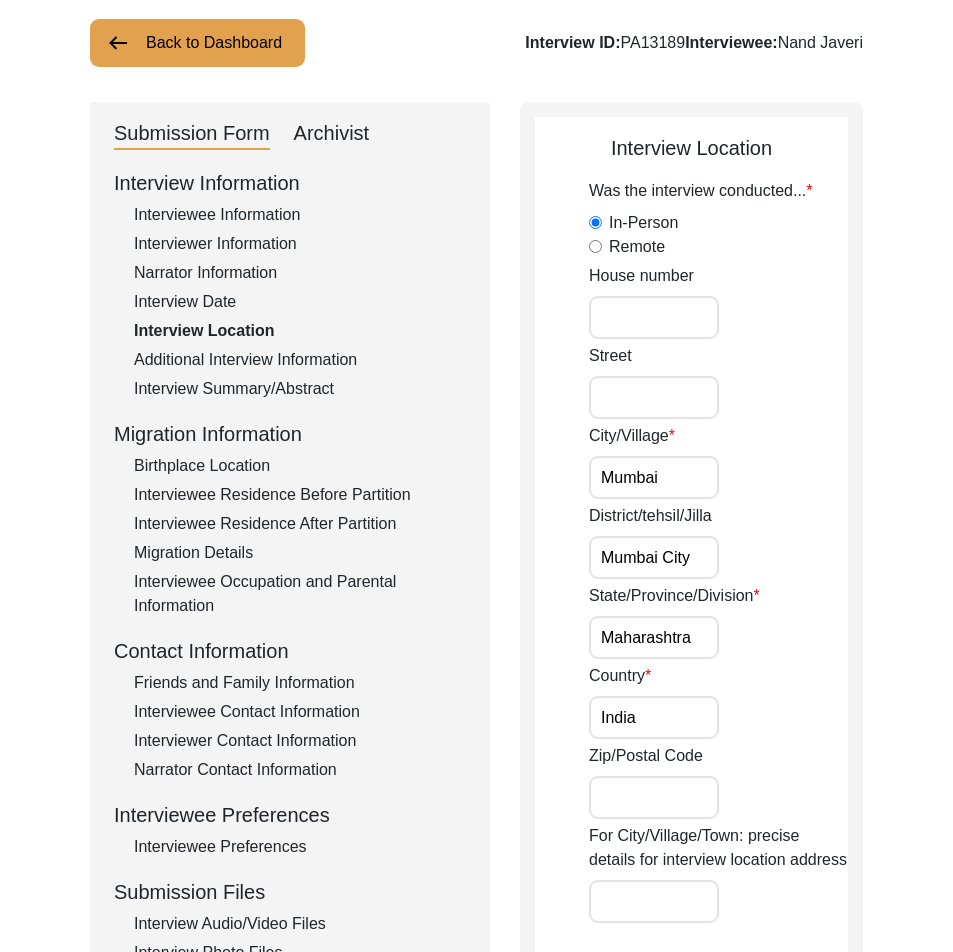 type on "Mumbai City" 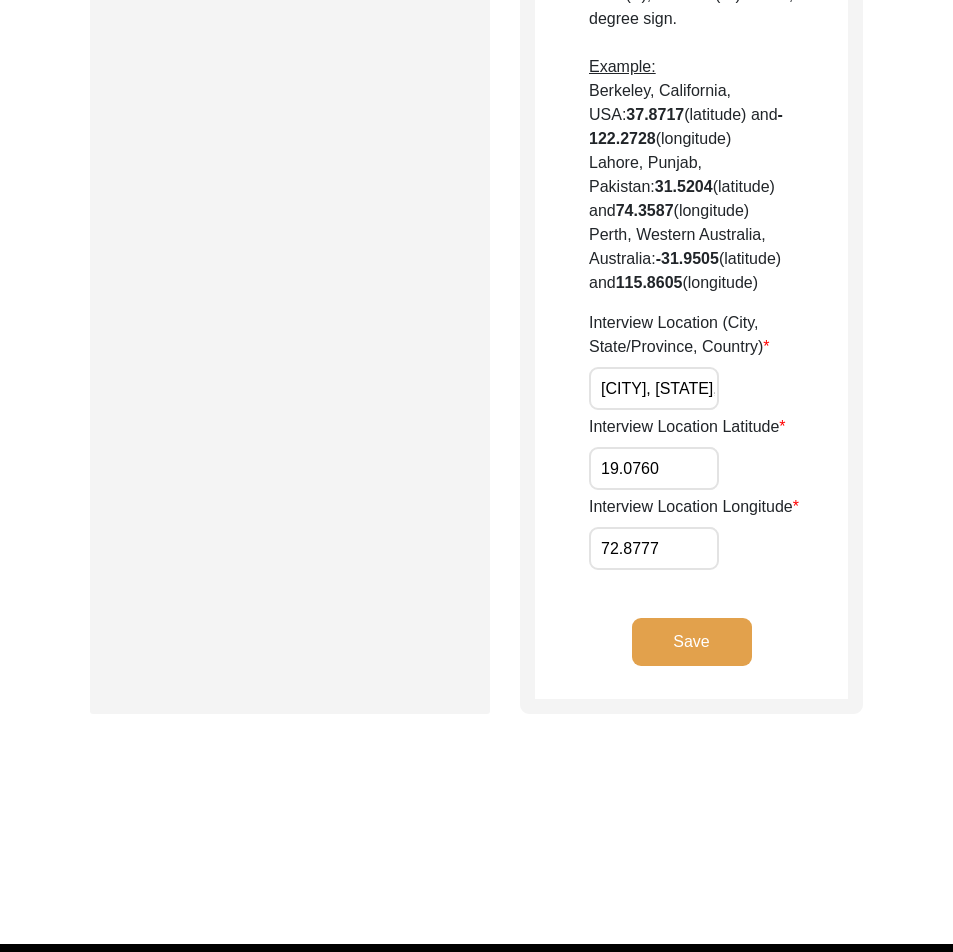 click on "Save" 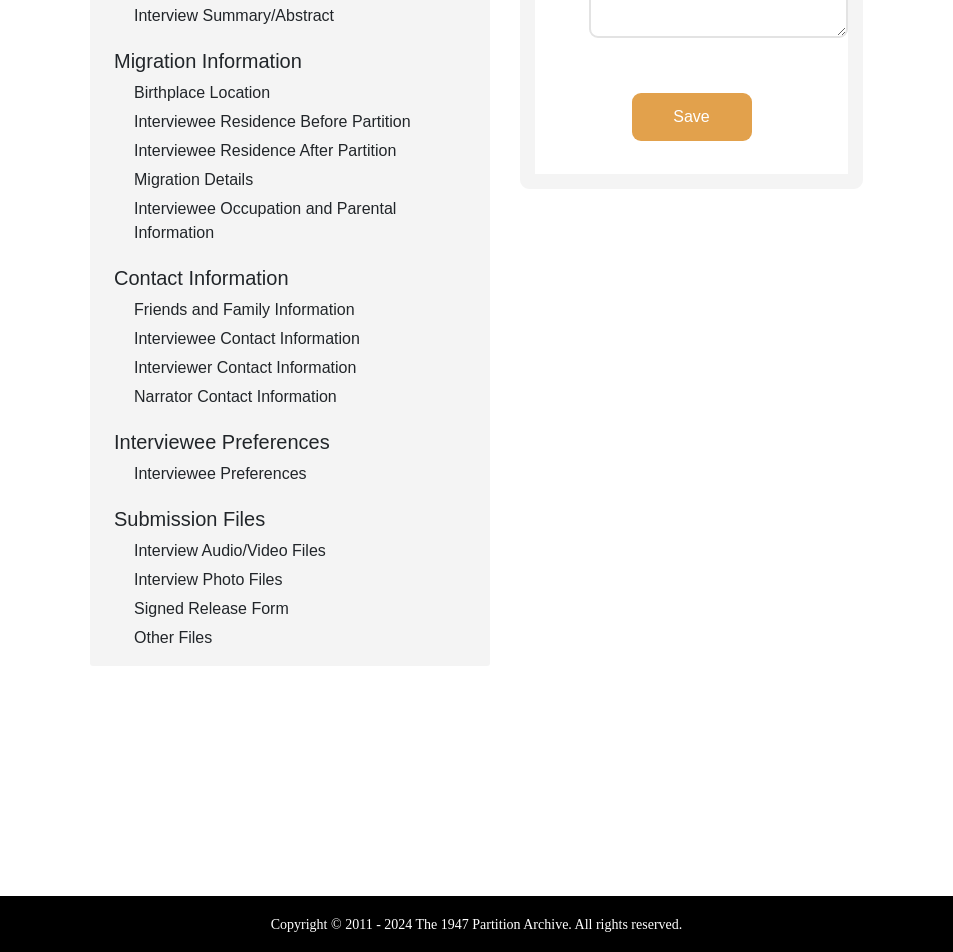 scroll, scrollTop: 494, scrollLeft: 0, axis: vertical 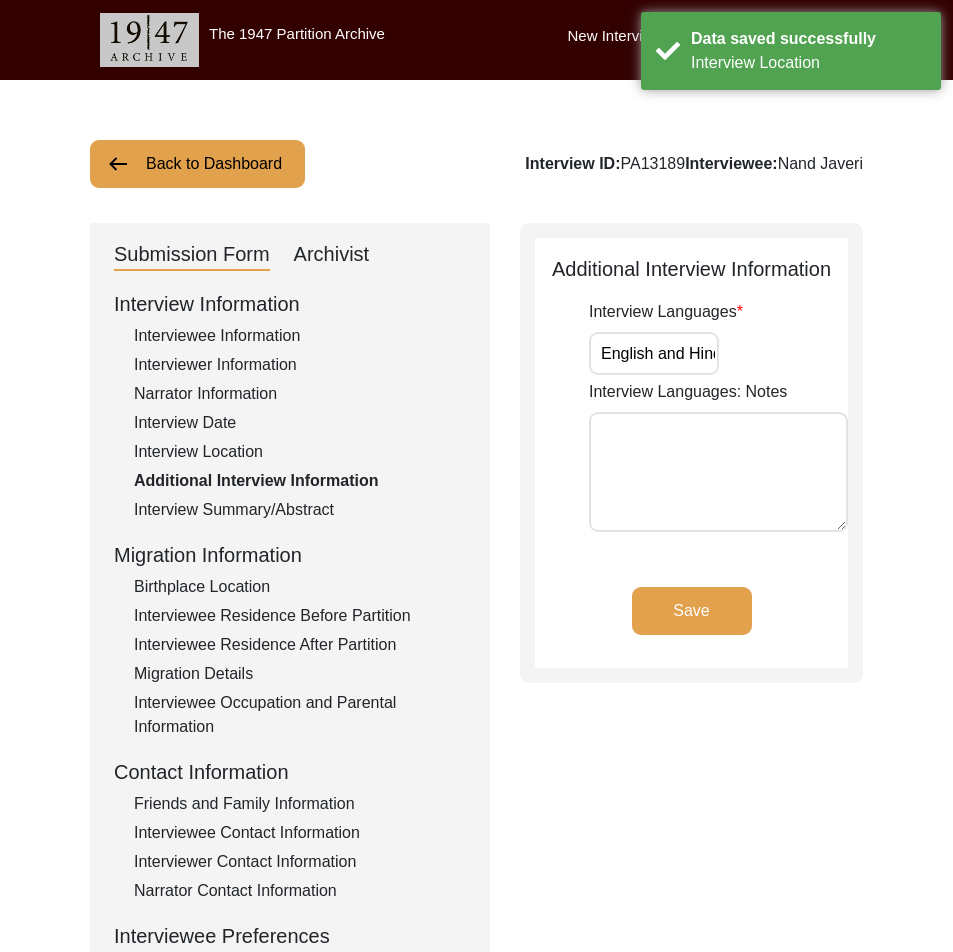 click on "Interviewee Residence After Partition" 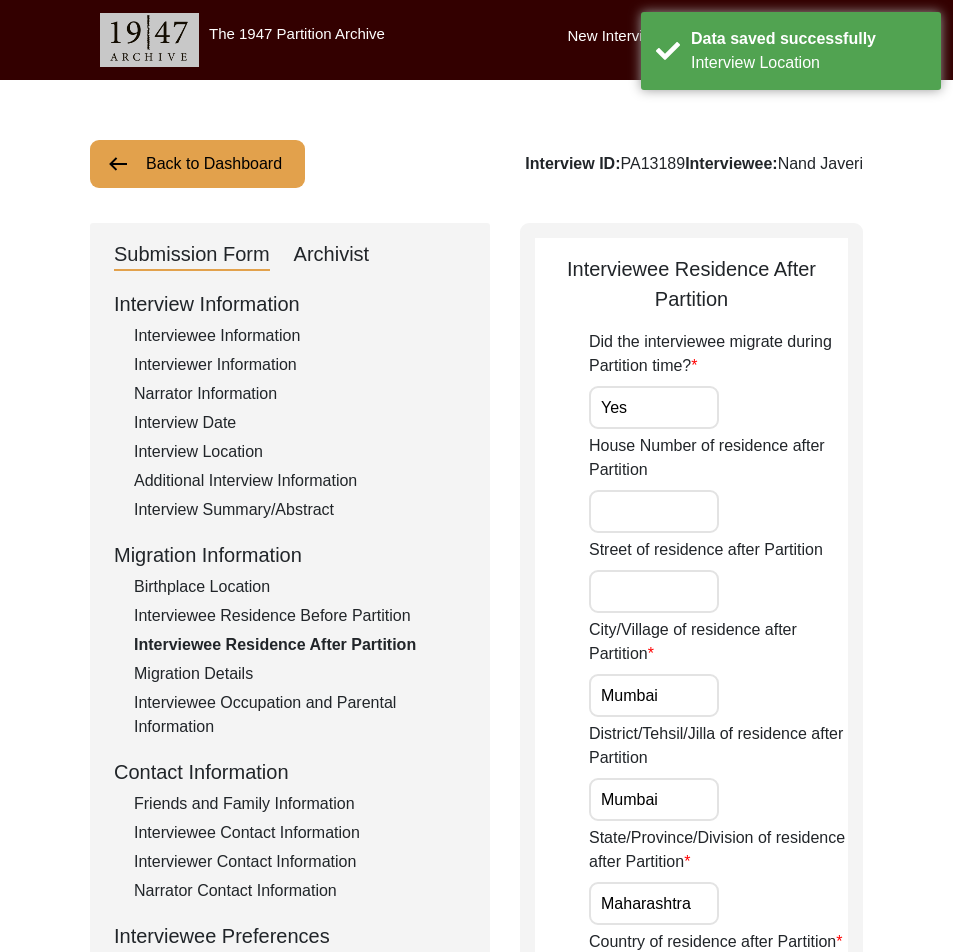 click on "Mumbai" at bounding box center (654, 799) 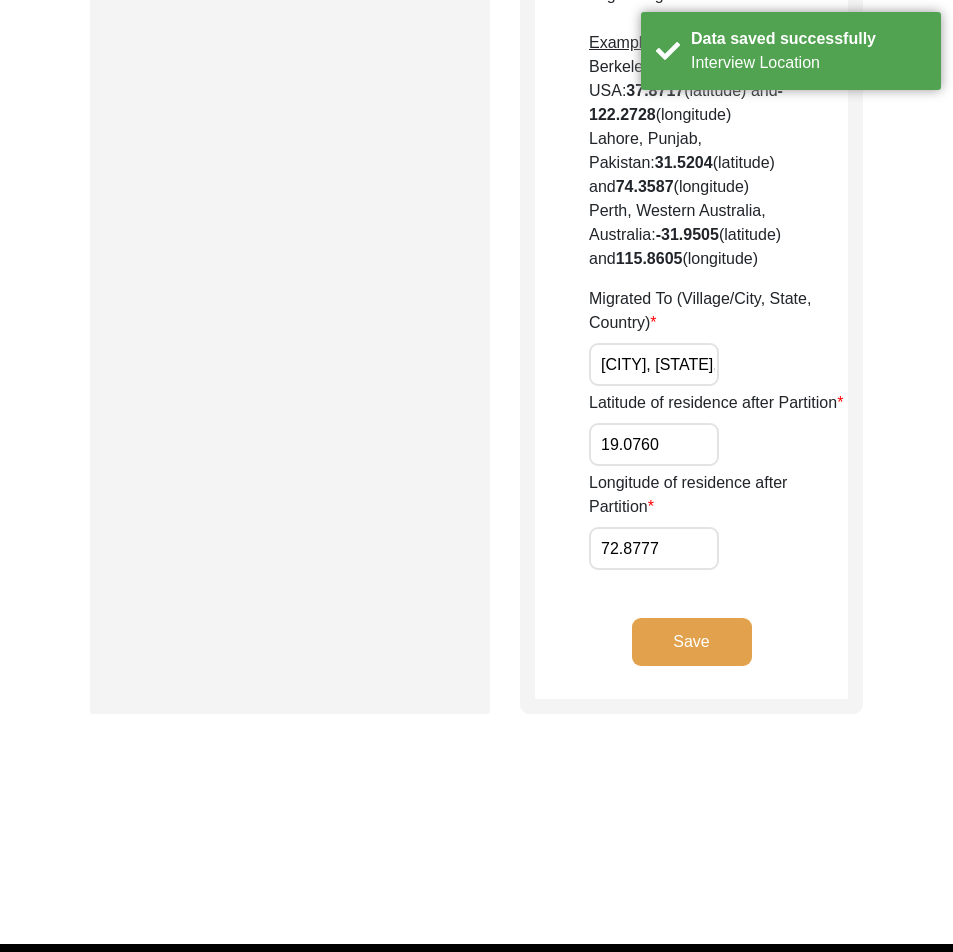 type on "Mumbai City" 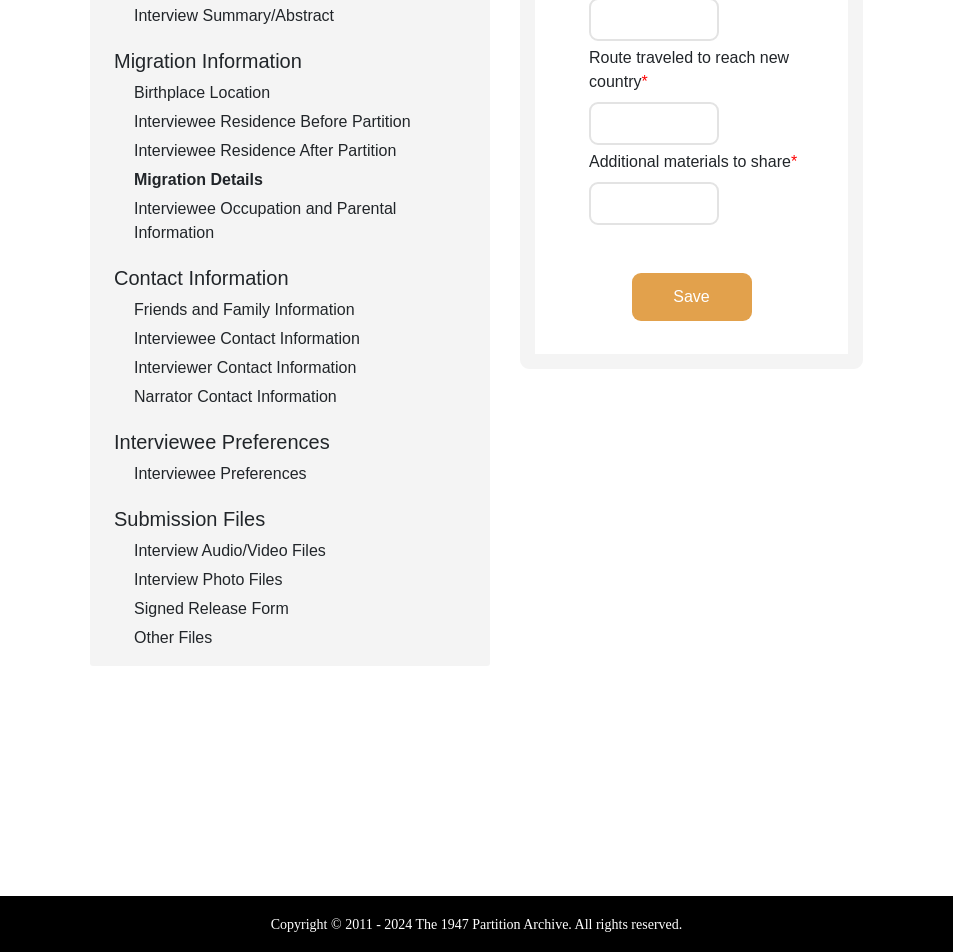 scroll, scrollTop: 494, scrollLeft: 0, axis: vertical 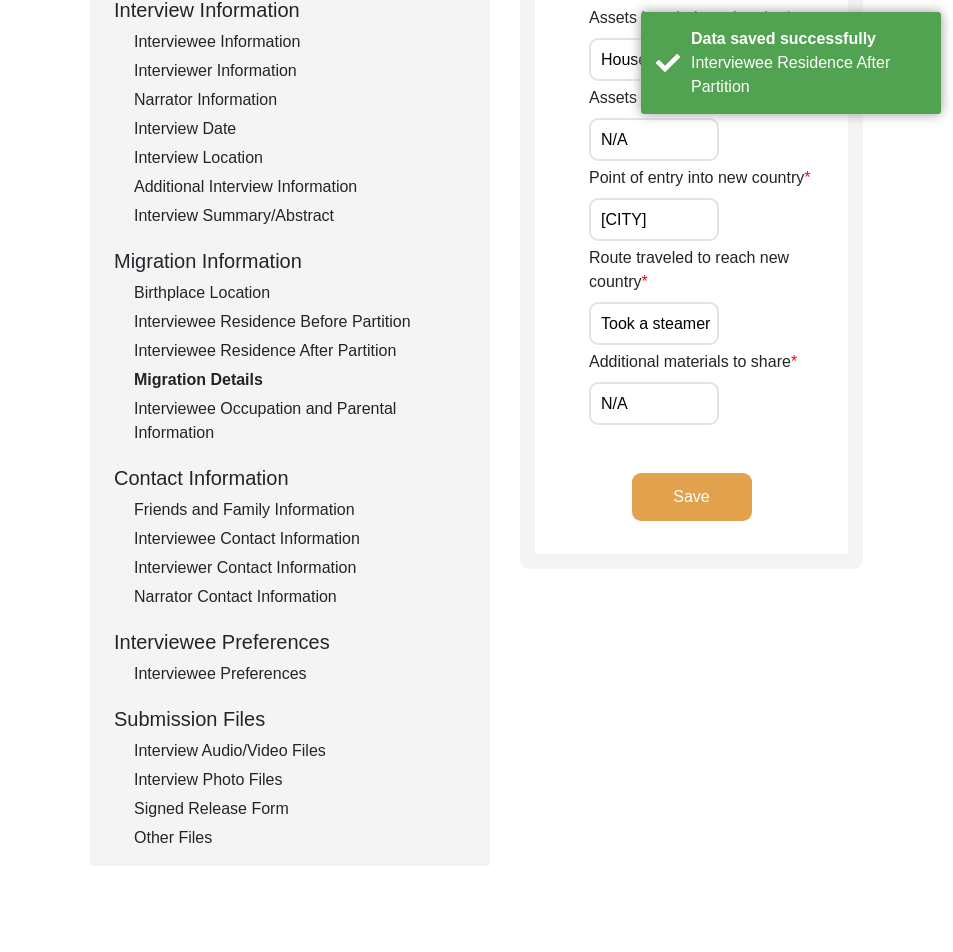 click on "Interviewee Contact Information" 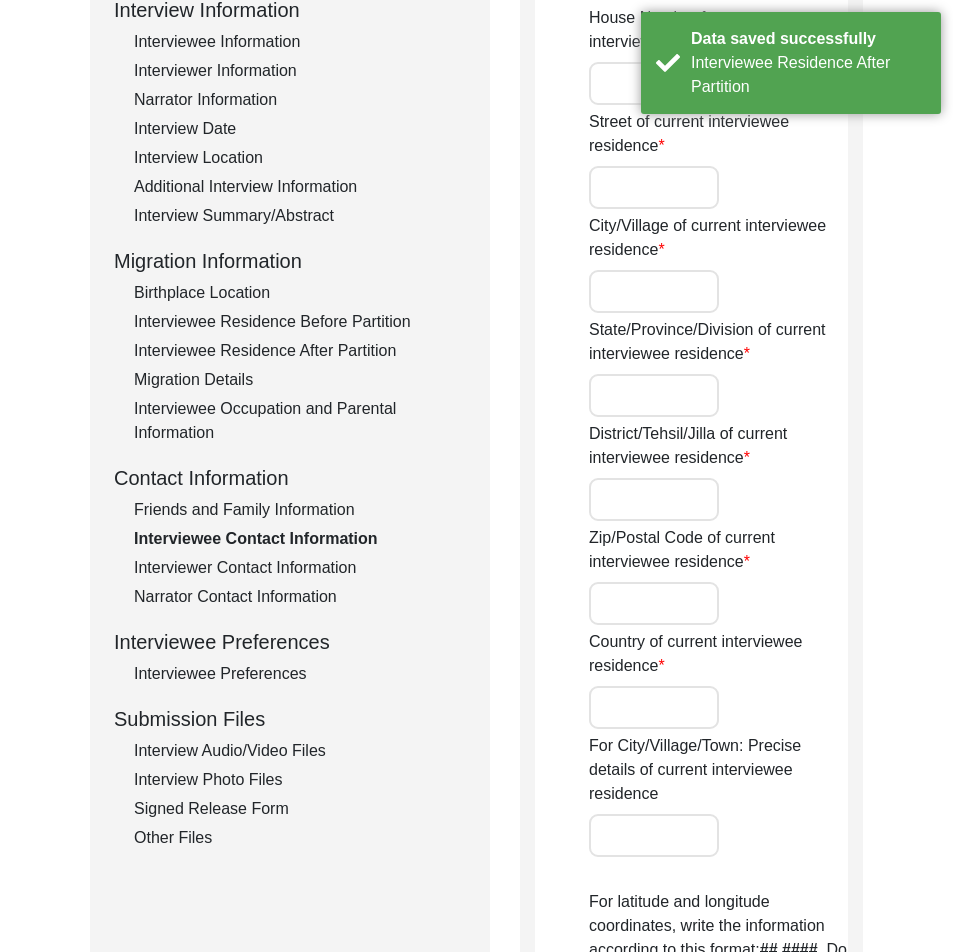 type on "[APARTMENT_NUMBER]" 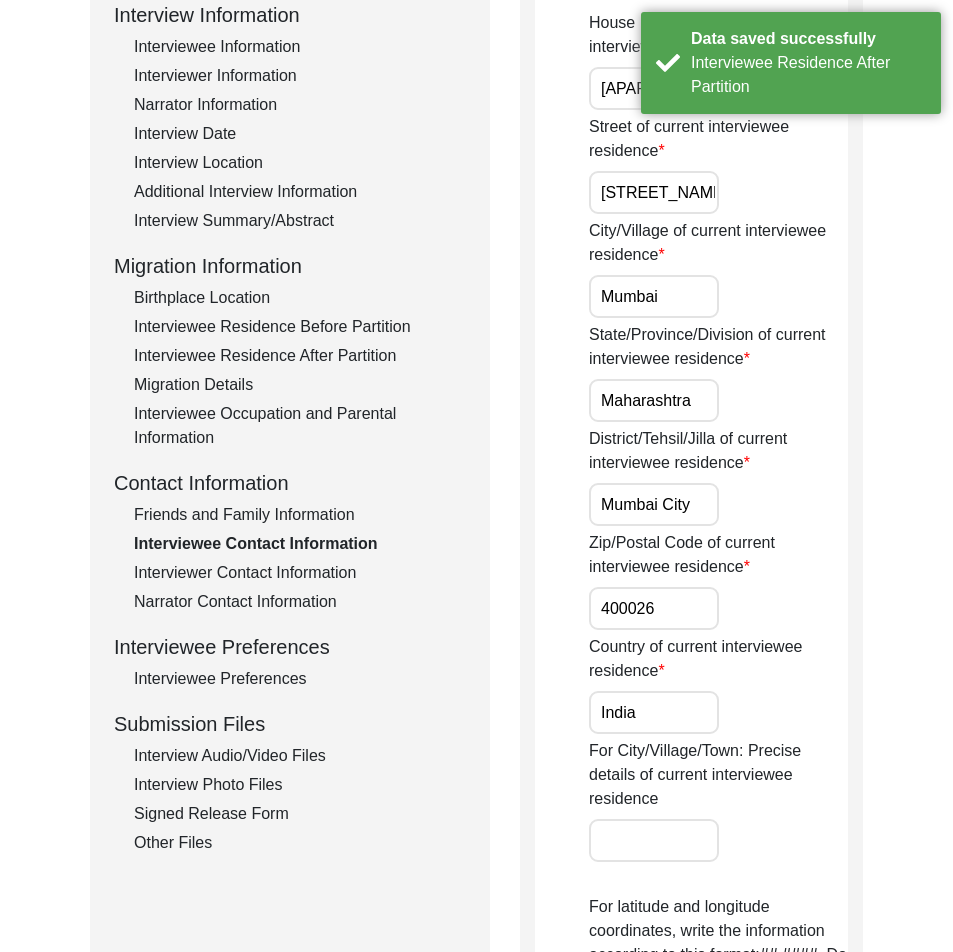 scroll, scrollTop: 300, scrollLeft: 0, axis: vertical 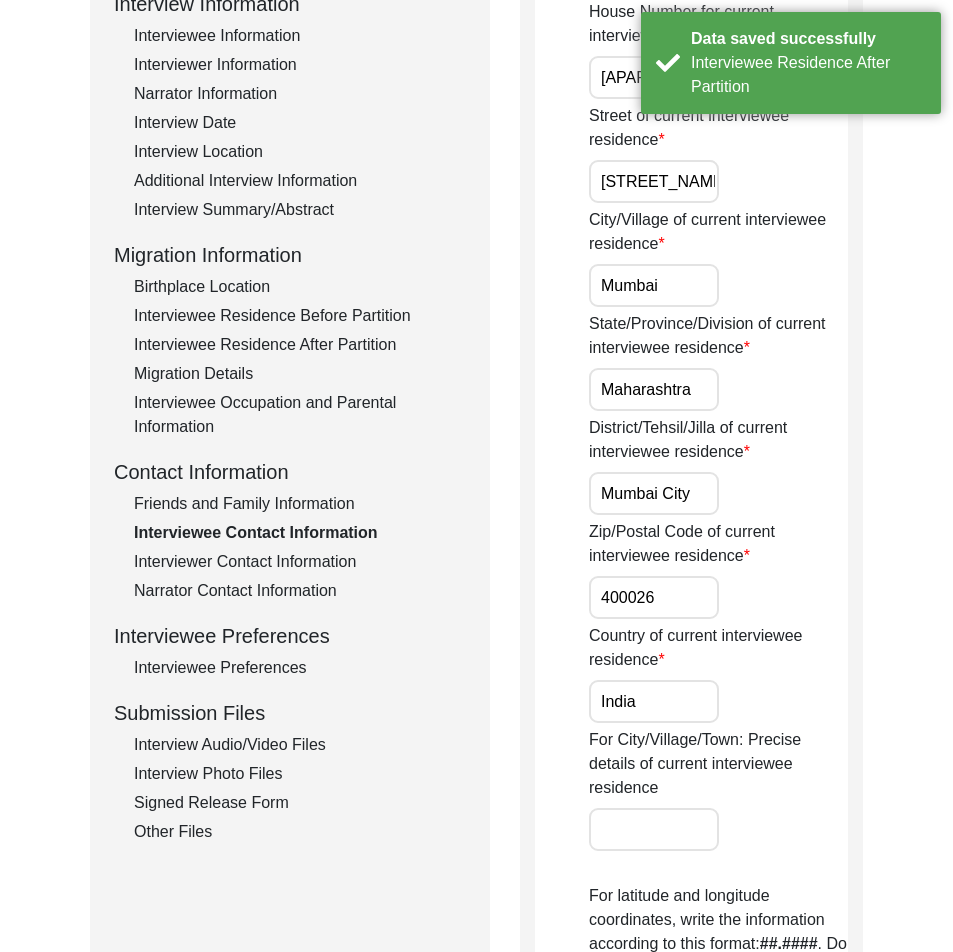drag, startPoint x: 705, startPoint y: 487, endPoint x: 619, endPoint y: 517, distance: 91.08238 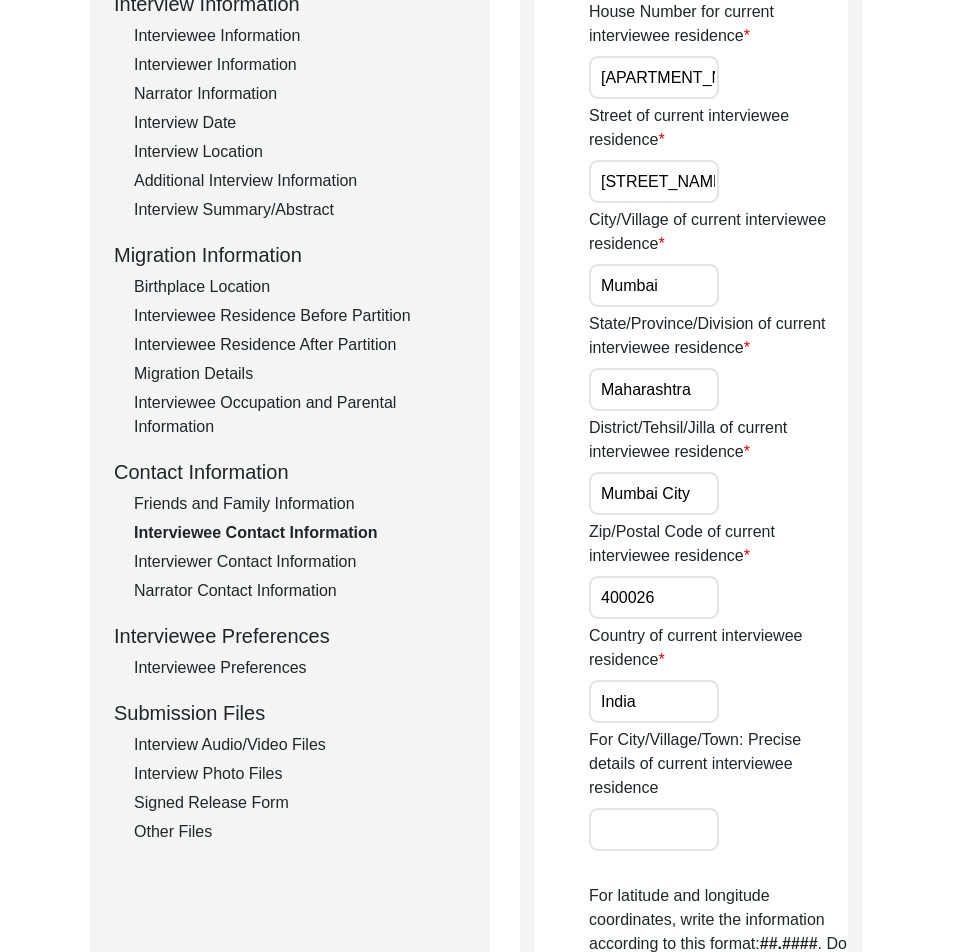 click on "Mumbai" at bounding box center (654, 285) 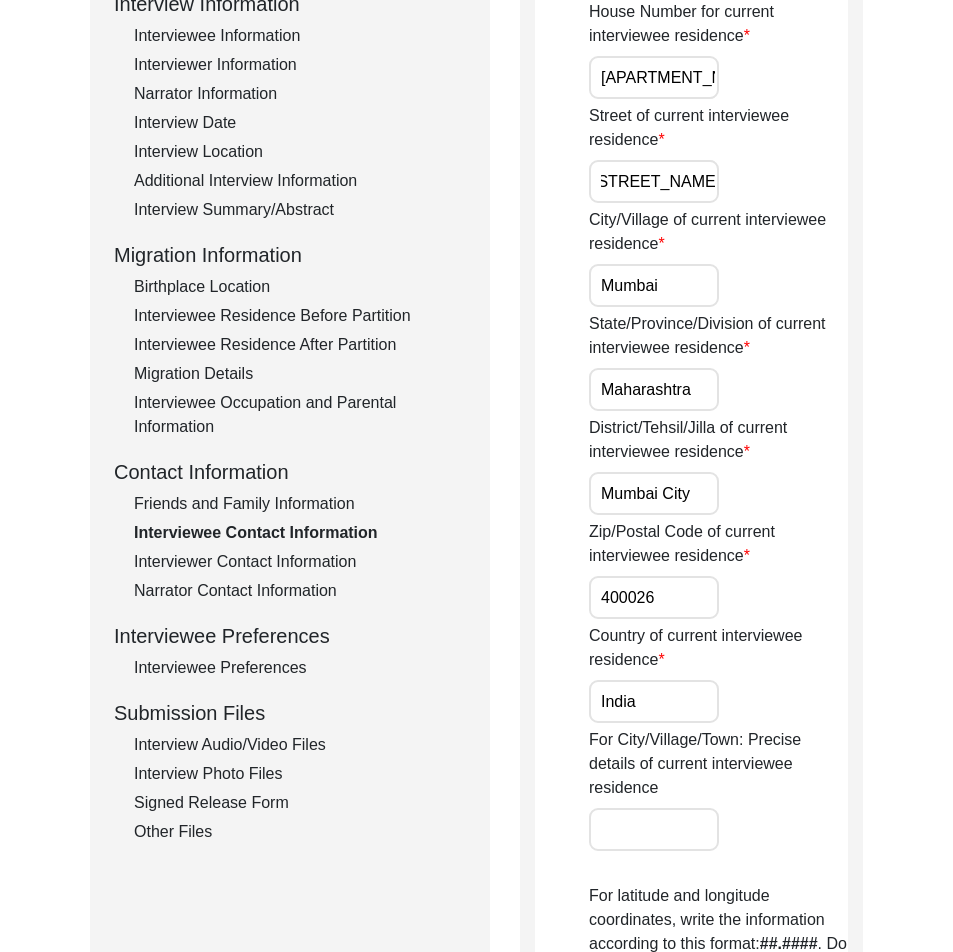 drag, startPoint x: 634, startPoint y: 188, endPoint x: 811, endPoint y: 188, distance: 177 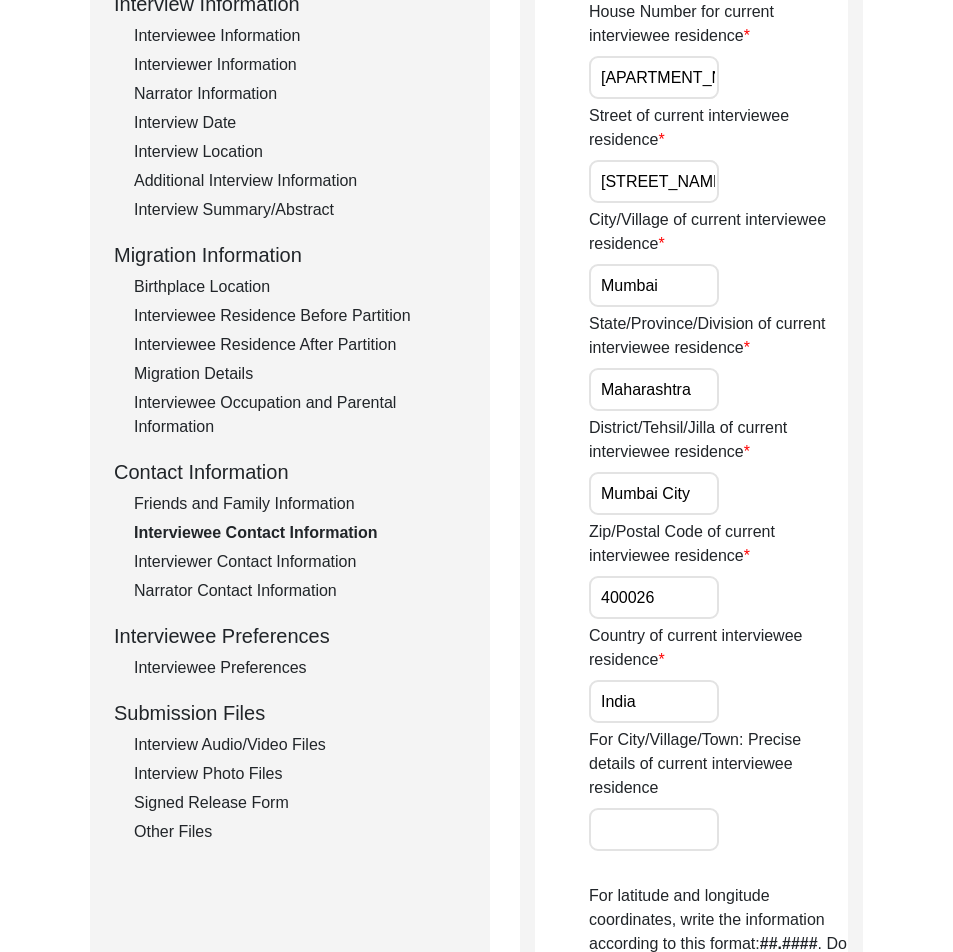 click on "[APARTMENT_NUMBER]" at bounding box center (654, 77) 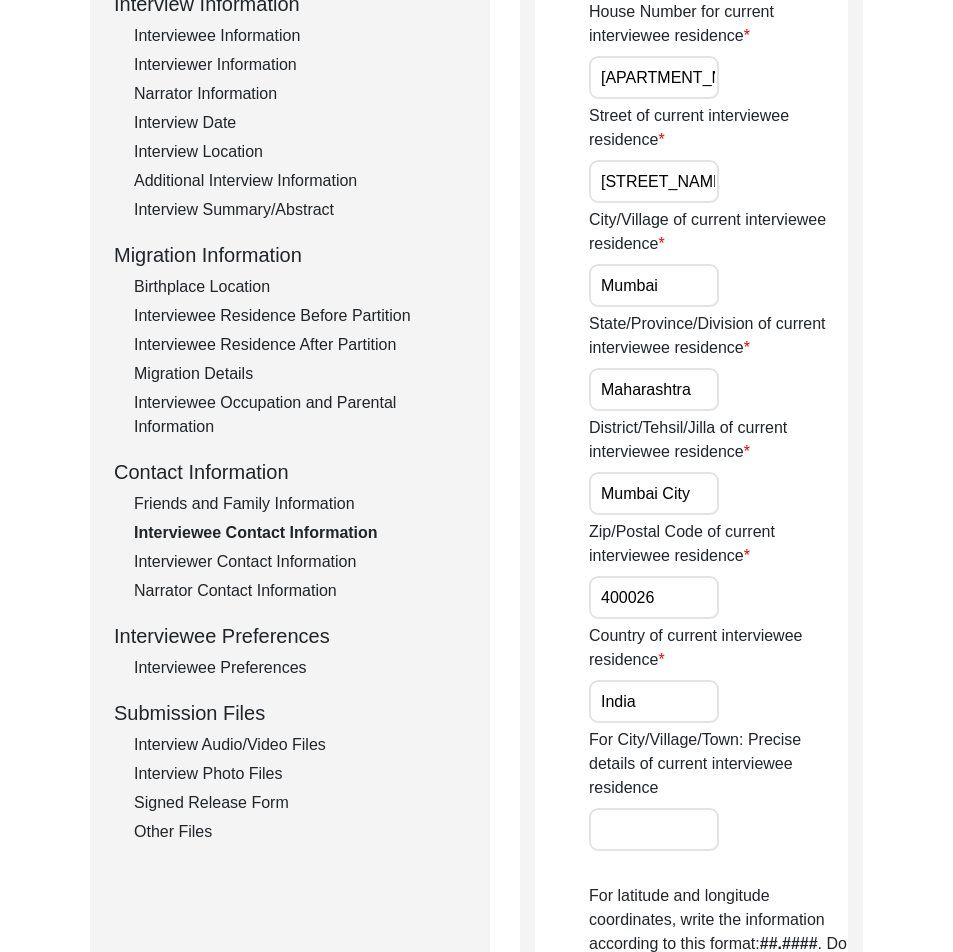 click on "India" at bounding box center (654, 701) 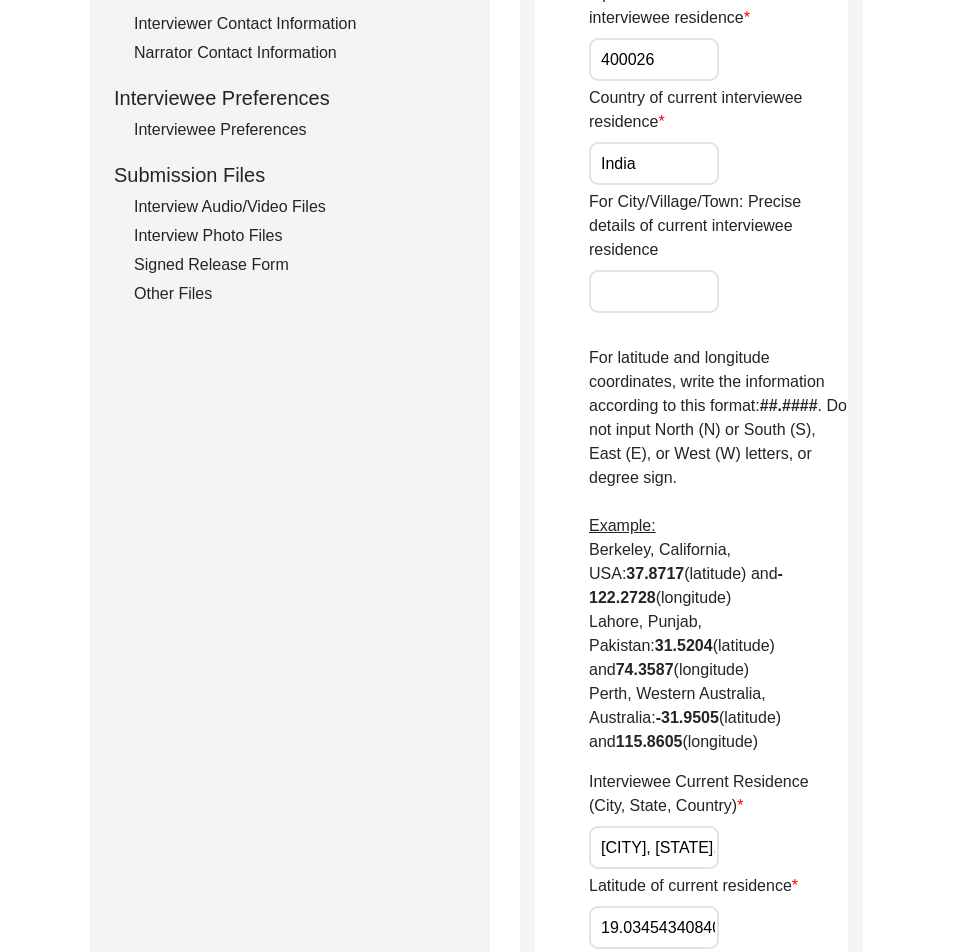 scroll, scrollTop: 1000, scrollLeft: 0, axis: vertical 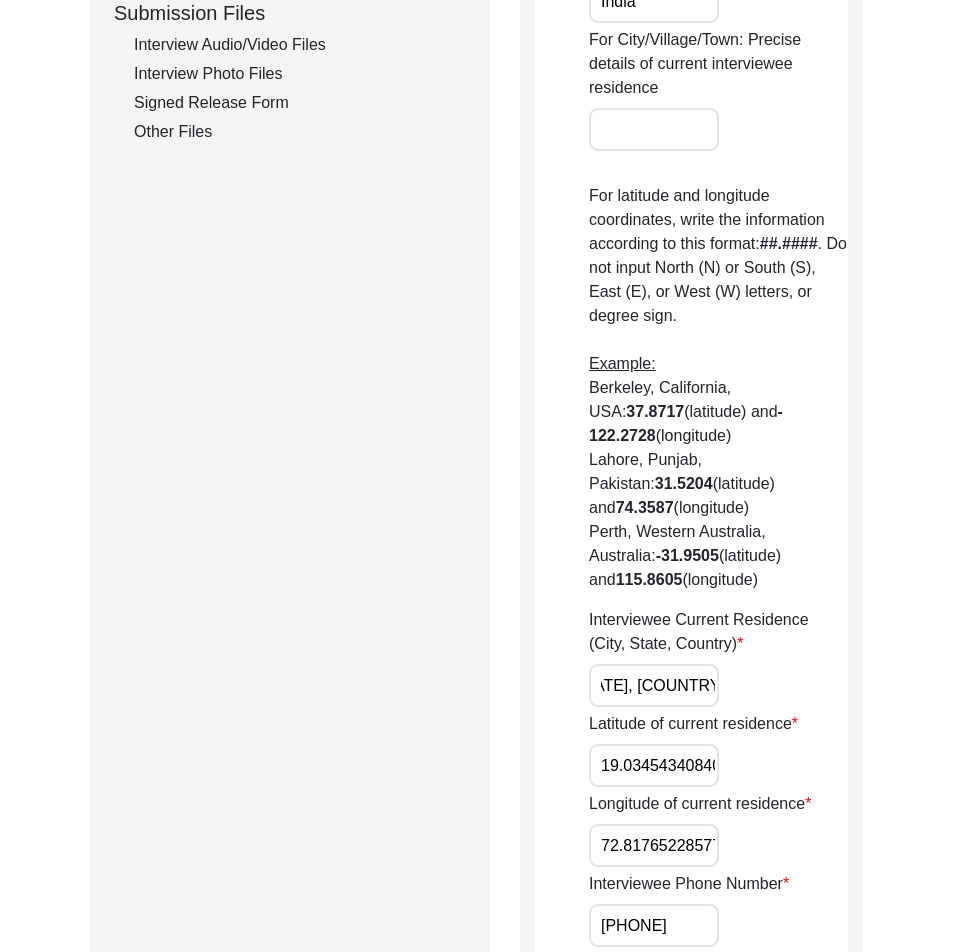 drag, startPoint x: 604, startPoint y: 637, endPoint x: 758, endPoint y: 653, distance: 154.82893 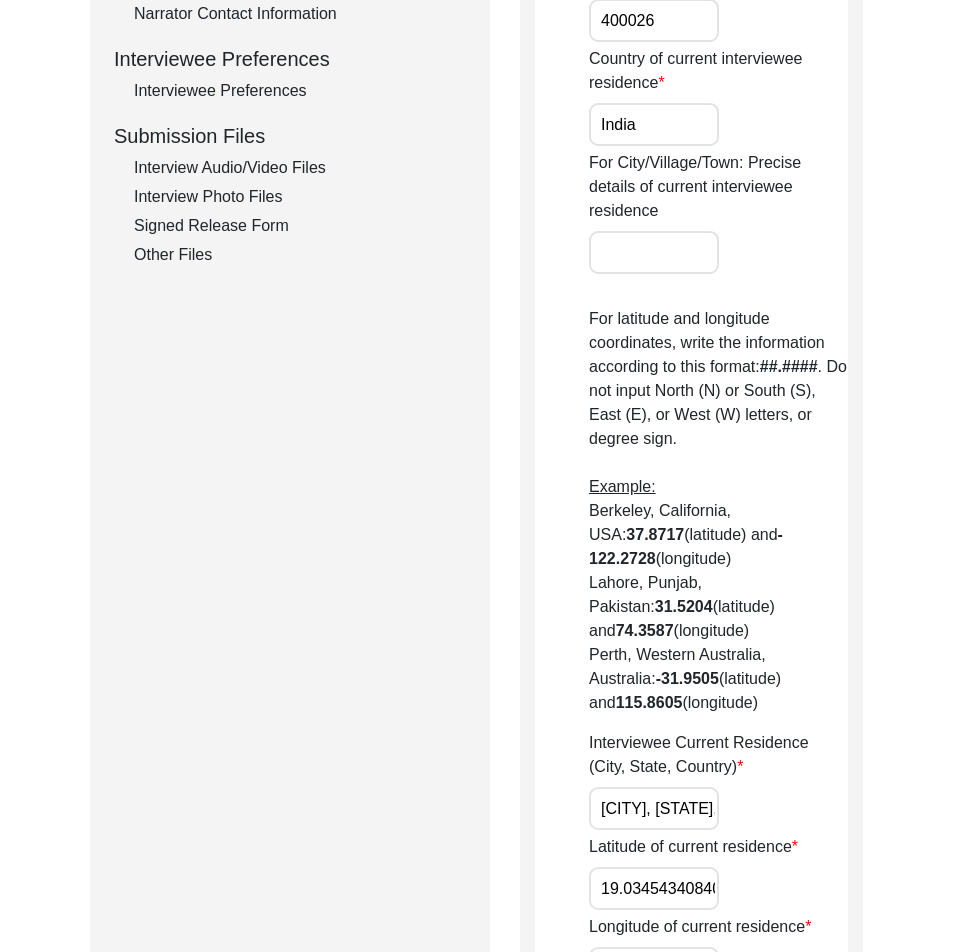 scroll, scrollTop: 1000, scrollLeft: 0, axis: vertical 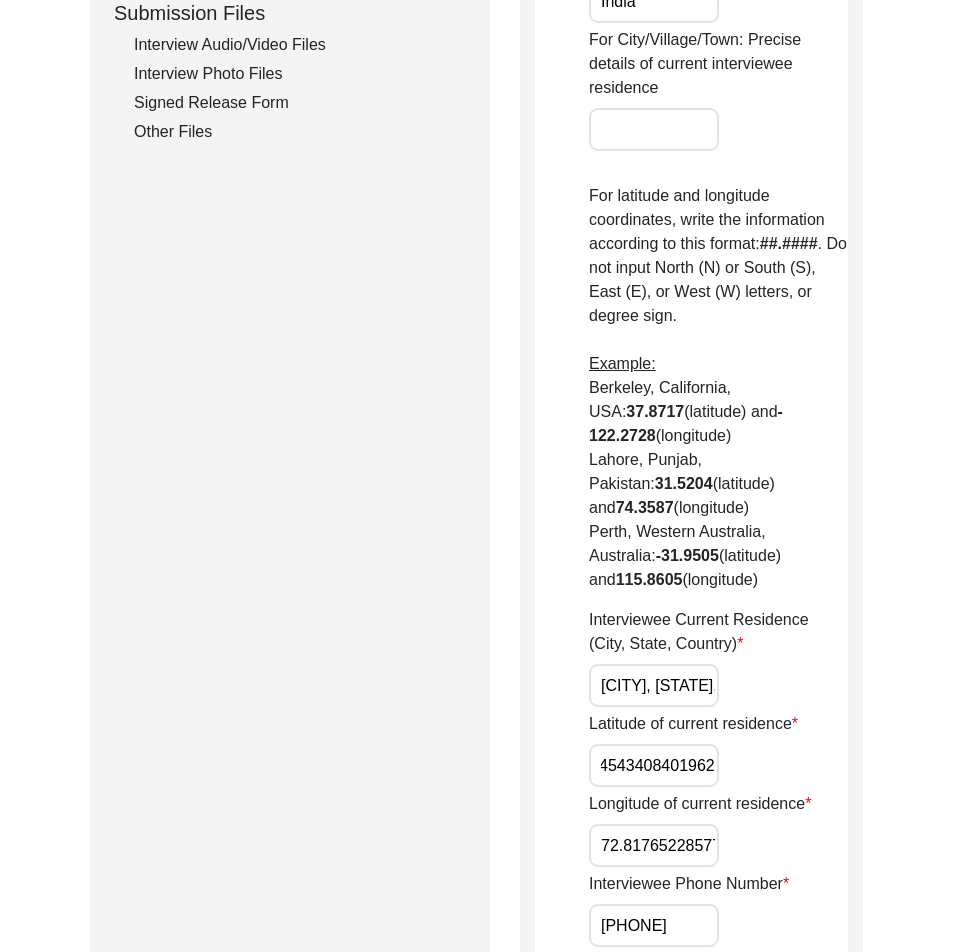 drag, startPoint x: 601, startPoint y: 716, endPoint x: 750, endPoint y: 734, distance: 150.08331 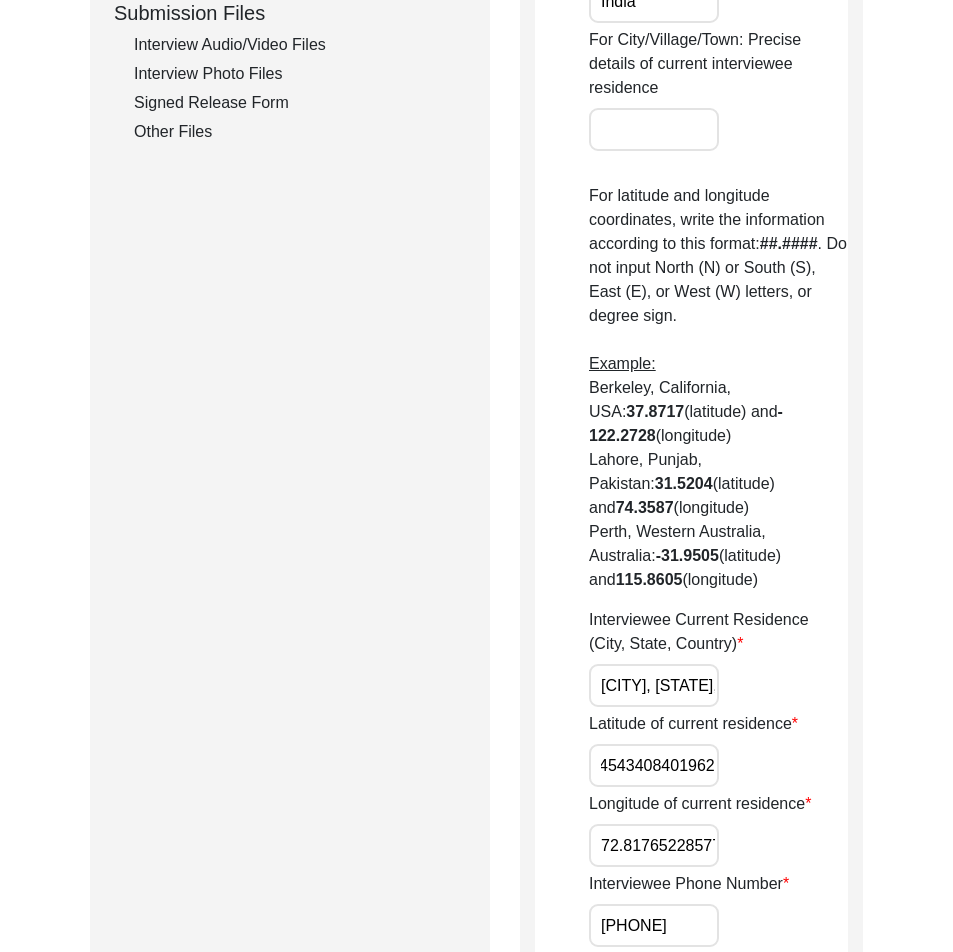 scroll, scrollTop: 0, scrollLeft: 0, axis: both 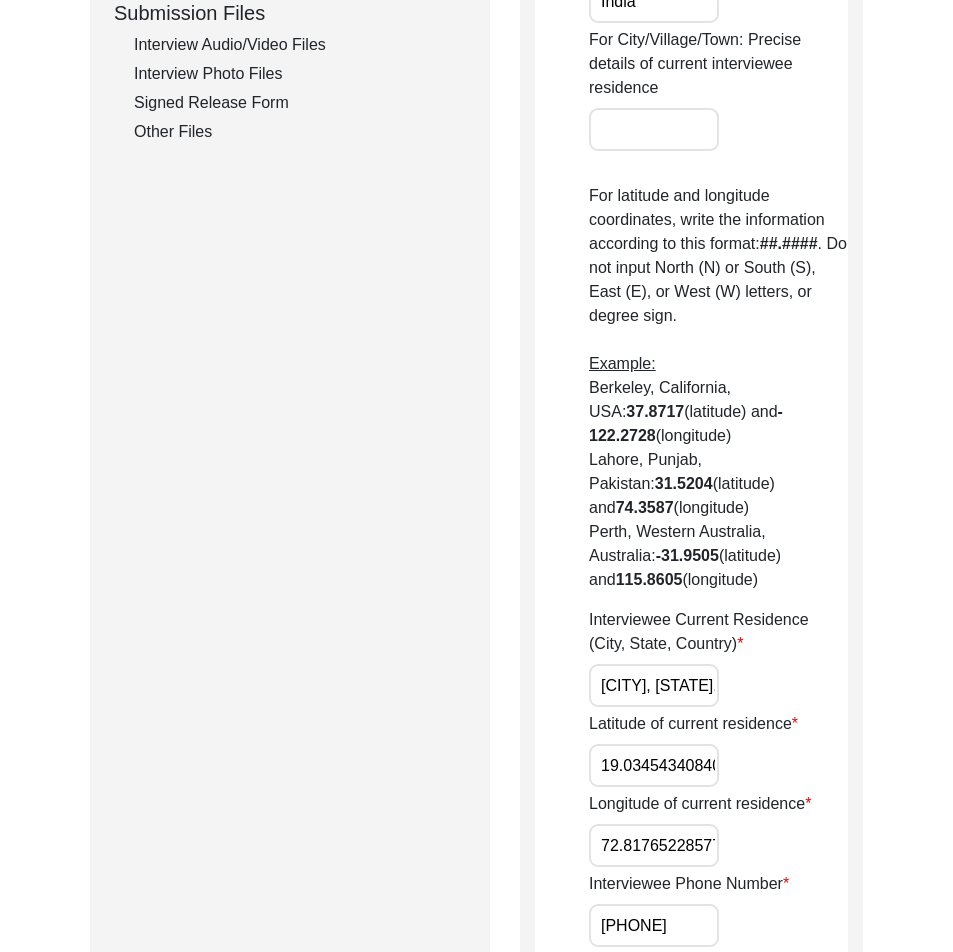 click on "19.034543408401962" at bounding box center [654, 765] 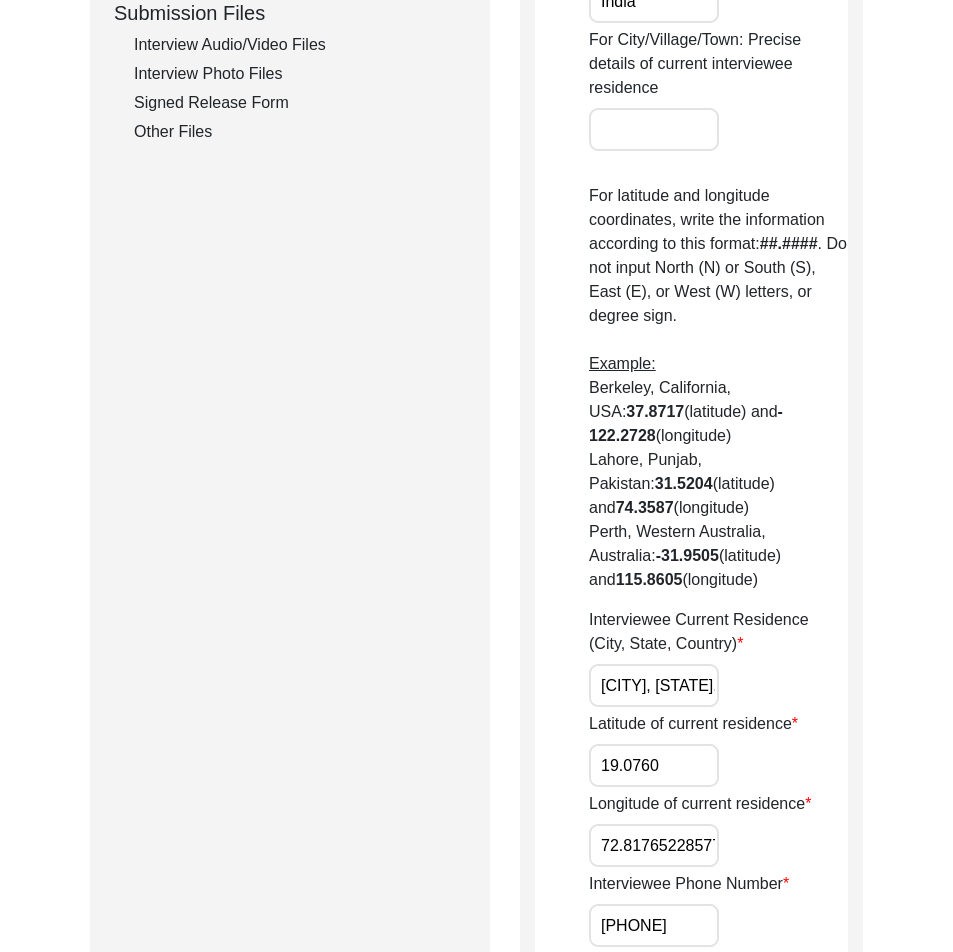 click on "Latitude of current residence 19.0760" 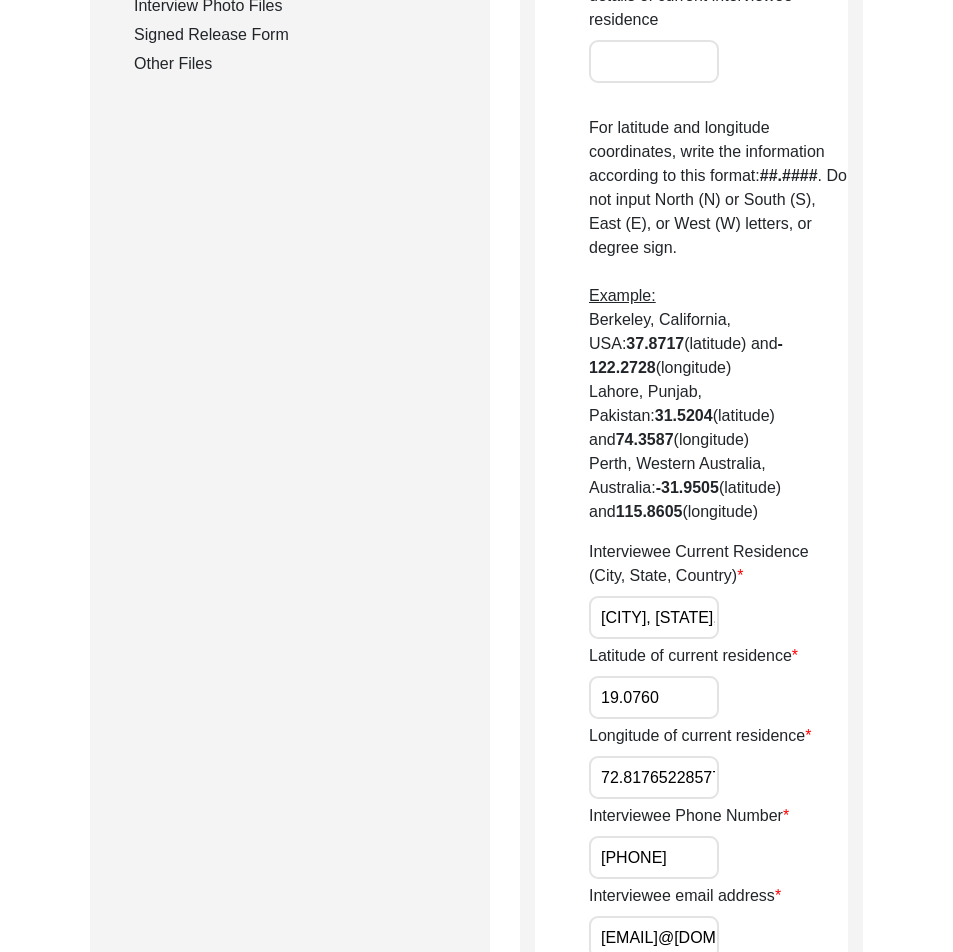scroll, scrollTop: 1100, scrollLeft: 0, axis: vertical 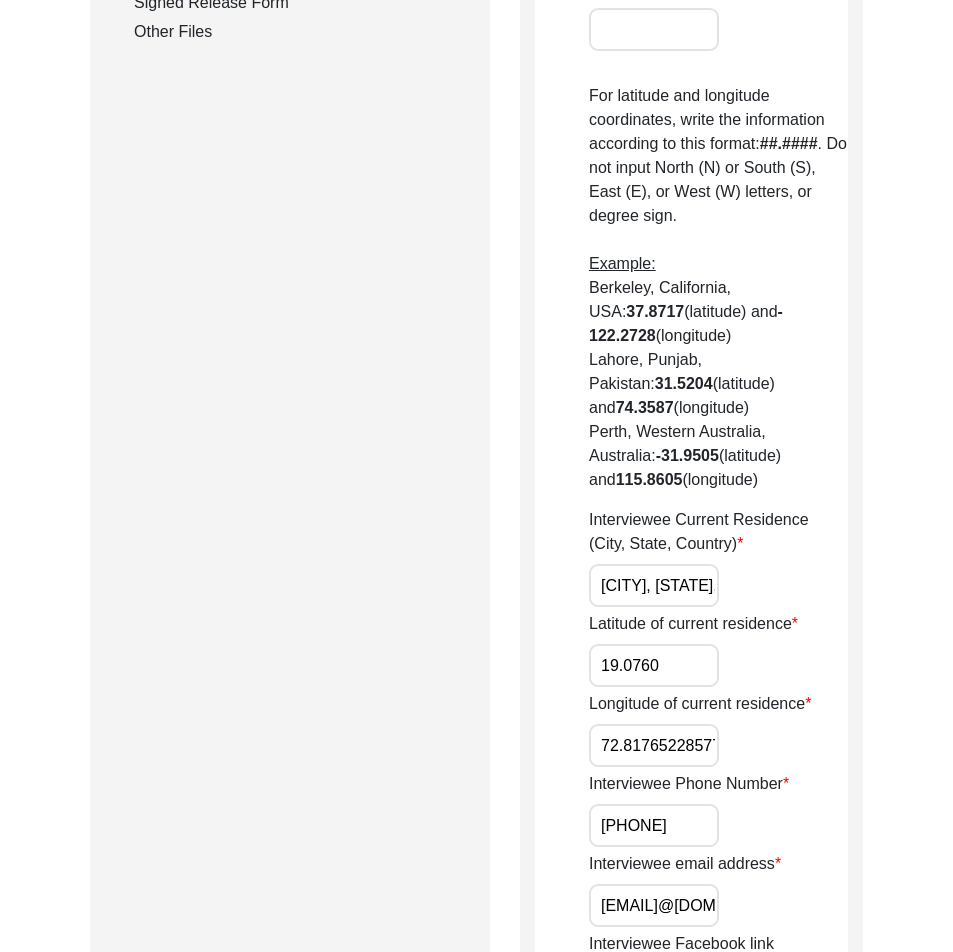 click on "19.0760" at bounding box center (654, 665) 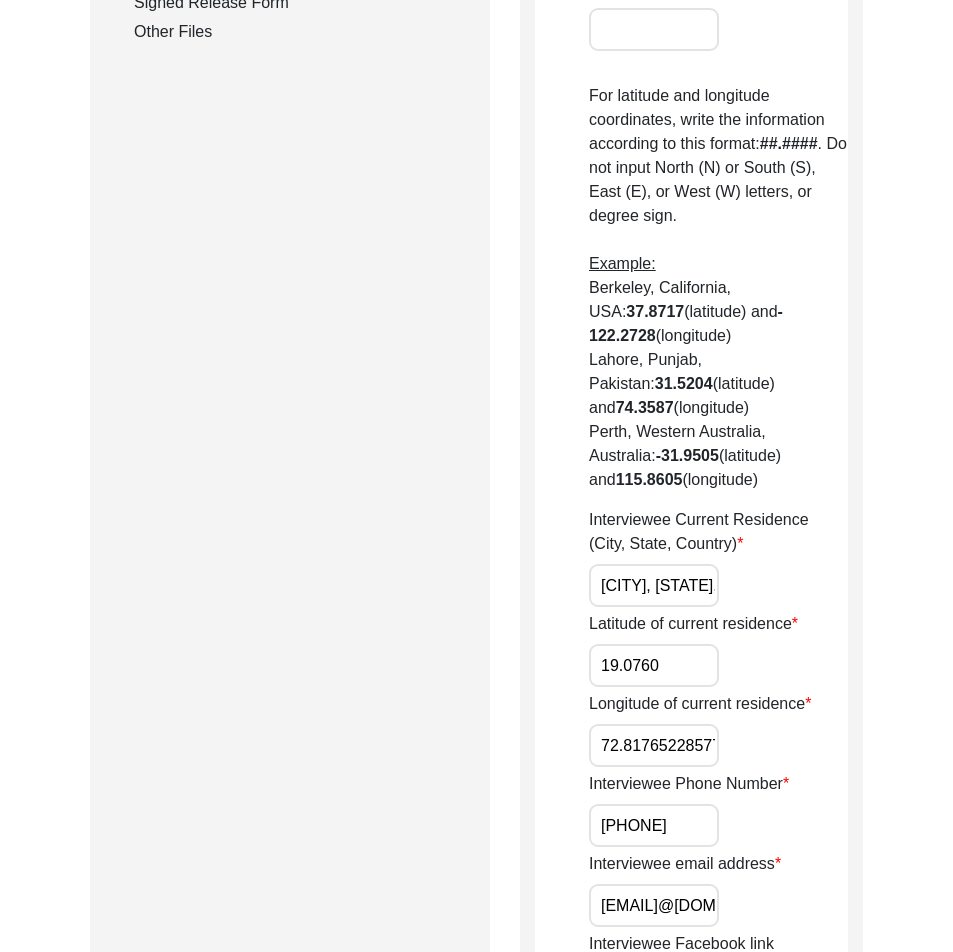 type on "19.0760" 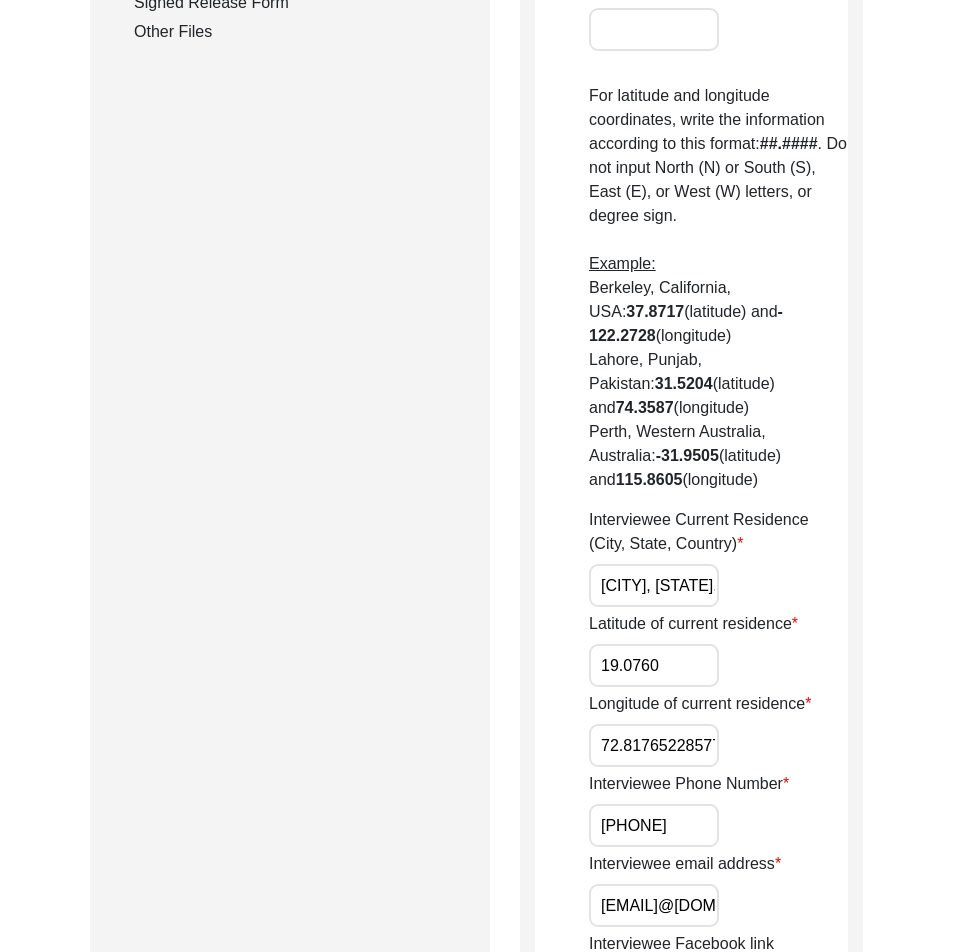 scroll, scrollTop: 0, scrollLeft: 33, axis: horizontal 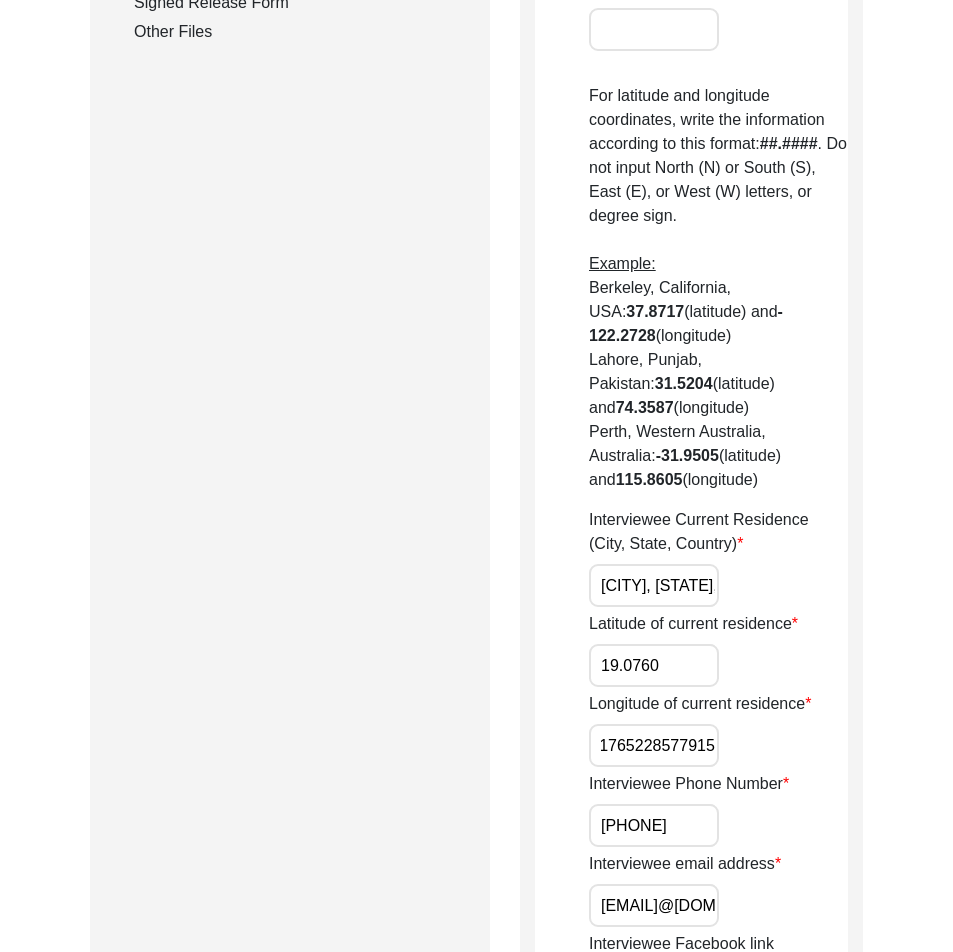 drag, startPoint x: 599, startPoint y: 695, endPoint x: 801, endPoint y: 697, distance: 202.0099 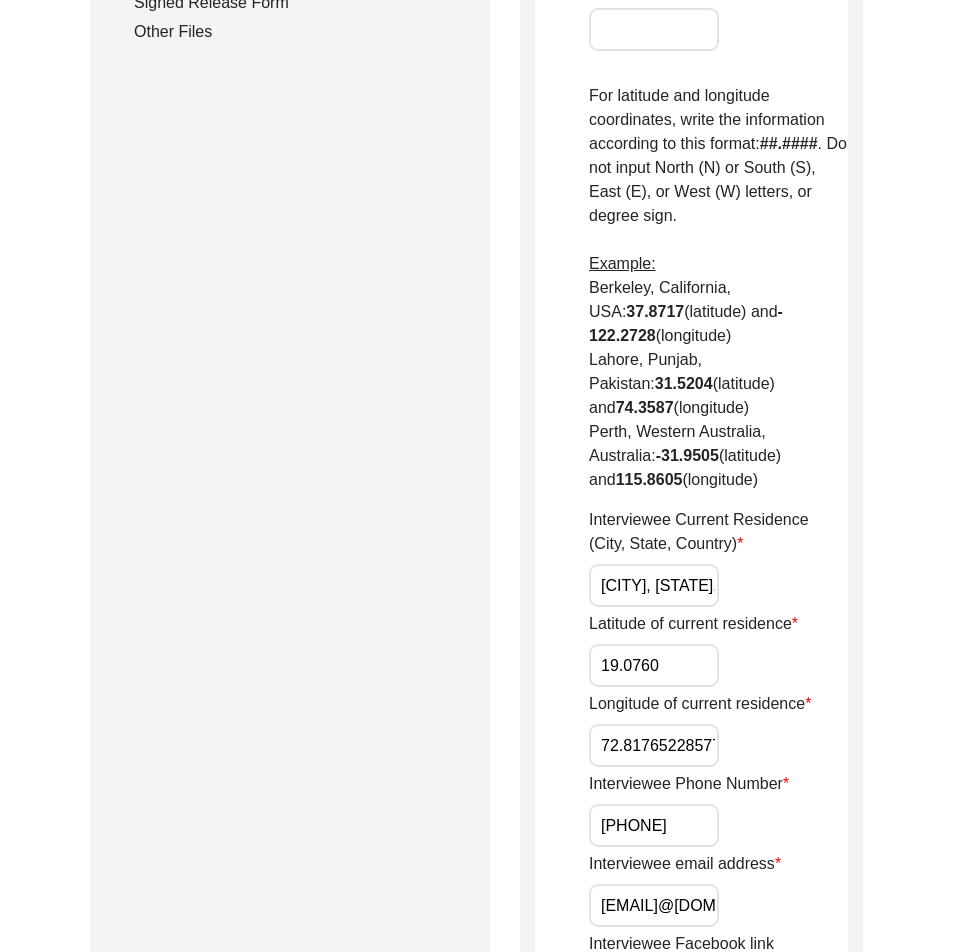 click on "Longitude of current residence 72.81765228577915" 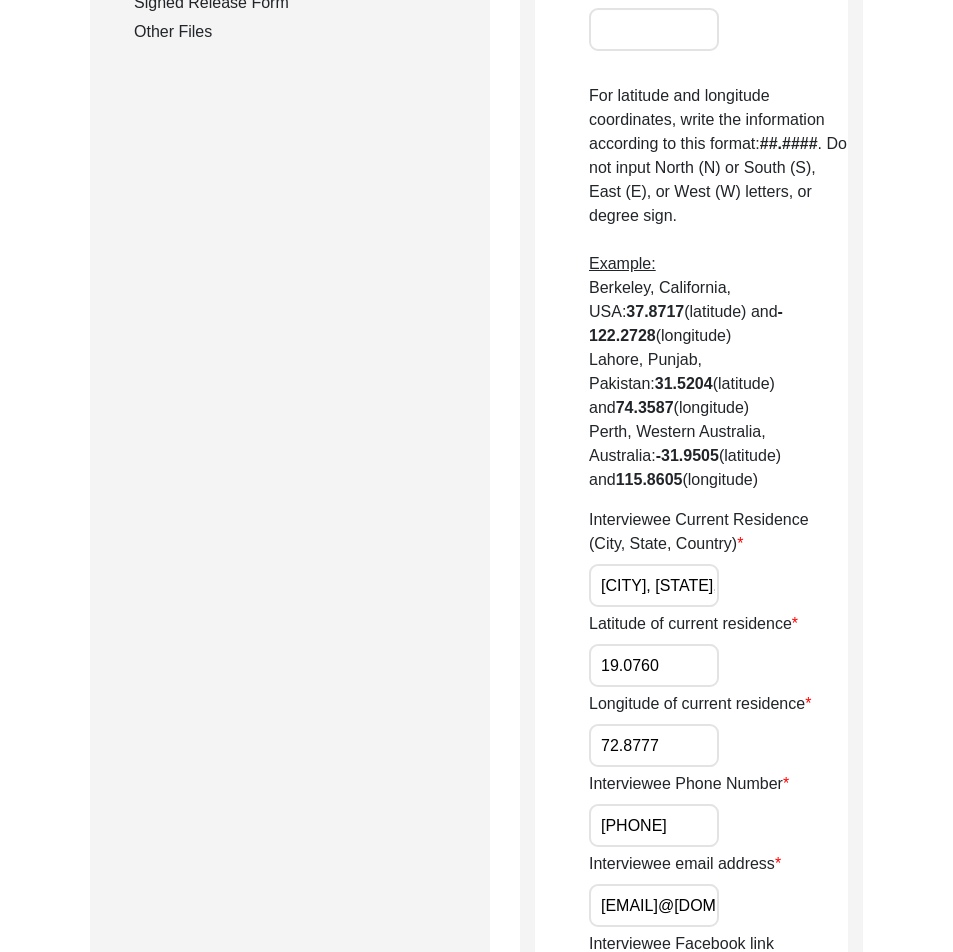 type on "72.8777" 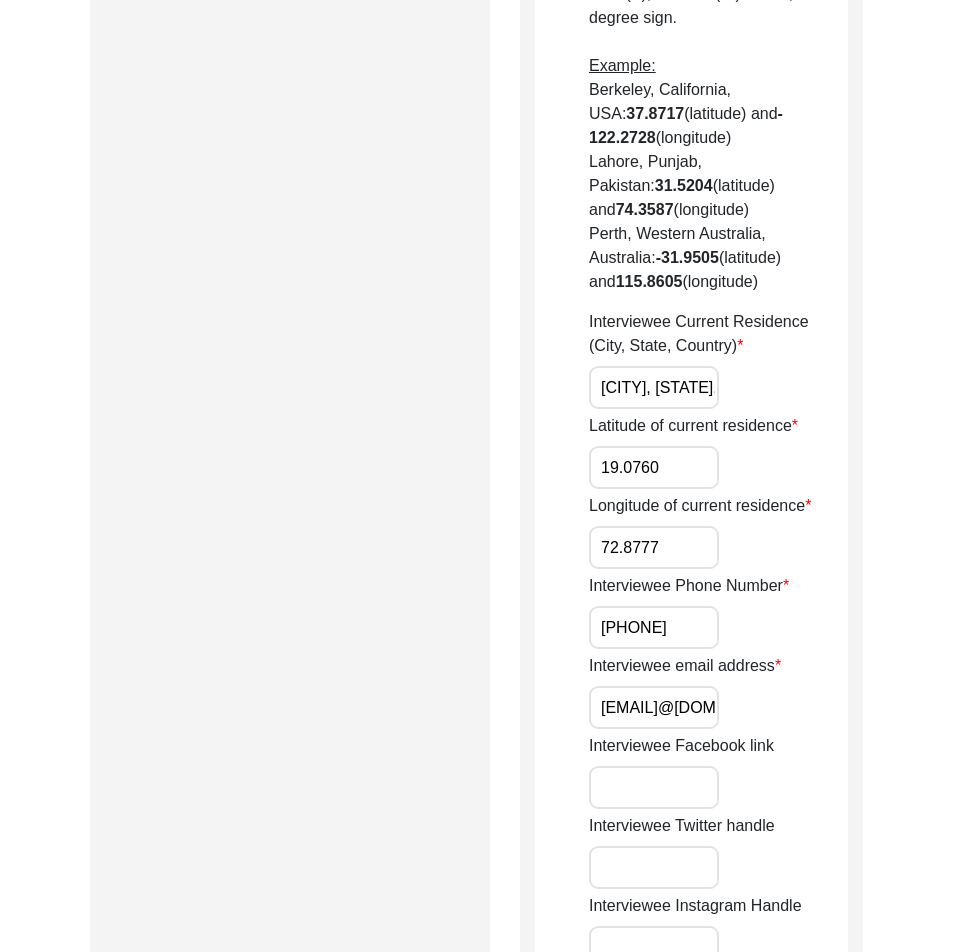 scroll, scrollTop: 1300, scrollLeft: 0, axis: vertical 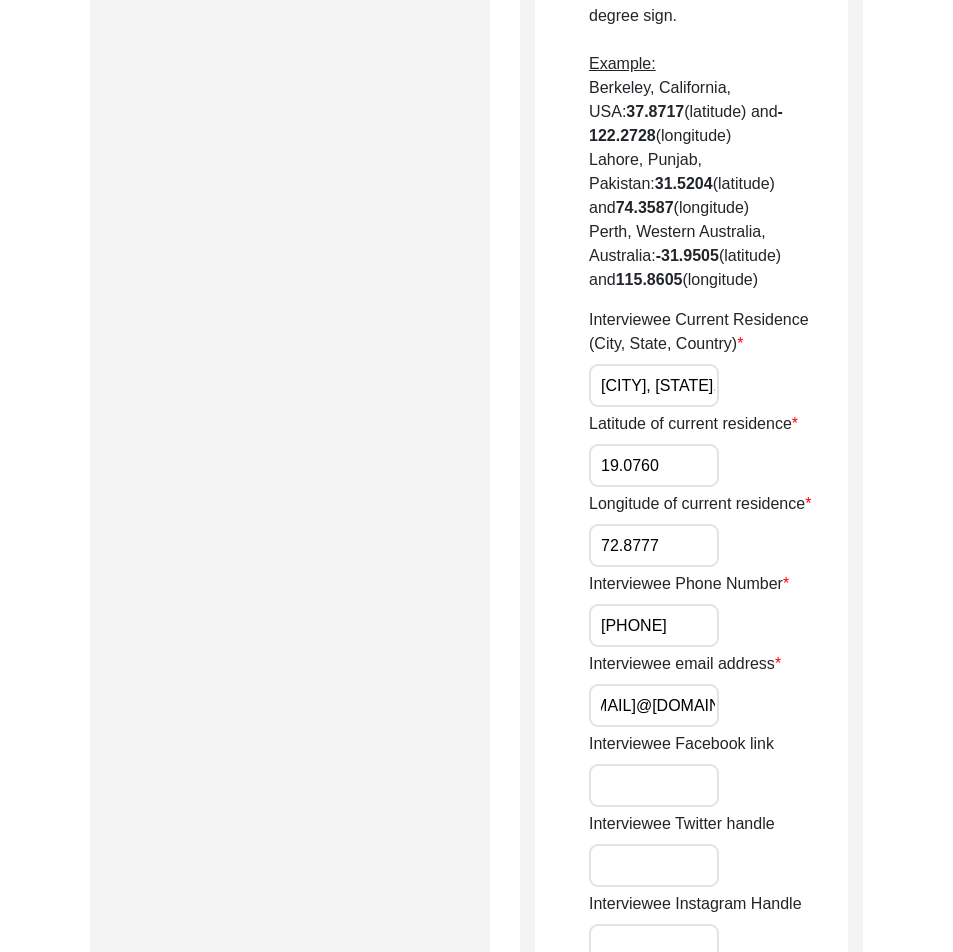 drag, startPoint x: 595, startPoint y: 656, endPoint x: 823, endPoint y: 671, distance: 228.49289 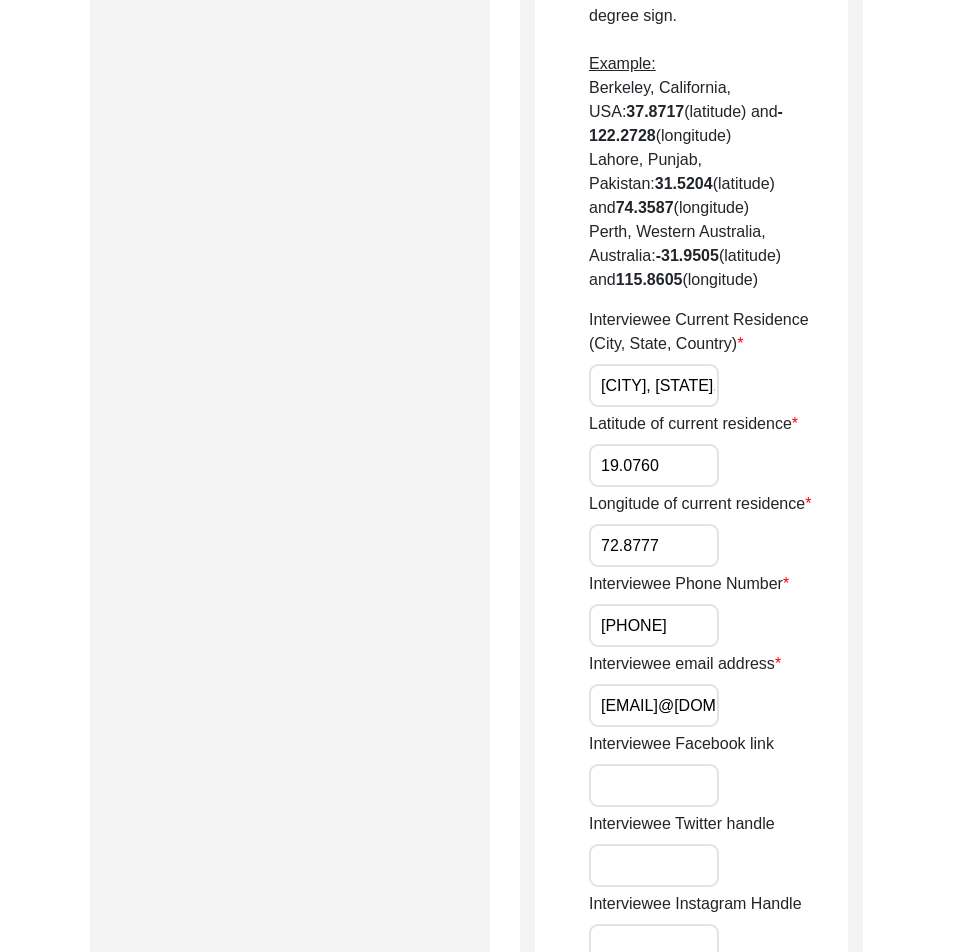 click on "[PHONE]" at bounding box center [654, 625] 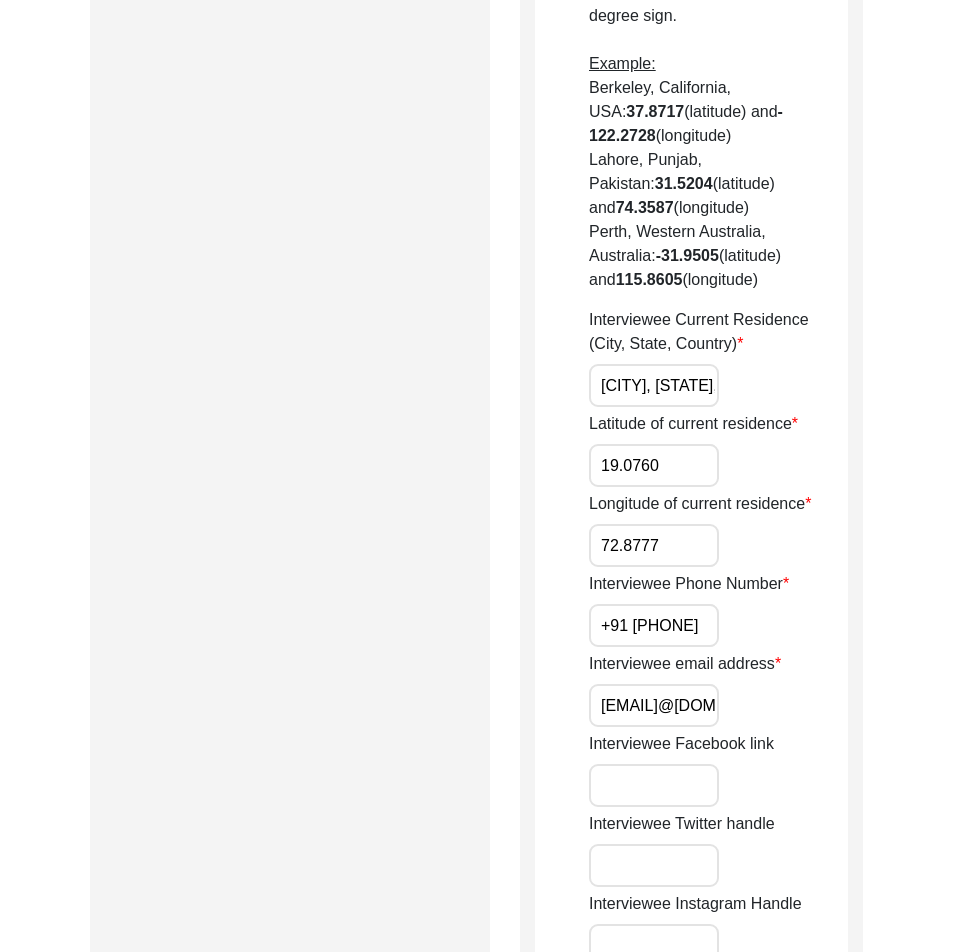 scroll, scrollTop: 0, scrollLeft: 7, axis: horizontal 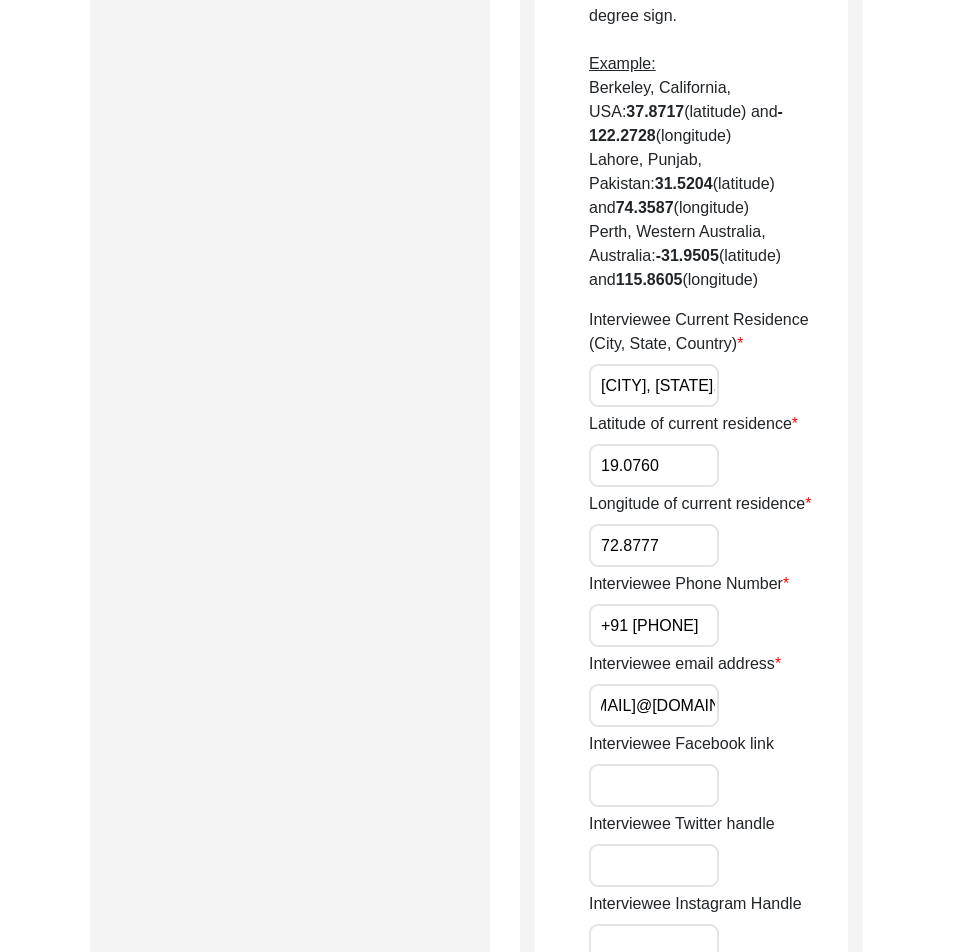 drag, startPoint x: 612, startPoint y: 651, endPoint x: 856, endPoint y: 662, distance: 244.24782 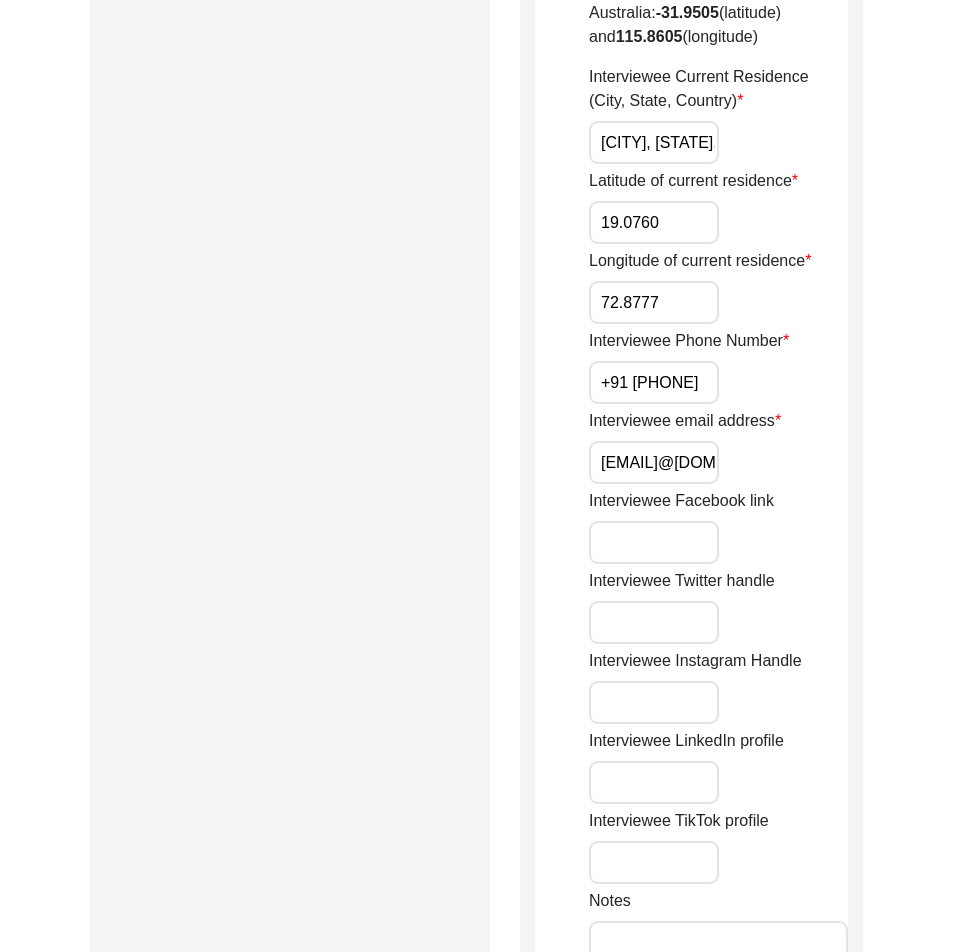 scroll, scrollTop: 1900, scrollLeft: 0, axis: vertical 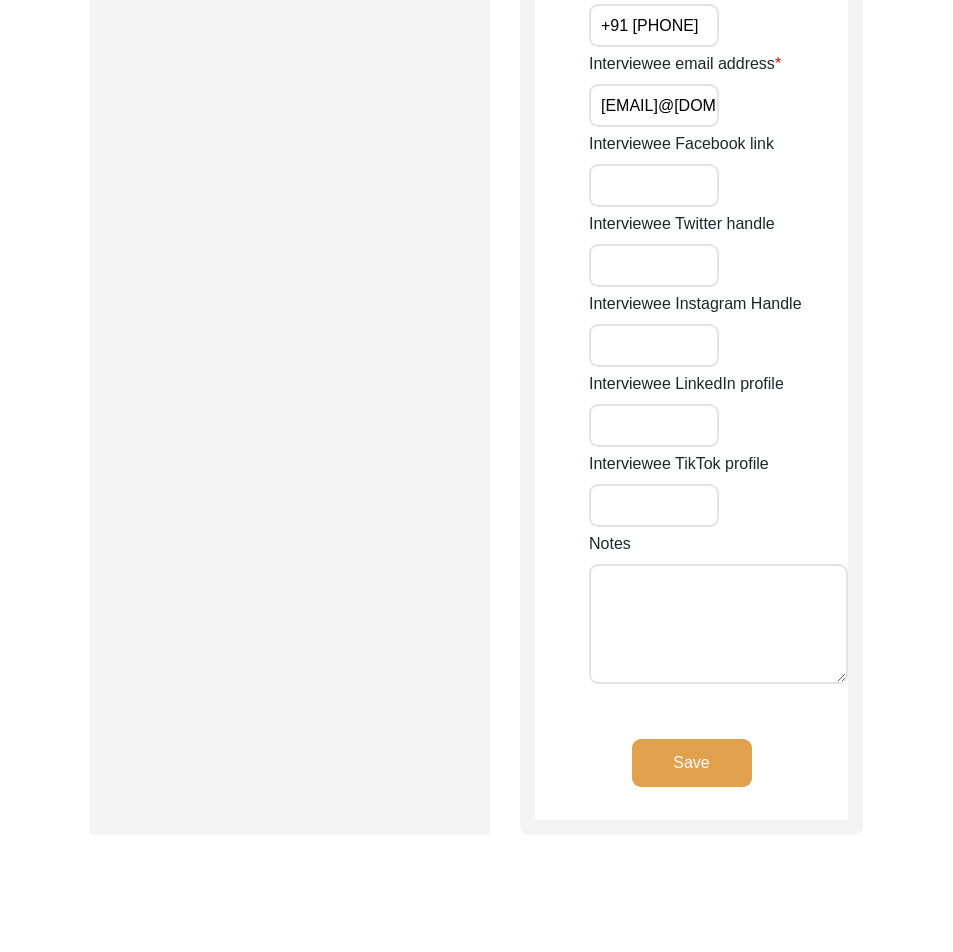 click on "Save" 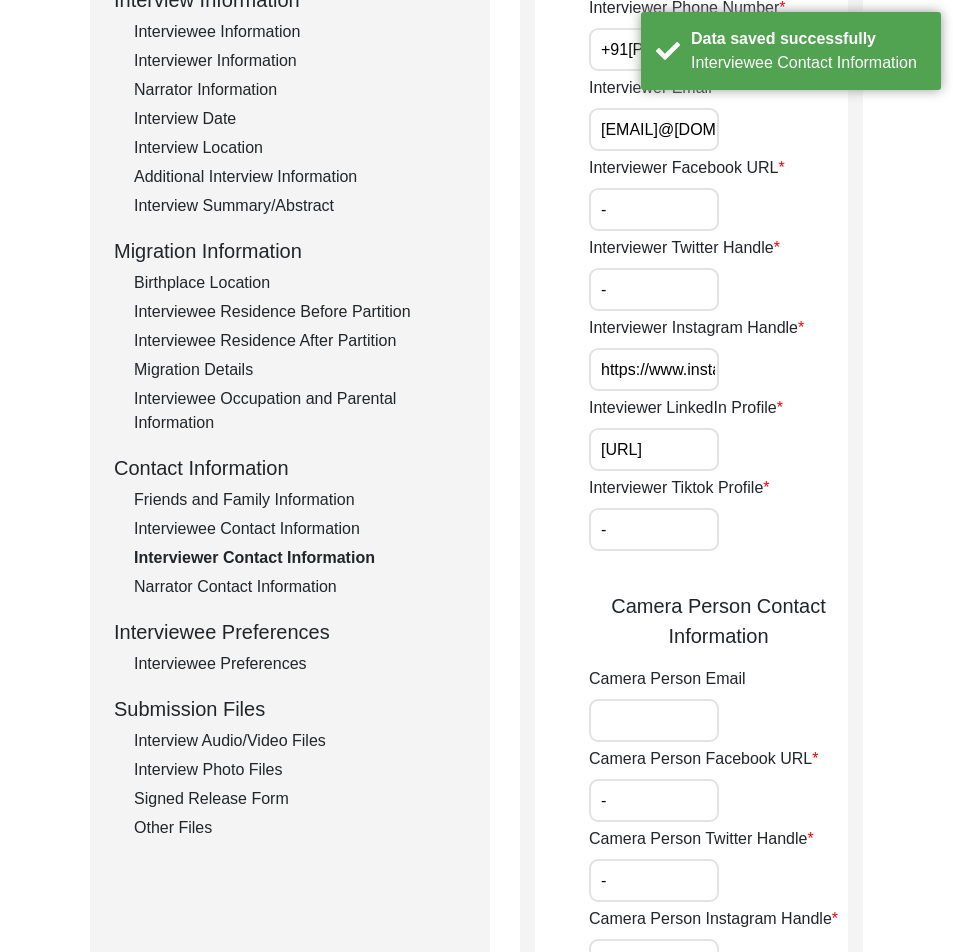 scroll, scrollTop: 0, scrollLeft: 0, axis: both 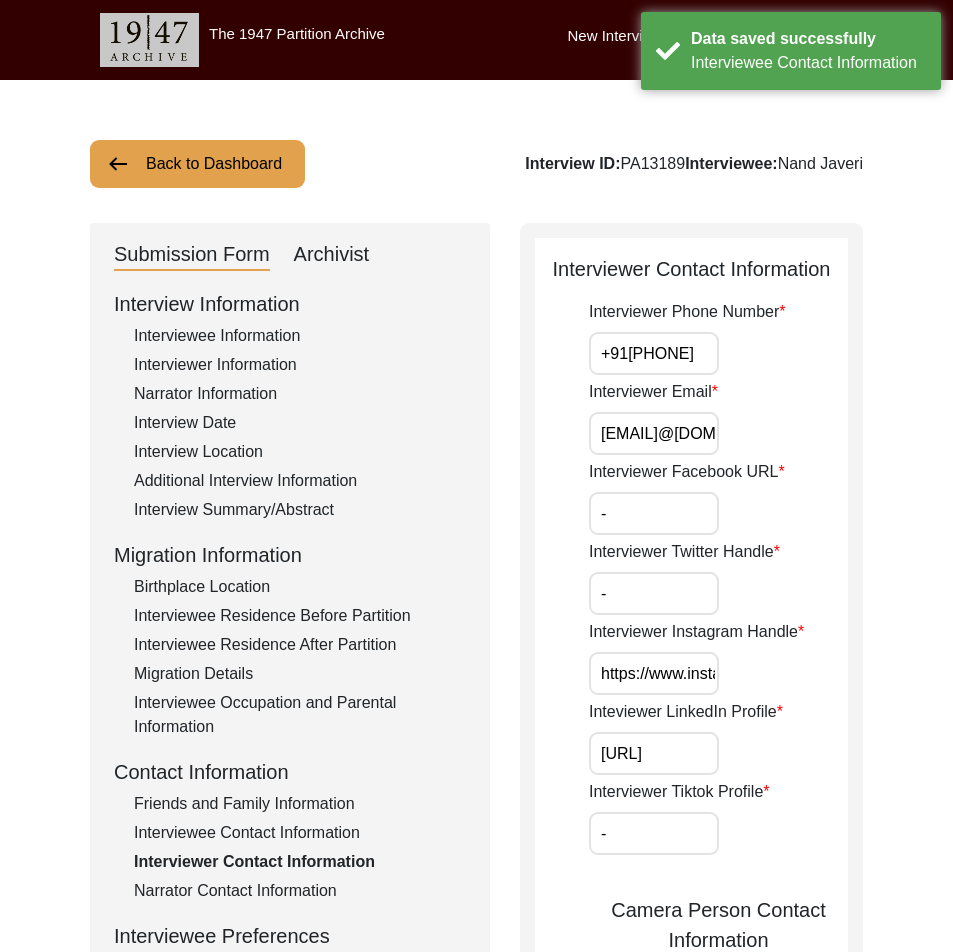 drag, startPoint x: 627, startPoint y: 346, endPoint x: 743, endPoint y: 399, distance: 127.53431 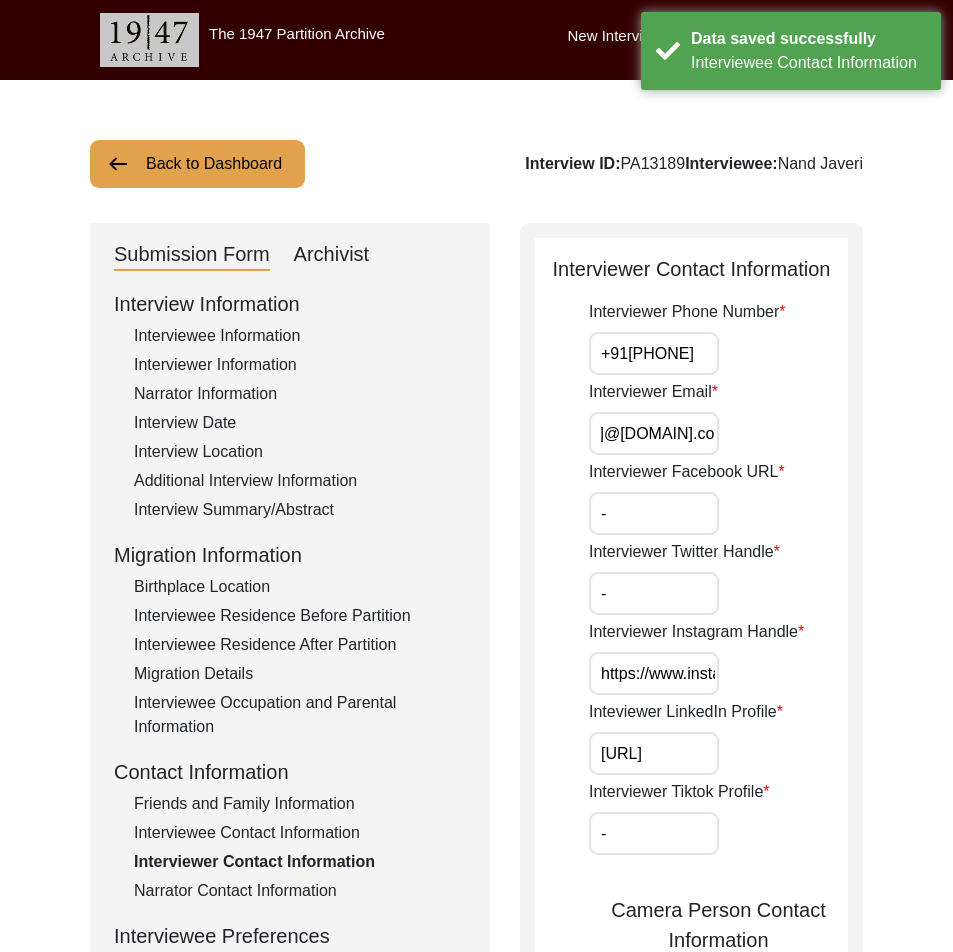 drag, startPoint x: 640, startPoint y: 435, endPoint x: 821, endPoint y: 461, distance: 182.85786 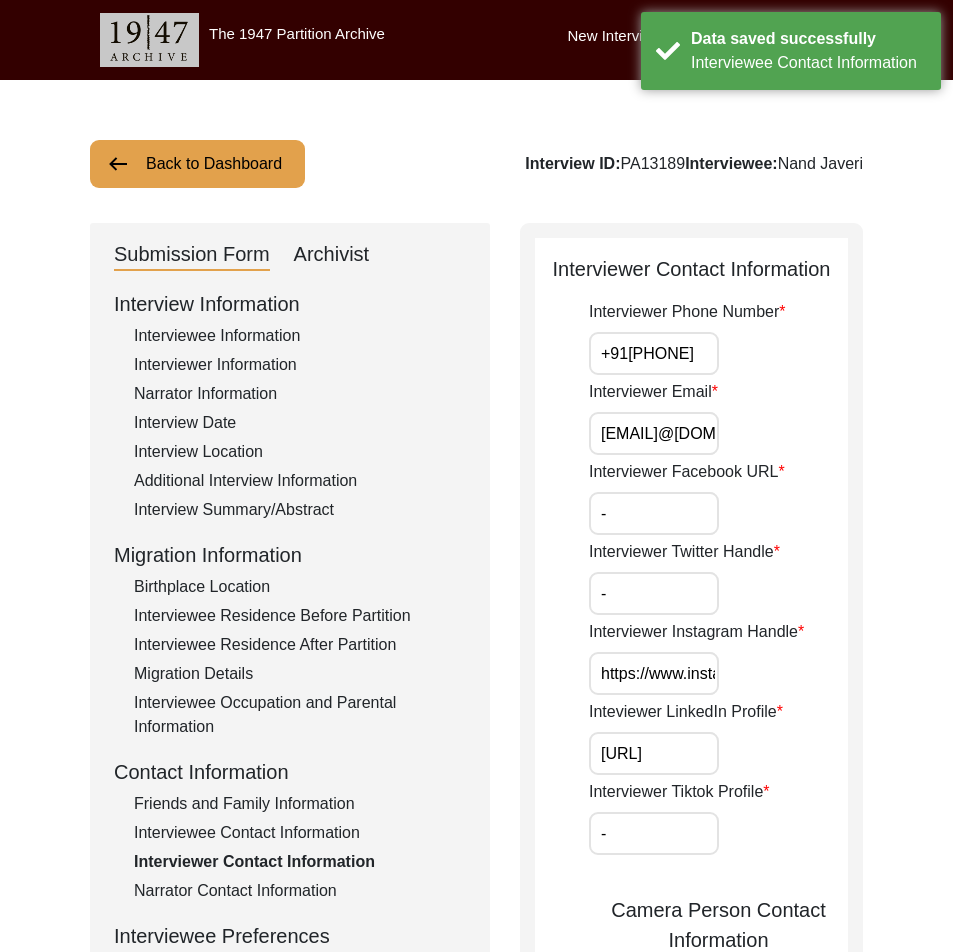 click on "-" at bounding box center [654, 513] 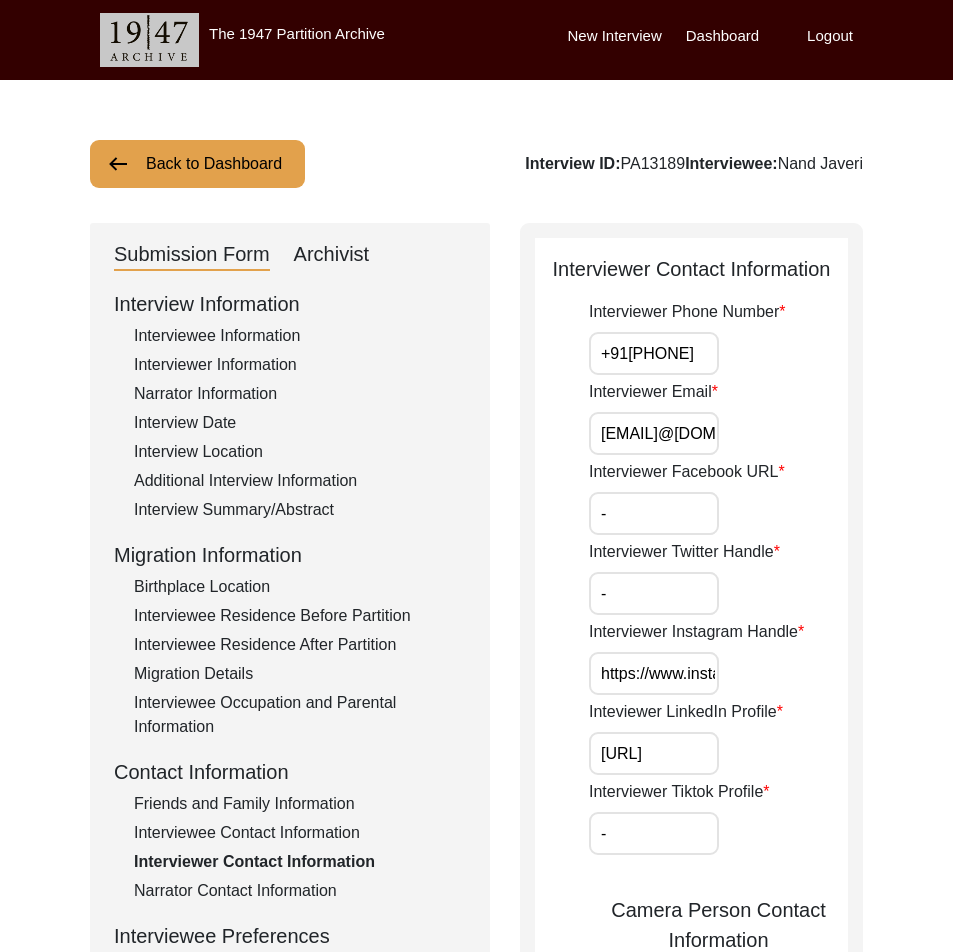 click on "-" at bounding box center (654, 833) 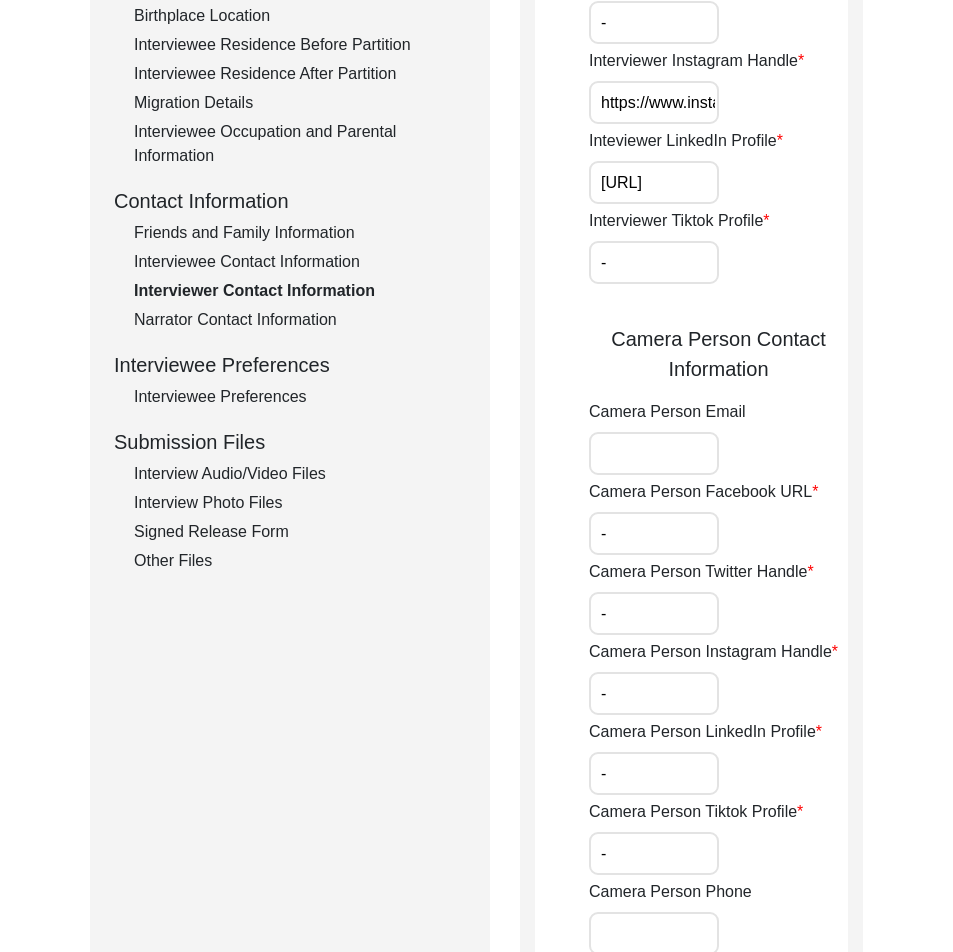 scroll, scrollTop: 600, scrollLeft: 0, axis: vertical 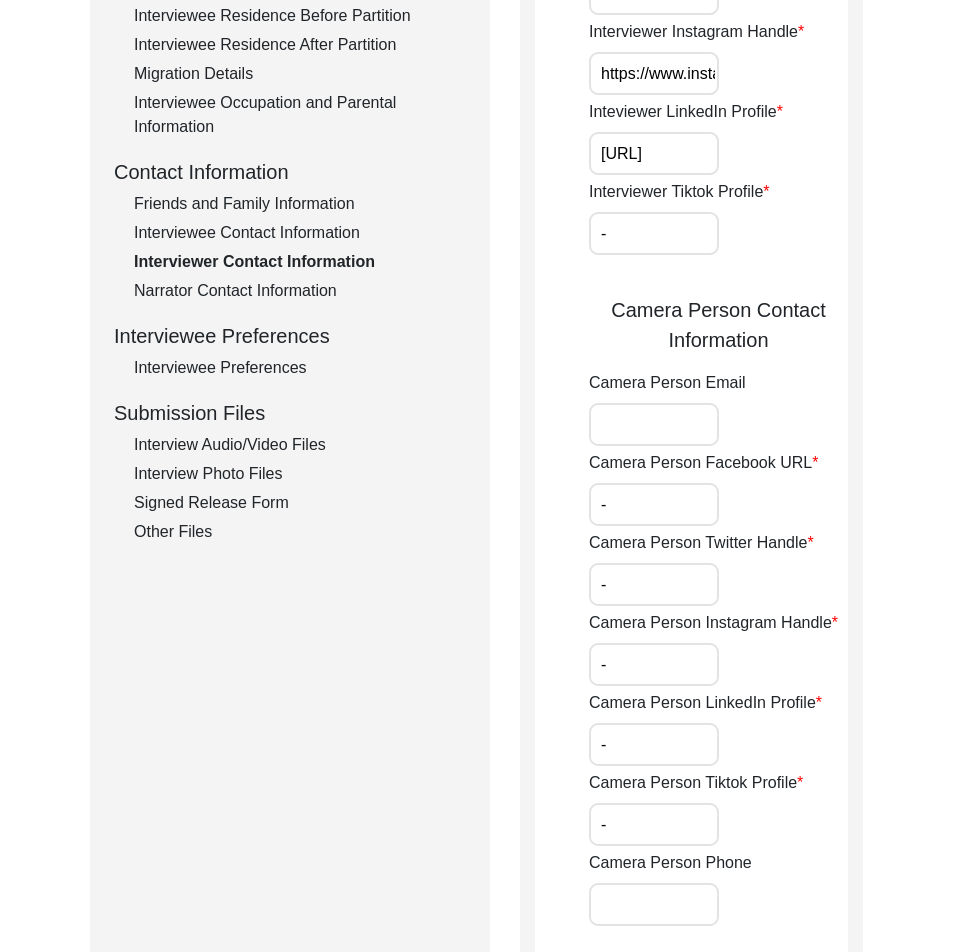 click on "-" at bounding box center [654, 504] 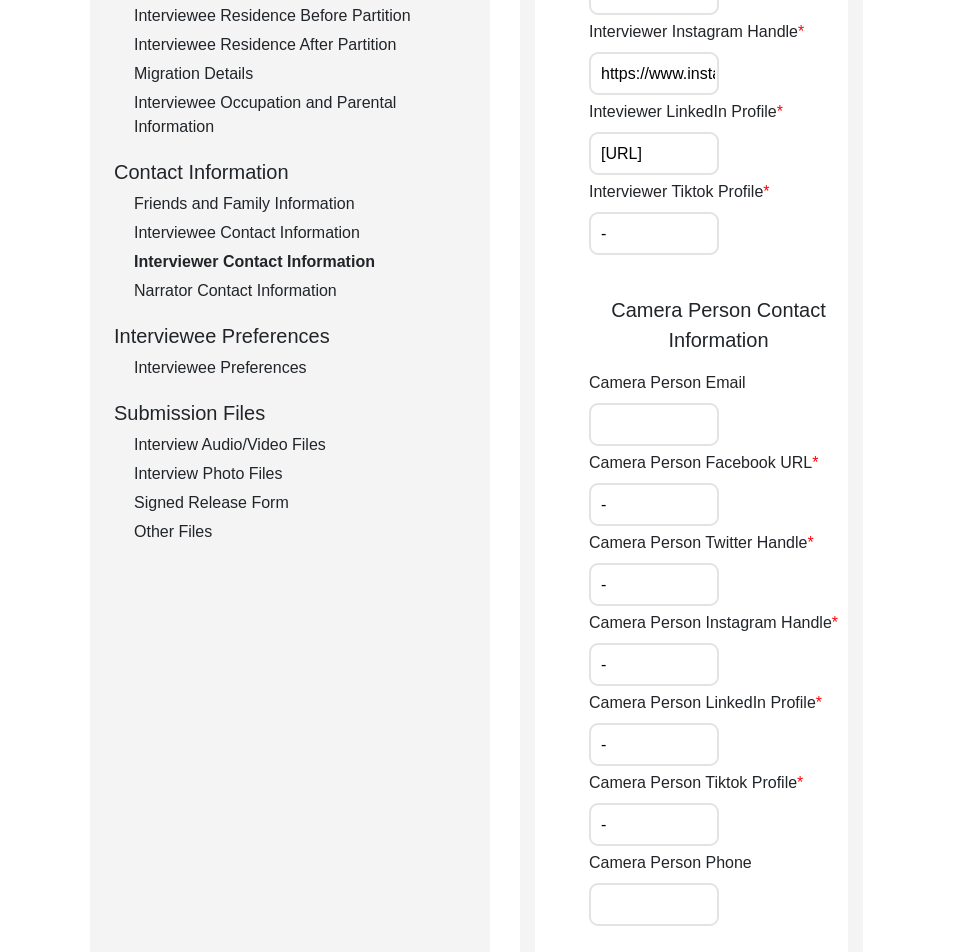 scroll, scrollTop: 0, scrollLeft: 0, axis: both 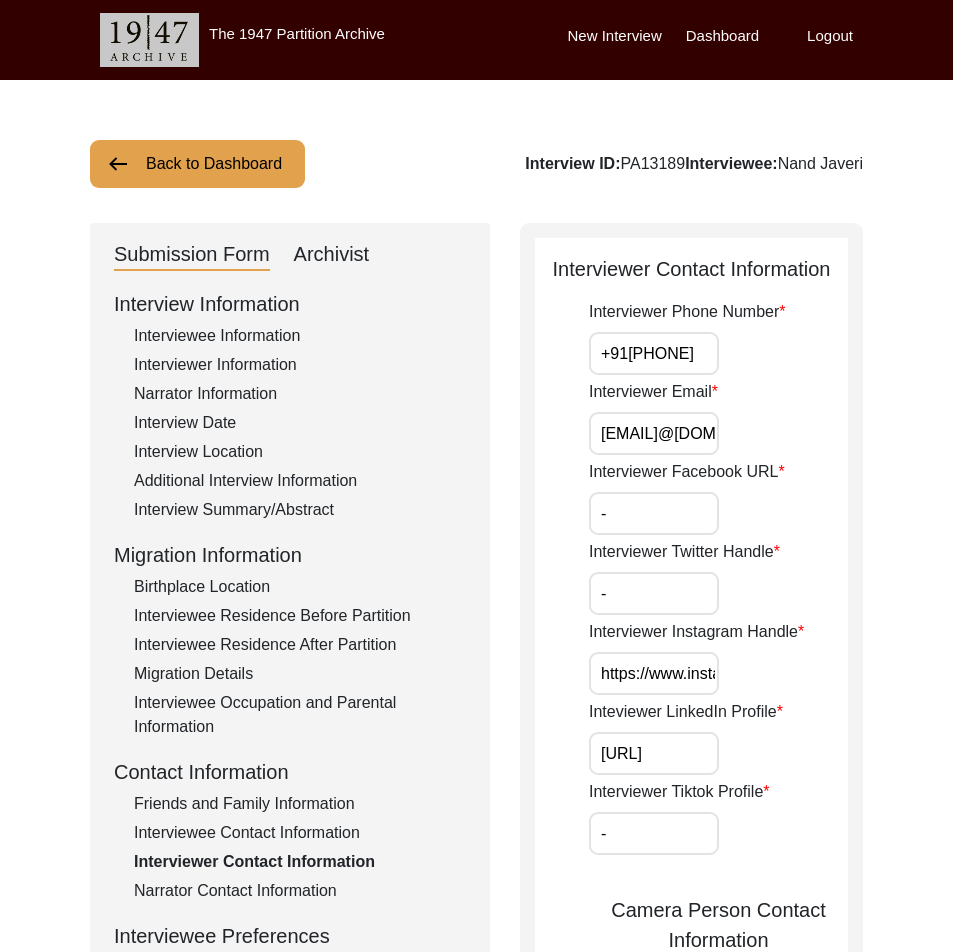 click on "Interviewer Phone Number +91[PHONE] Interviewer Email [EMAIL] Interviewer Facebook URL - Interviewer Twitter Handle - Interviewer Instagram Handle https://www.instagram.com/medhana/?hl=en Inteviewer LinkedIn Profile https://www.linkedin.com/in/medha-agarwal-566080183/ Interviewer Tiktok Profile -  Camera Person Contact Information  Camera Person Email Camera Person Facebook URL - Camera Person Twitter Handle - Camera Person Instagram Handle - Camera Person LinkedIn Profile - Camera Person Tiktok Profile - Camera Person Phone Save" 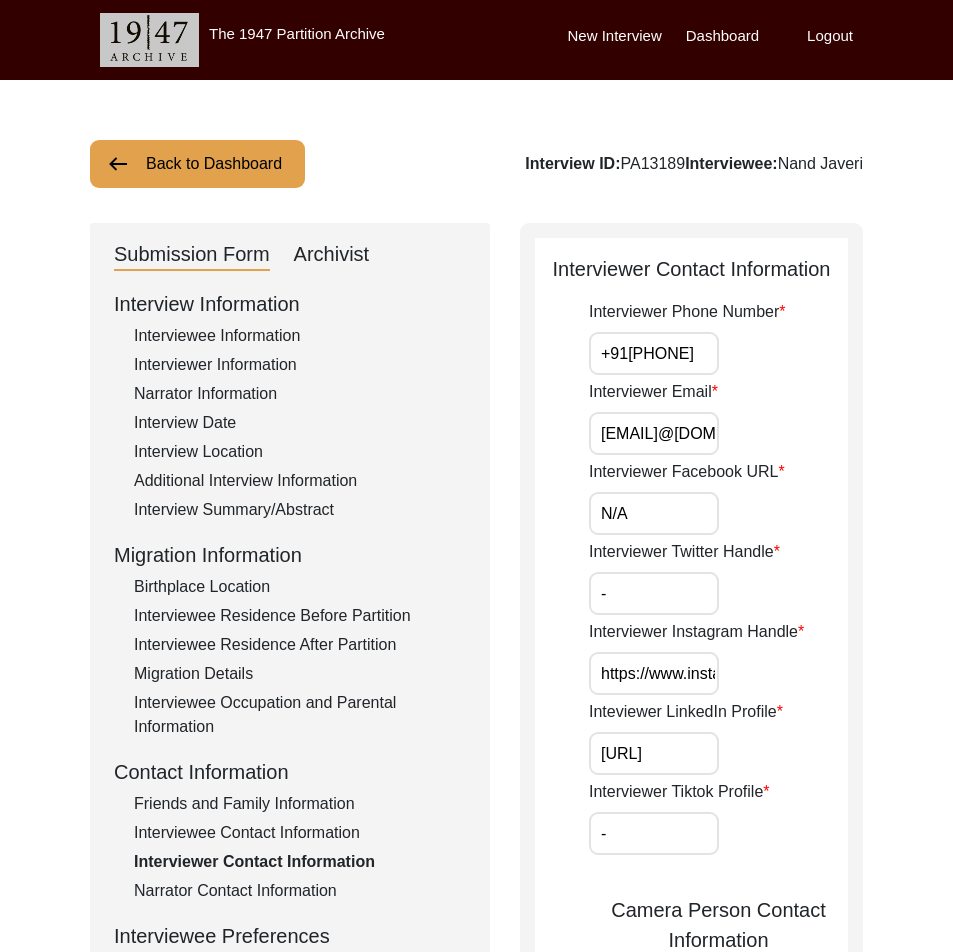 paste on "N/A" 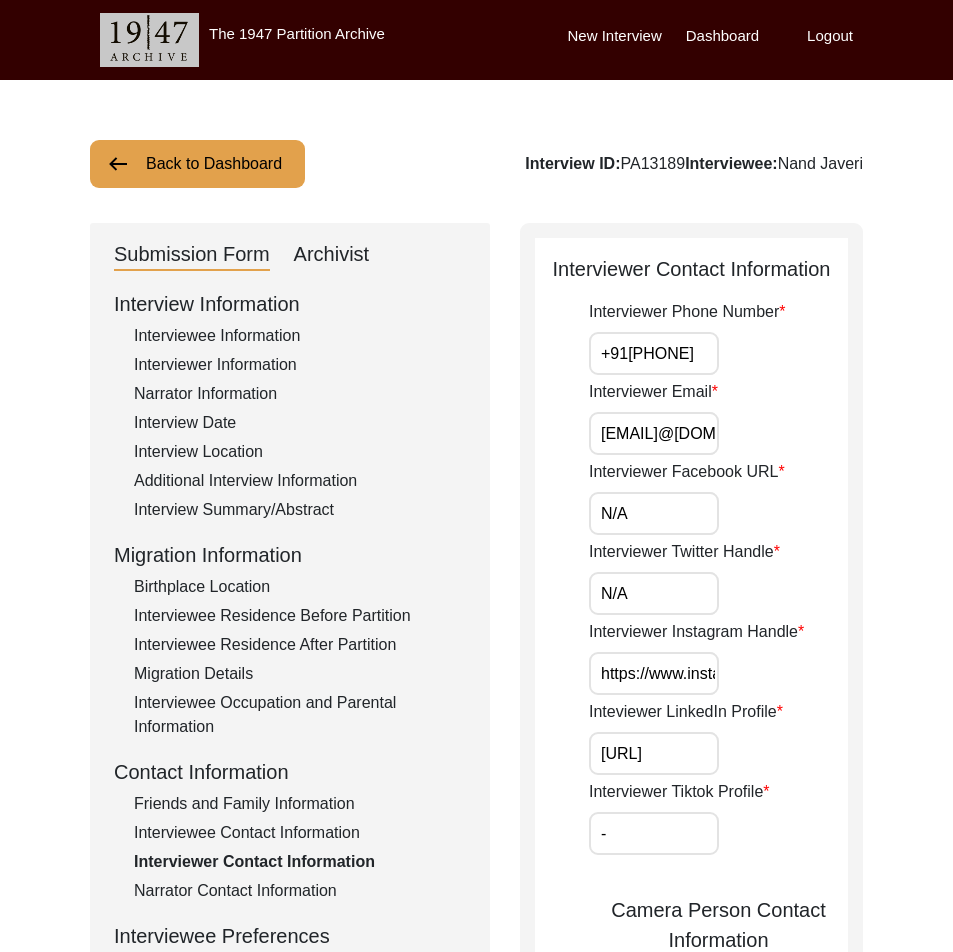 type on "N/A" 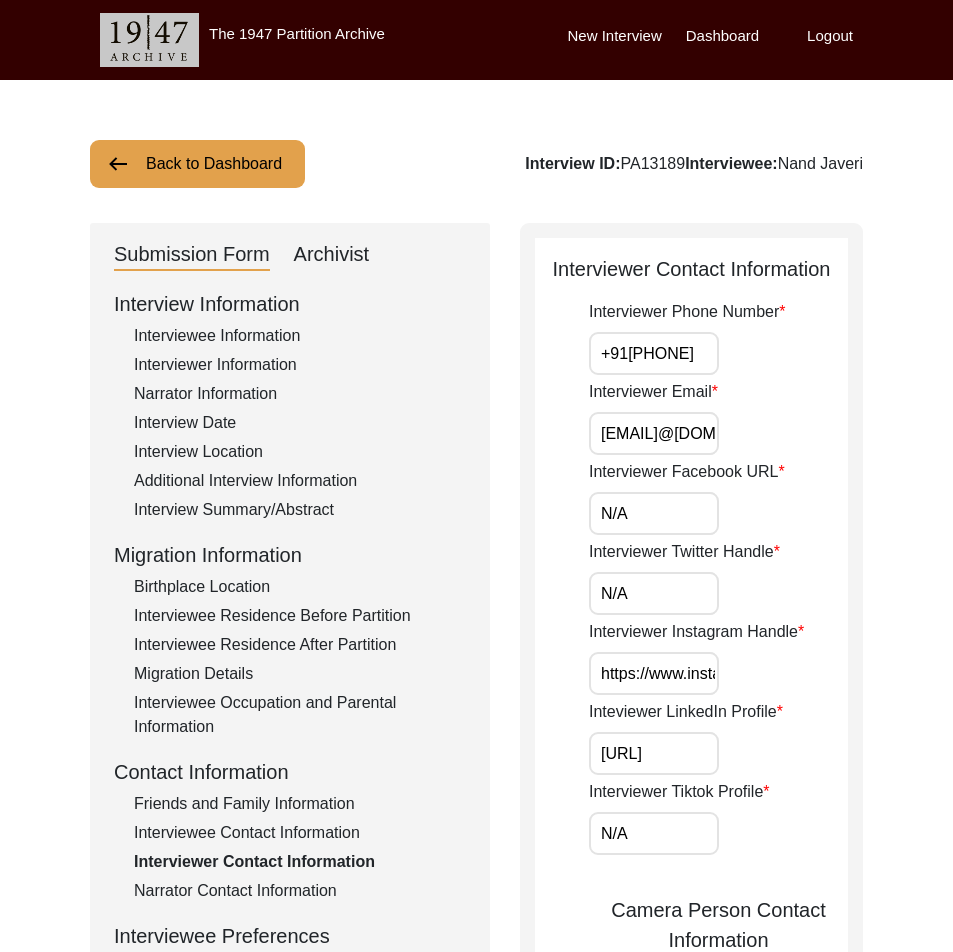 type on "N/A" 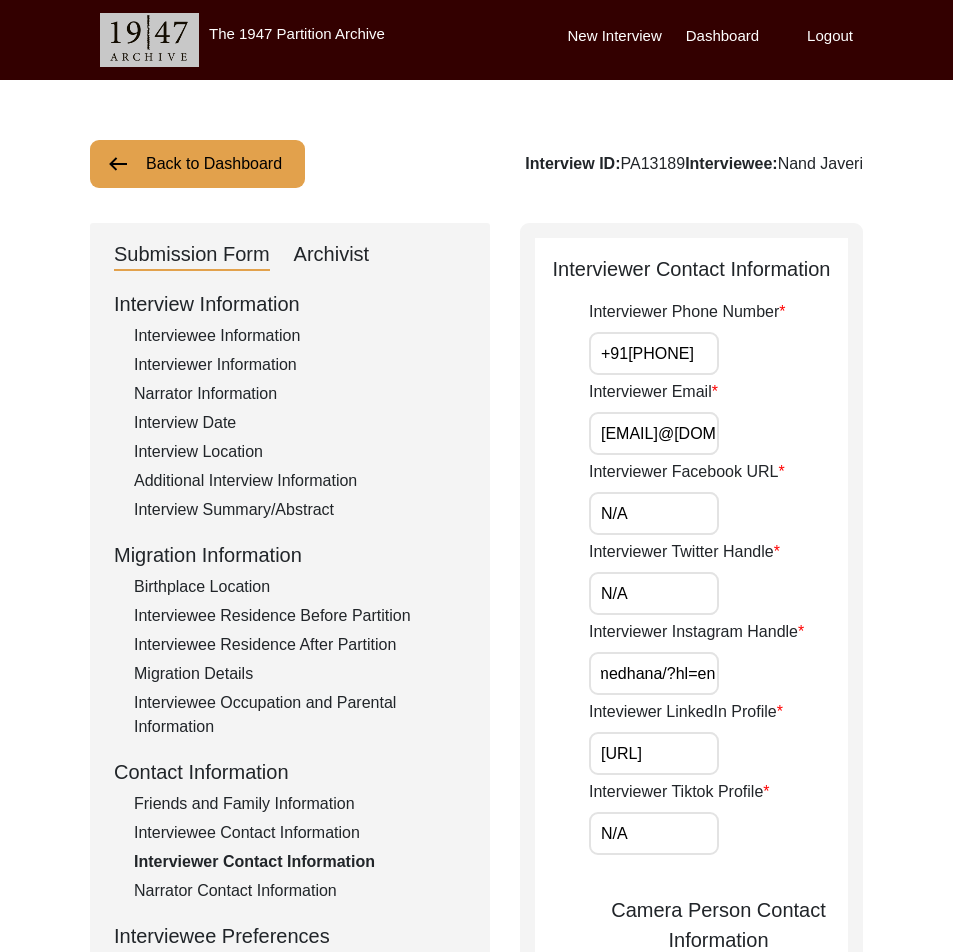 drag, startPoint x: 595, startPoint y: 672, endPoint x: 822, endPoint y: 675, distance: 227.01982 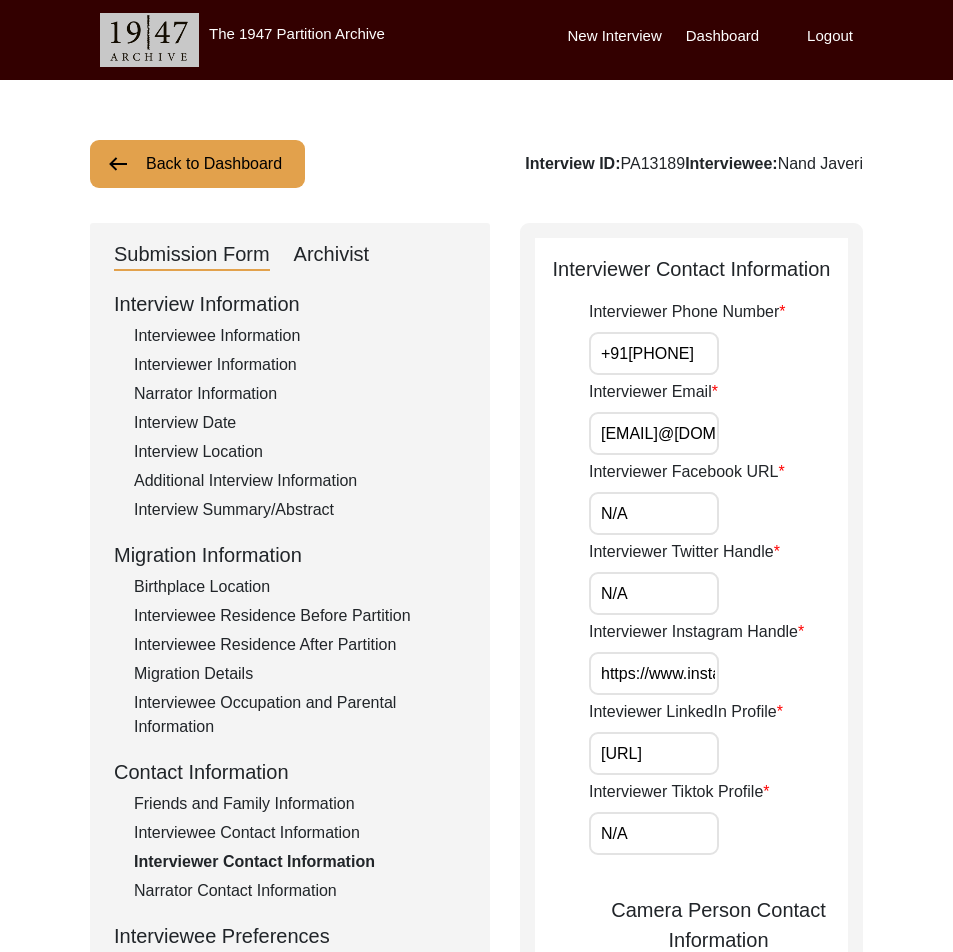 scroll, scrollTop: 0, scrollLeft: 2, axis: horizontal 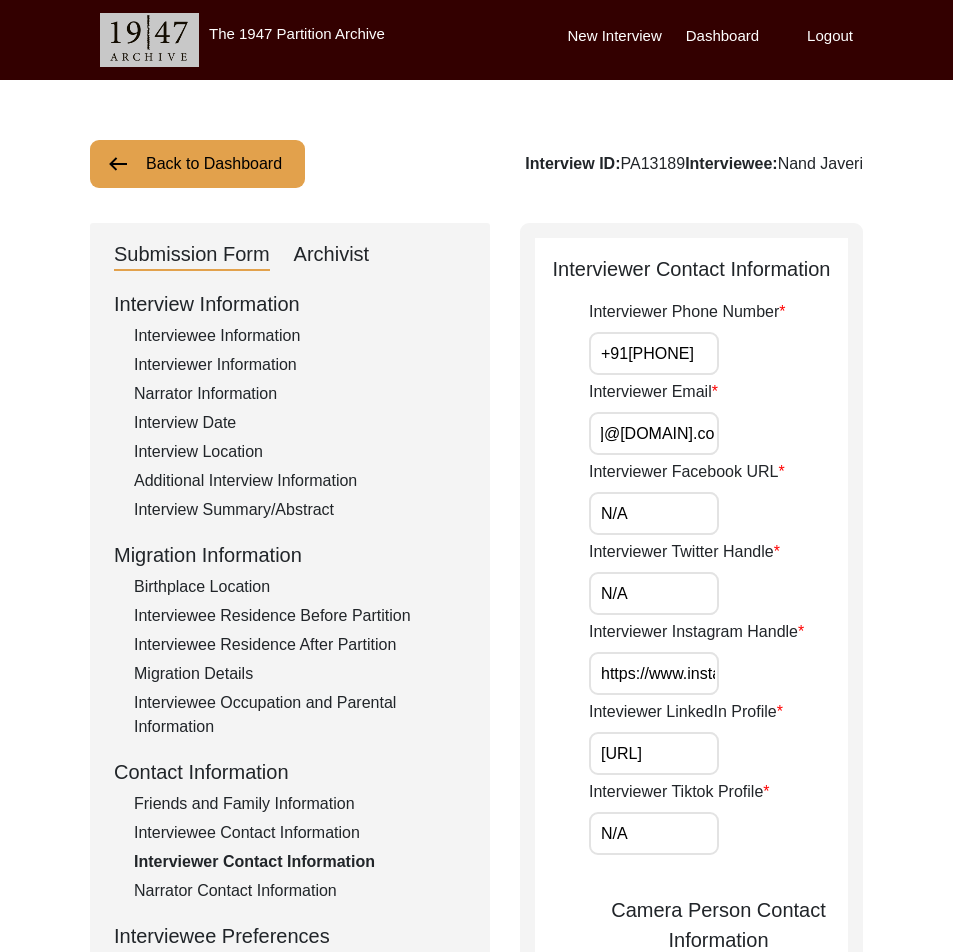 drag, startPoint x: 639, startPoint y: 430, endPoint x: 774, endPoint y: 480, distance: 143.9618 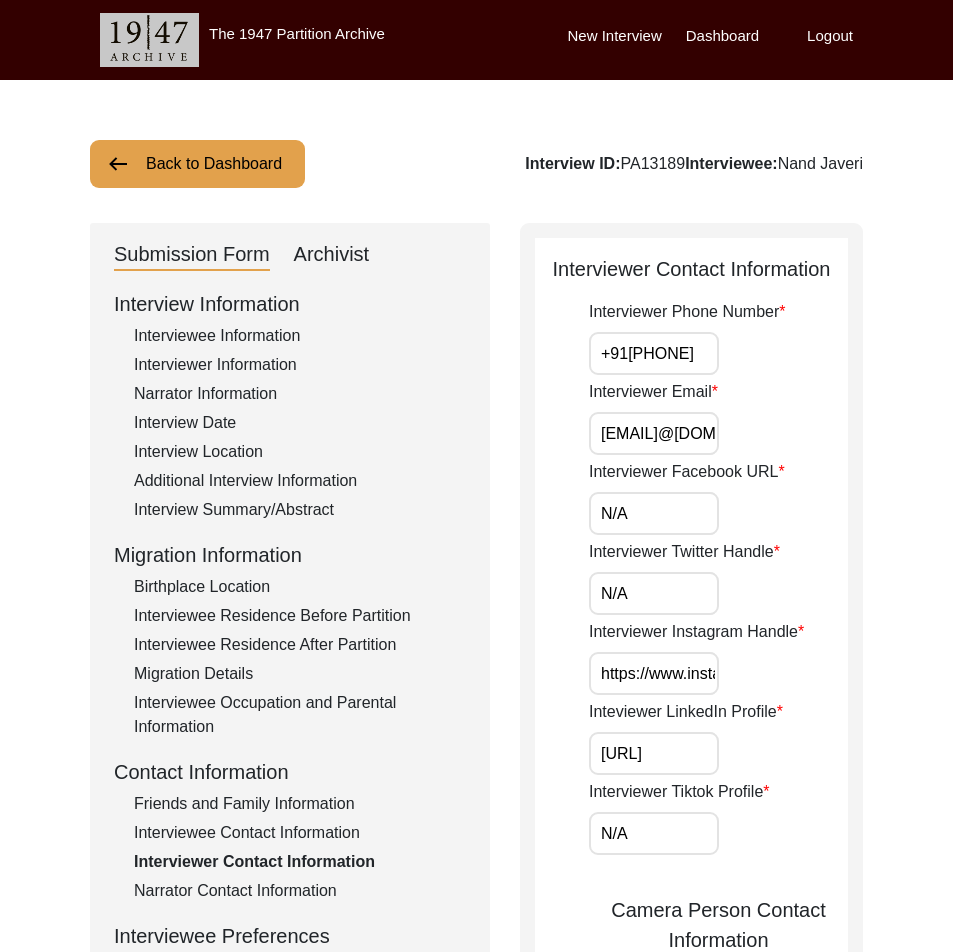 click on "N/A" at bounding box center [654, 513] 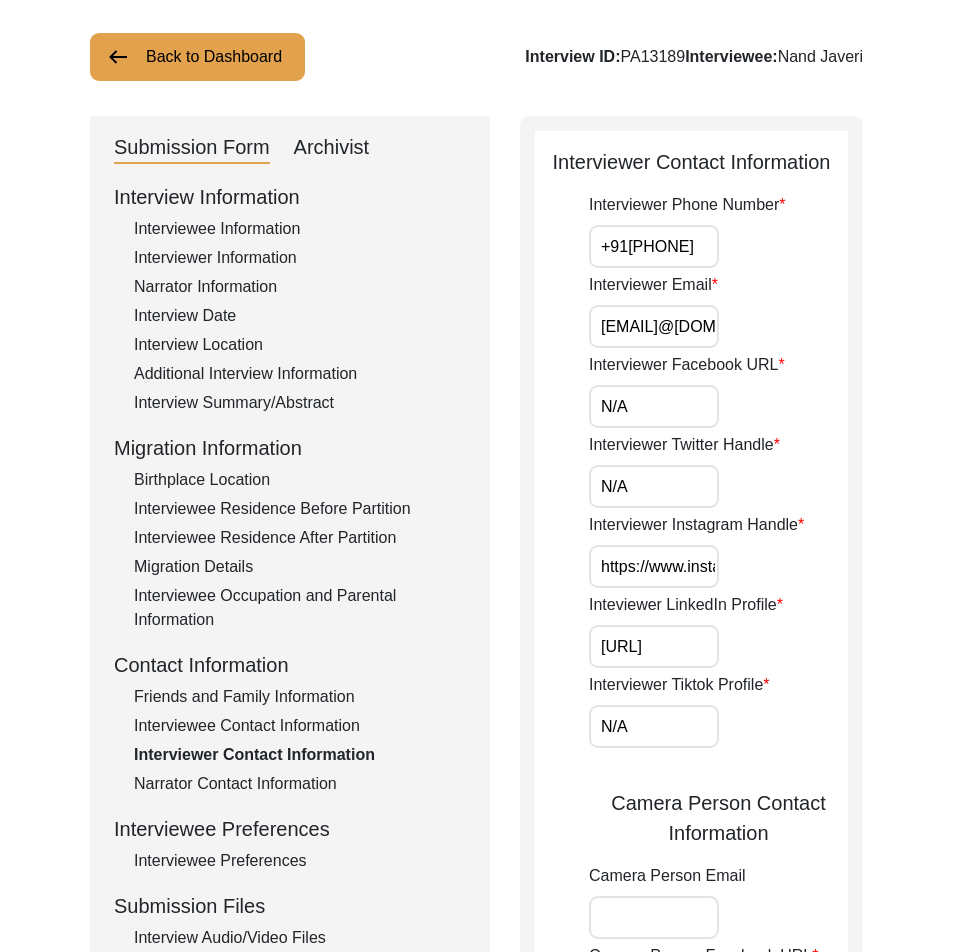 scroll, scrollTop: 200, scrollLeft: 0, axis: vertical 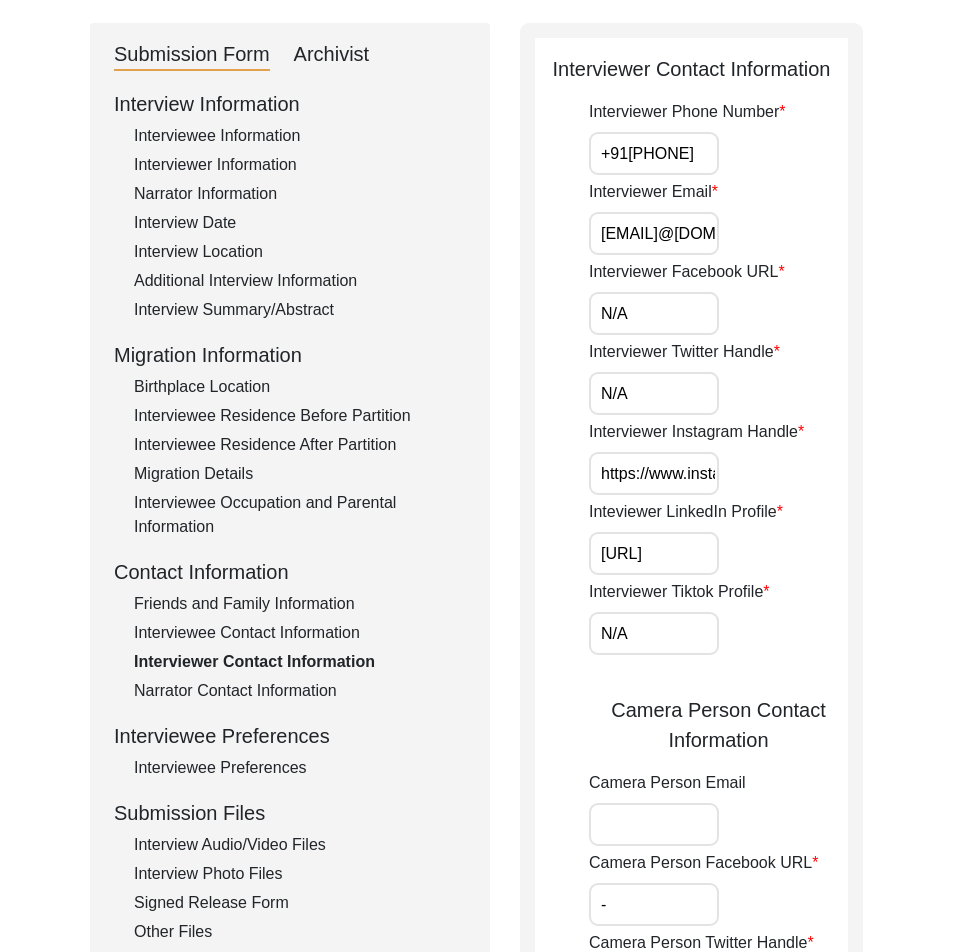 click on "N/A" at bounding box center [654, 393] 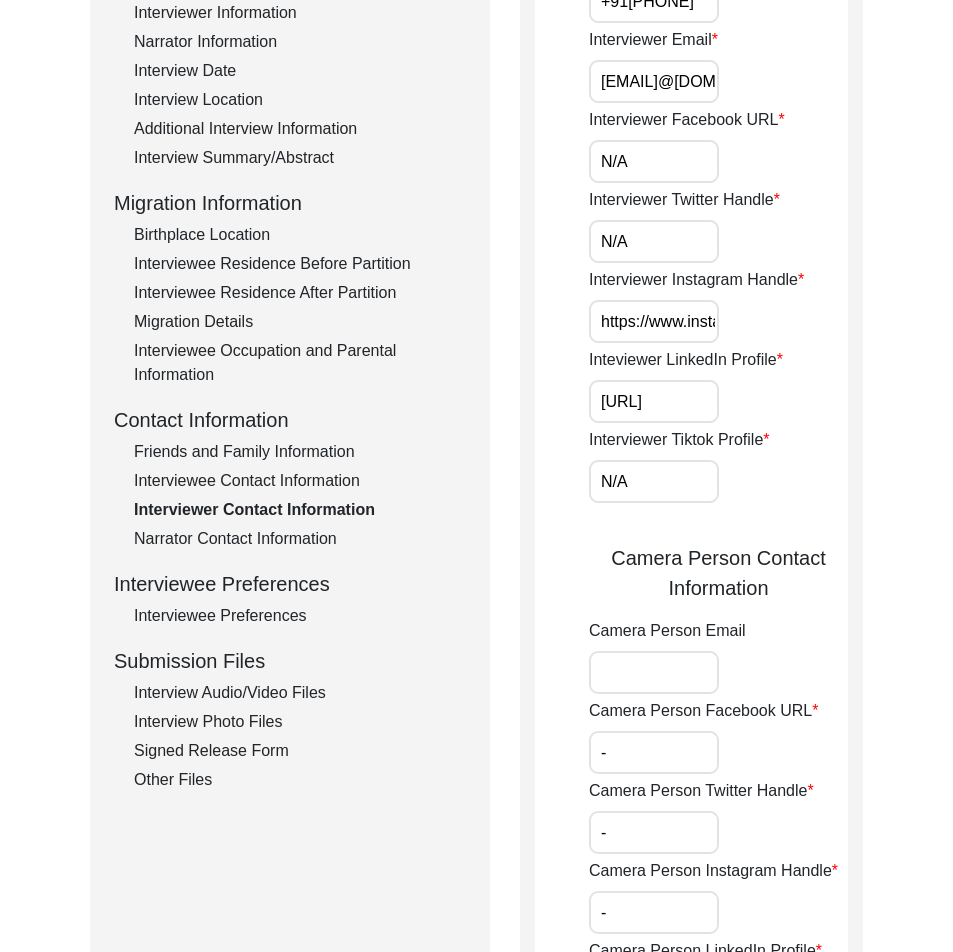 scroll, scrollTop: 600, scrollLeft: 0, axis: vertical 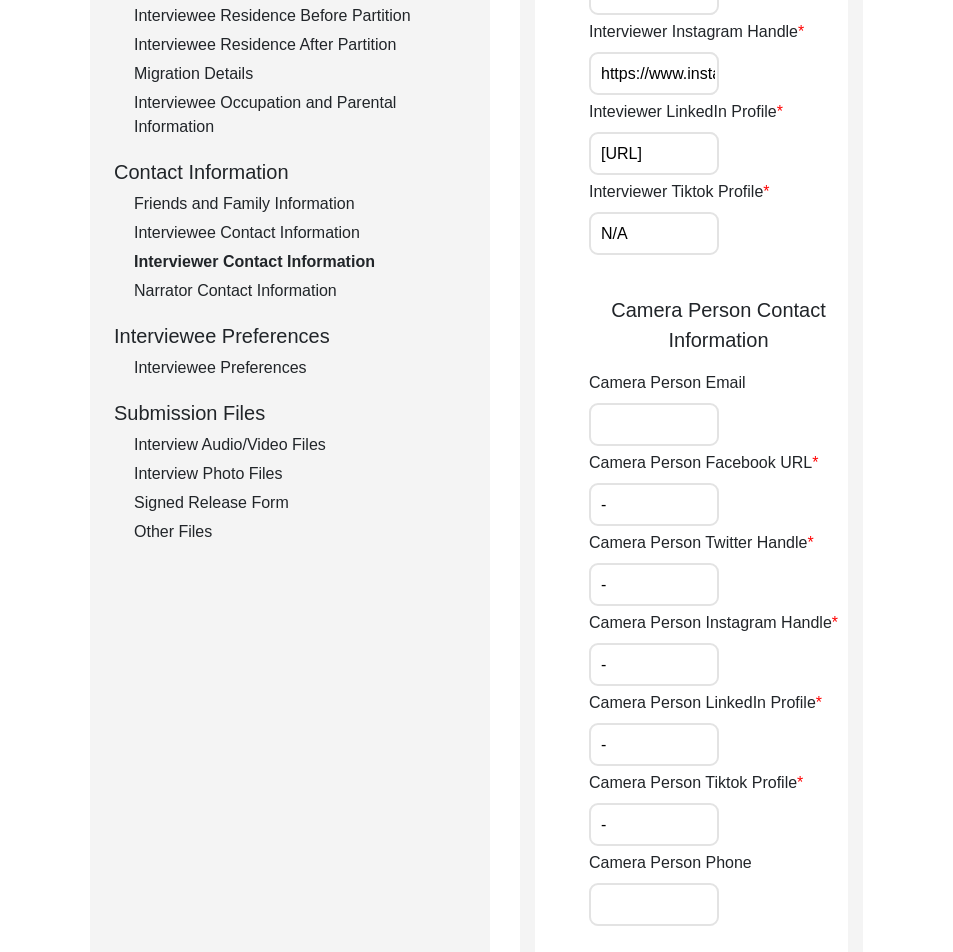 drag, startPoint x: 613, startPoint y: 505, endPoint x: 562, endPoint y: 496, distance: 51.78803 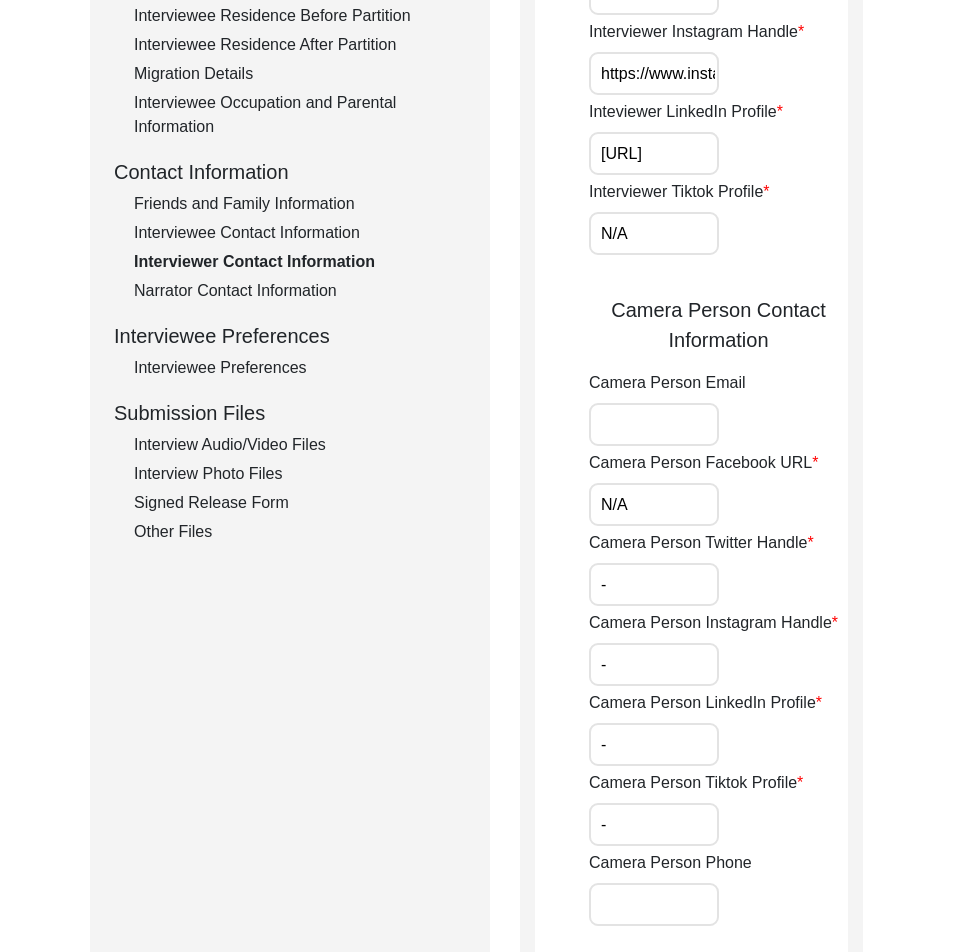 type on "N/A" 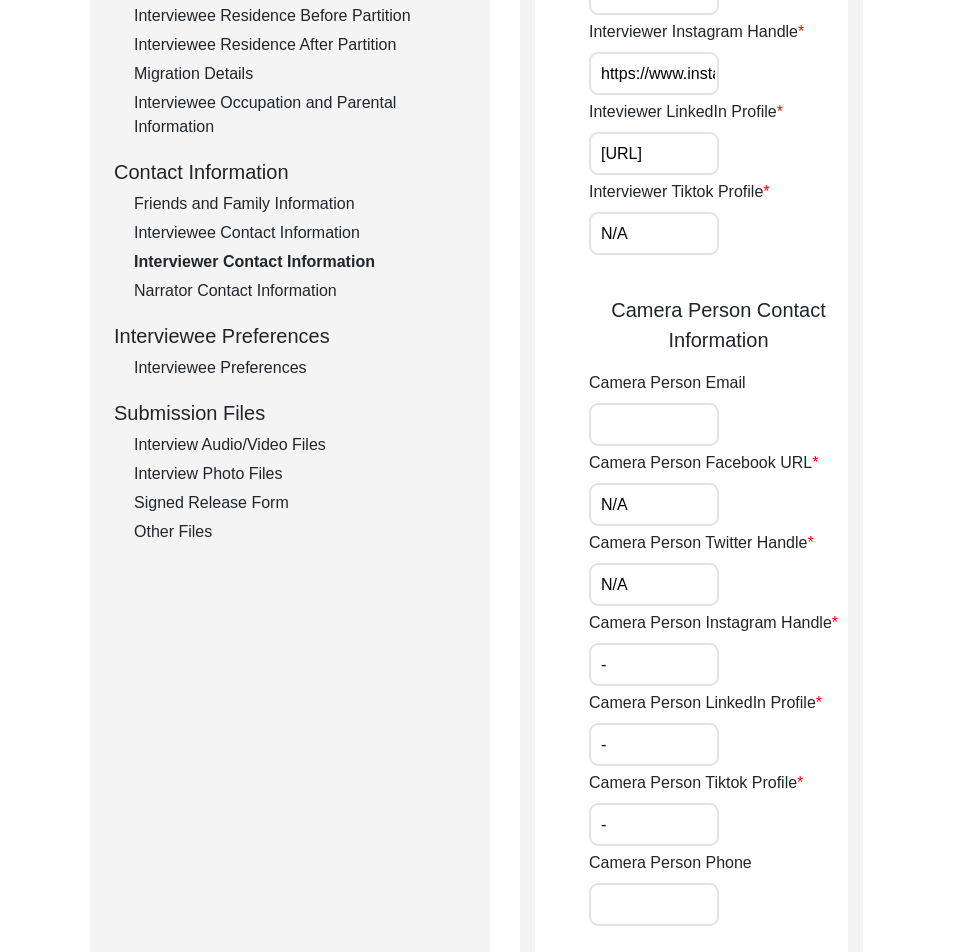 type on "N/A" 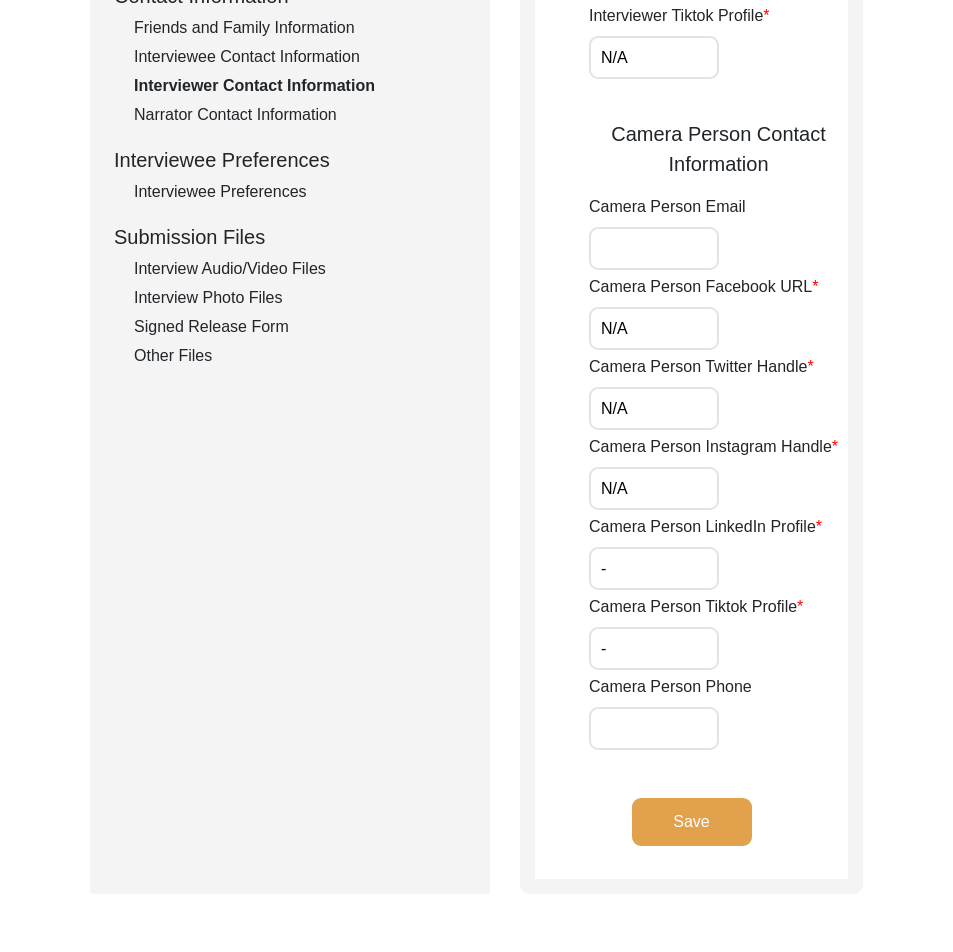 scroll, scrollTop: 800, scrollLeft: 0, axis: vertical 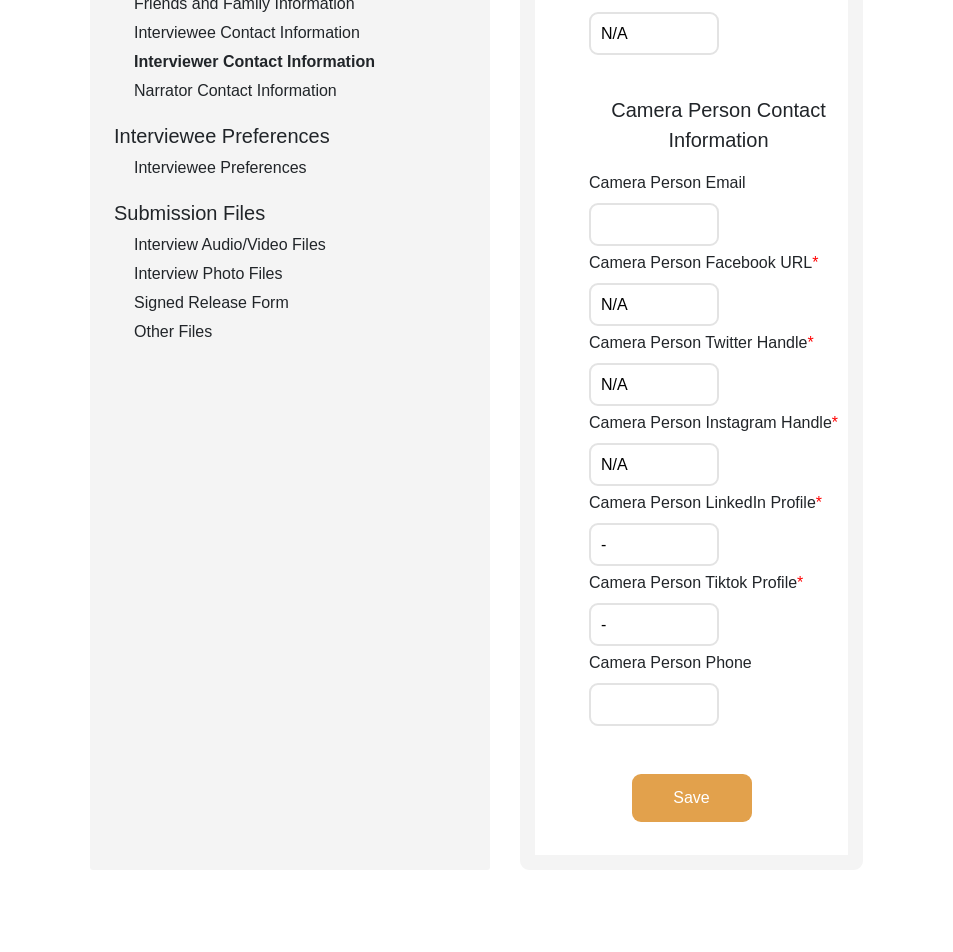 type on "N/A" 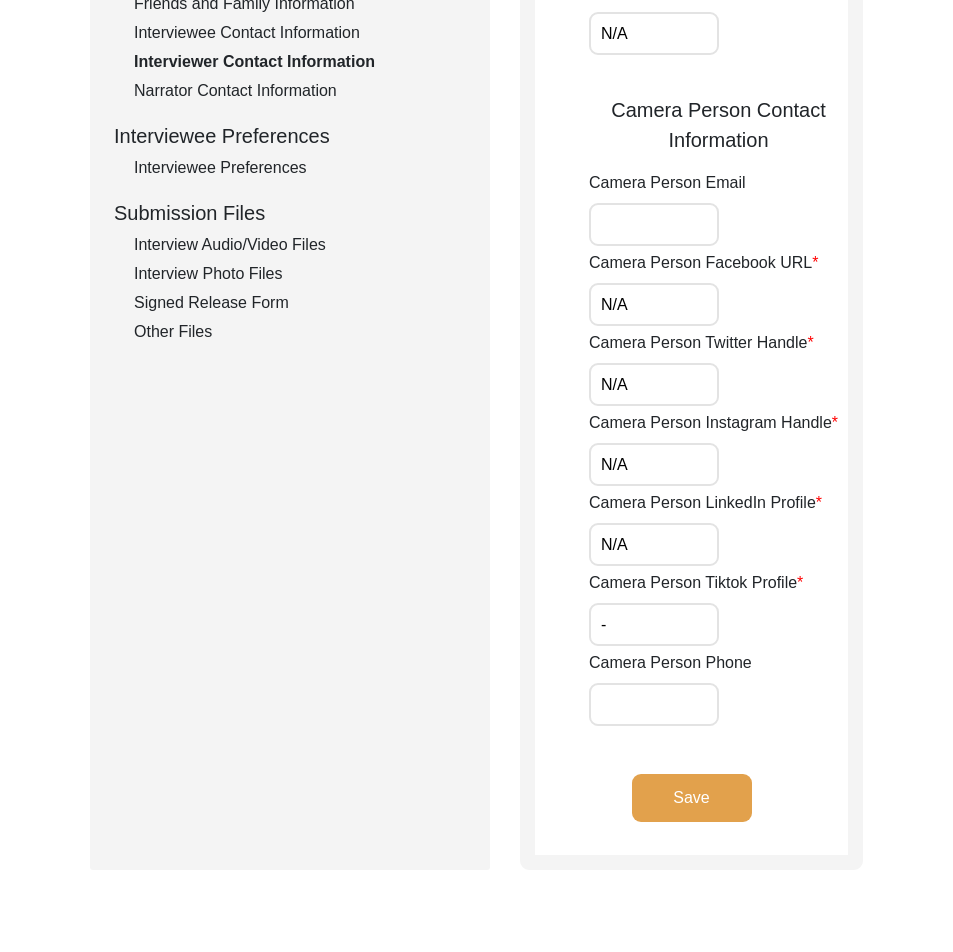 type on "N/A" 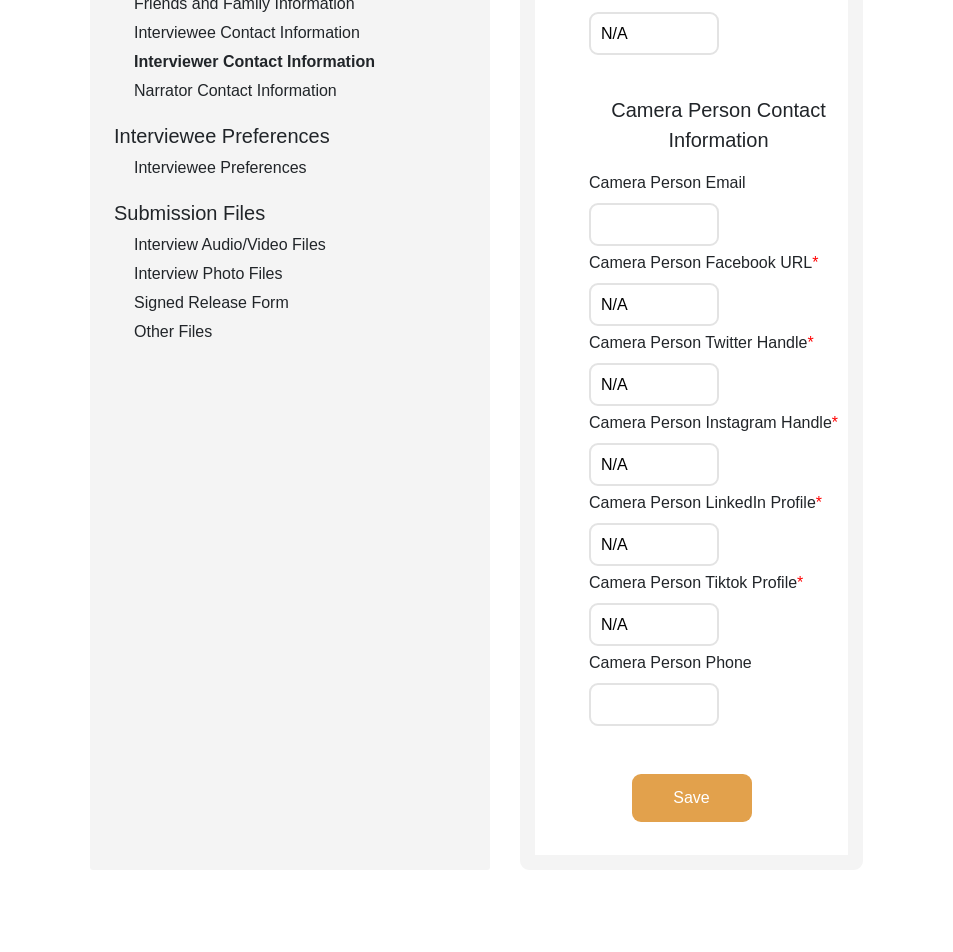 drag, startPoint x: 615, startPoint y: 609, endPoint x: 507, endPoint y: 600, distance: 108.37435 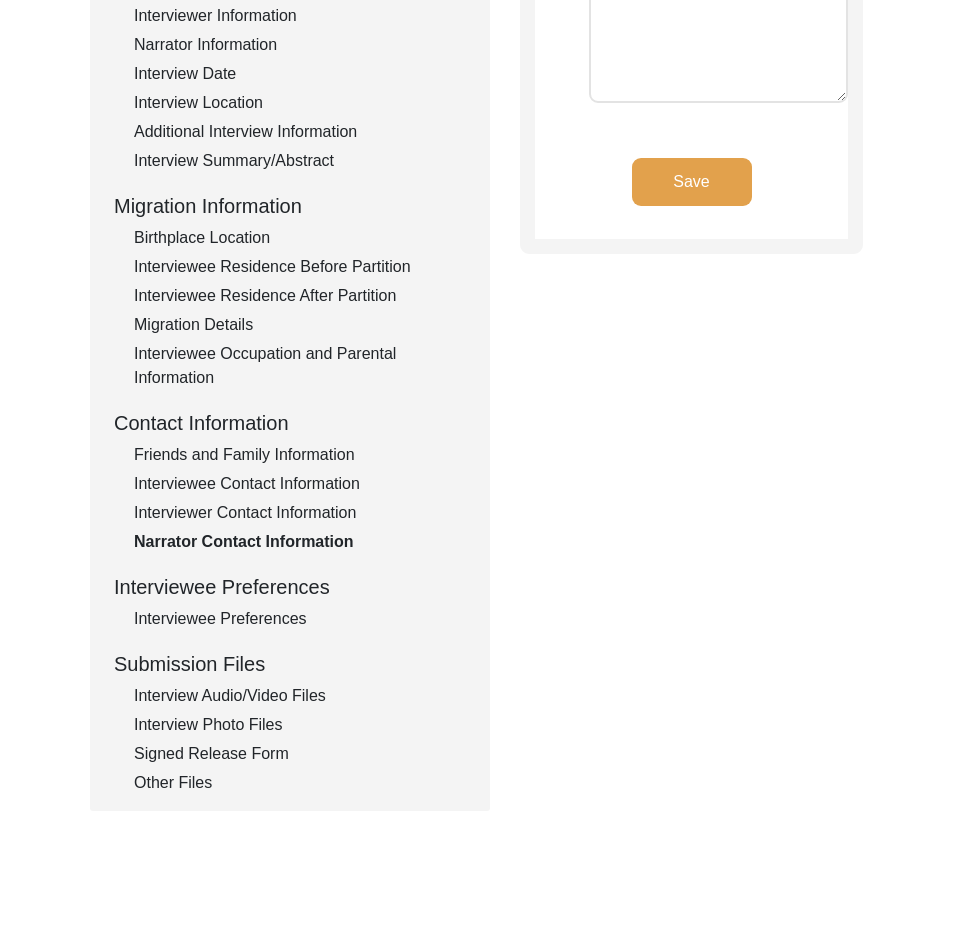 scroll, scrollTop: 494, scrollLeft: 0, axis: vertical 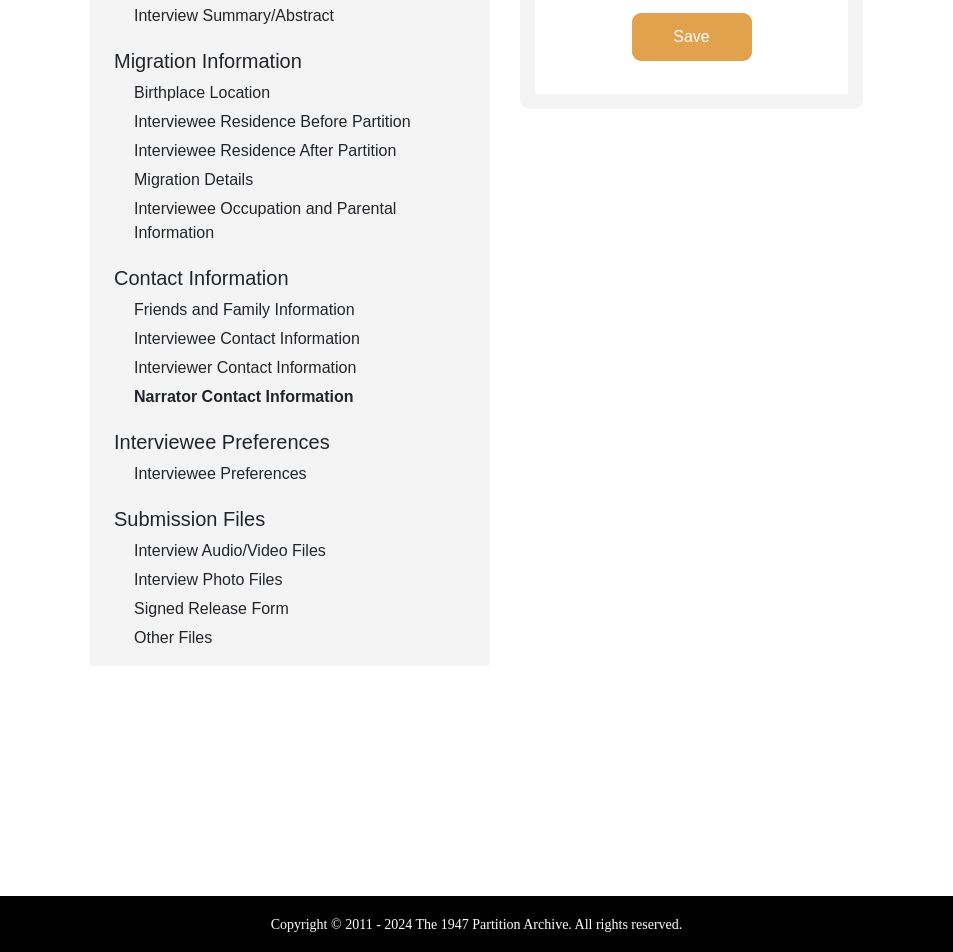 click on "Interviewee Preferences" 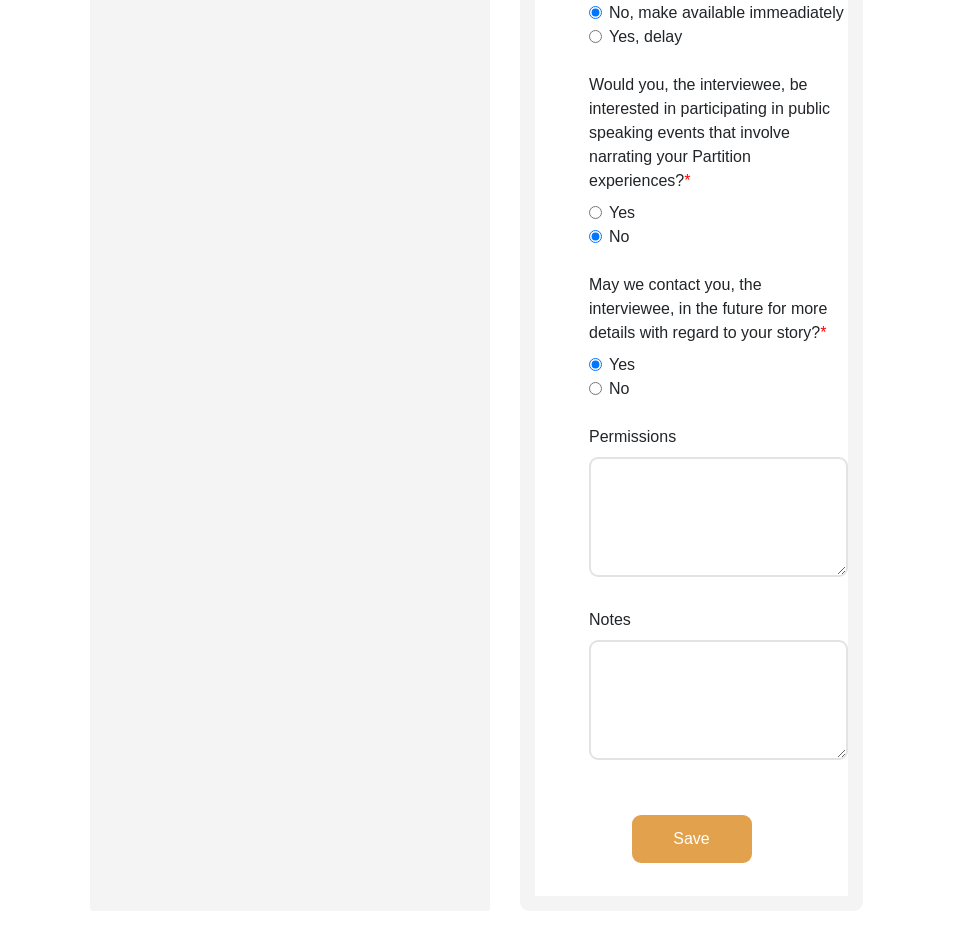 scroll, scrollTop: 2200, scrollLeft: 0, axis: vertical 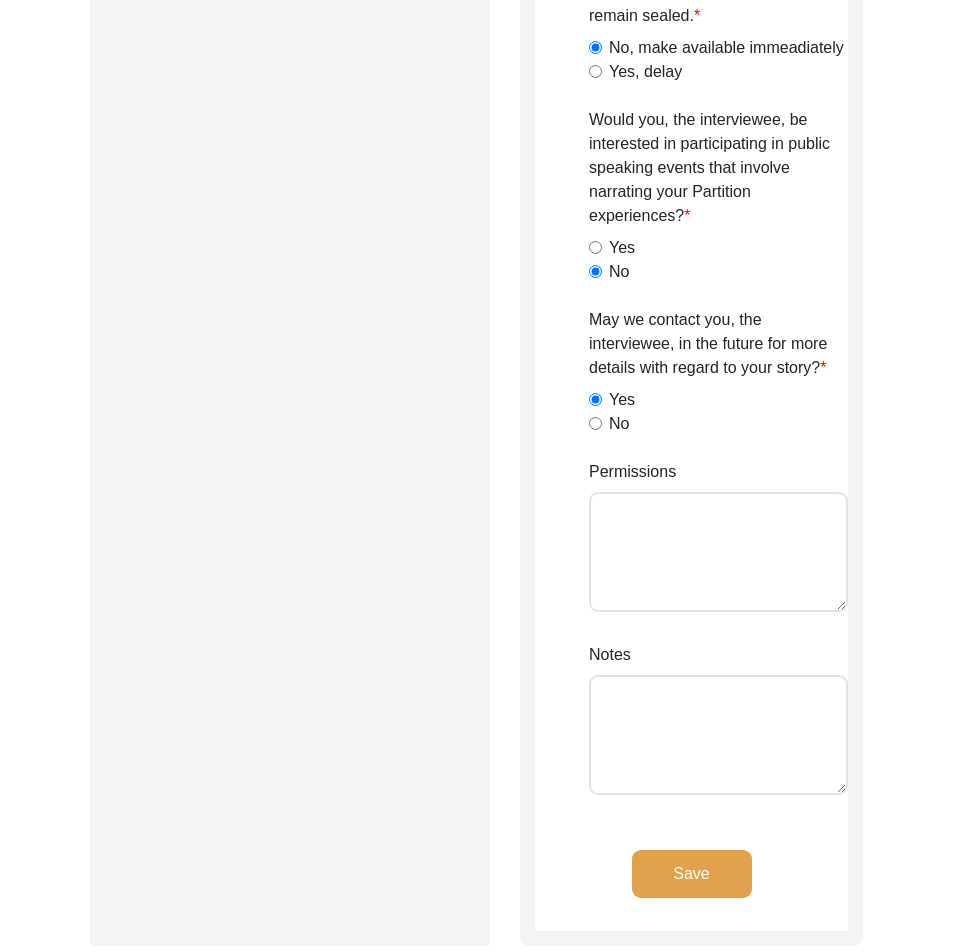 click on "Interviewee Preferences
Project website: I, the interviewee, am comfortable if my testimony is made available publicly on The 1947PA website.  Yes, video and transcript   Yes transcript or summary only   Yes, video only   Yes, but i choose to go by a pseudonym   No  YouTube, Vimeo or other online video channel: I, the interviewee, am comfortable if my testimony is made available in whole or in part on The 1947PA’s online video channels.  Yes   Yes, but i choose to remain anonymous   Yes, but i choose to go by a pseudonym   No  Facebook, Twitter, and other Social Media: I, the interviewee, am comfortable if my testimony is made available in whole or in part on The 1947 Partition Archive’s Facebook and Twitter pages.  Yes   Yes, but i choose to remain anonymous   Yes, but i choose to go by a pseudonym   No  Radio broadcast: I, the interviewee, am comfortable if my testimony is made available in whole or part for occasional radio broadcast.  Yes   Yes, but i choose to remain anonymous   No   Yes   No   No" 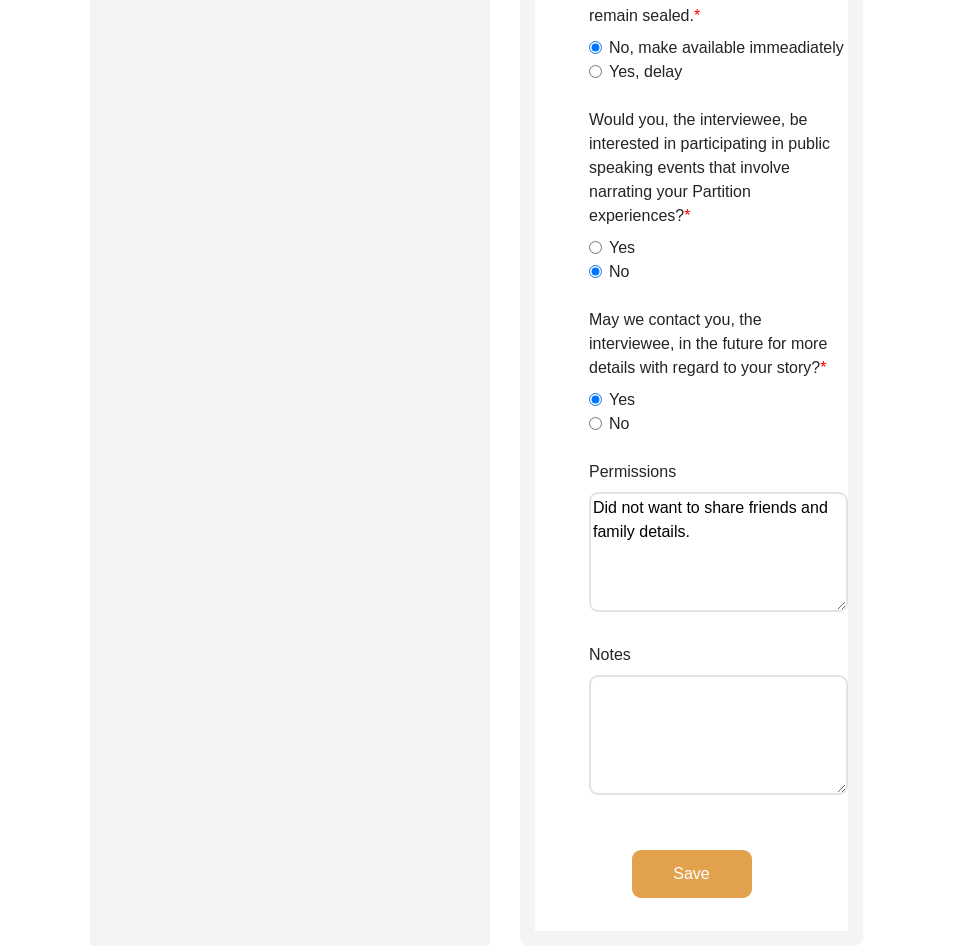 type on "Did not want to share friends and family details." 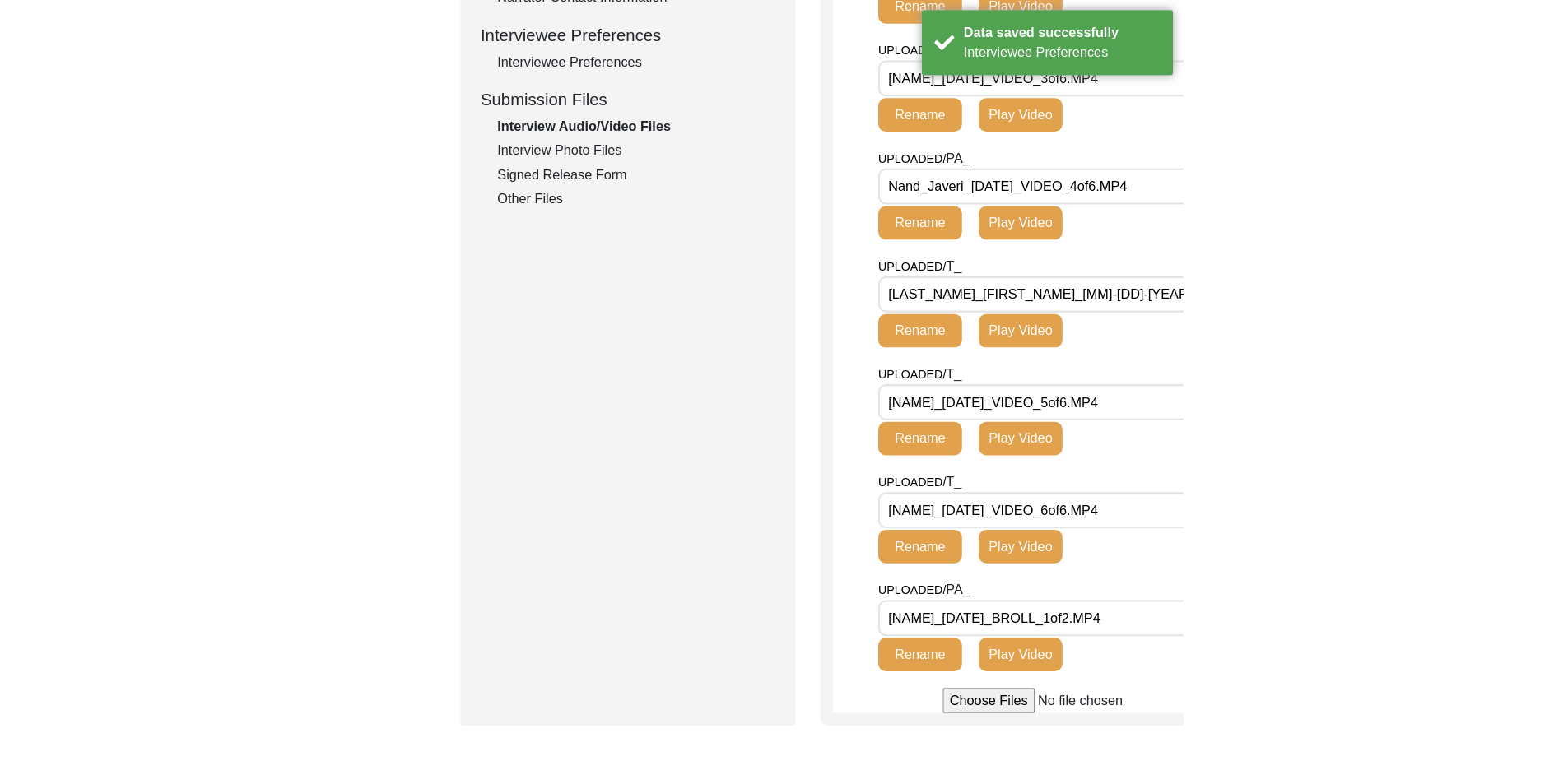scroll, scrollTop: 242, scrollLeft: 0, axis: vertical 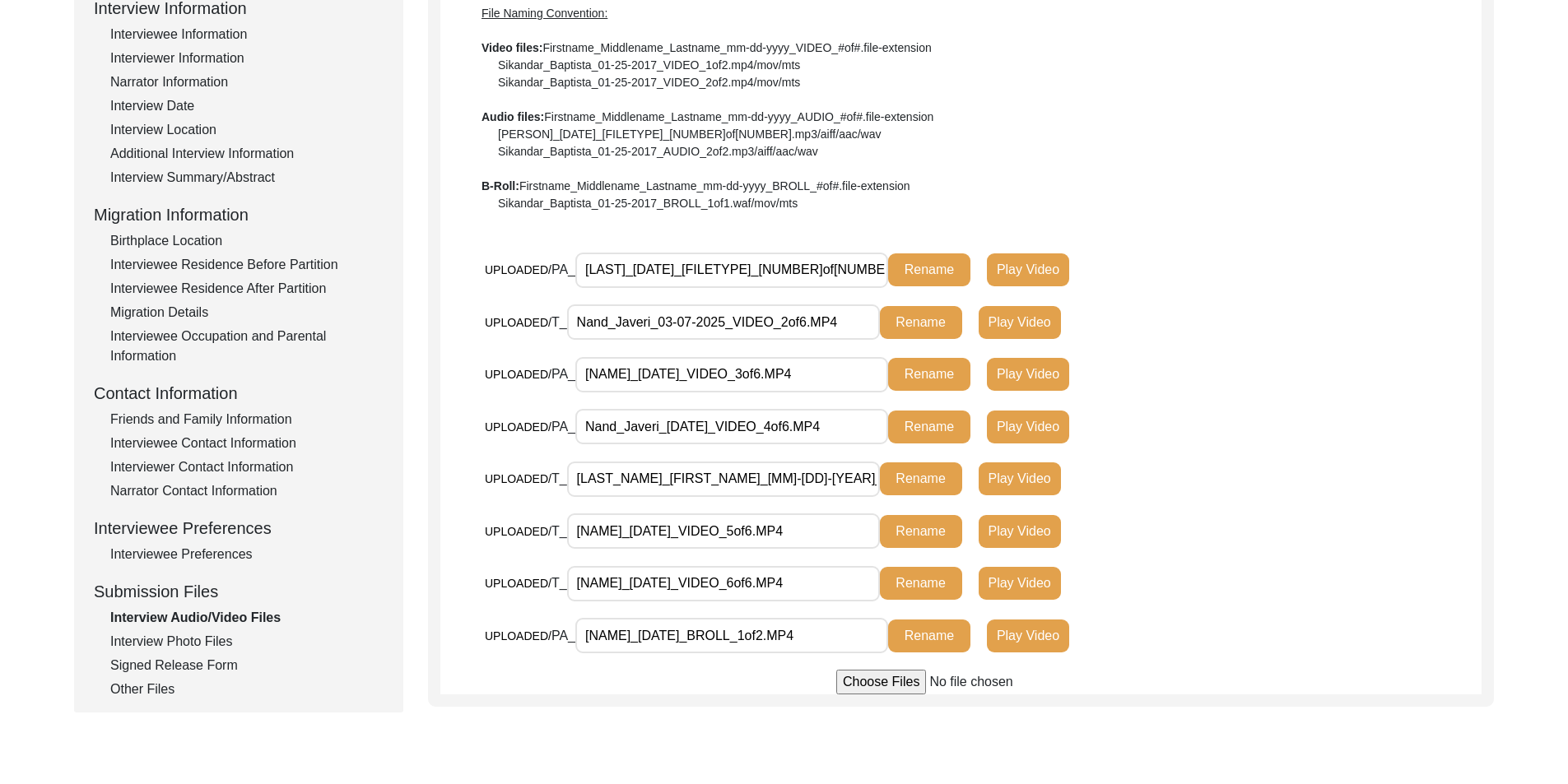drag, startPoint x: 854, startPoint y: 276, endPoint x: 566, endPoint y: 269, distance: 288.08506 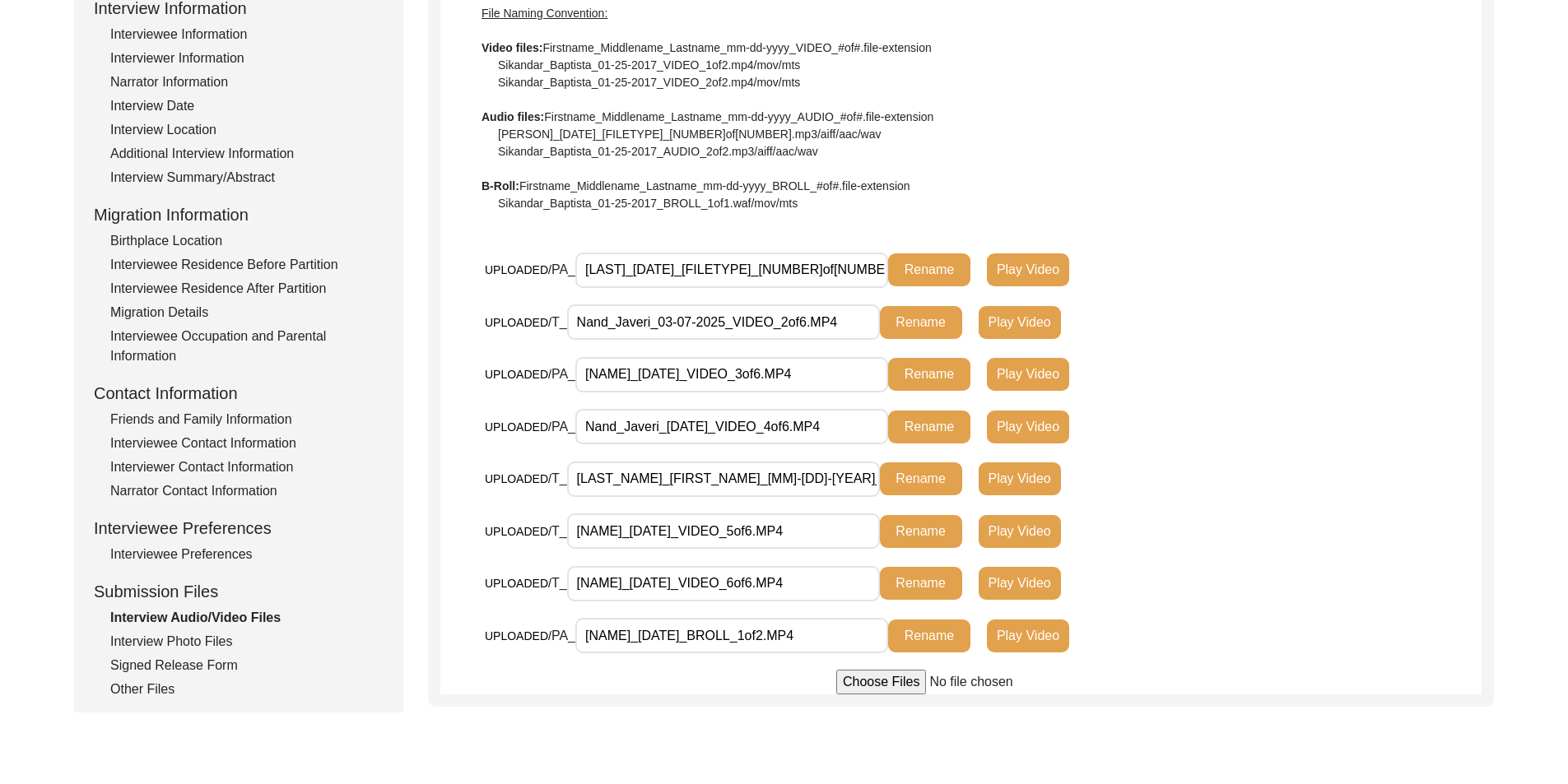 click on "UPLOADED/ PA_ Nand_Javeri_03-07-2025_BROLL_2of2.mp4 Rename Play Video" 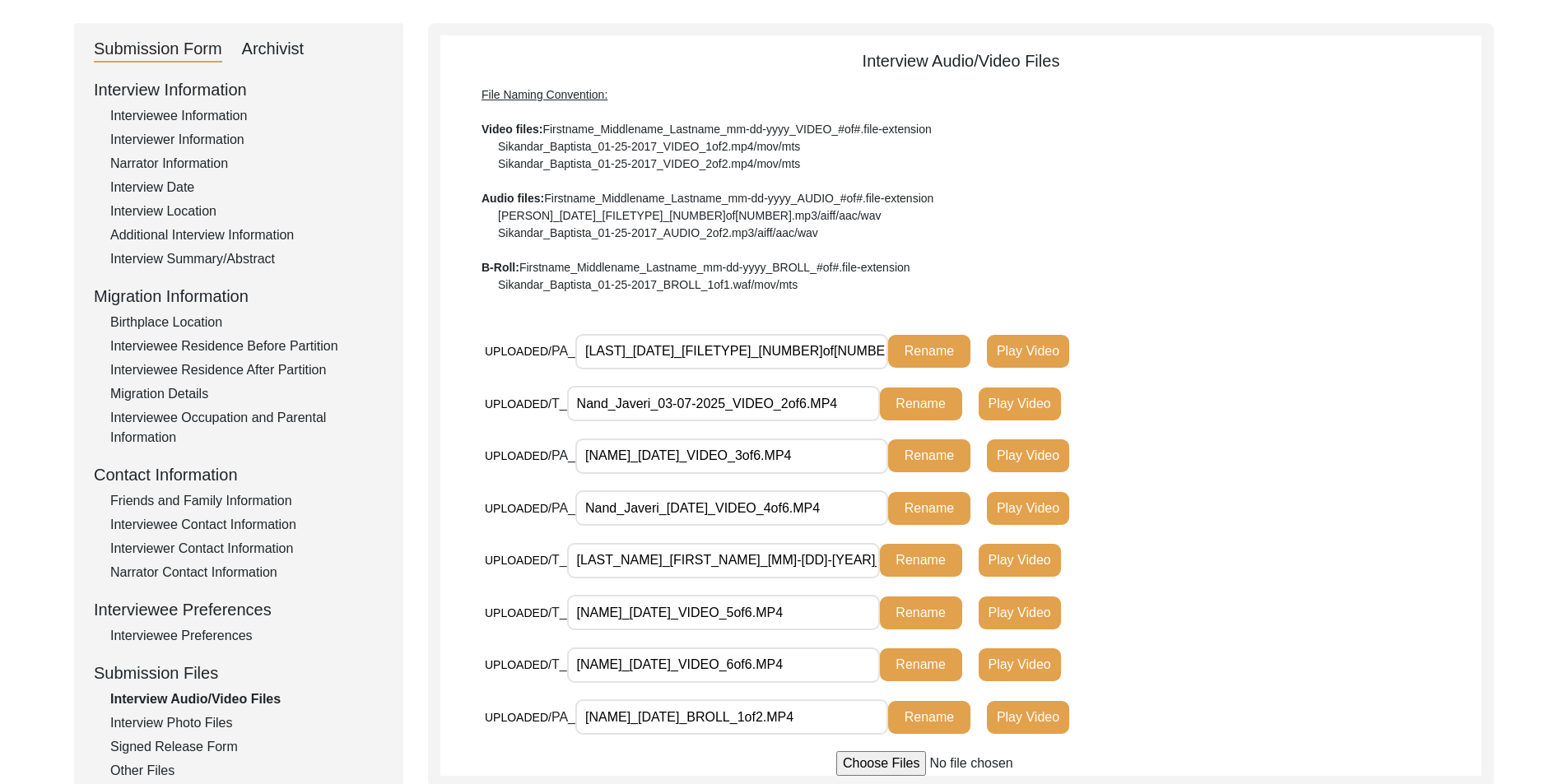scroll, scrollTop: 165, scrollLeft: 0, axis: vertical 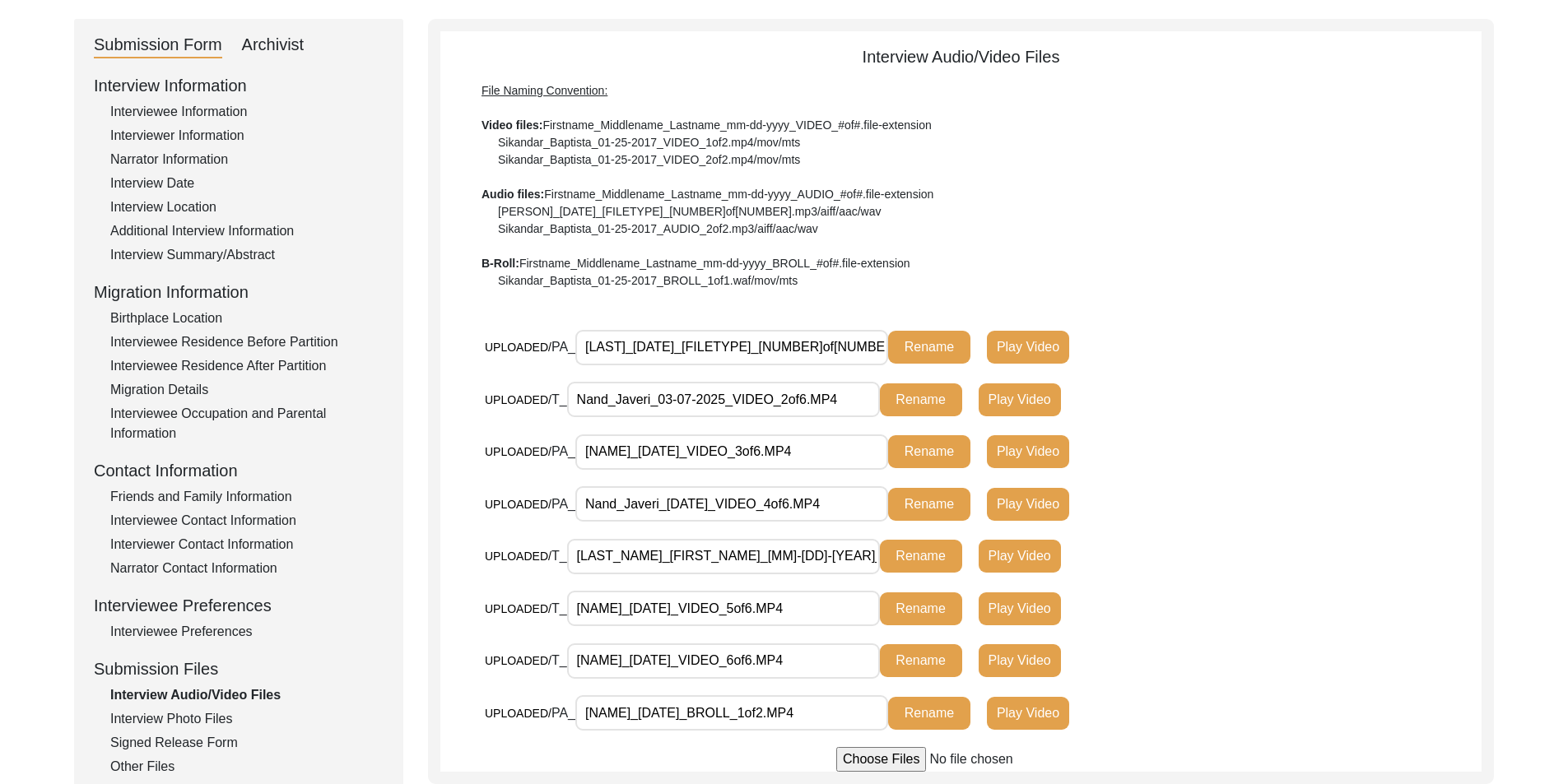drag, startPoint x: 849, startPoint y: 399, endPoint x: 741, endPoint y: 435, distance: 113.842 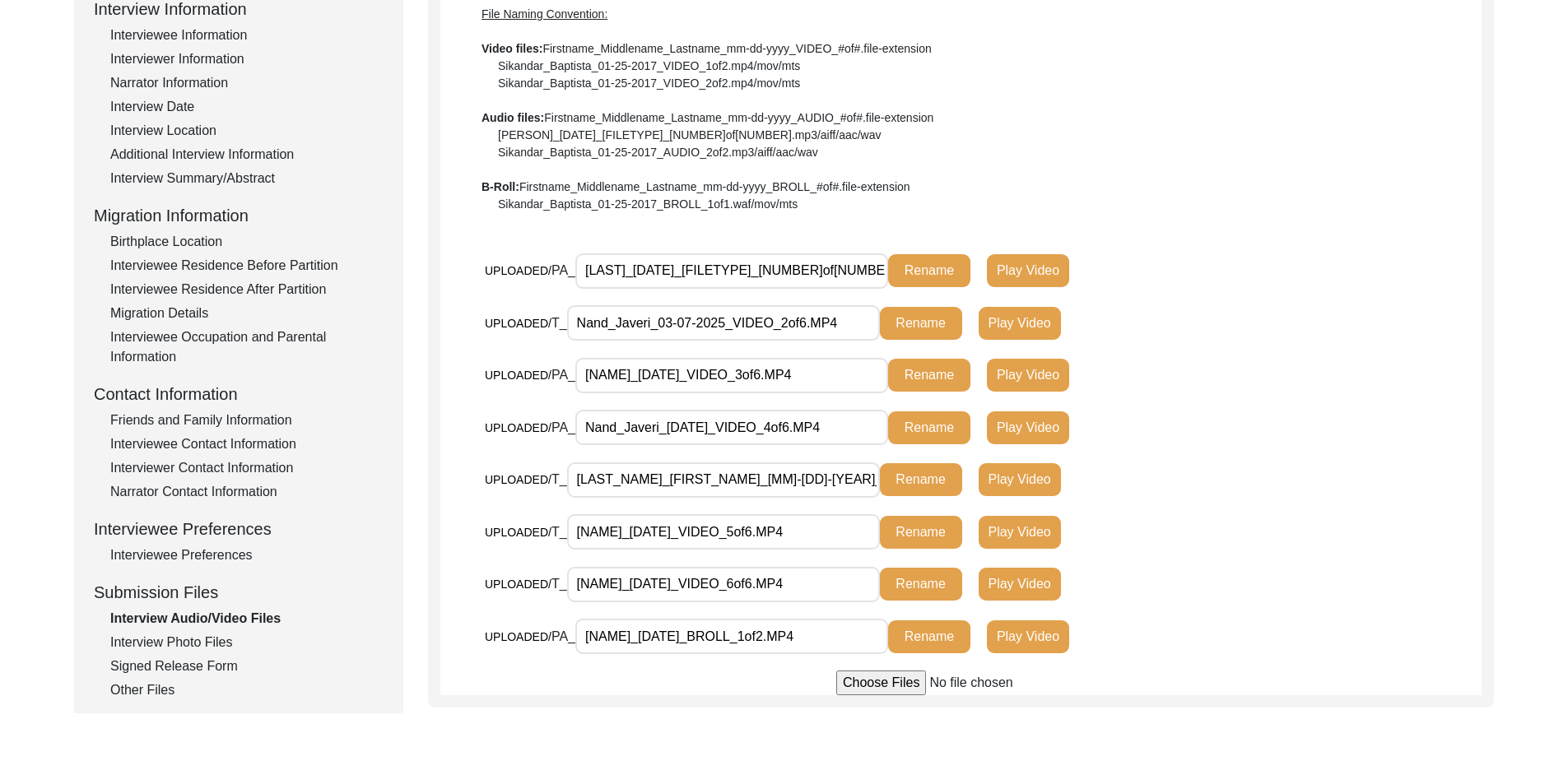 scroll, scrollTop: 329, scrollLeft: 0, axis: vertical 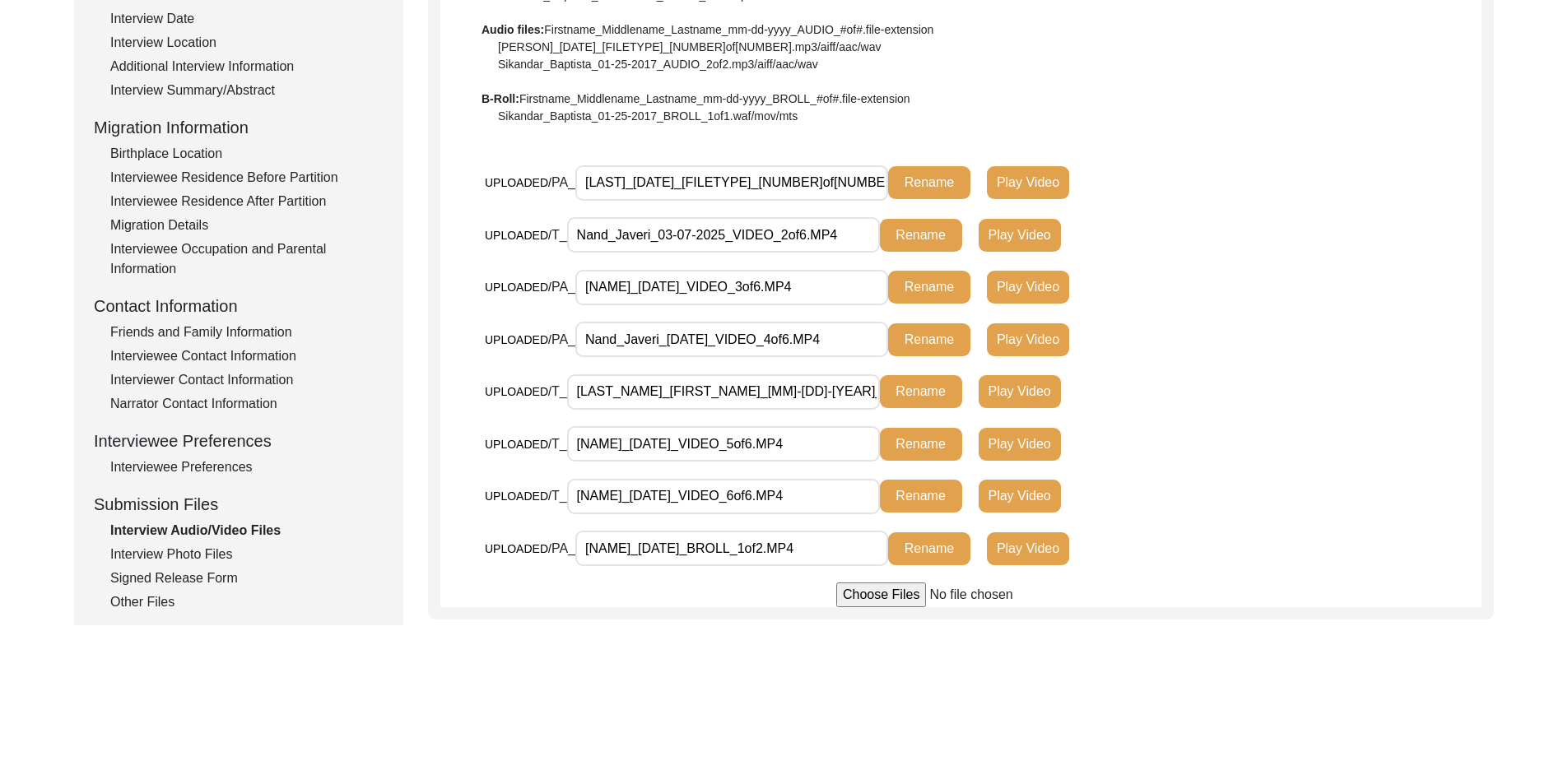 click on "Interview Photo Files" 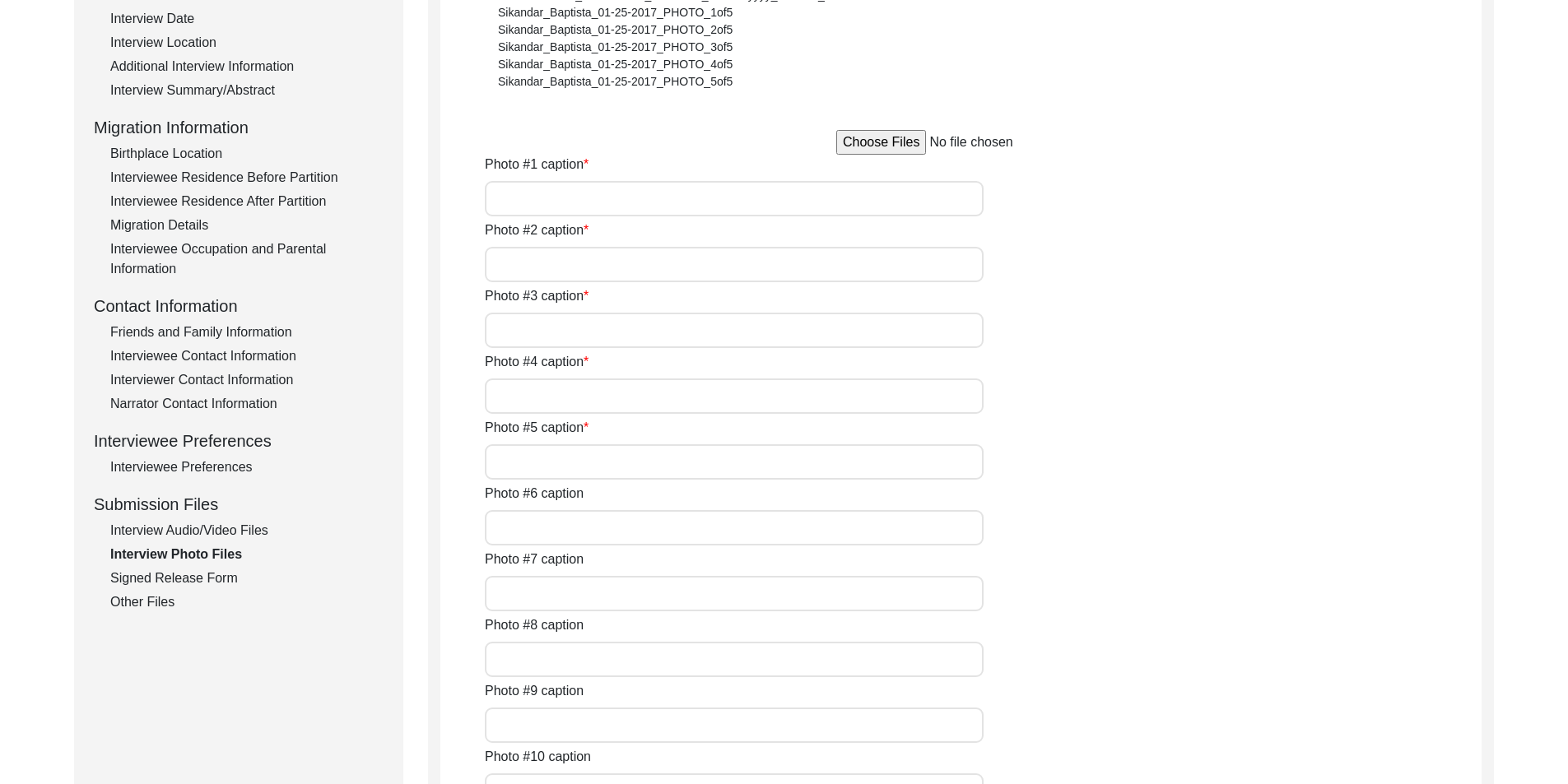 type on "[PERSON] winning an award from Sahitya Academy" 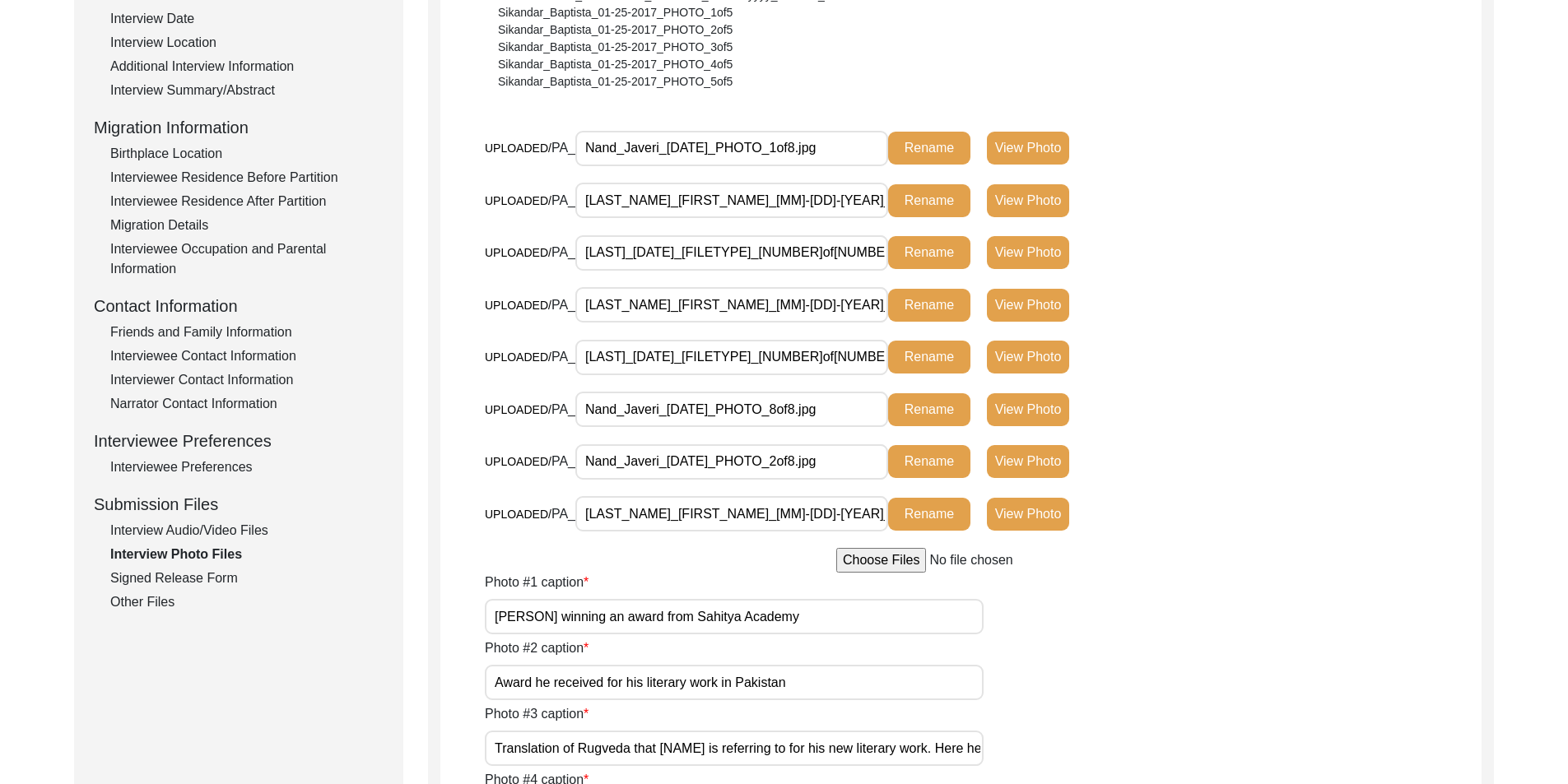 click on "View Photo" 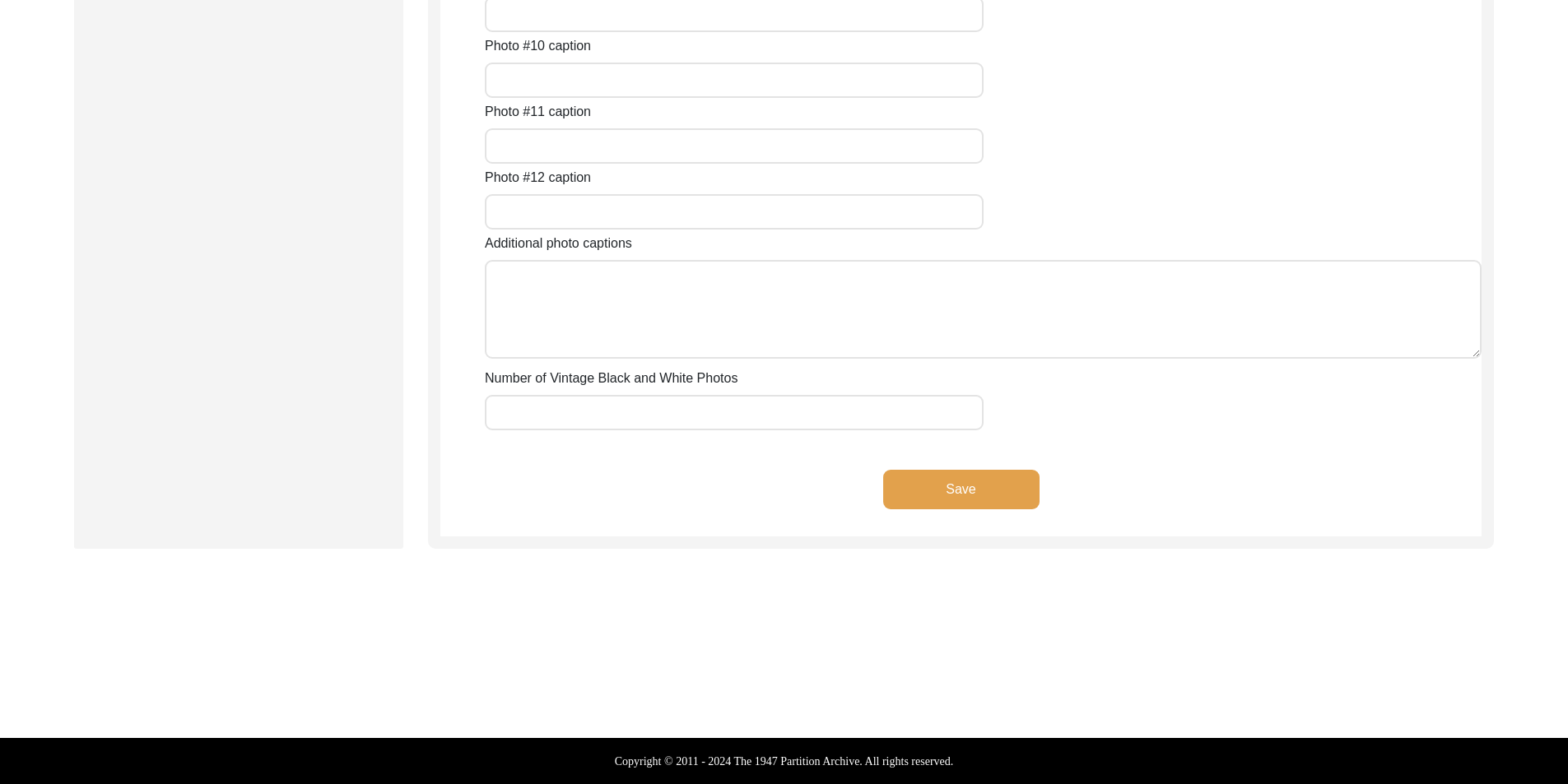 scroll, scrollTop: 1728, scrollLeft: 0, axis: vertical 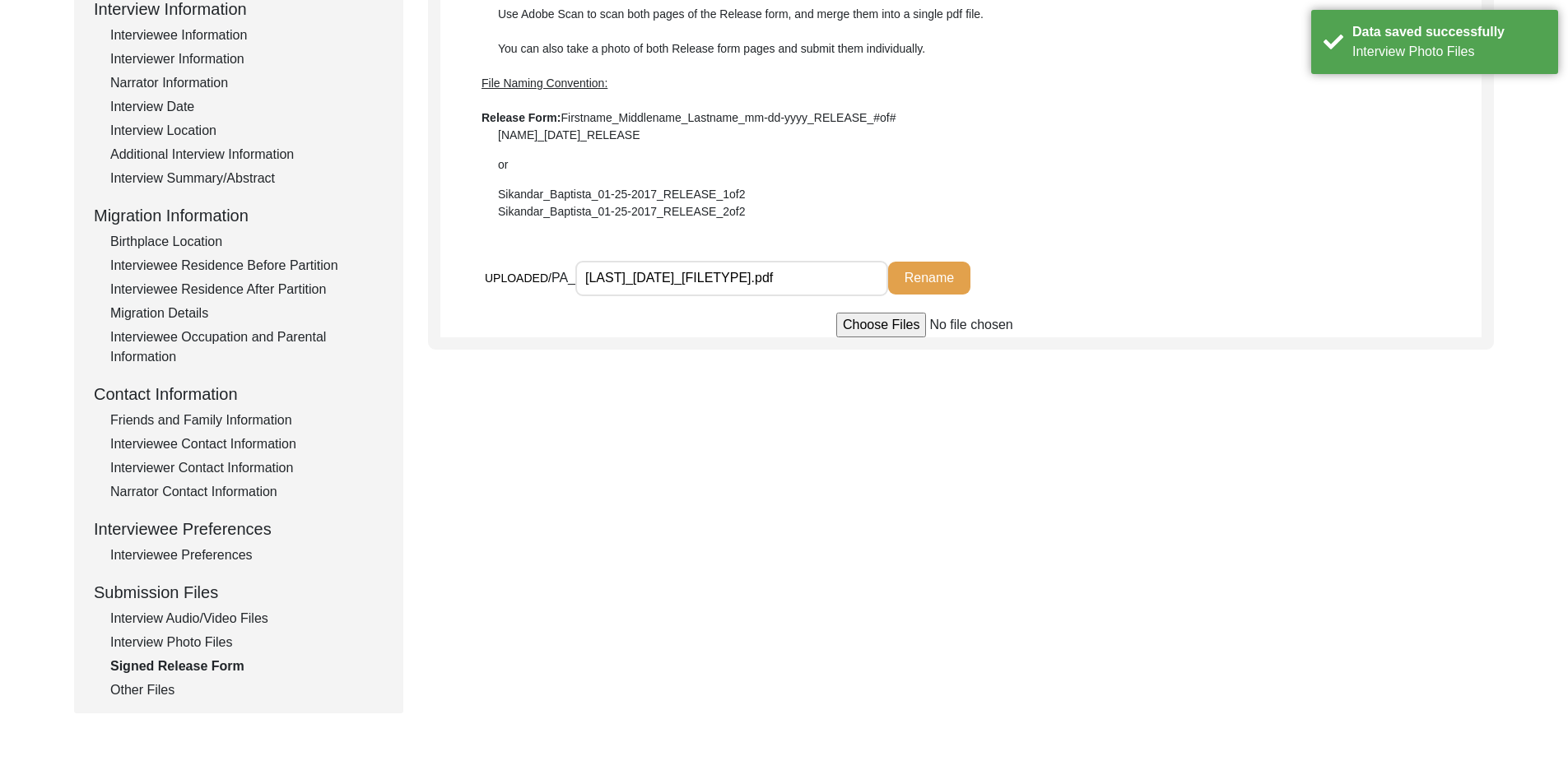 click on "Other Files" 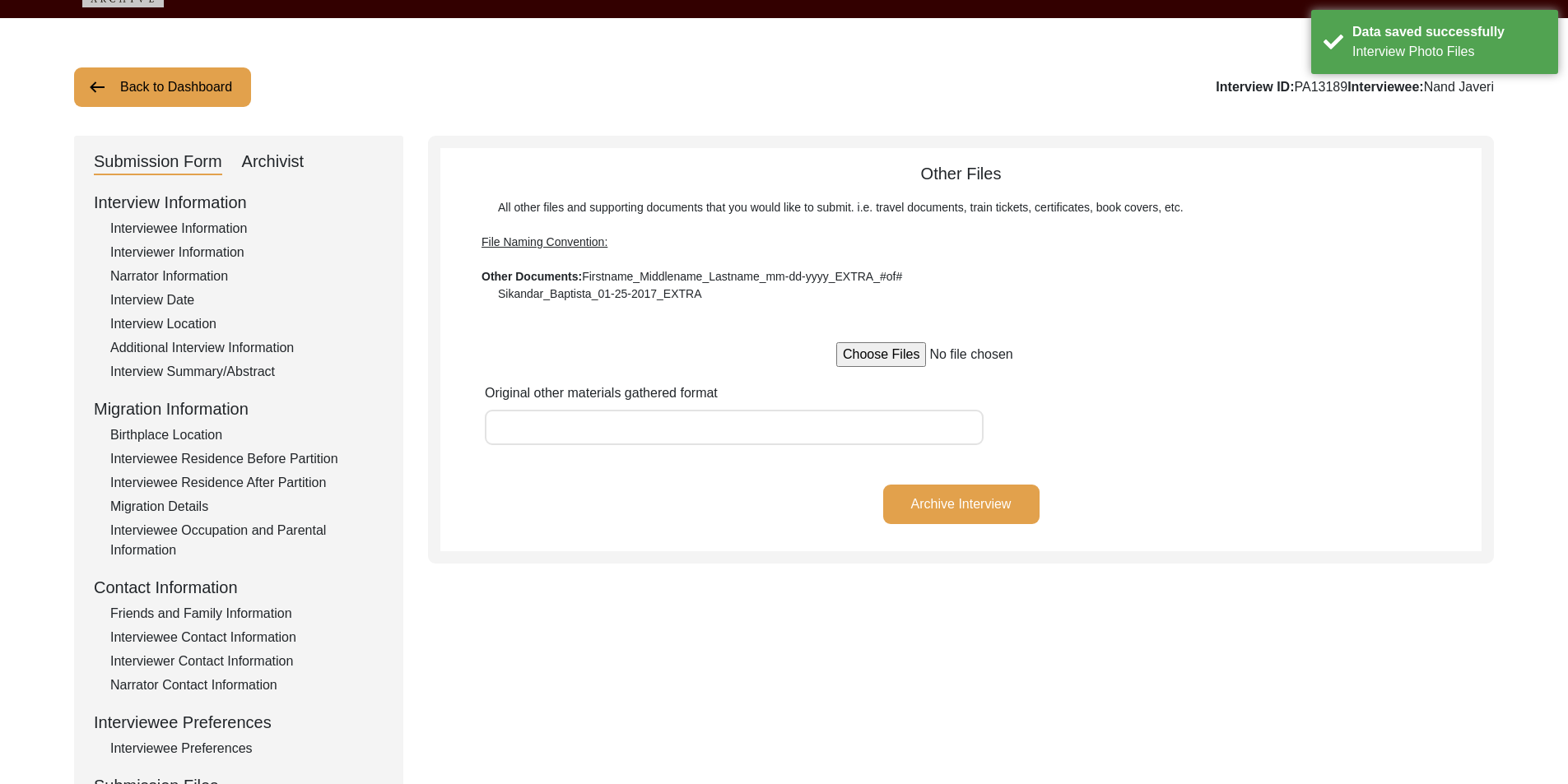 scroll, scrollTop: 0, scrollLeft: 0, axis: both 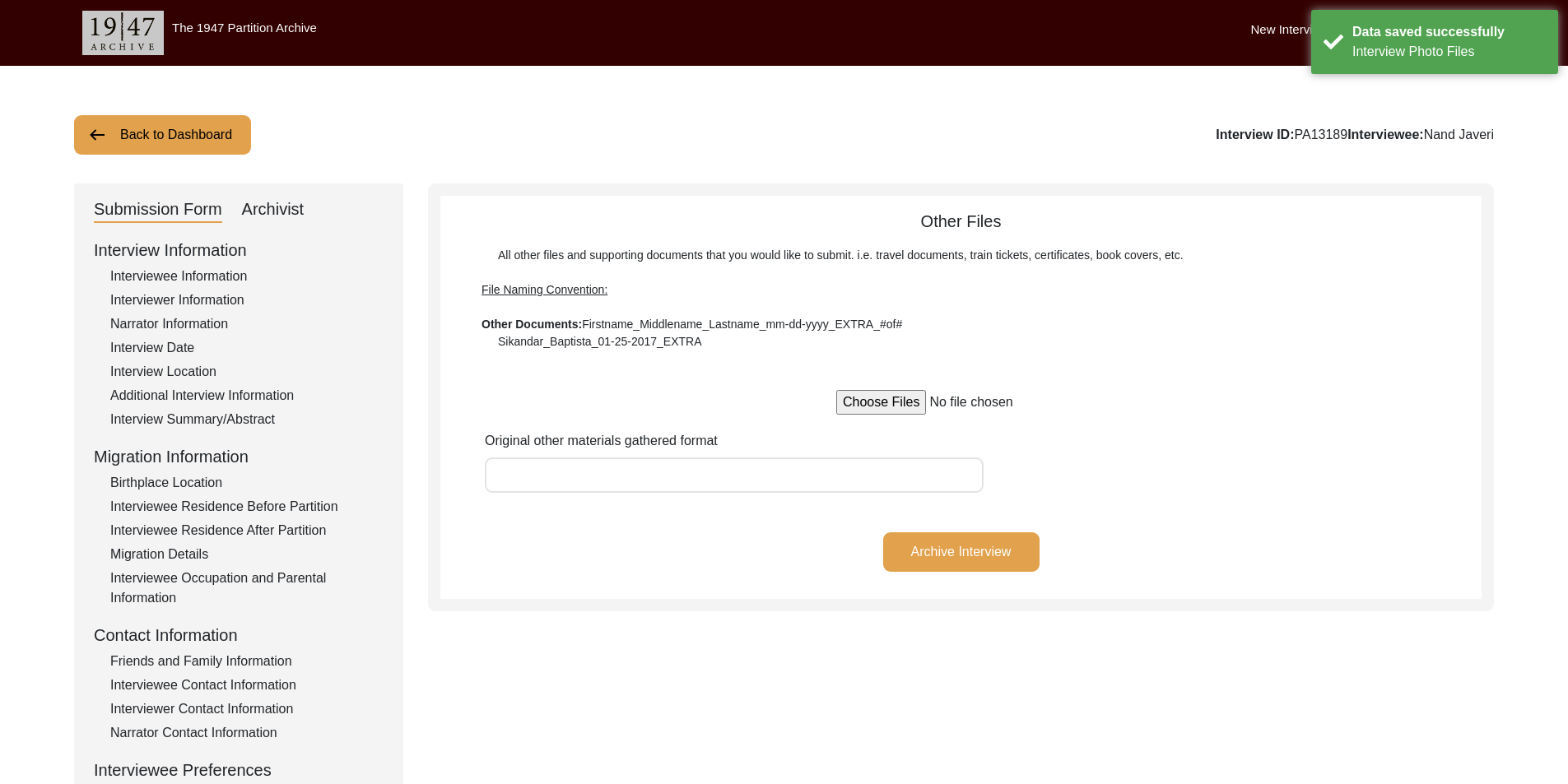 click on "Archivist" 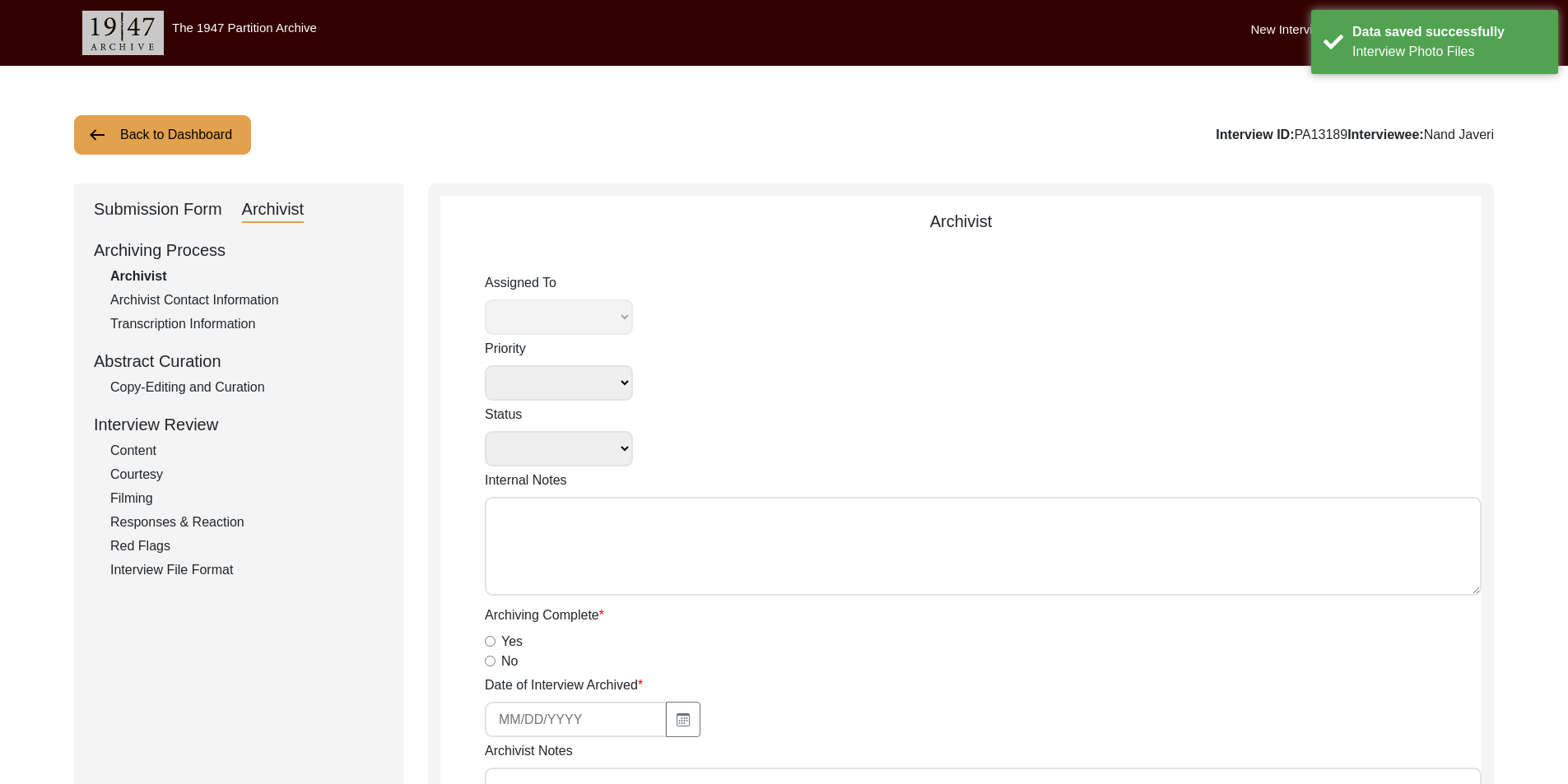 select 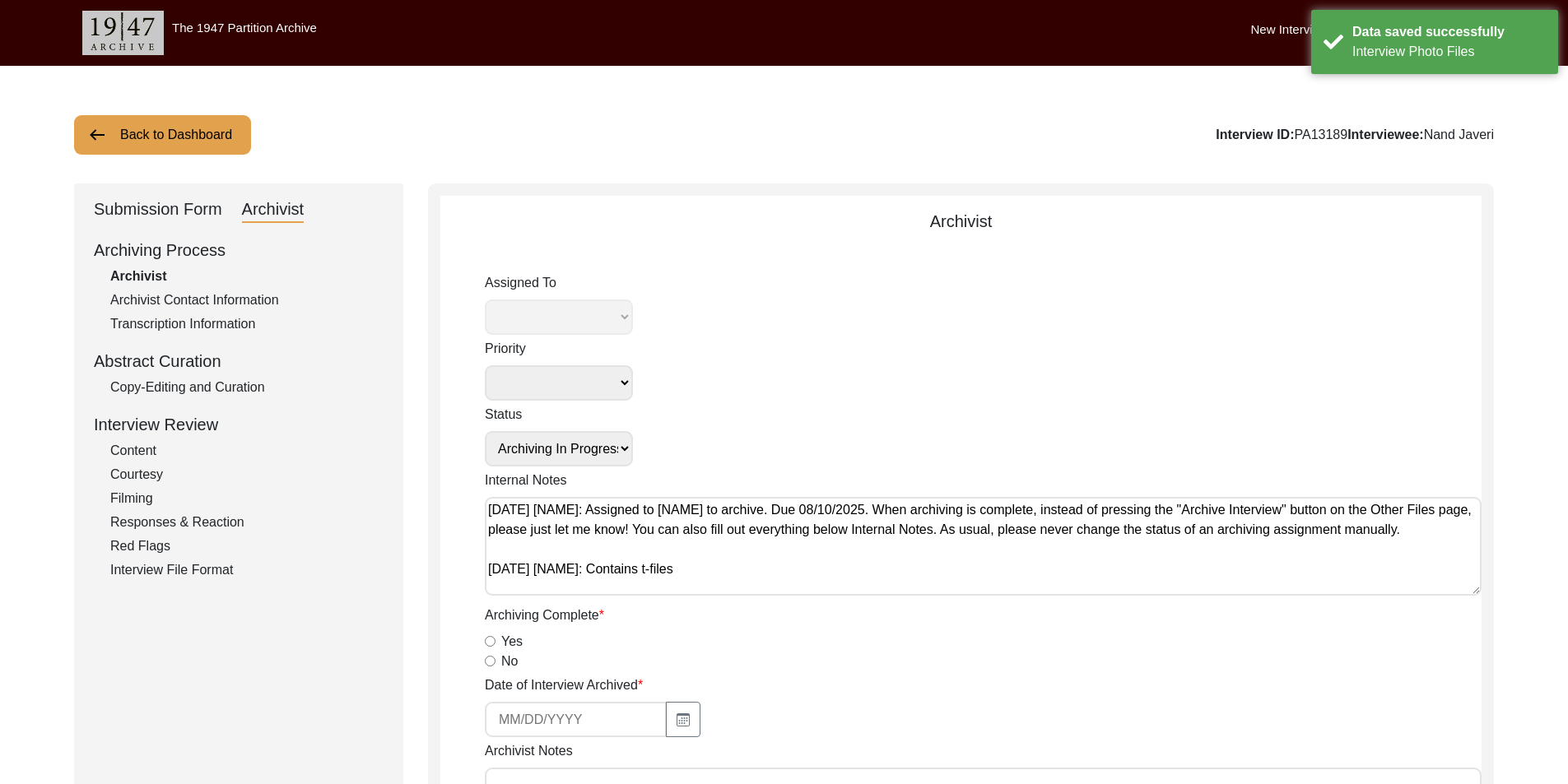 select on "442" 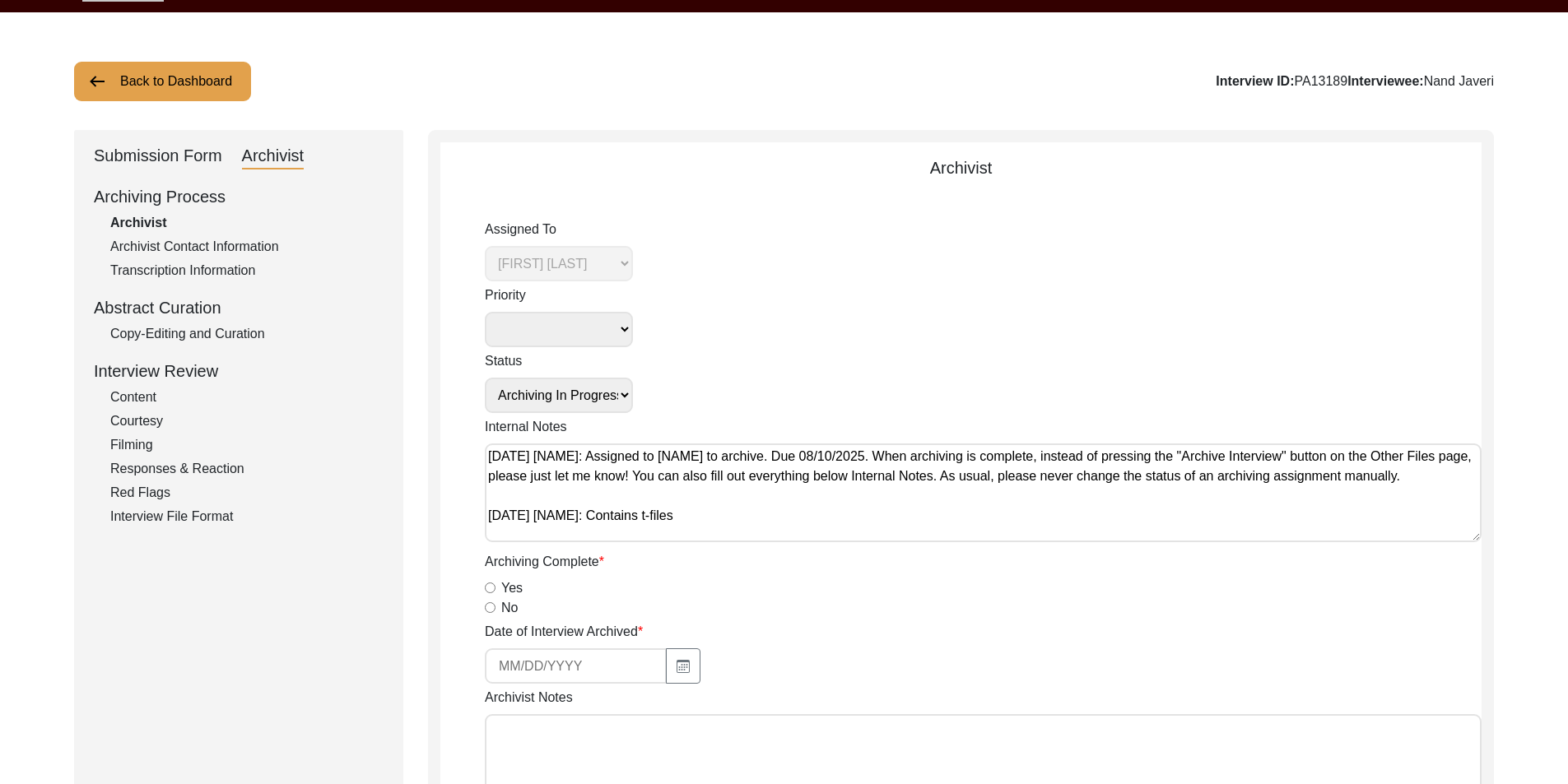 scroll, scrollTop: 165, scrollLeft: 0, axis: vertical 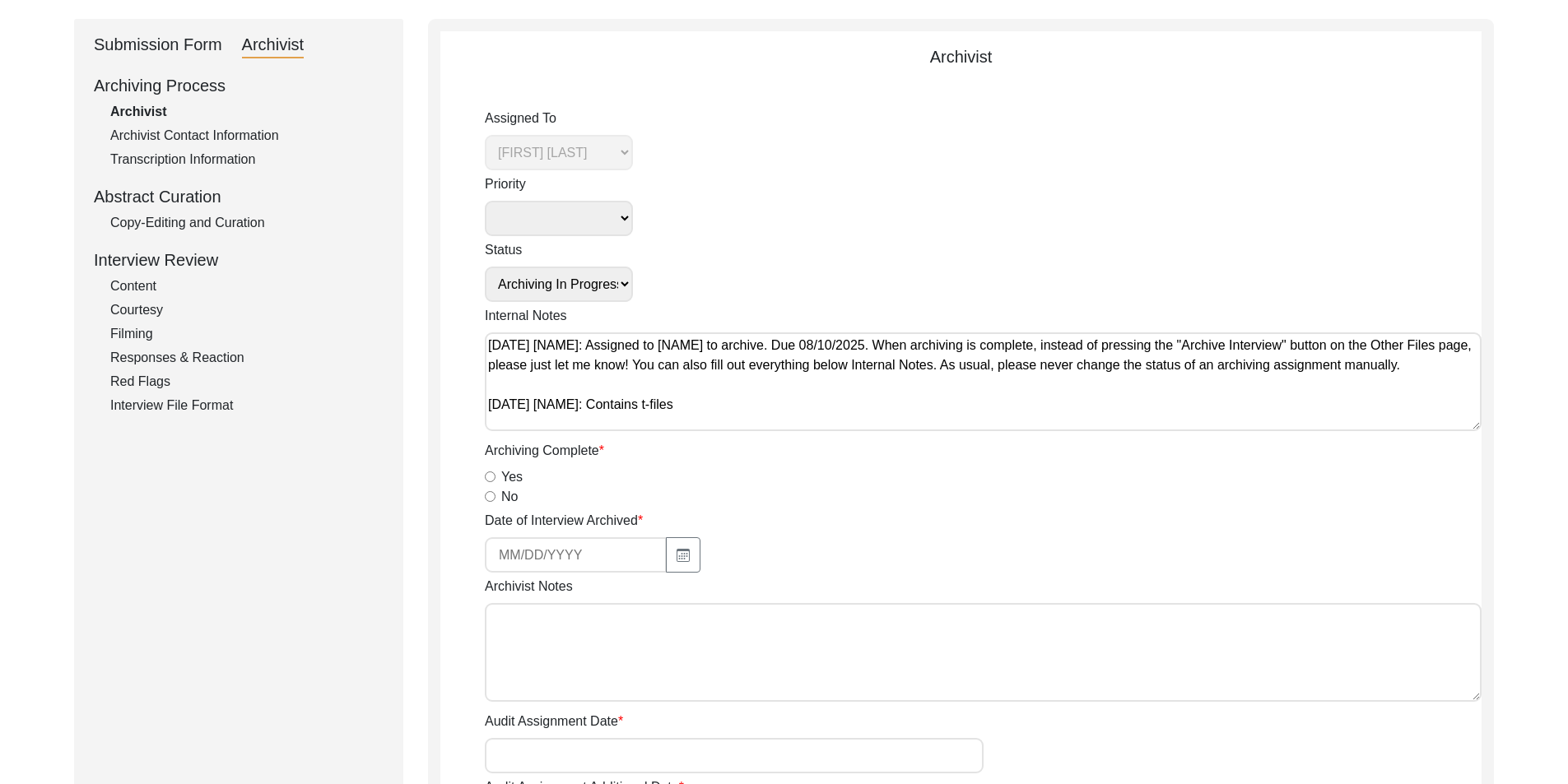 click on "Archivist Notes" at bounding box center (983, 652) 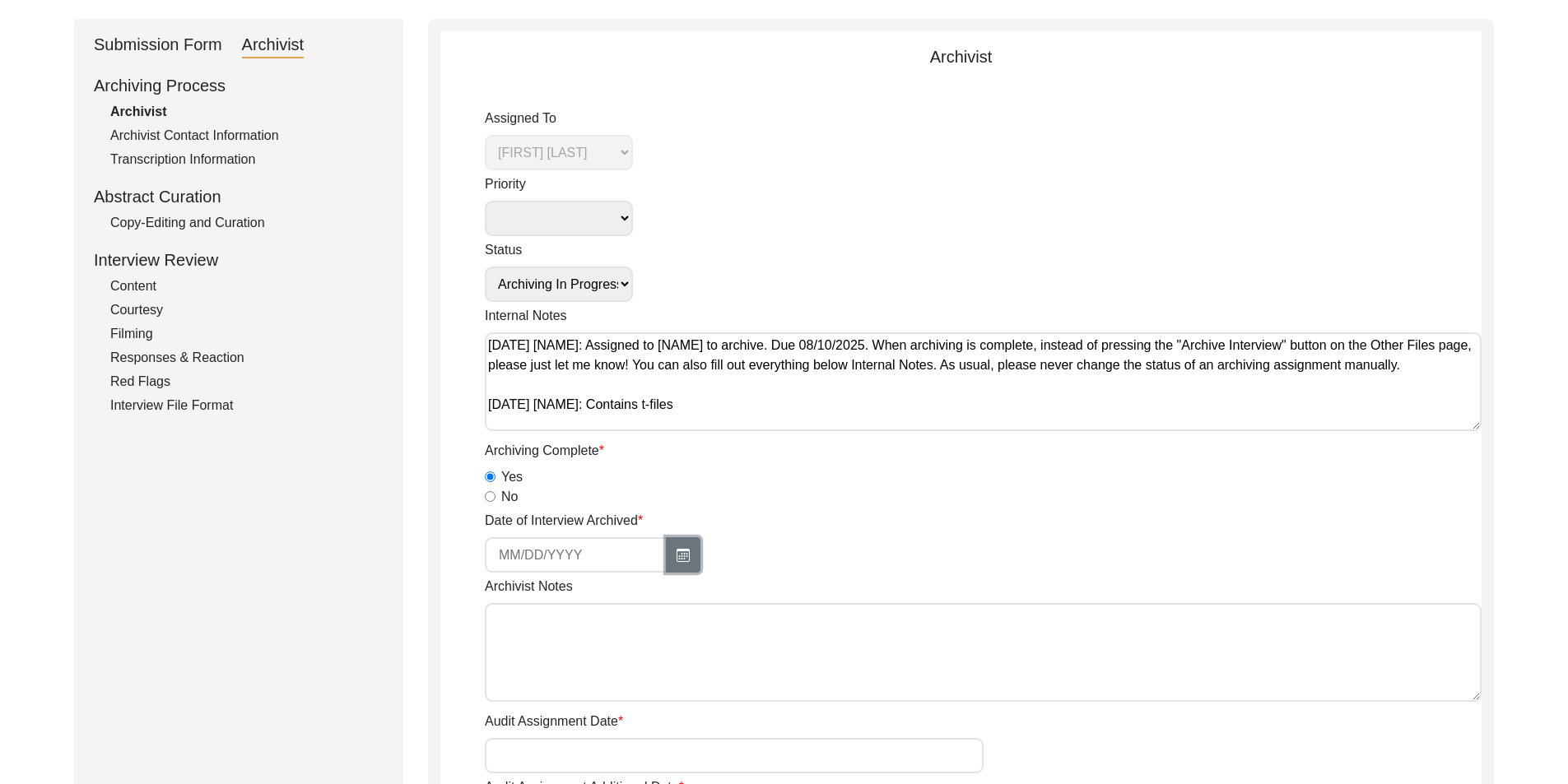click 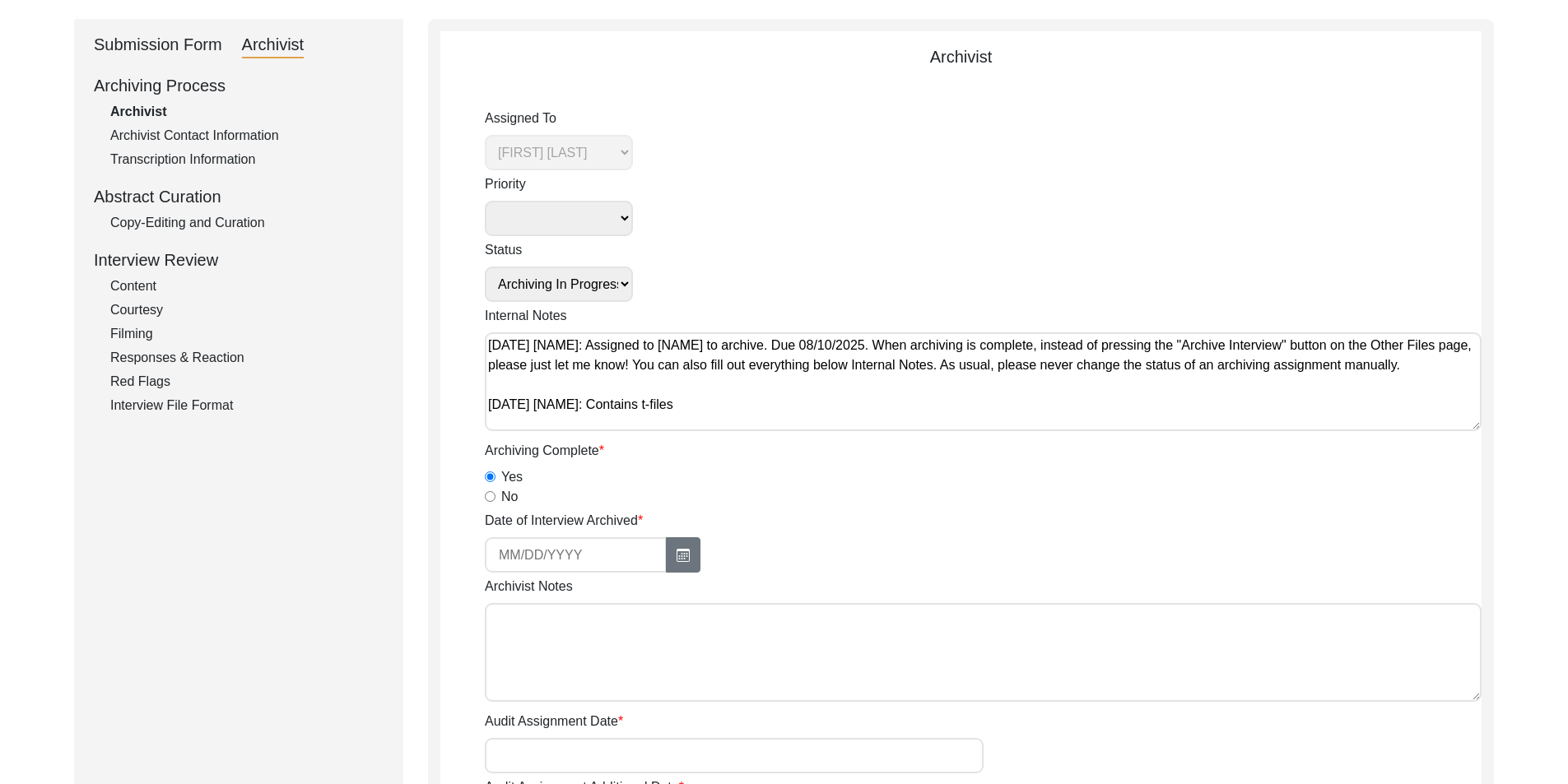 select on "8" 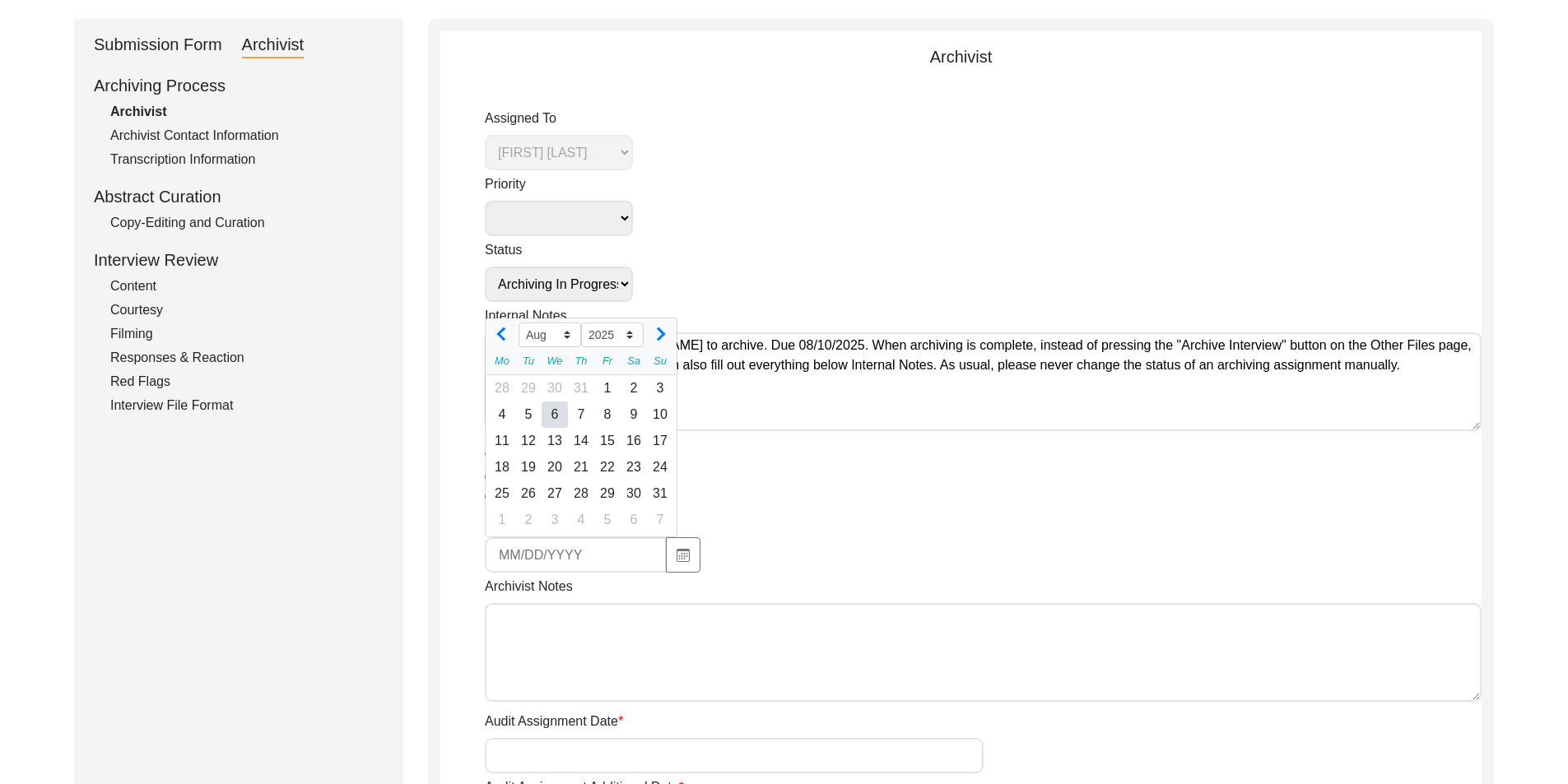 click on "6" 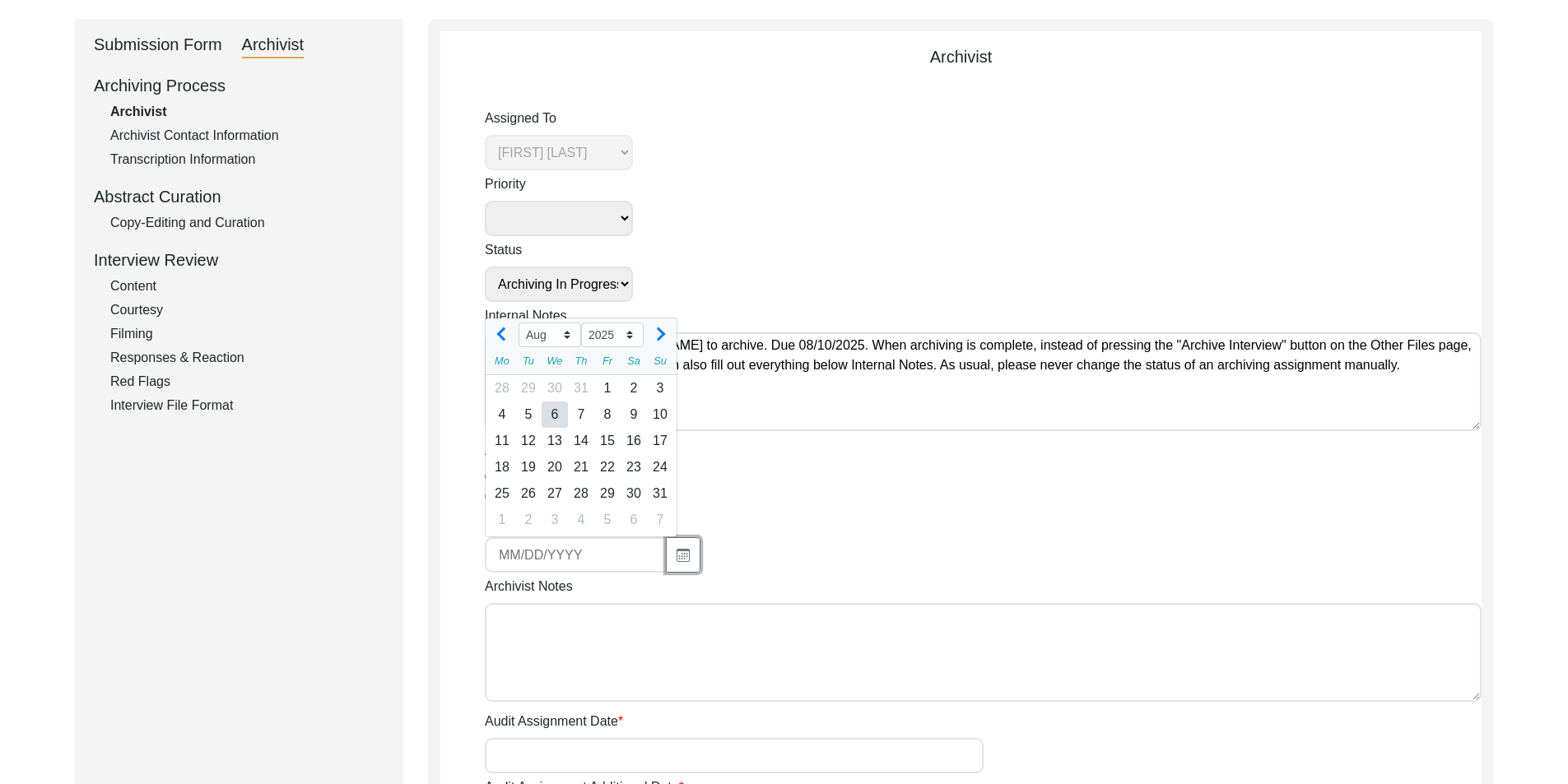 type on "[DATE]" 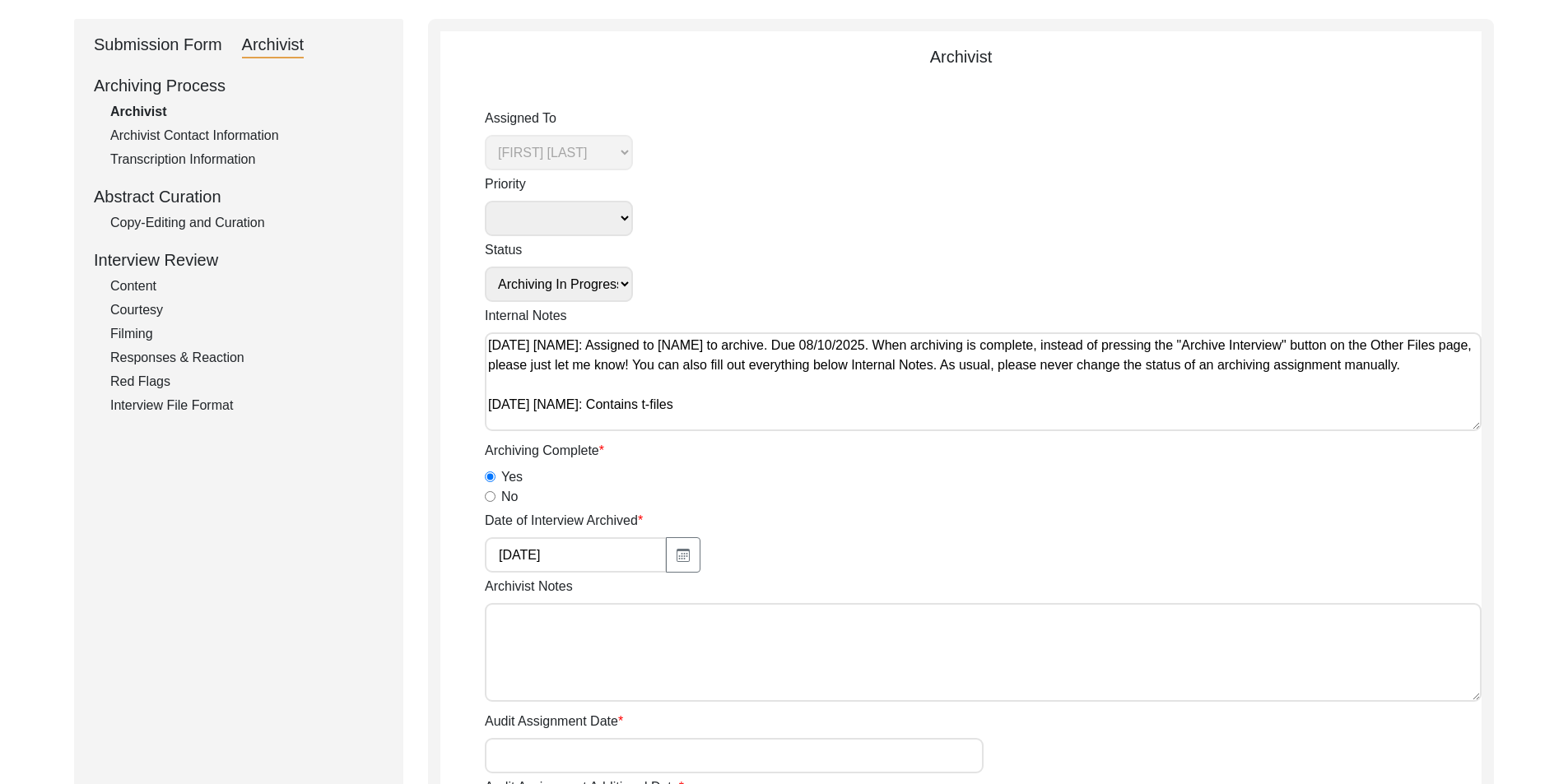 click on "Archivist Notes" at bounding box center [983, 652] 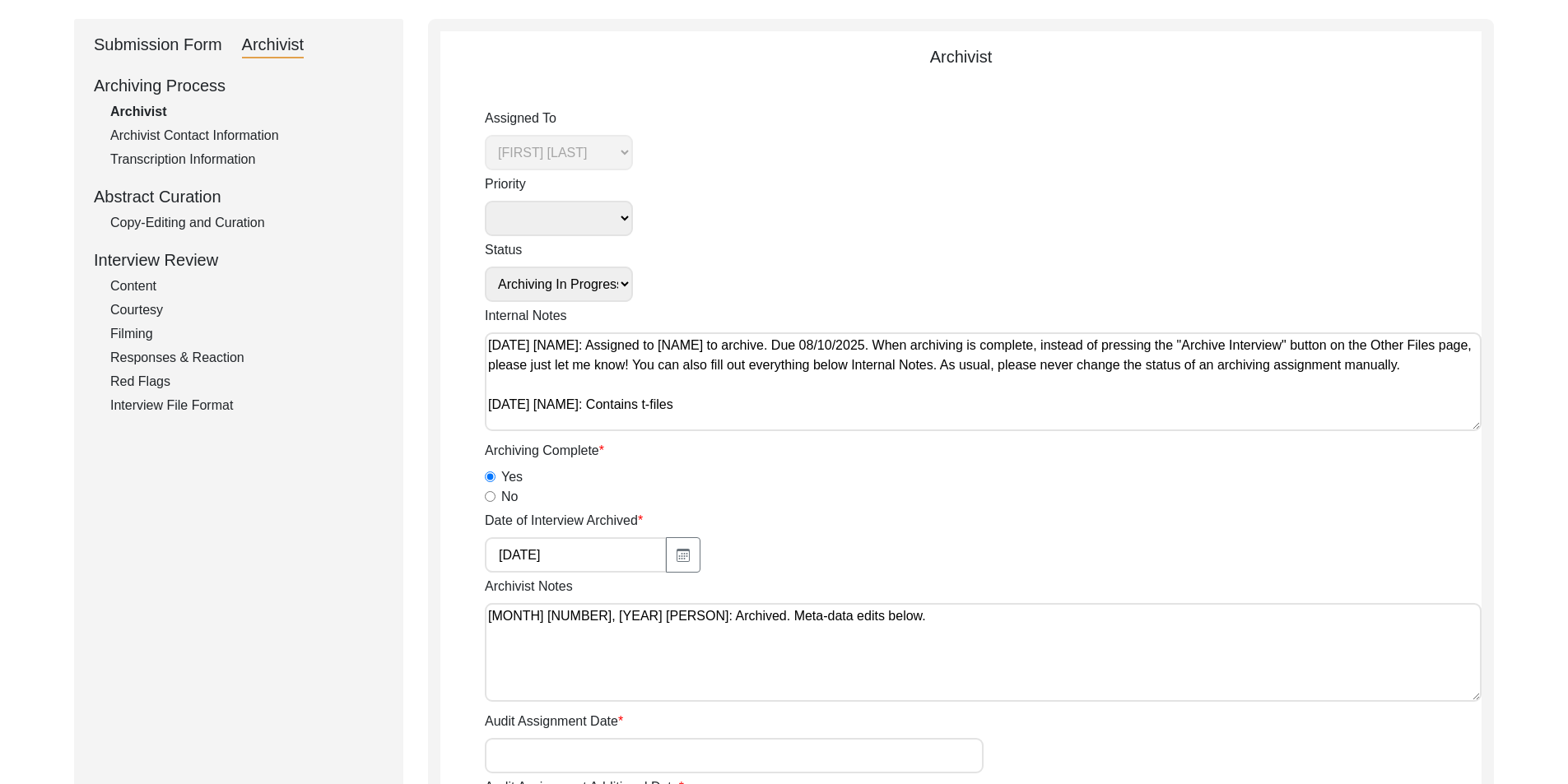 click on "Assigned To Simran Subramaniam Brianna Pollock archivist Lillianne Quijano Alexis Miller Priority Deceased Alive Other Status Submission In Progress Submitted/Received Archiving In Progress Archiving Completed Copy-Editing In Progress Copy-Edited Auditing In Progress Auditing Completed Reviewing In Progress Reviewed Social Media Curation In Progress Social Media Curated Social Media Published Internal Notes August 1, [YEAR] Tori: Assigned to Brianna to archive. Due 08/10/[YEAR]. When archiving is complete, instead of pressing the "Archive Interview" button on the Other Files page, please just let me know! You can also fill out everything below Internal Notes. As usual, please never change the status of an archiving assignment manually.
March 19, [YEAR] Victoria: Contains t-files Archiving Complete  Yes   No  Date of Interview Archived 8/6/[YEAR] Archivist Notes August 6, [YEAR] Brianna: Archived. Meta-data edits below. Audit Assignment Date Audit Assignment Additional Date POST Form  Yes   No   None   Yes" 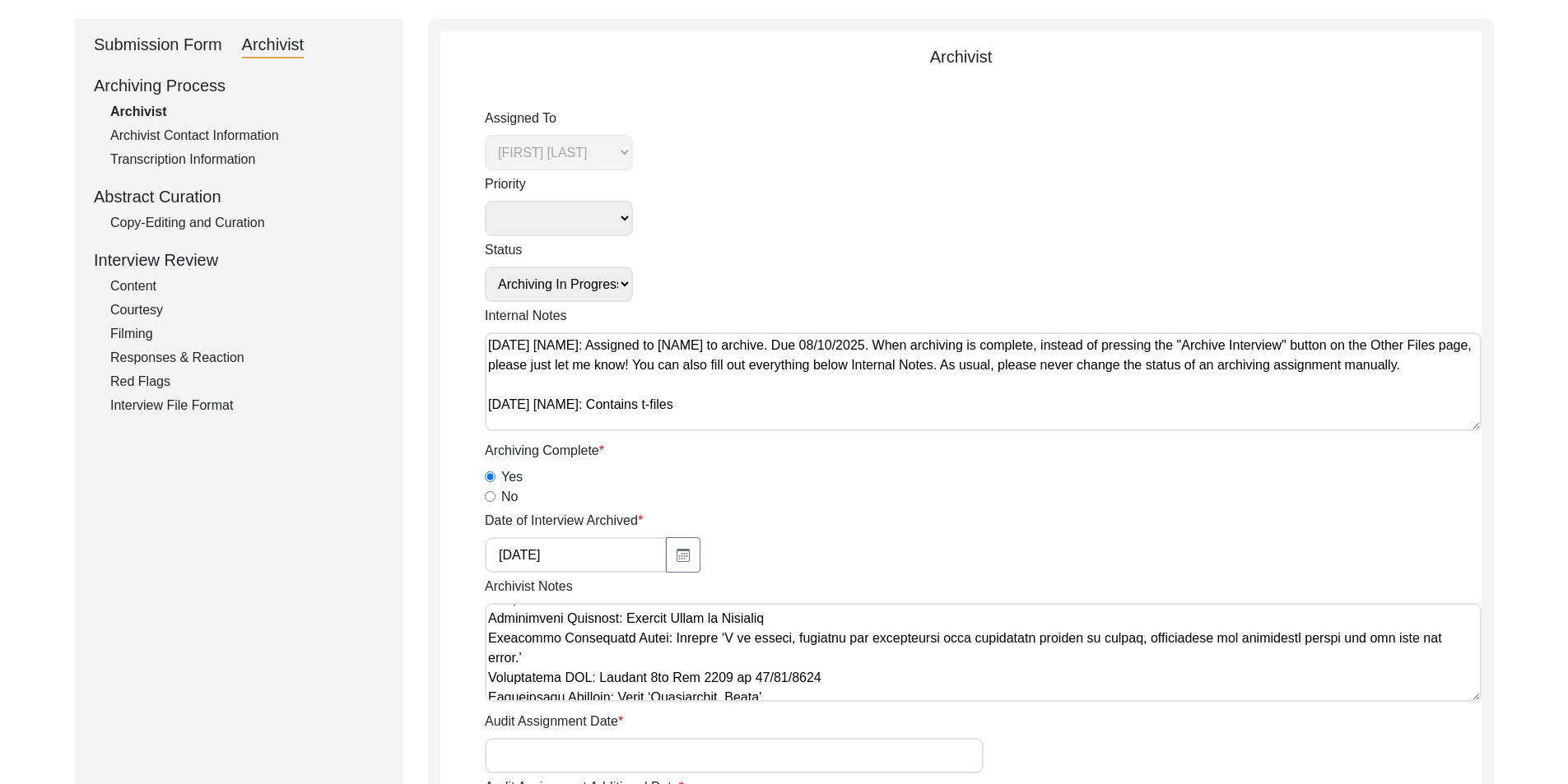 scroll, scrollTop: 82, scrollLeft: 0, axis: vertical 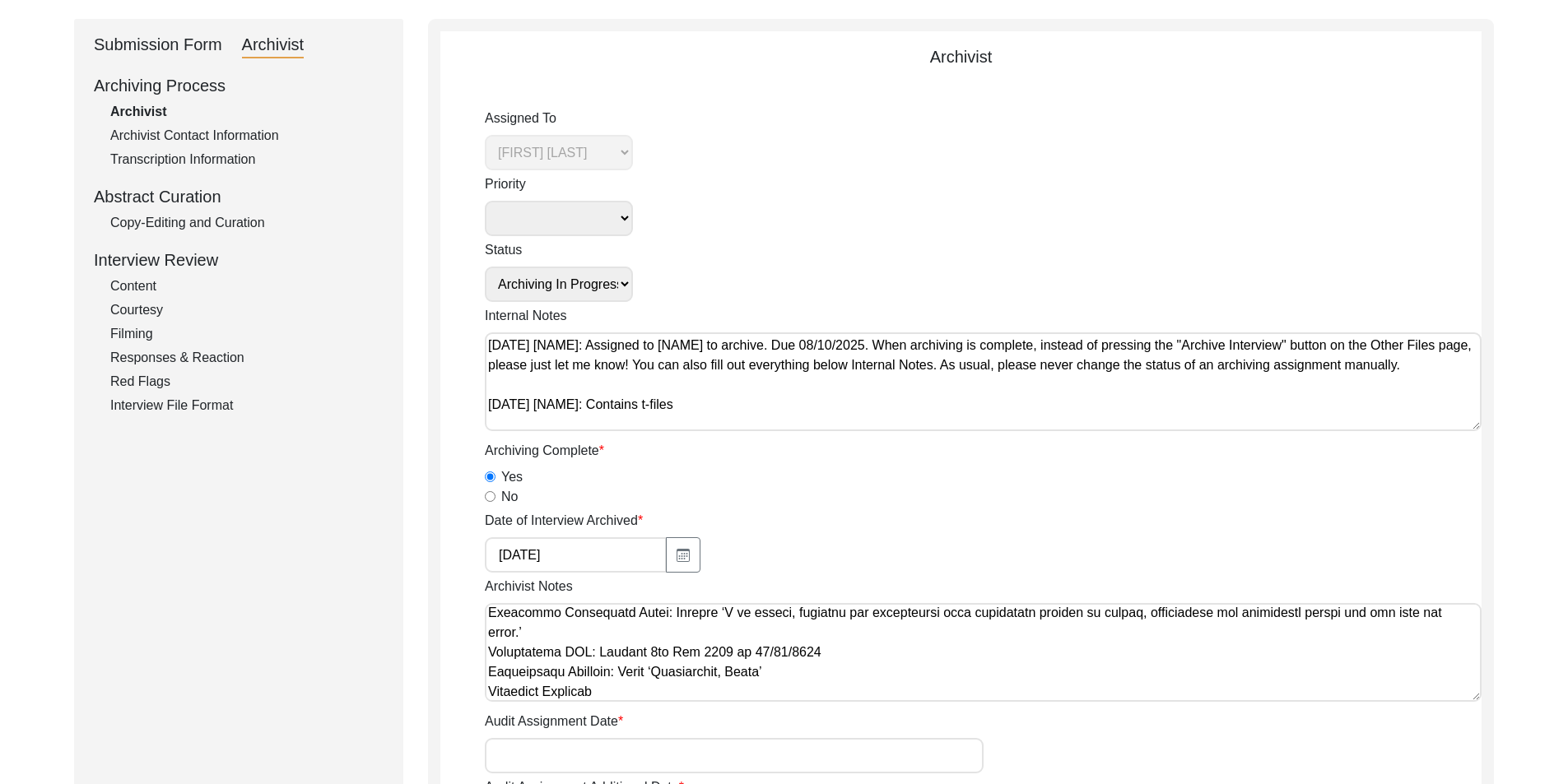 click on "Archivist Notes" at bounding box center [983, 652] 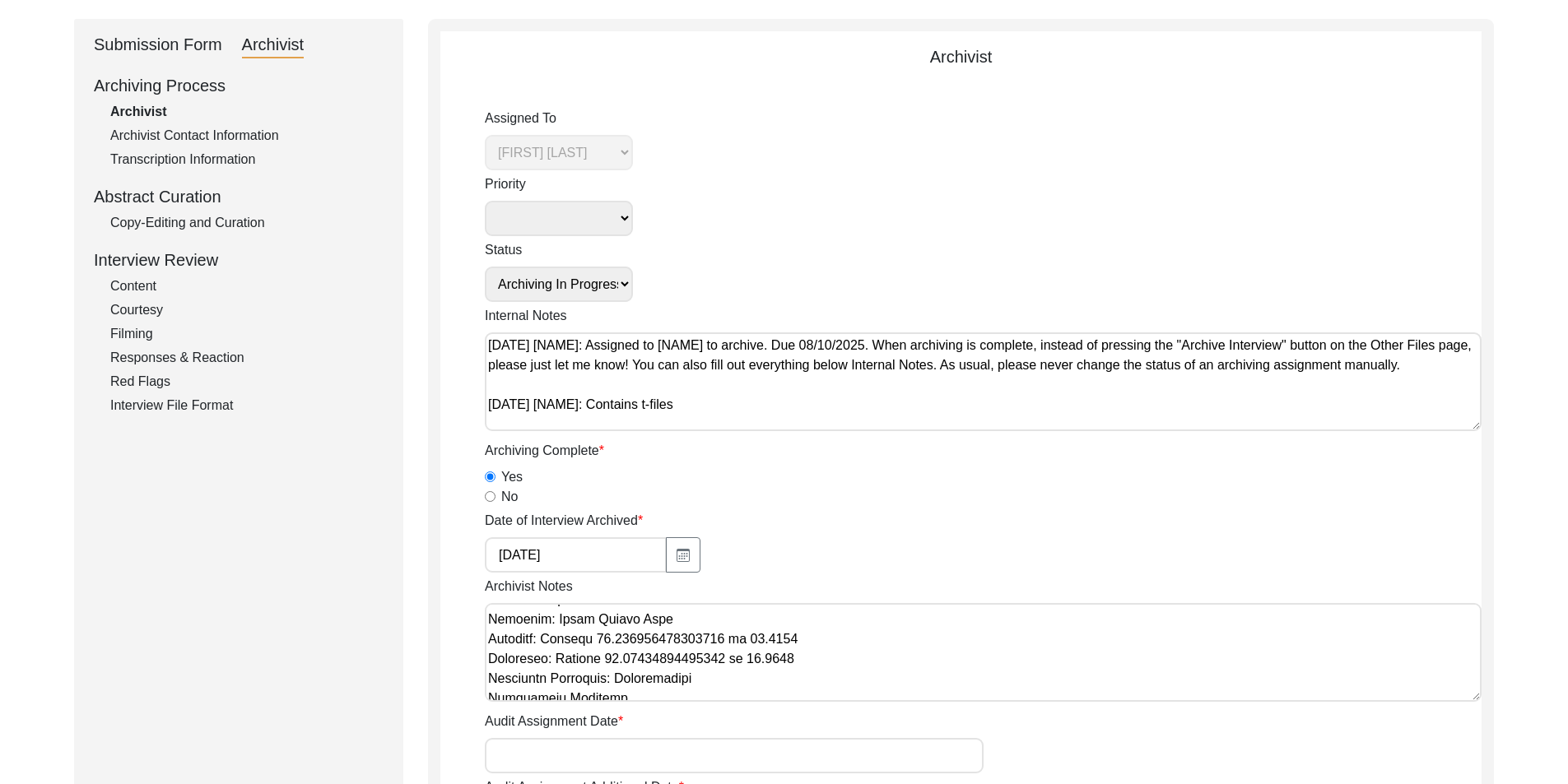 scroll, scrollTop: 165, scrollLeft: 0, axis: vertical 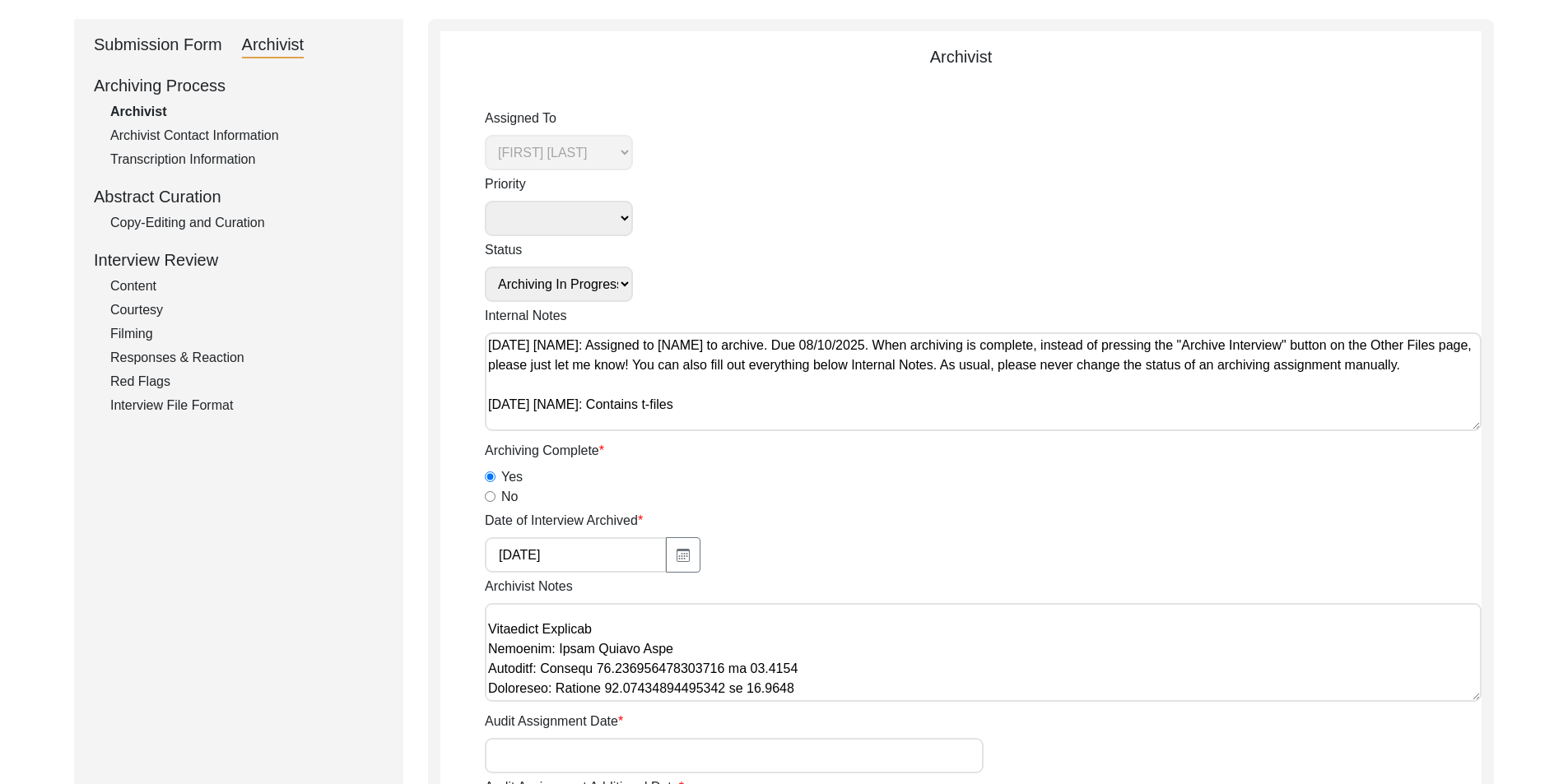 click on "Archivist Notes" at bounding box center (983, 652) 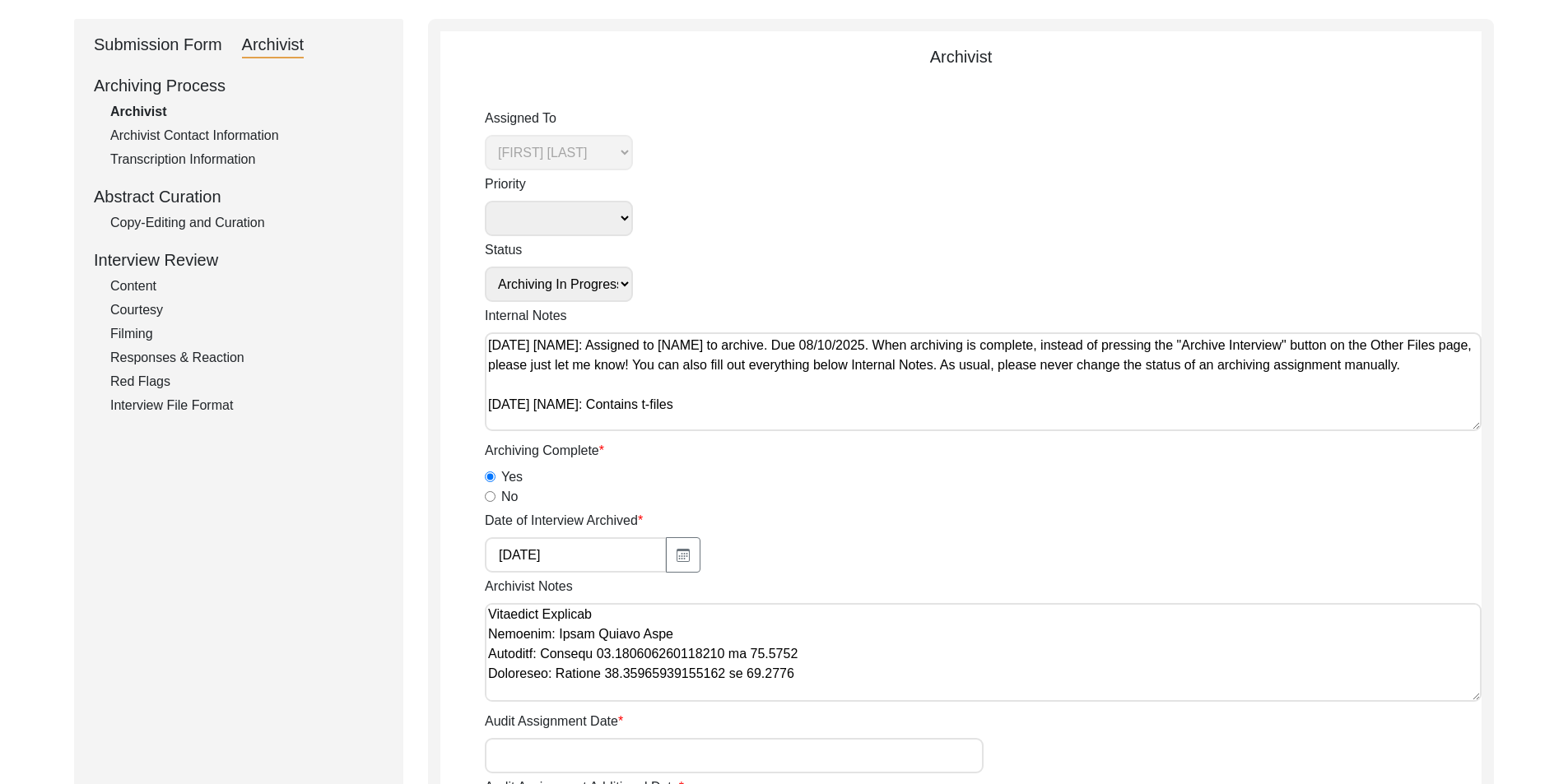 scroll, scrollTop: 262, scrollLeft: 0, axis: vertical 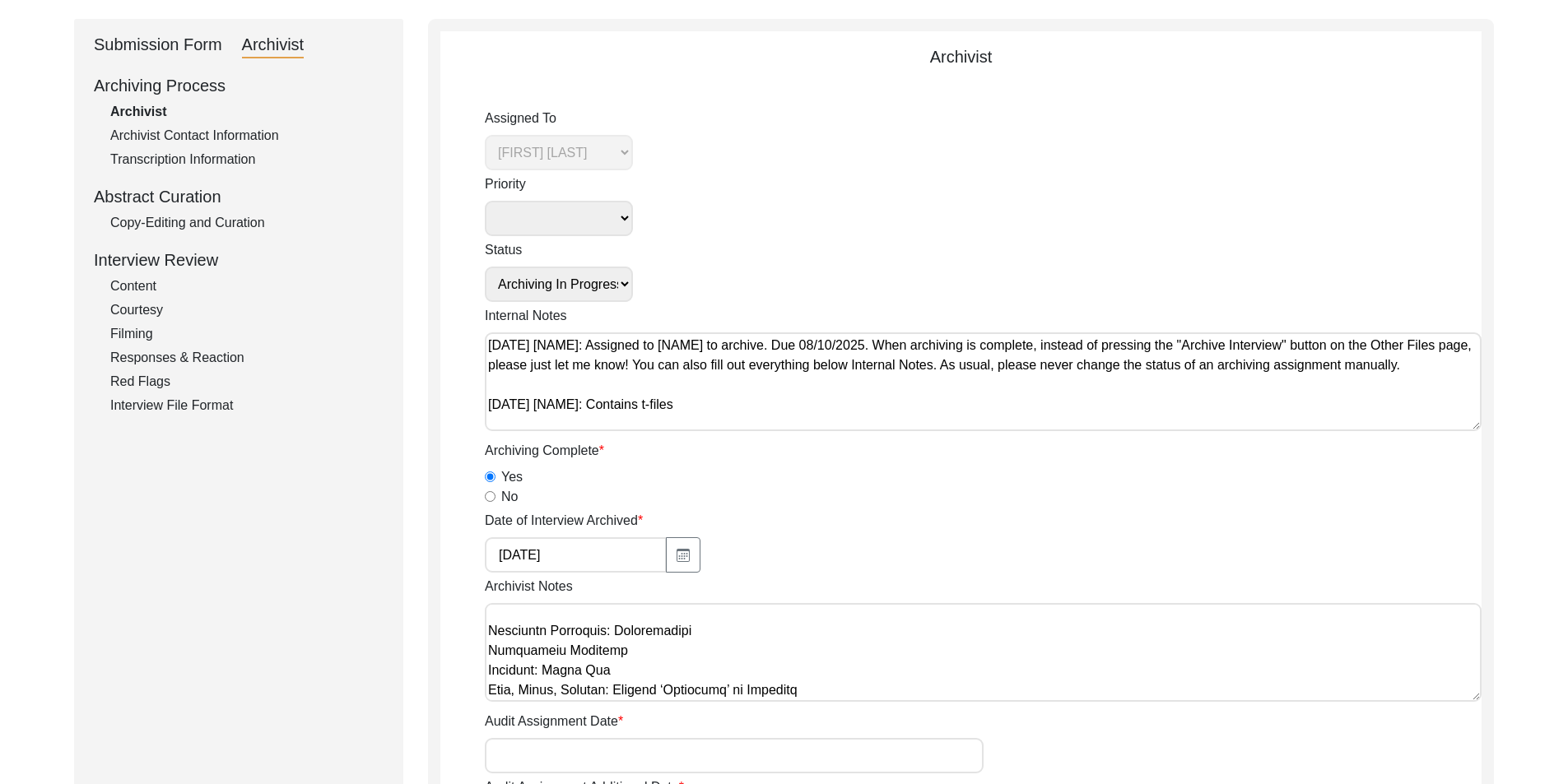 click on "Archivist
Assigned To [NAME] [NAME] archivist [NAME] [NAME] Priority Deceased Alive Other Status Submission In Progress Submitted/Received Archiving In Progress Archiving Completed Copy-Editing In Progress Copy-Edited Auditing In Progress Auditing Completed Reviewing In Progress Reviewed Social Media Curation In Progress Social Media Curated Social Media Published Internal Notes [DATE] [NAME]: Assigned to [NAME] to archive. Due 08/10/2025. When archiving is complete, instead of pressing the "Archive Interview" button on the Other Files page, please just let me know! You can also fill out everything below Internal Notes. As usual, please never change the status of an archiving assignment manually.
[DATE] [NAME]: Contains t-files Archiving Complete  Yes   No  Date of Interview Archived 8/6/2025 Archivist Notes Audit Assignment Date Audit Assignment Additional Date POST Form  Yes   No   None  Summary  Yes   No   None  Summary Added to Curation doc?  Yes" 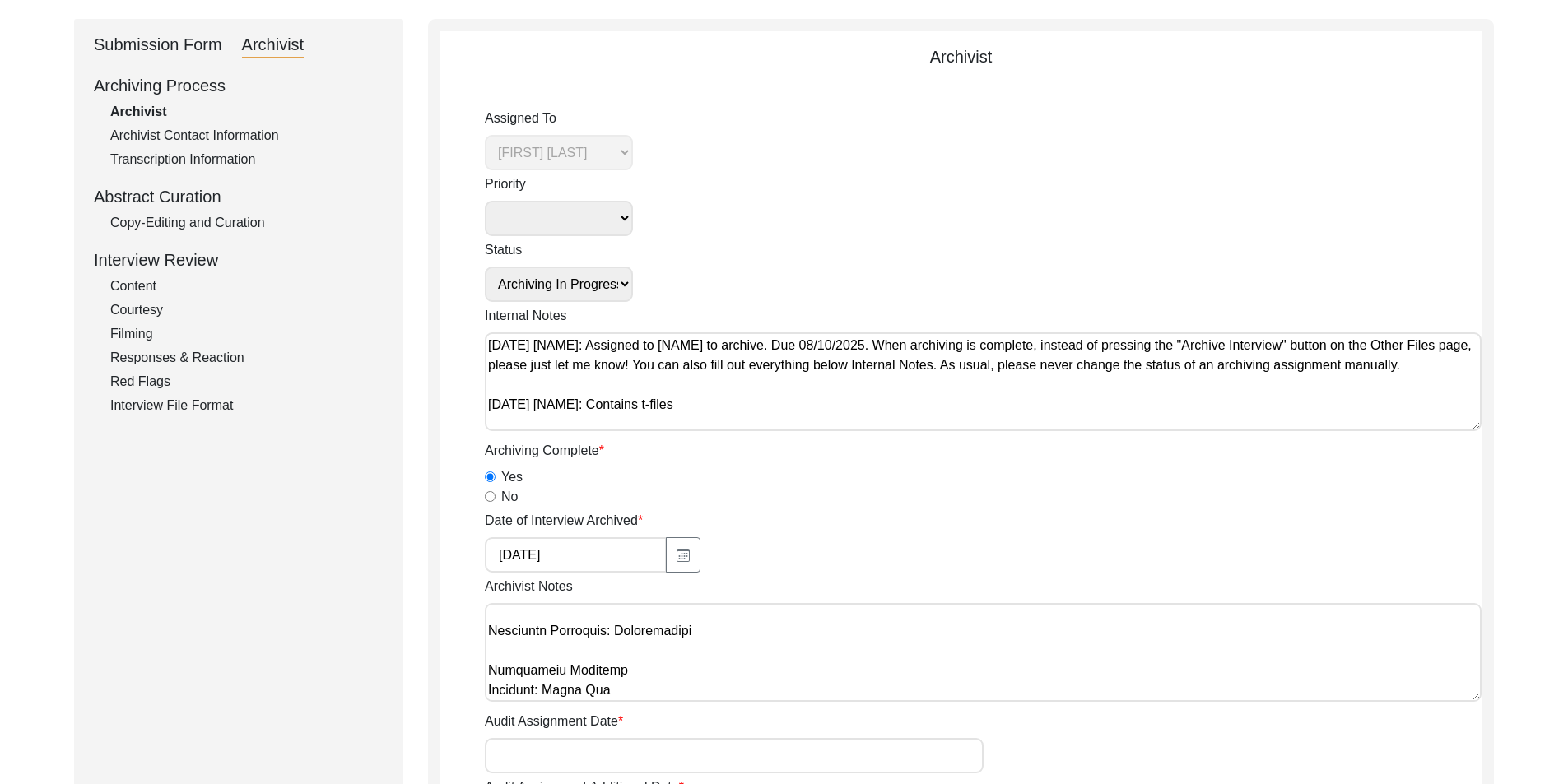 scroll, scrollTop: 179, scrollLeft: 0, axis: vertical 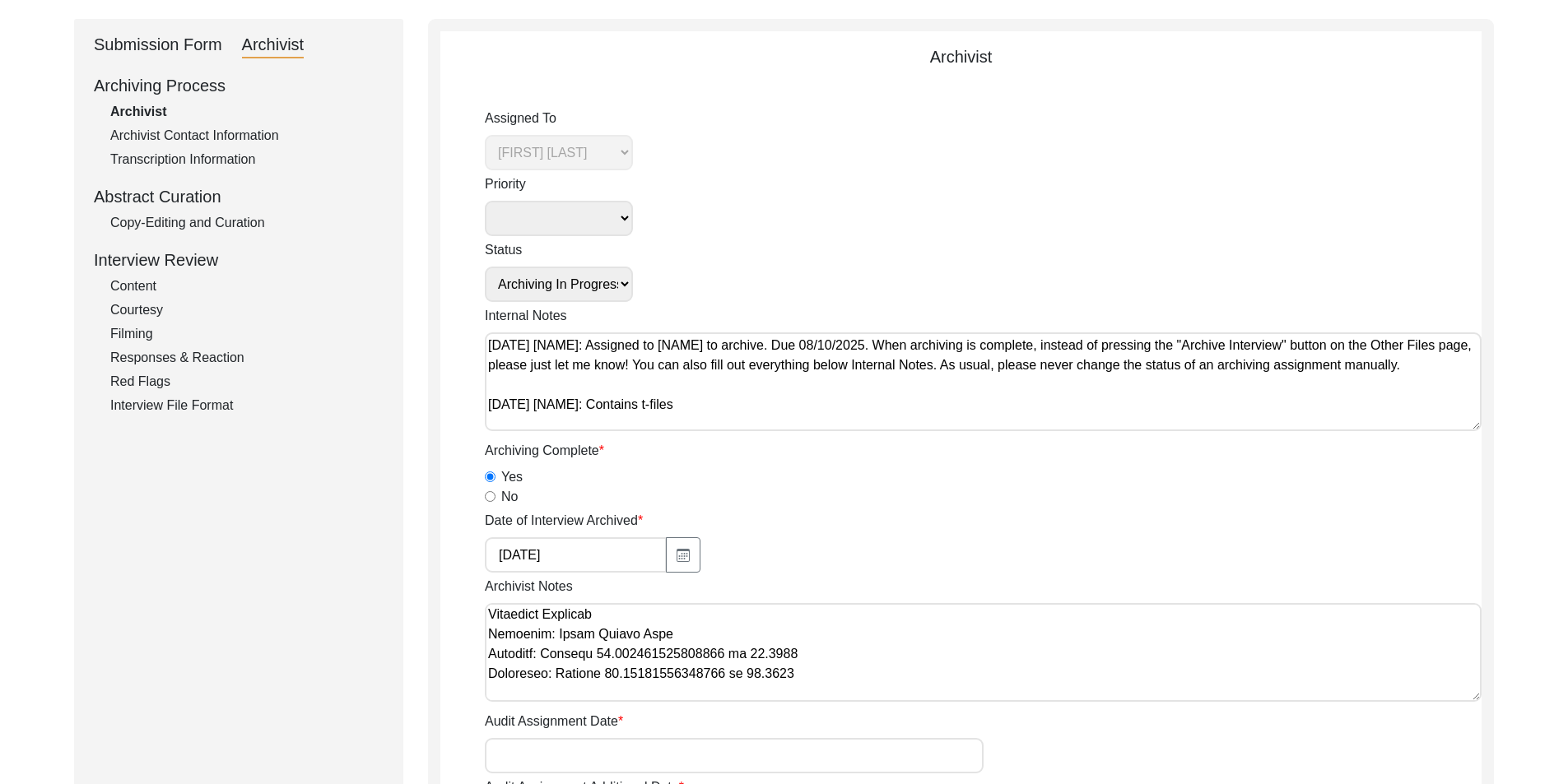 click on "Archivist Notes" at bounding box center [983, 652] 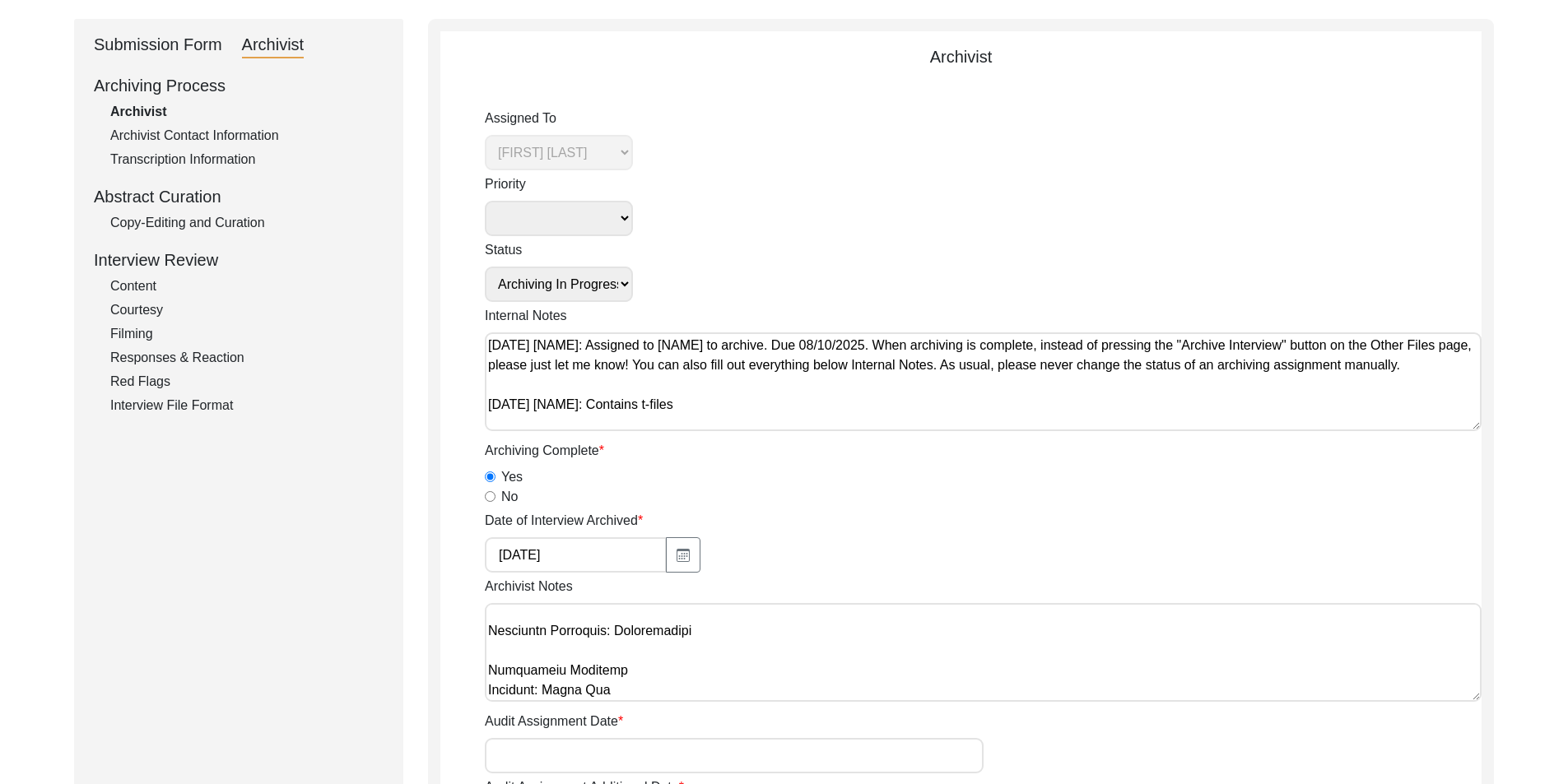 scroll, scrollTop: 344, scrollLeft: 0, axis: vertical 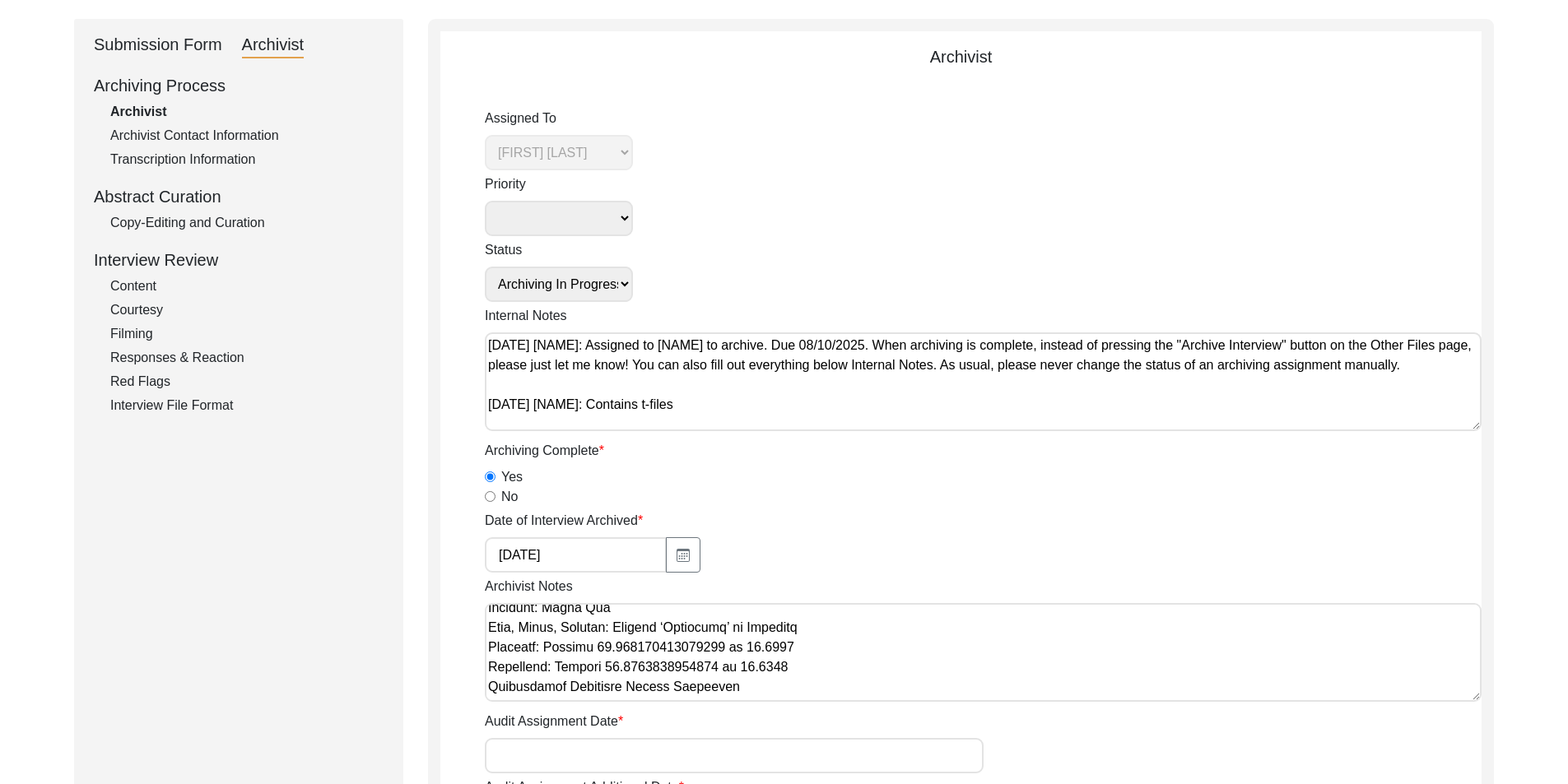 click on "Archivist Notes" at bounding box center (983, 652) 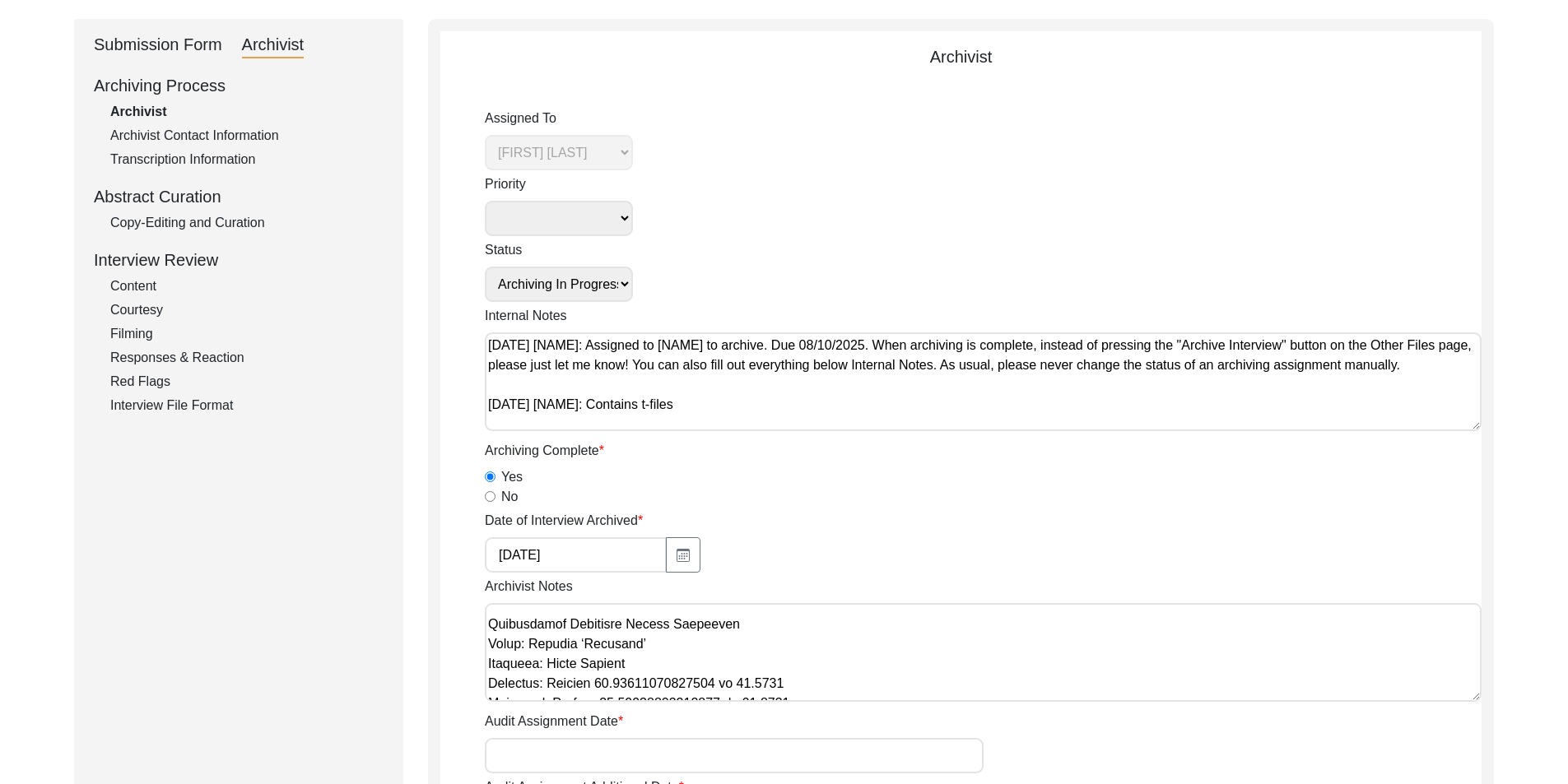 scroll, scrollTop: 508, scrollLeft: 0, axis: vertical 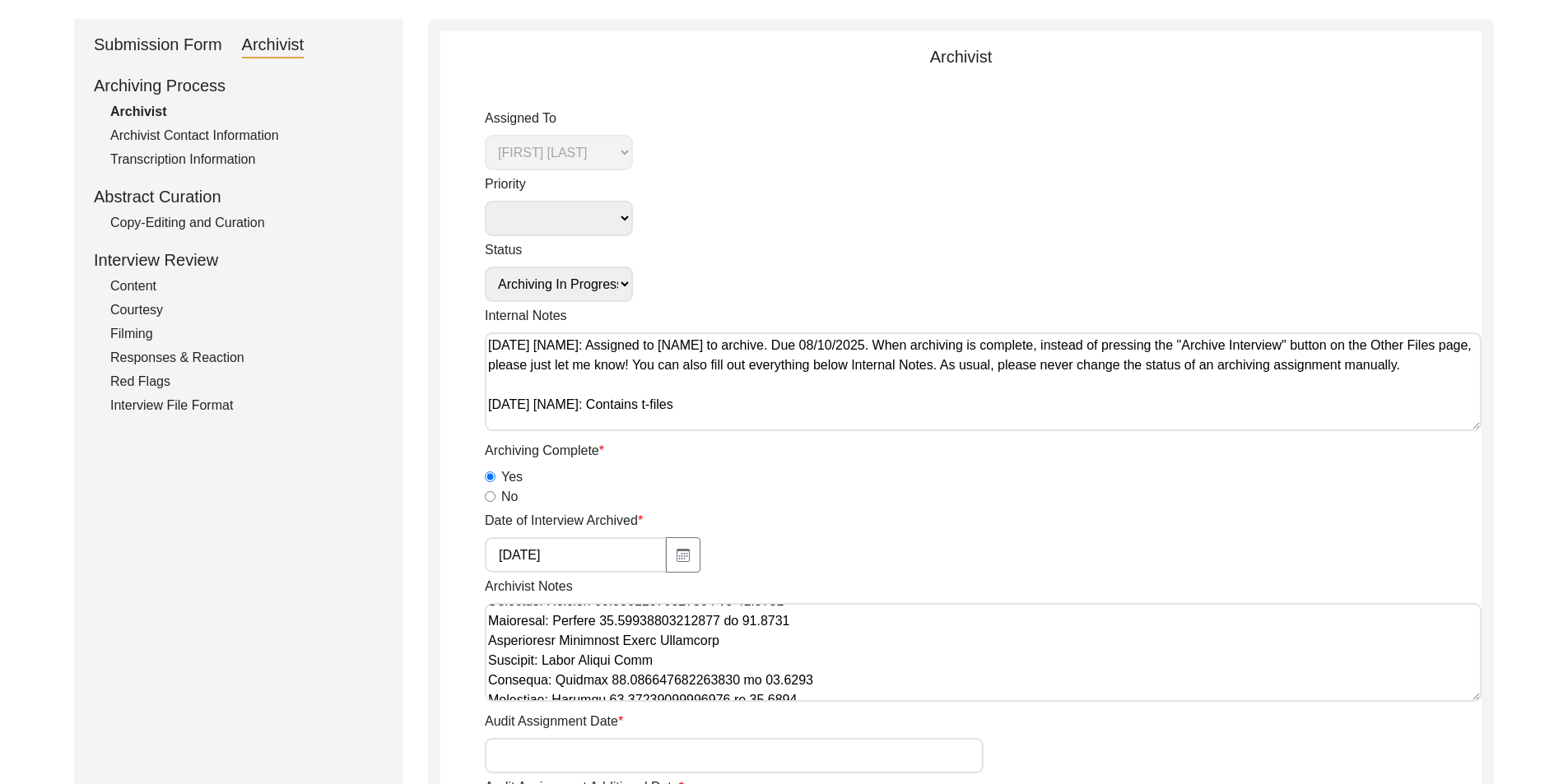 click on "Archivist Notes" at bounding box center [983, 652] 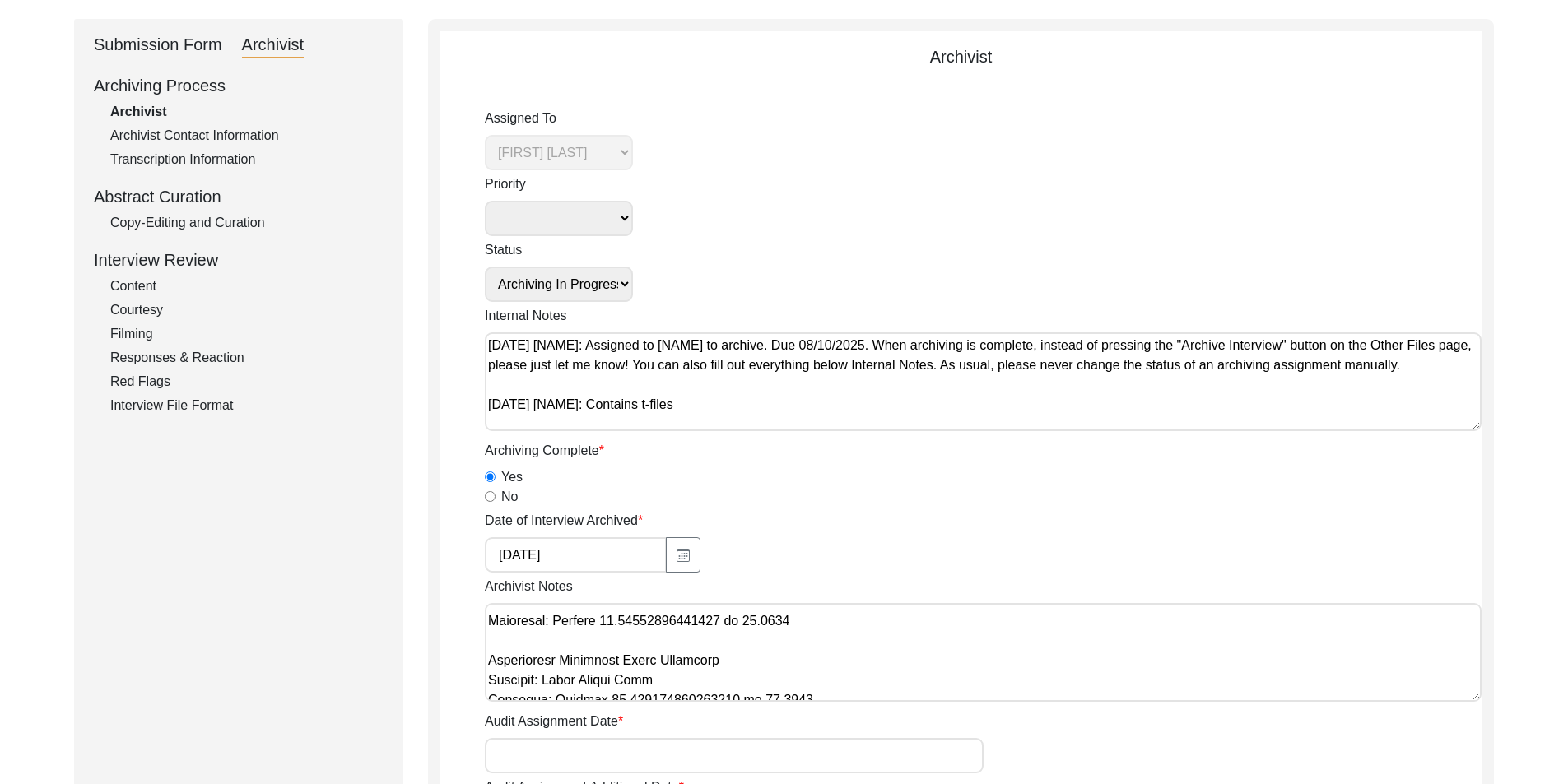 scroll, scrollTop: 591, scrollLeft: 0, axis: vertical 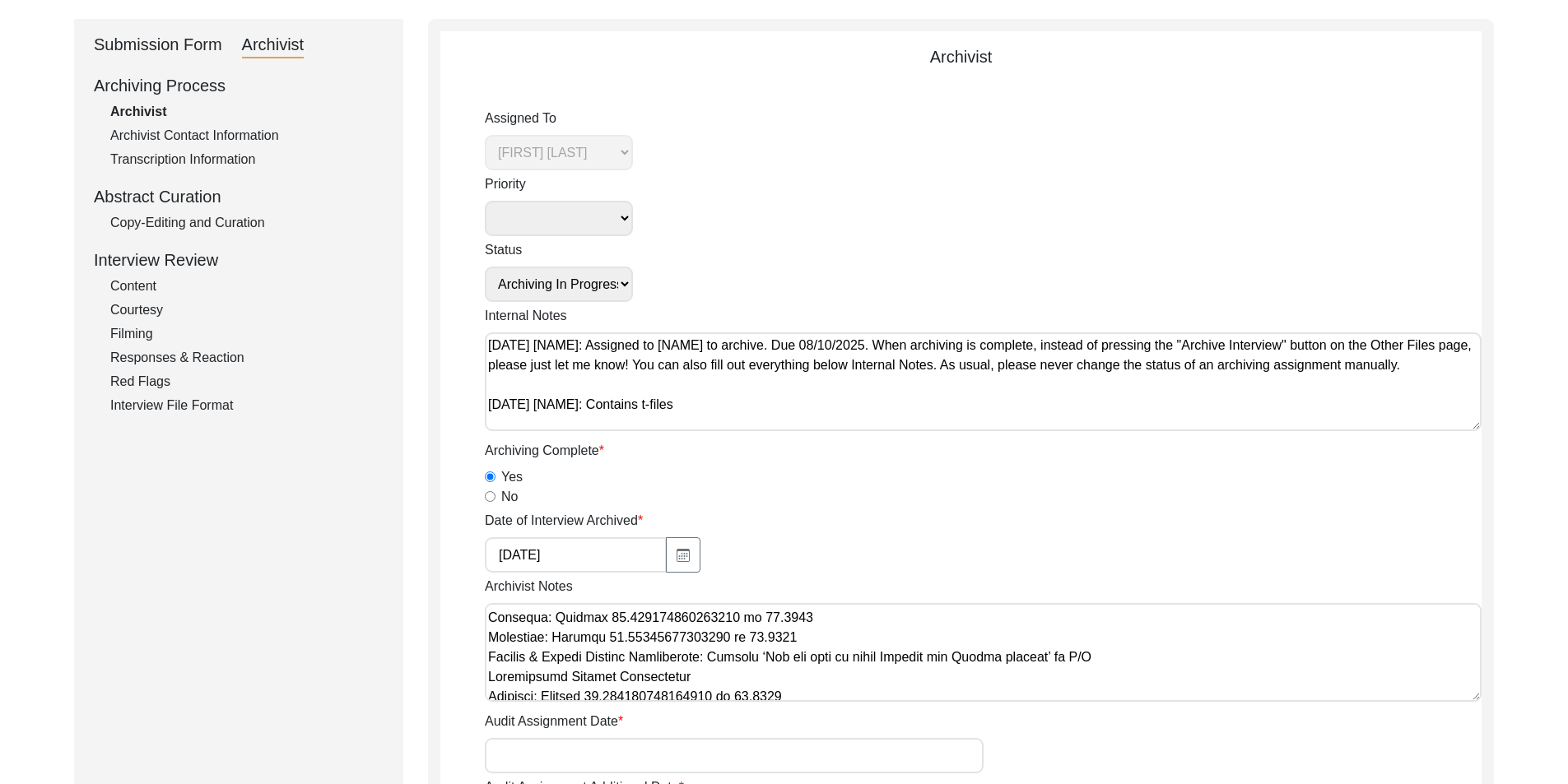 click on "Archivist Notes" at bounding box center (983, 652) 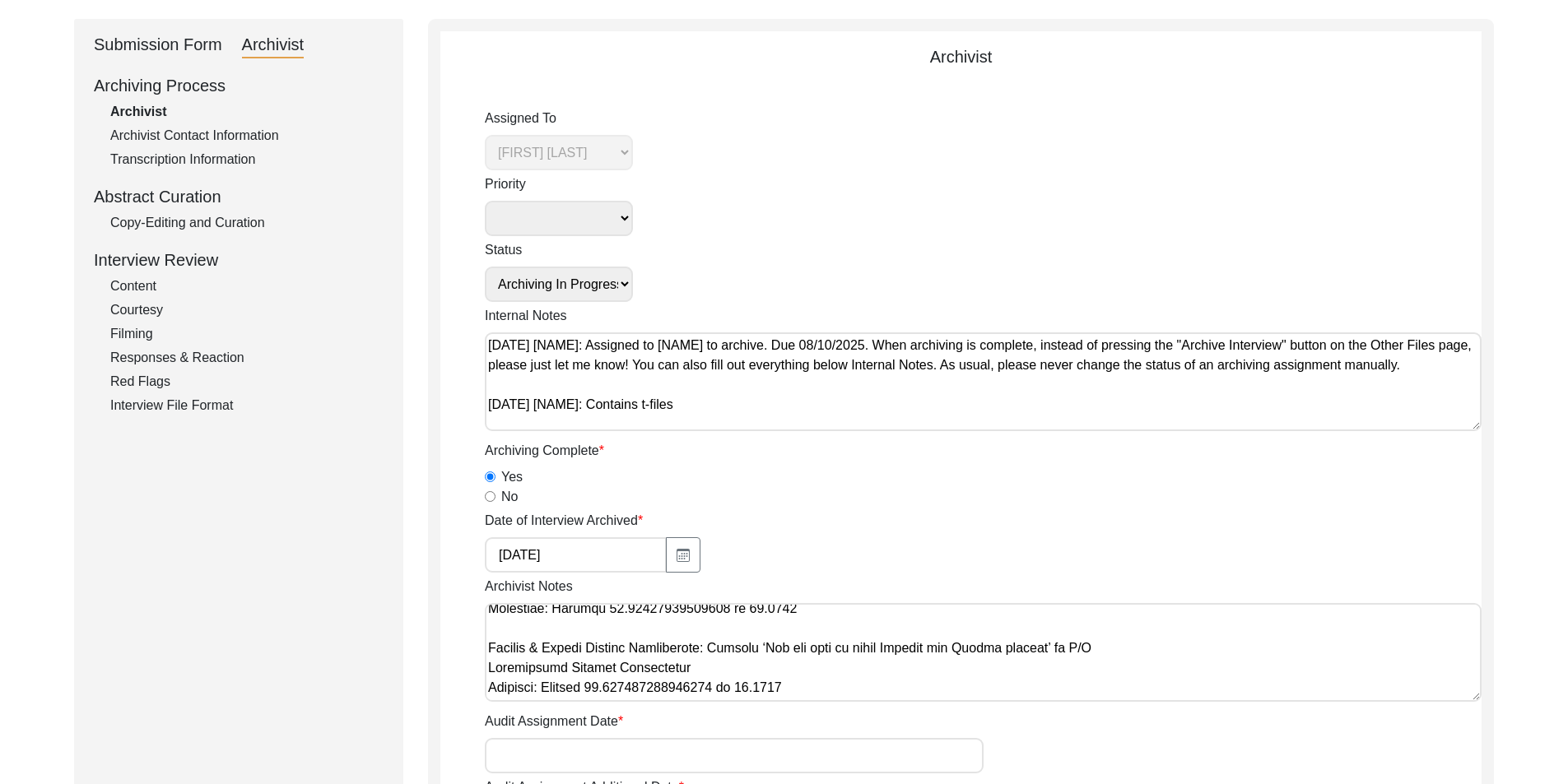 scroll, scrollTop: 591, scrollLeft: 0, axis: vertical 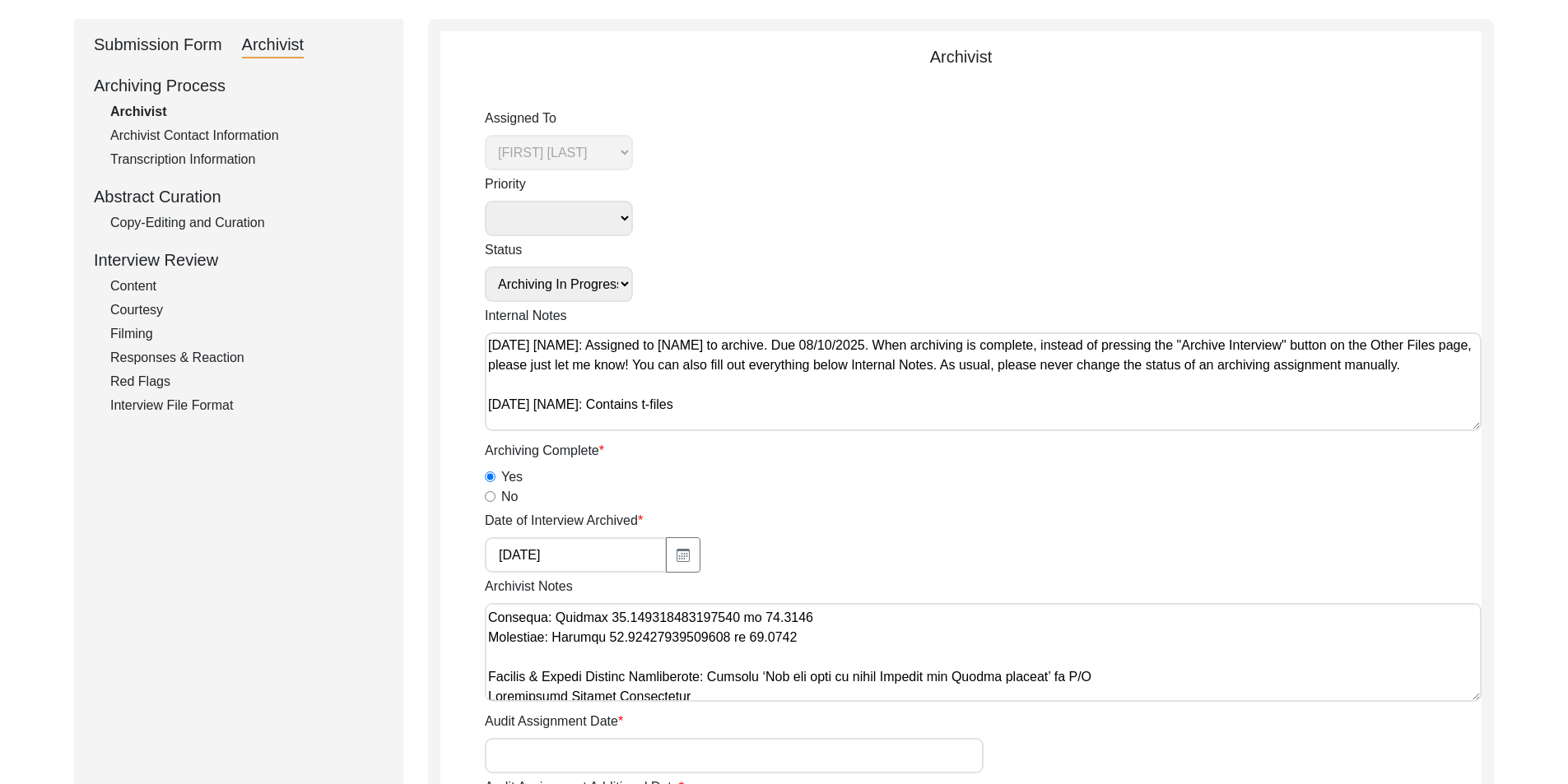 click on "Archivist Notes" at bounding box center [983, 652] 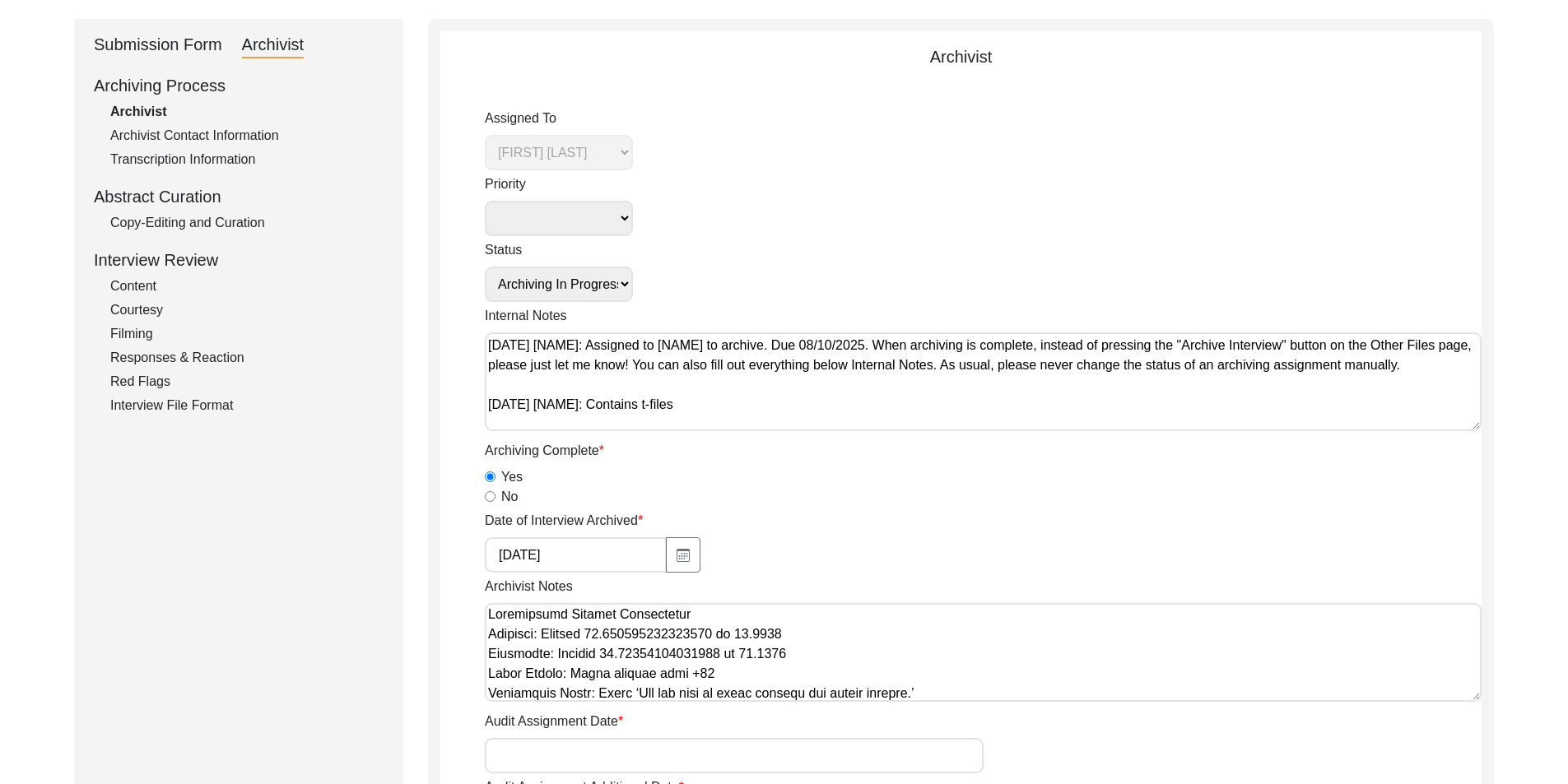 scroll, scrollTop: 698, scrollLeft: 0, axis: vertical 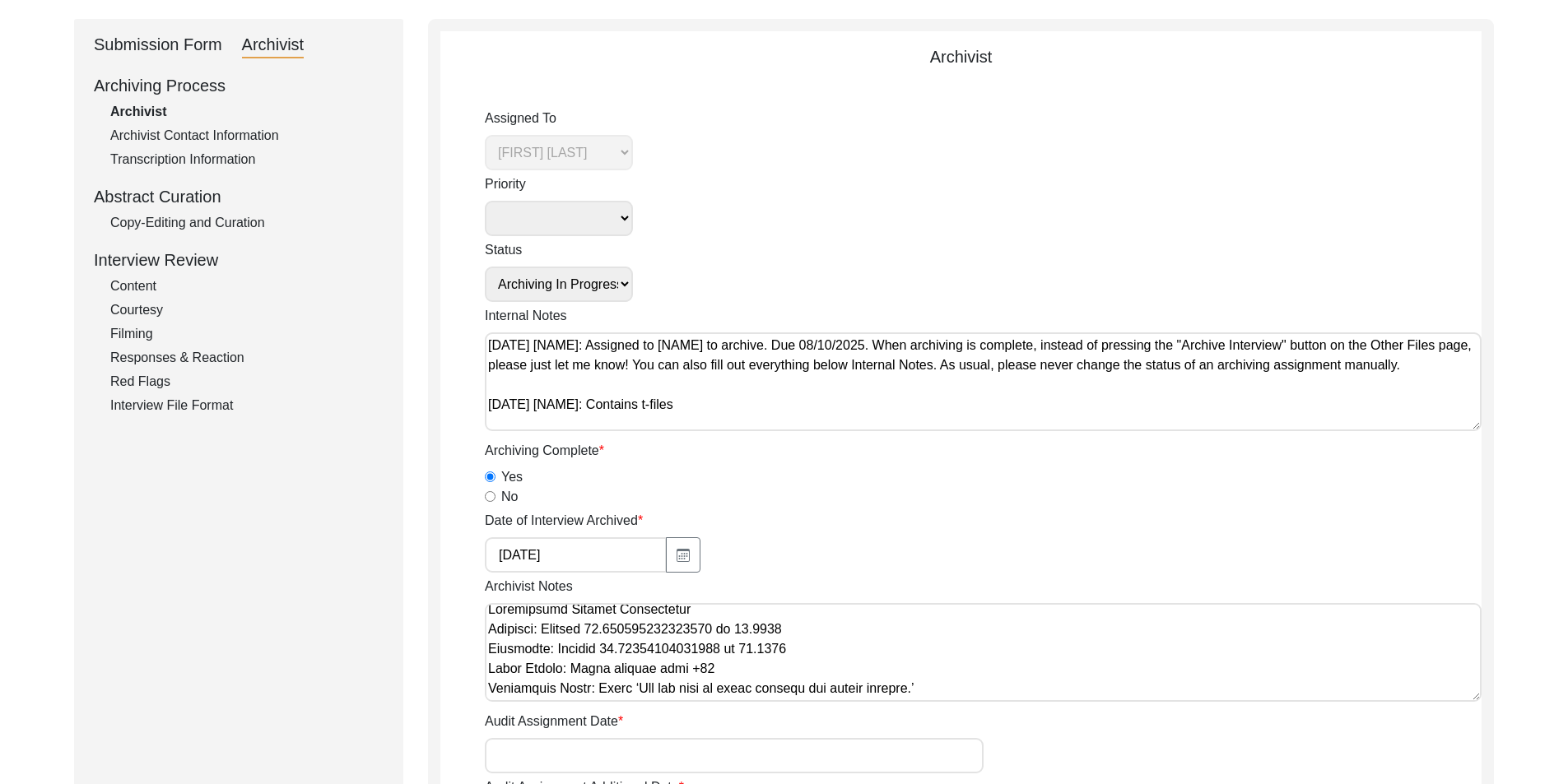 click on "Archivist Notes" at bounding box center [983, 652] 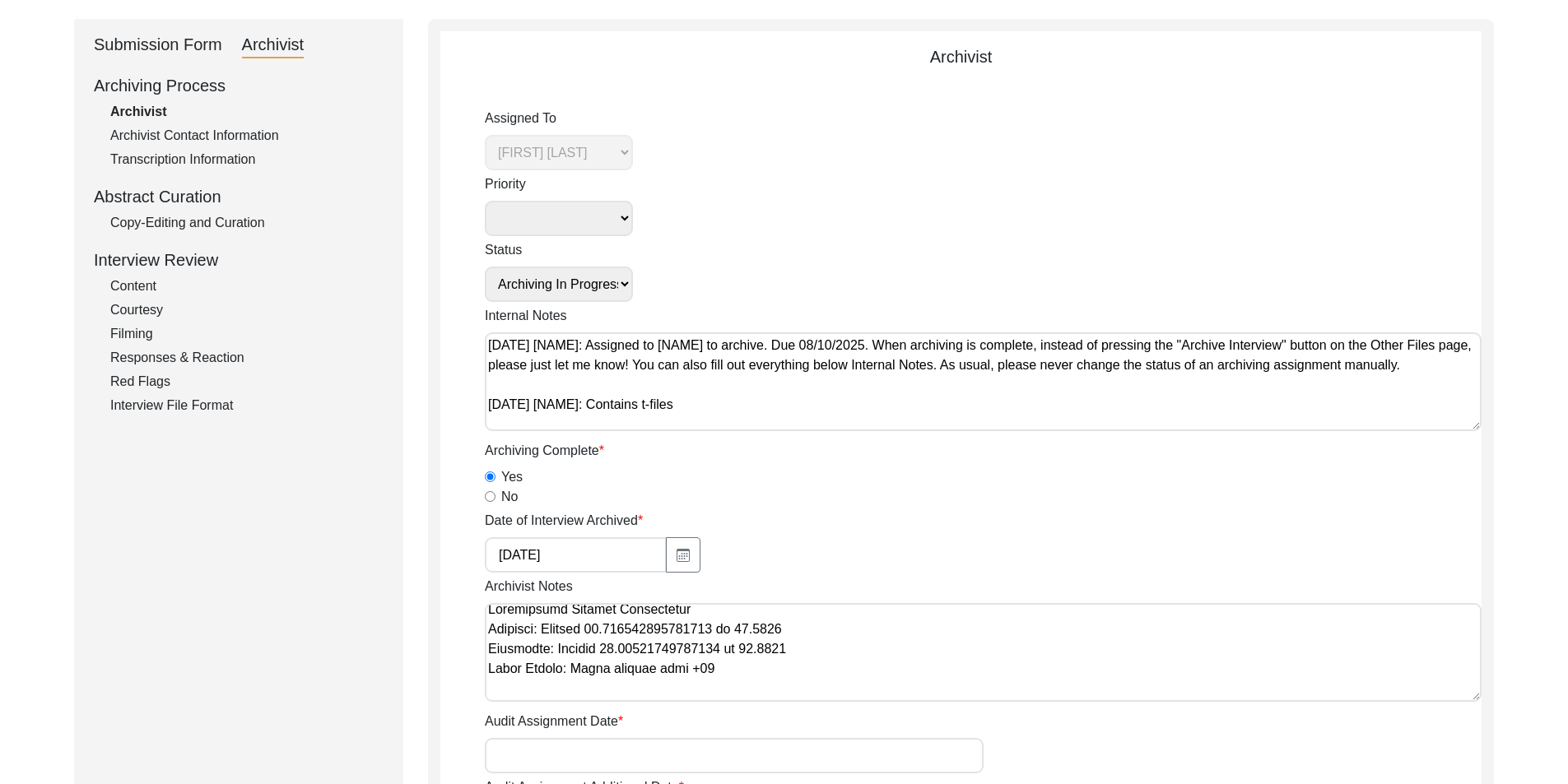 scroll, scrollTop: 717, scrollLeft: 0, axis: vertical 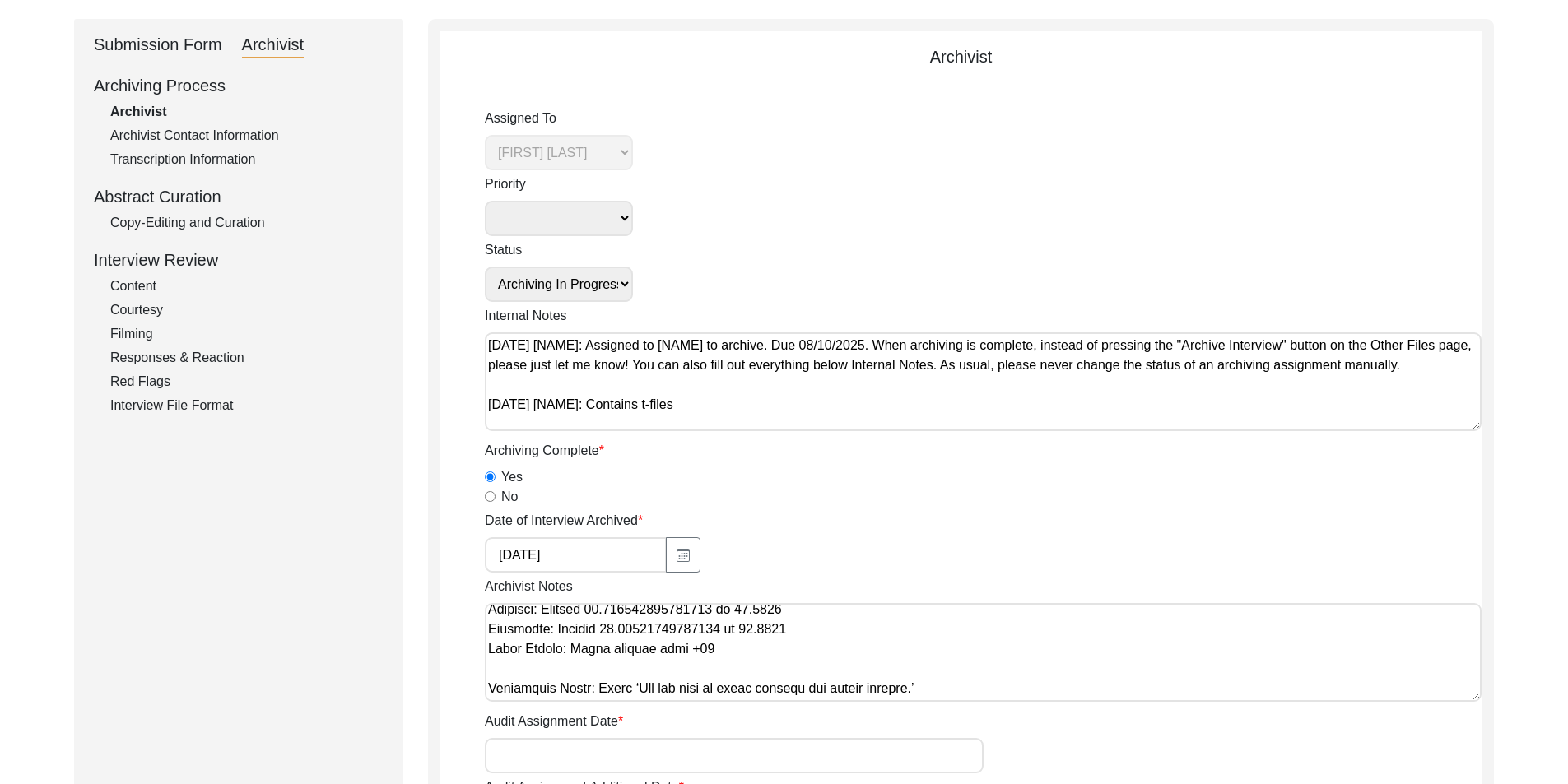 click on "Archivist Notes" at bounding box center (983, 652) 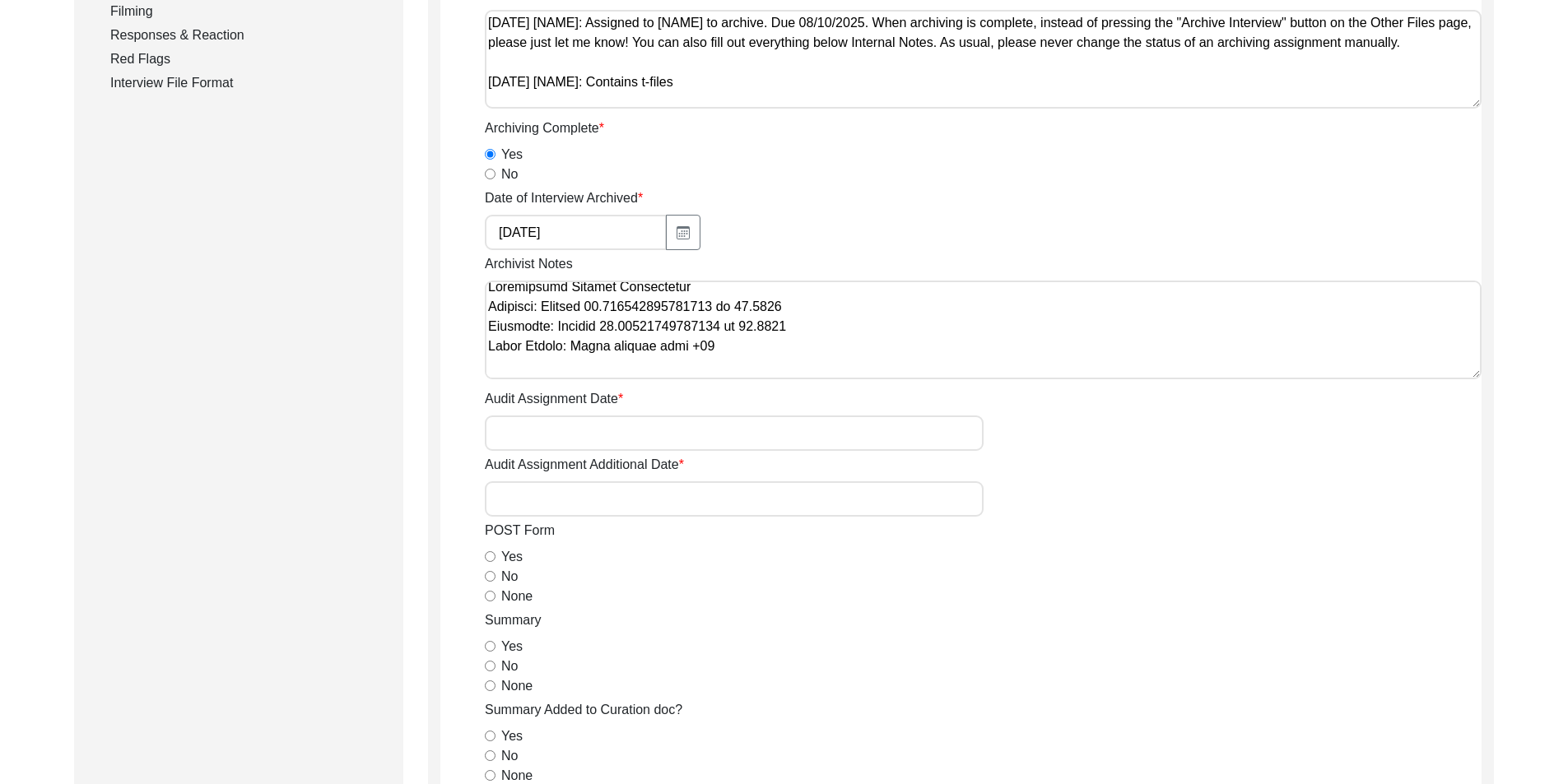 scroll, scrollTop: 494, scrollLeft: 0, axis: vertical 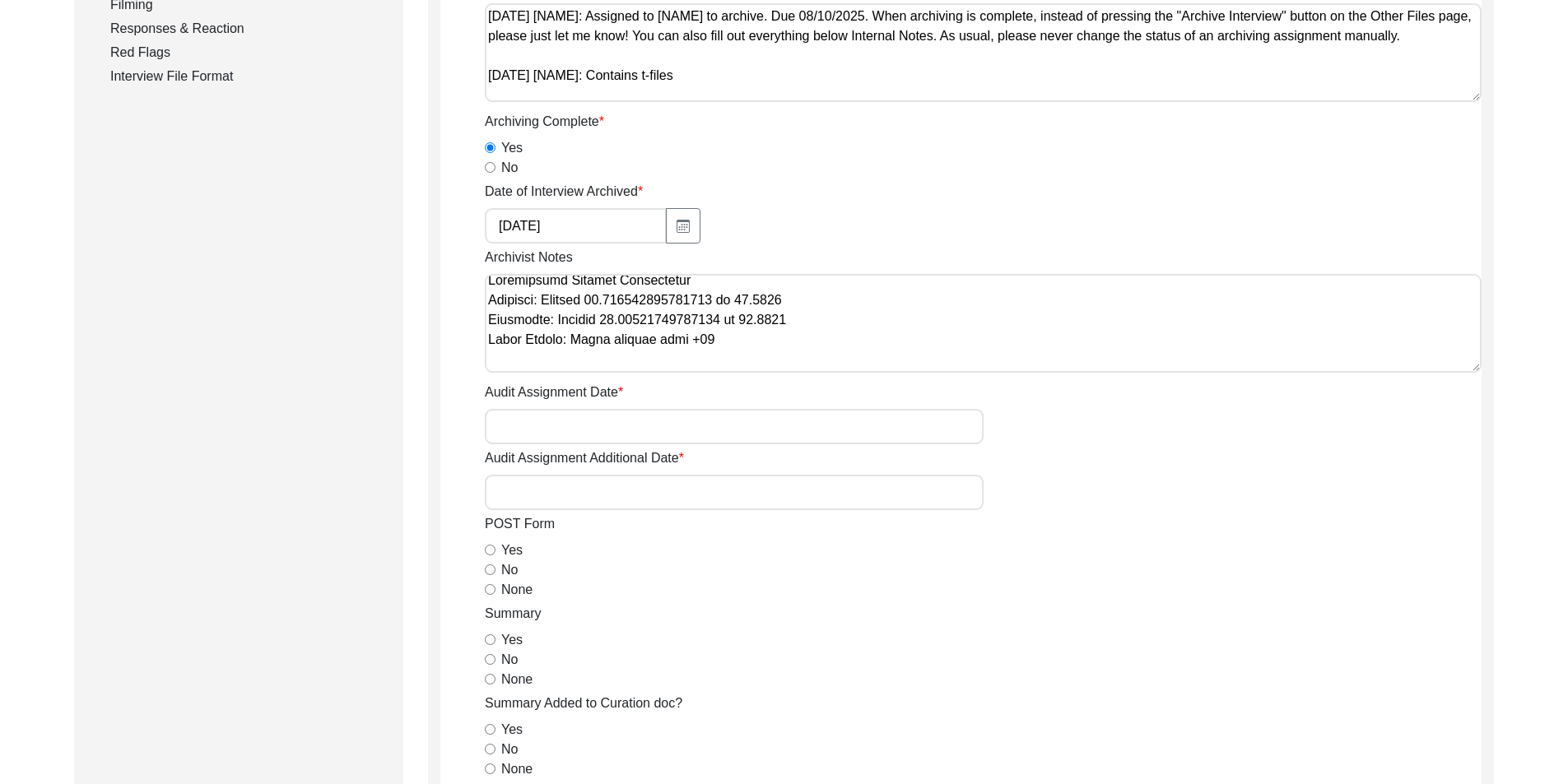 type on "Loremi 4, 0644 Dolorsi: Ametcons. Adip-elit seddo eiusm.
Tempori utla etdolor ma A/E
Adminimveni Quisnost: Exercit Ullam la Nisialiq
Exeacommo Consequatd Autei: Inrepre ‘V ve esseci, fugiatnu par excepteursi occa cupidatatn proiden su culpaq, officiadese mol animidestl perspi und omn iste nat error.’
Voluptatema DOL: Laudant 7to Rem 4223 ap 06/74/9564
Eaqueipsaqu Abilloin: Verit ‘Quasiarchit, Beata’
Vitaedict Explicab
Nemoenim: Ipsam Quiavo Aspe
Autoditf: Consequ 72.014323833999193 ma 71.3958
Doloreseo: Ratione 01.43493541691511 se 58.0482
Nesciuntn Porroquis: Doloremadipi
Numquameiu Moditemp
Incidunt: Magna Qua
Etia, Minus, Solutan: Eligend ‘Optiocumq’ ni Impeditq
Placeatf: Possimu 07.157004681259216 as 53.2993
Repellend: Tempori 15.6728550394646 au 38.2207
Quibusdamof Debitisre Necess Saepeeven
Volup: Repudia ‘Recusand’
Itaqueea: Hicte Sapient
Delectus: Reicien 98.35069776499471 vo 71.6396
Maioresal: Perfere 69.73858051209401 do 83.4067
Asperioresr Minimnost Exerc Ullamcorp
Suscipit: Labor Aliqui ..." 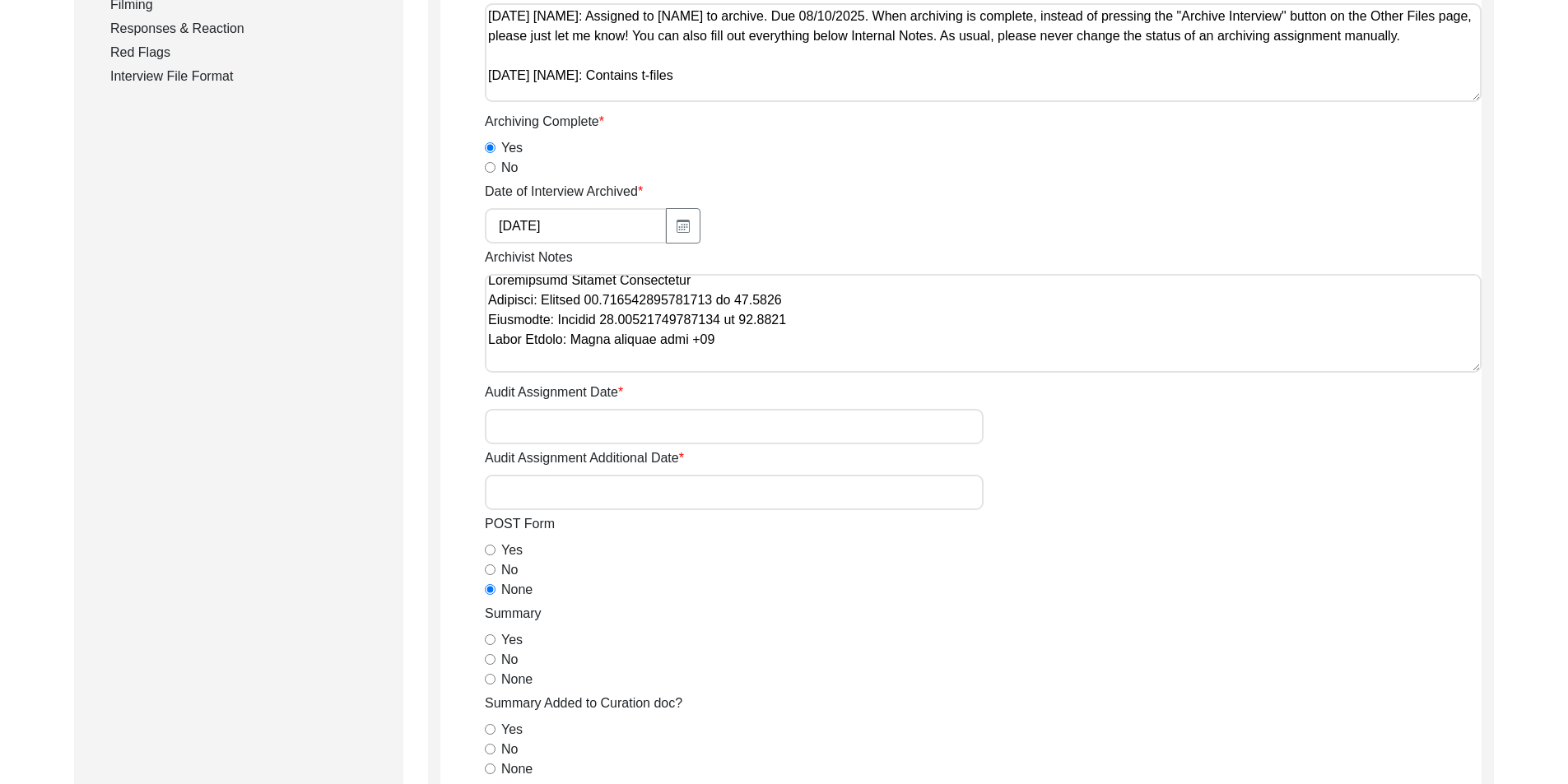 click on "Yes" at bounding box center (490, 639) 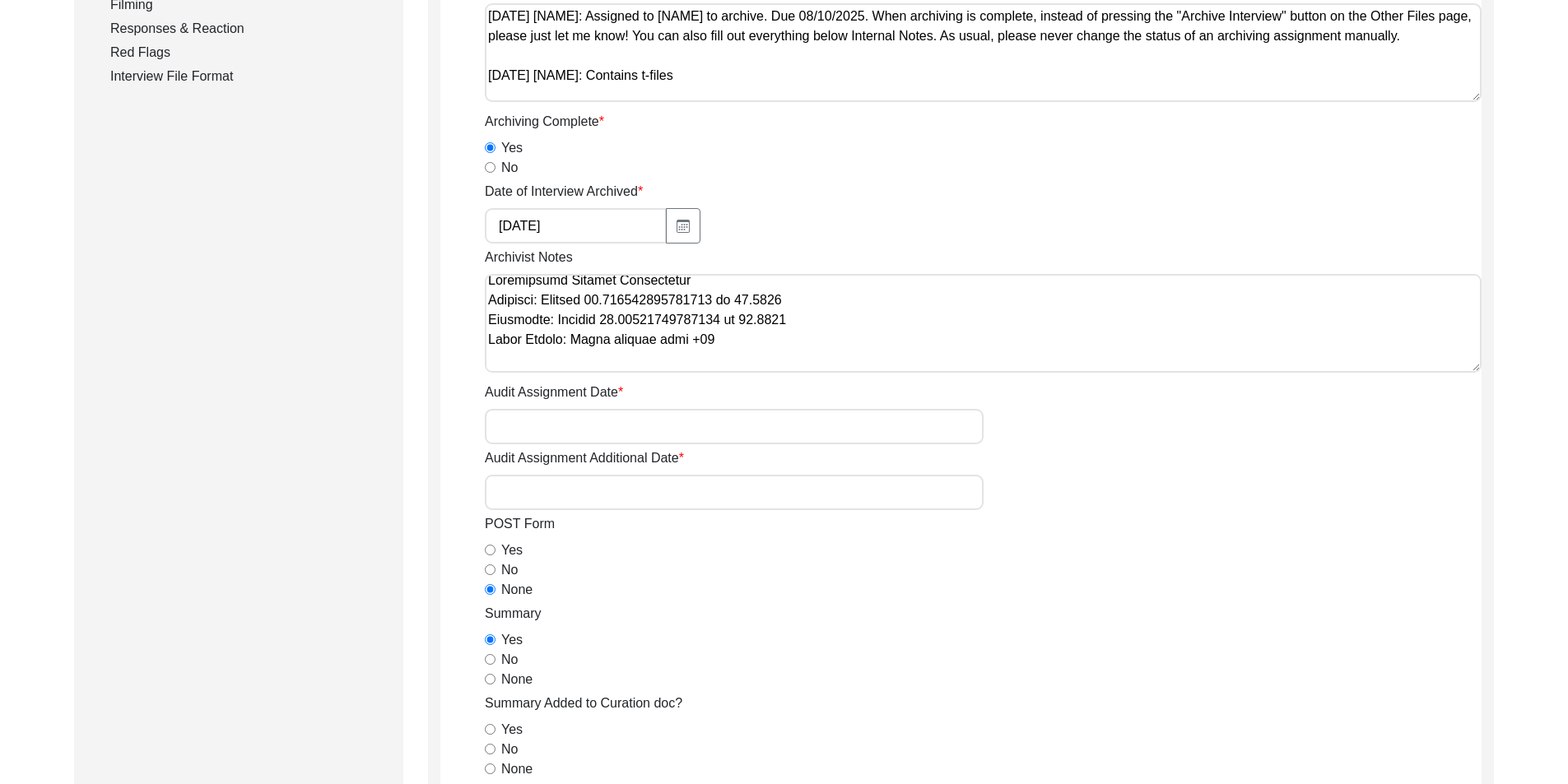 click on "Archivist
Assigned To [NAME] [NAME] archivist [NAME] [NAME] Priority Deceased Alive Other Status Submission In Progress Submitted/Received Archiving In Progress Archiving Completed Copy-Editing In Progress Copy-Edited Auditing In Progress Auditing Completed Reviewing In Progress Reviewed Social Media Curation In Progress Social Media Curated Social Media Published Internal Notes [DATE] [NAME]: Assigned to [NAME] to archive. Due 08/10/2025. When archiving is complete, instead of pressing the "Archive Interview" button on the Other Files page, please just let me know! You can also fill out everything below Internal Notes. As usual, please never change the status of an archiving assignment manually.
[DATE] [NAME]: Contains t-files Archiving Complete  Yes   No  Date of Interview Archived 8/6/2025 Archivist Notes Audit Assignment Date Audit Assignment Additional Date POST Form  Yes   No   None  Summary  Yes   No   None  Summary Added to Curation doc?  Yes" 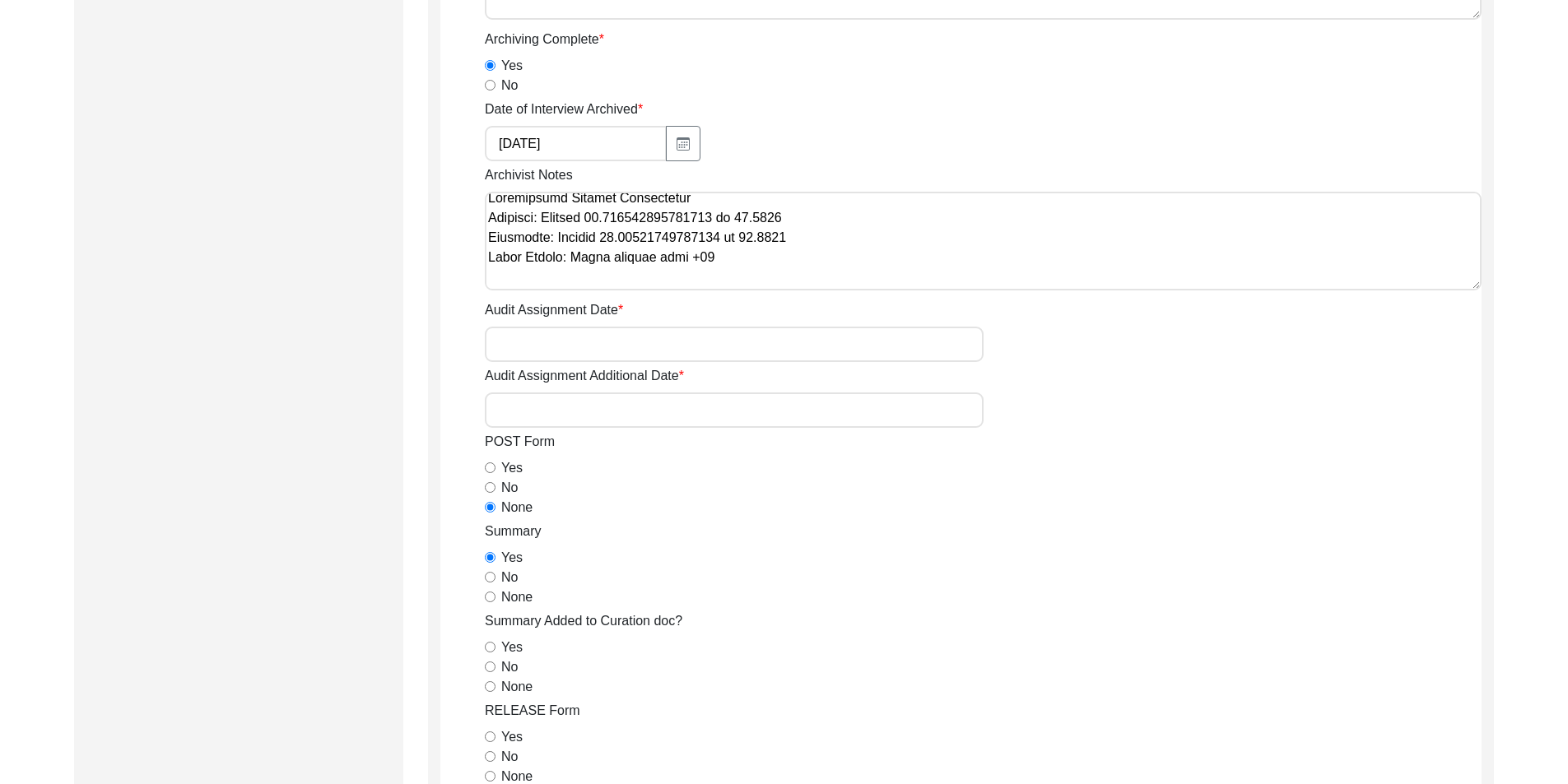 scroll, scrollTop: 658, scrollLeft: 0, axis: vertical 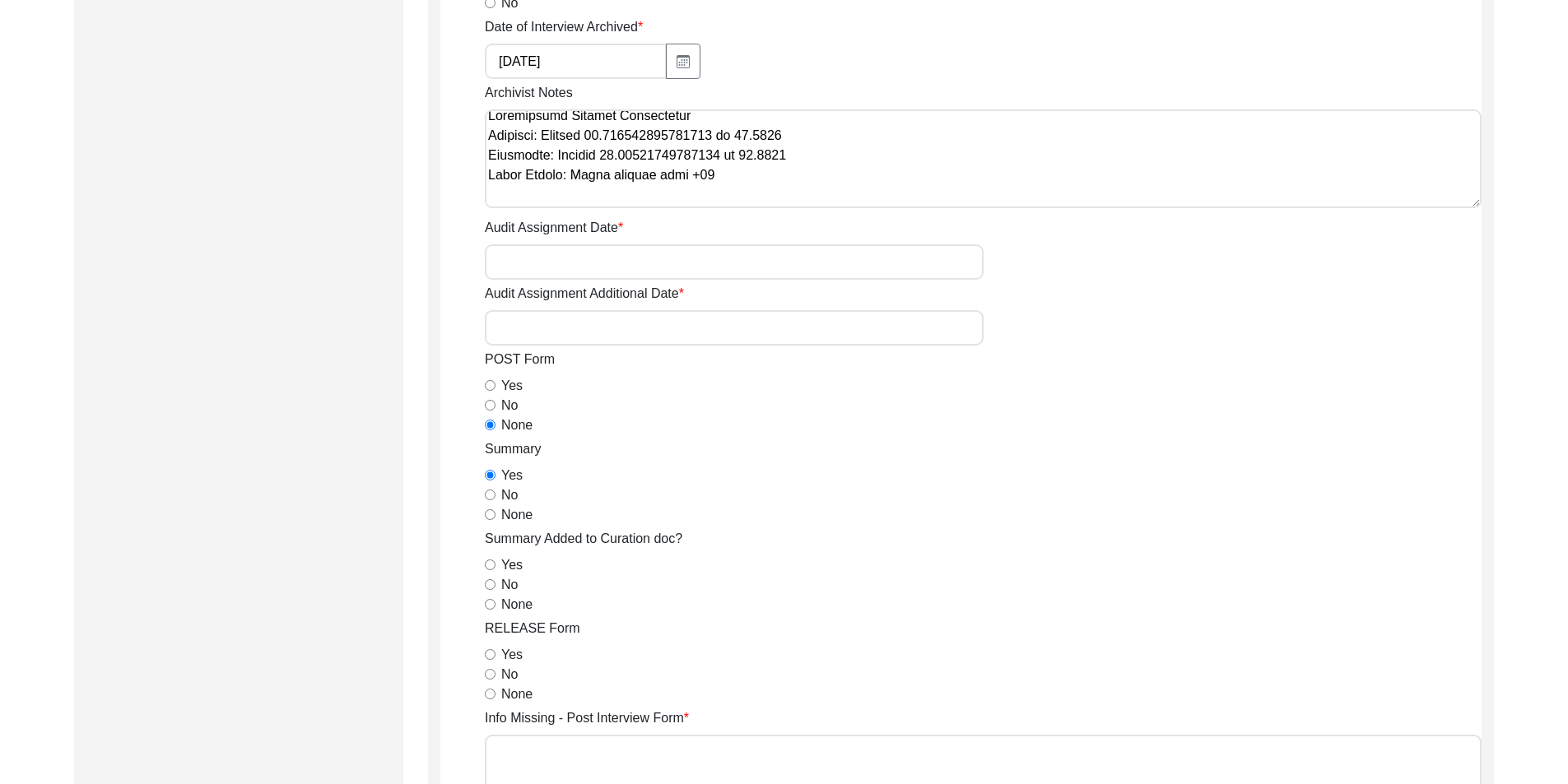 click on "None" at bounding box center [490, 604] 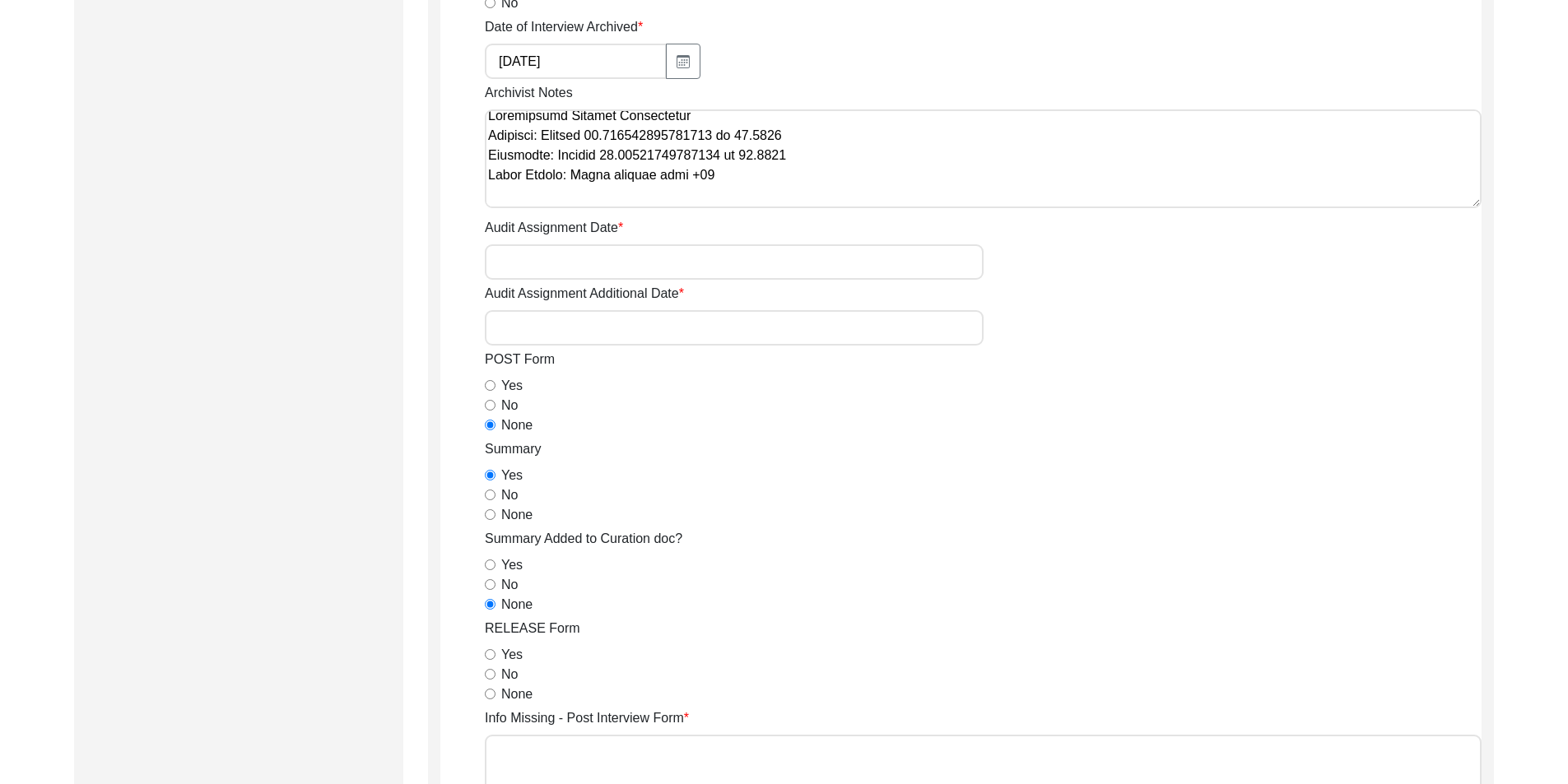 click on "Yes" at bounding box center (490, 654) 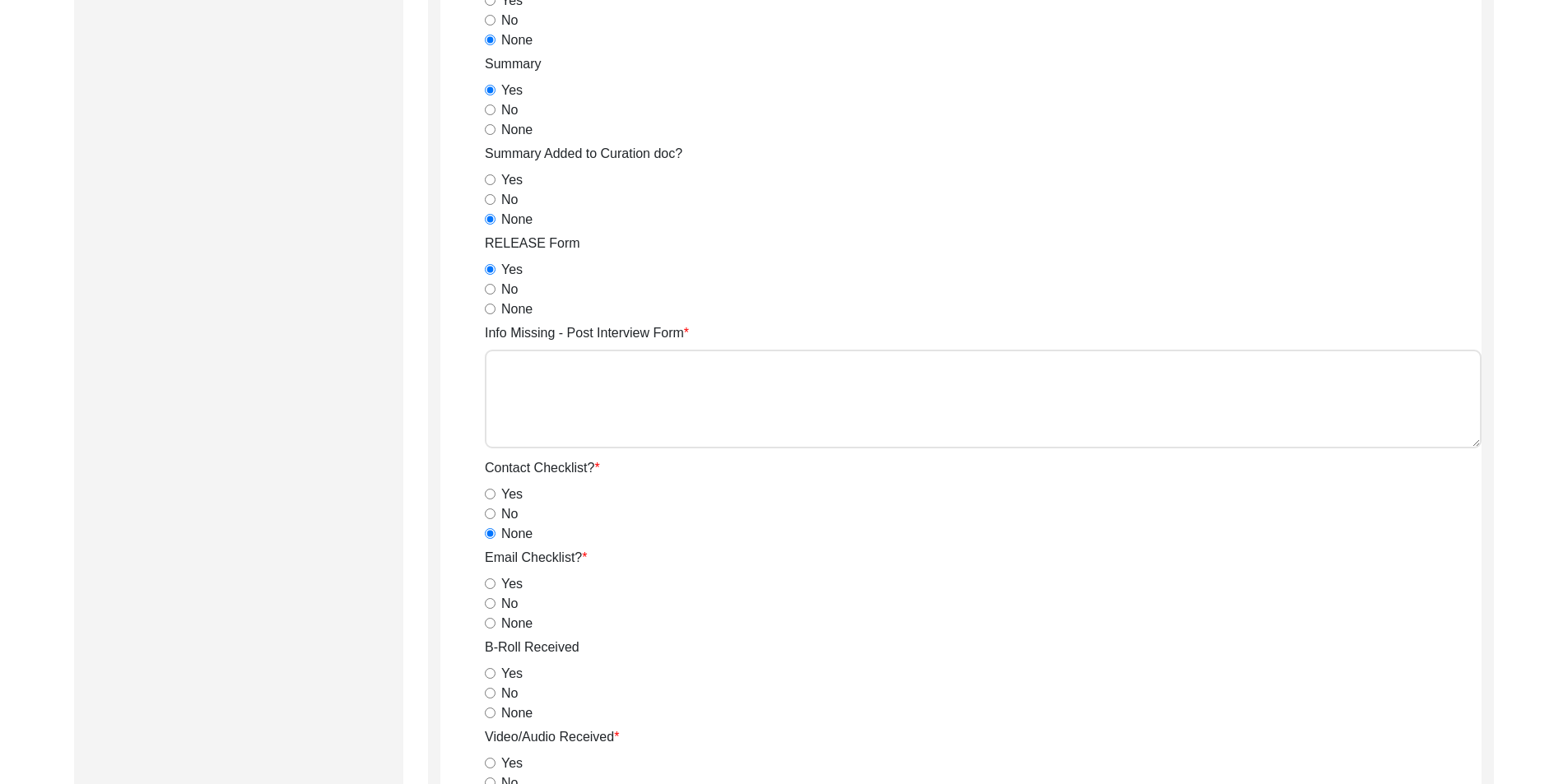 scroll, scrollTop: 1069, scrollLeft: 0, axis: vertical 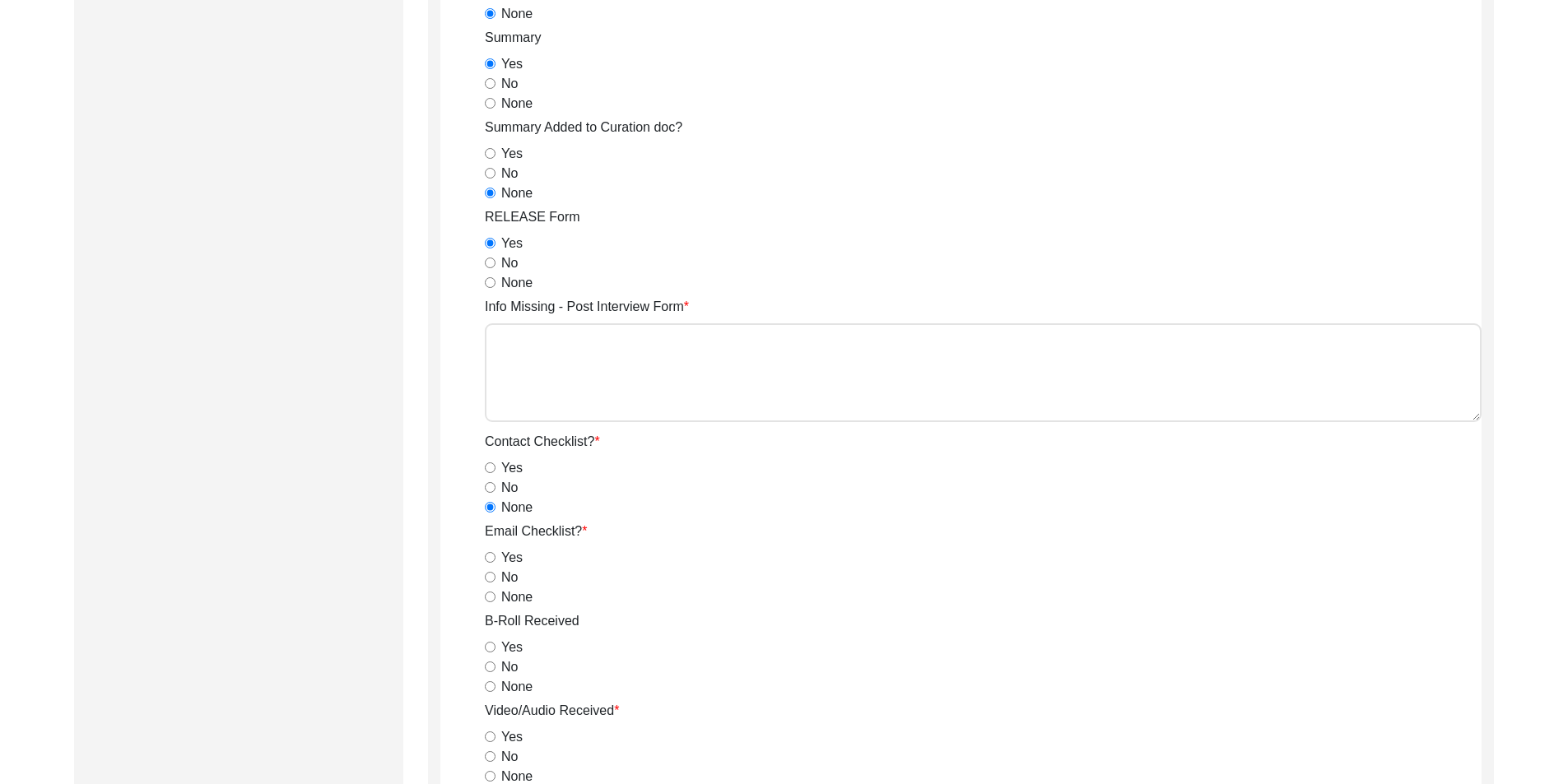 click on "None" 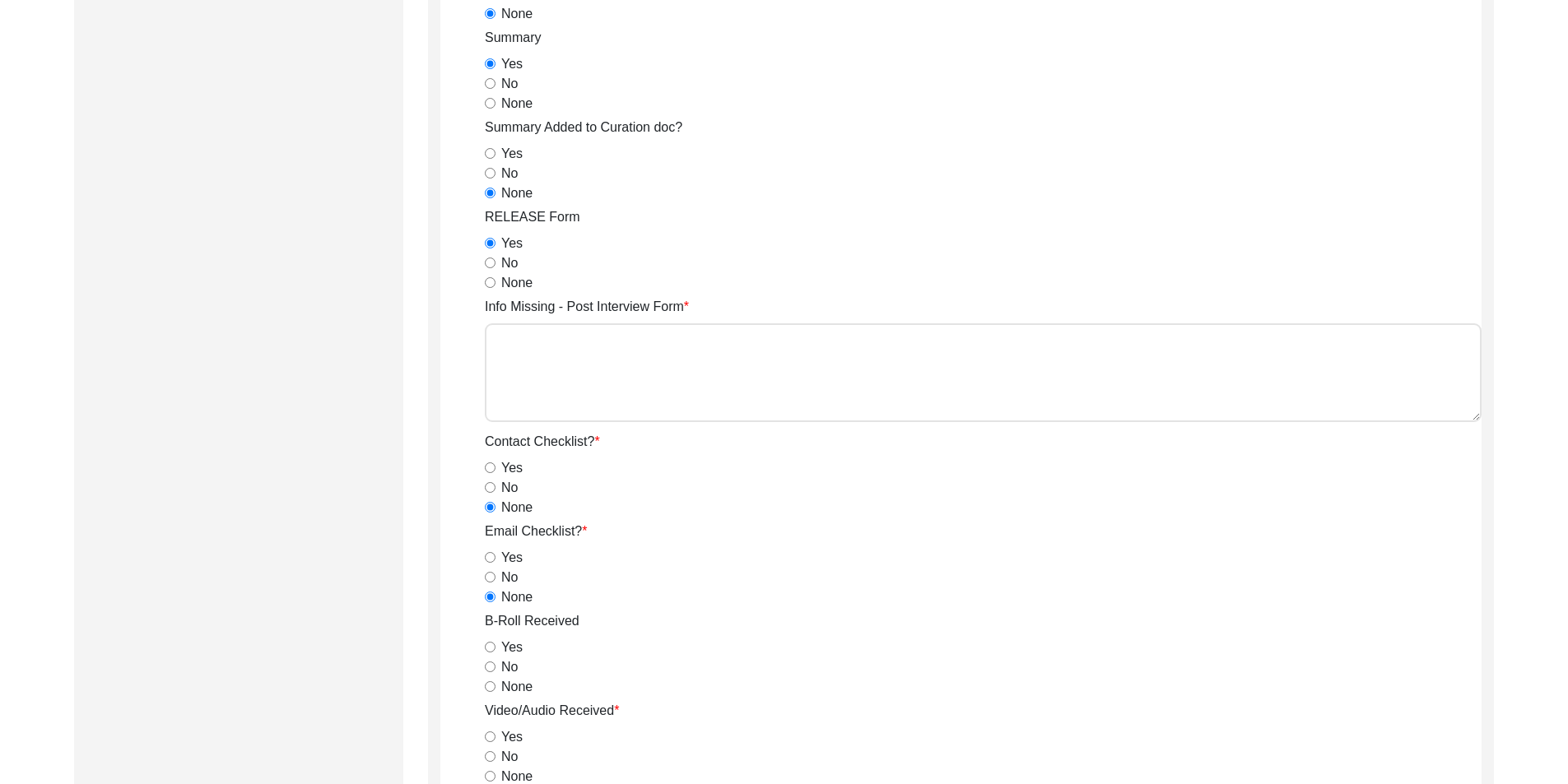 click on "Yes" at bounding box center (490, 647) 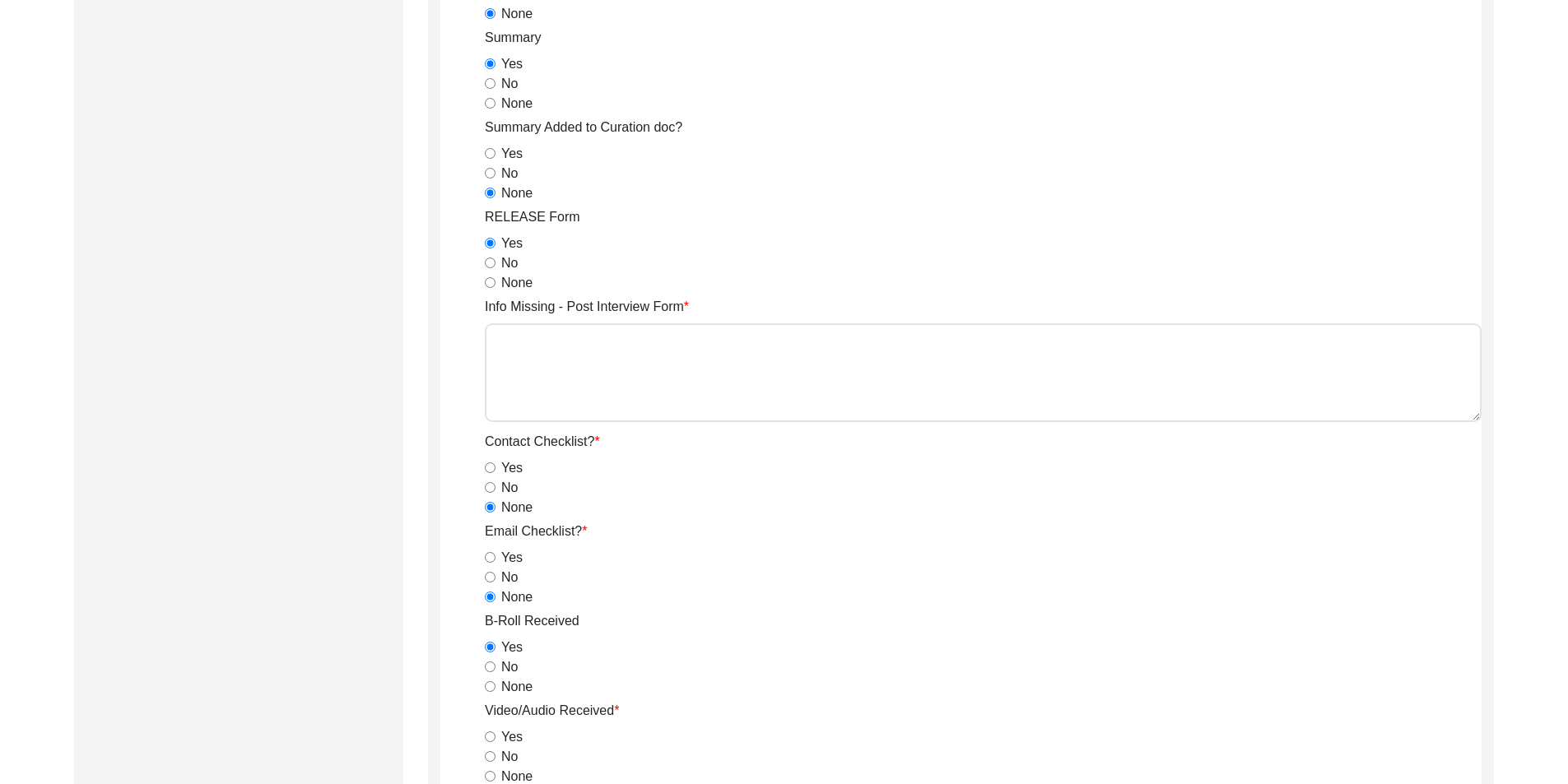 click on "Yes" at bounding box center (490, 736) 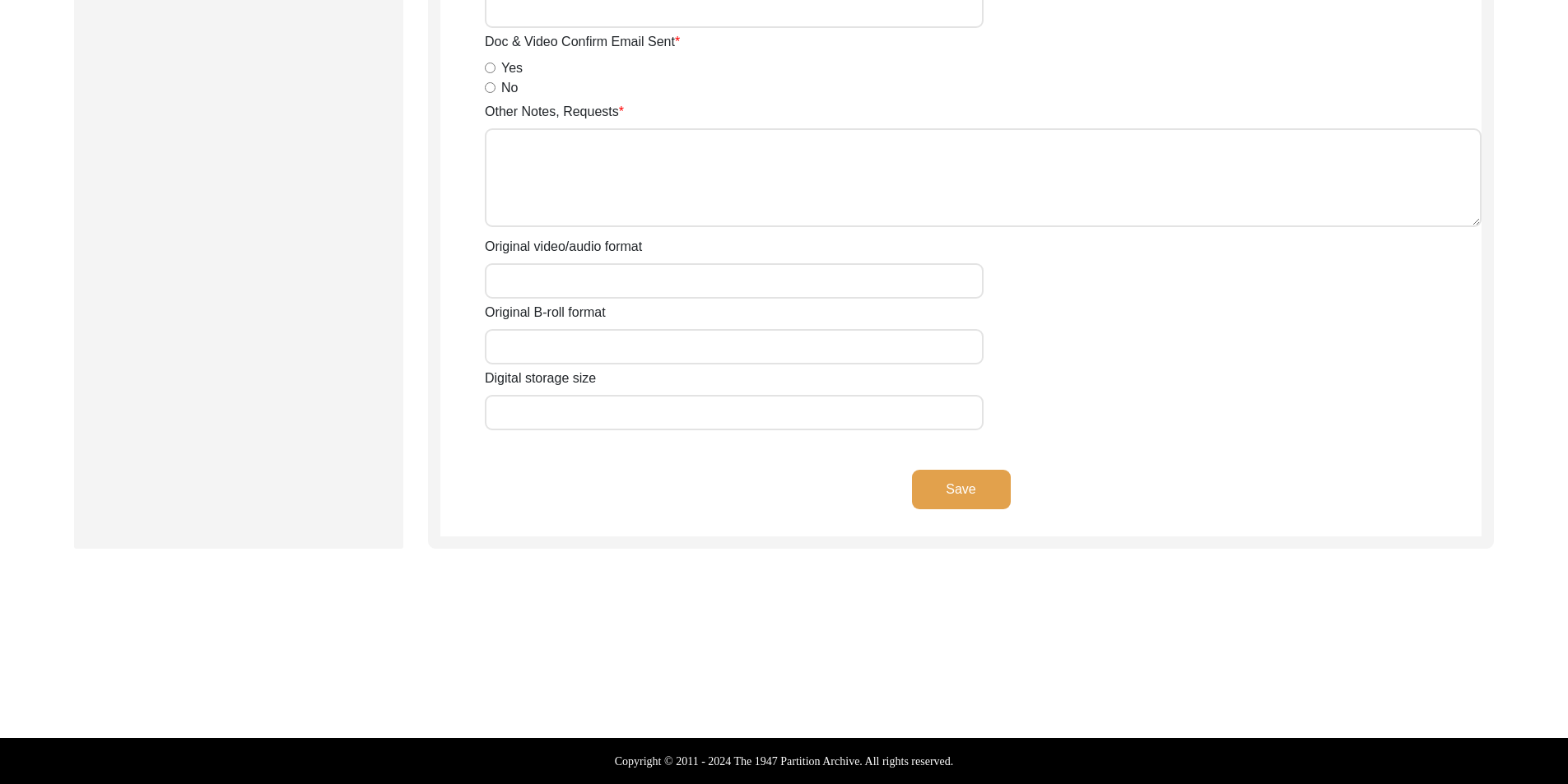 click on "Save" 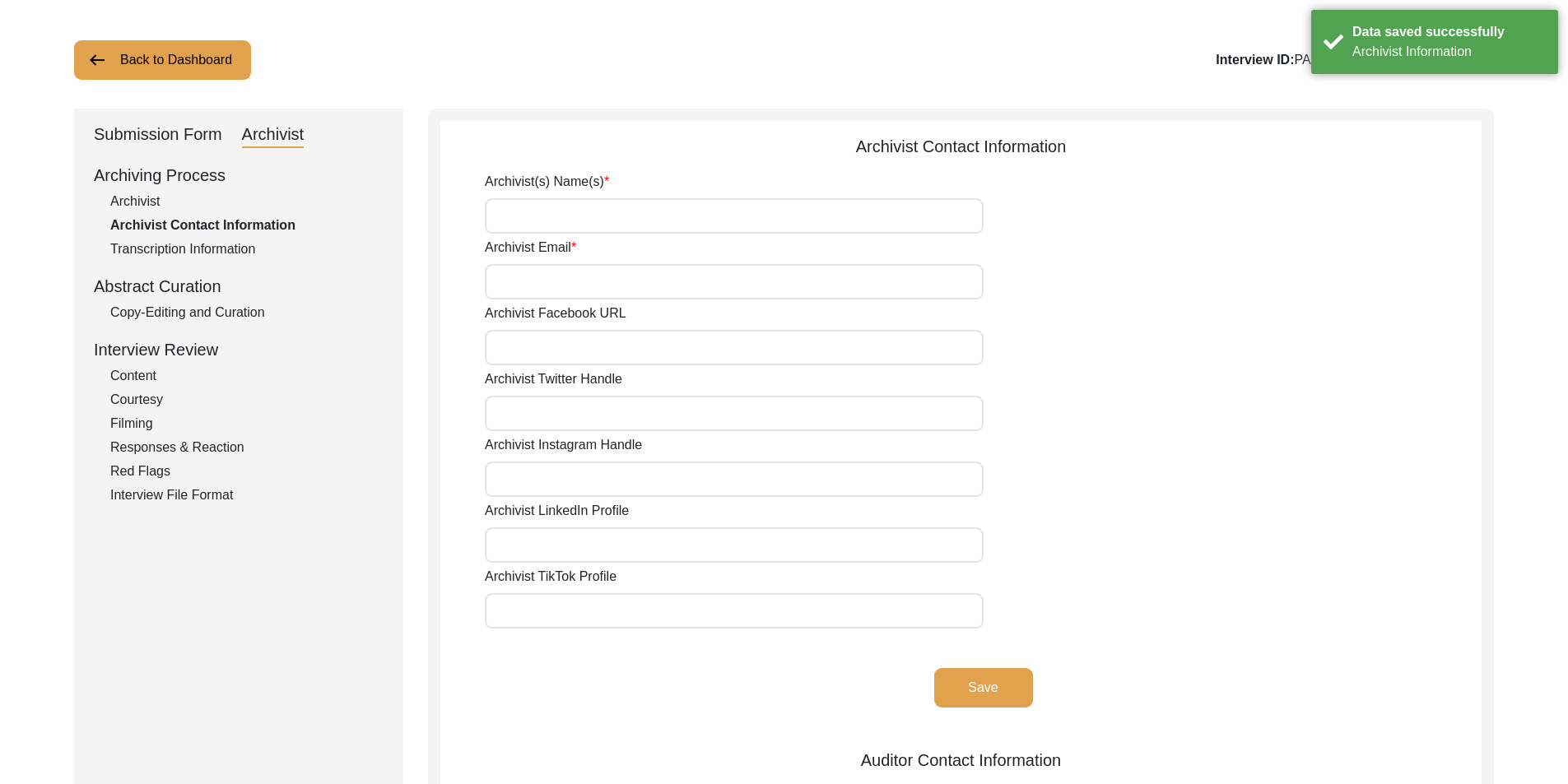 scroll, scrollTop: 0, scrollLeft: 0, axis: both 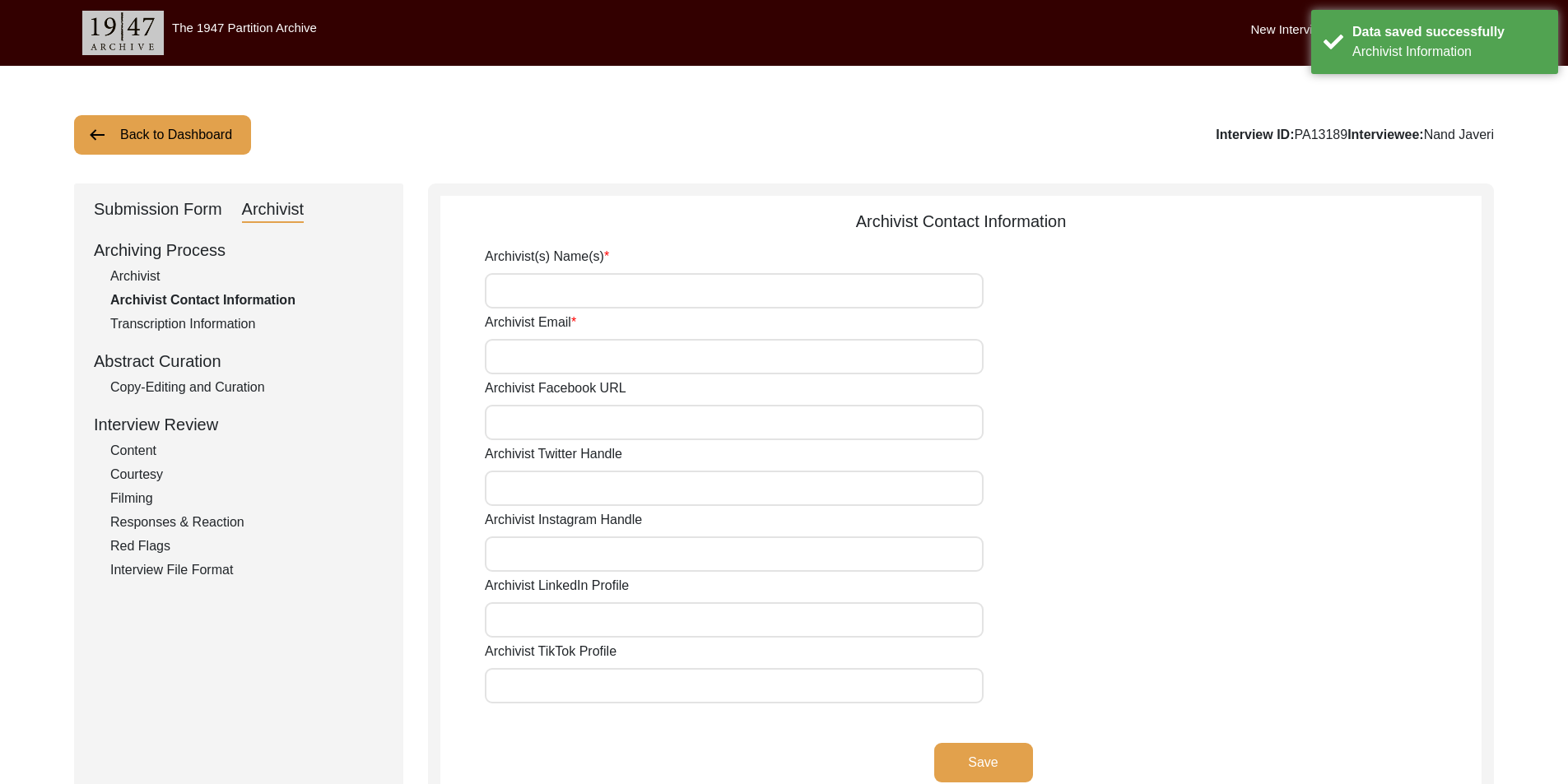 click on "Archivist(s) Name(s)" at bounding box center [734, 290] 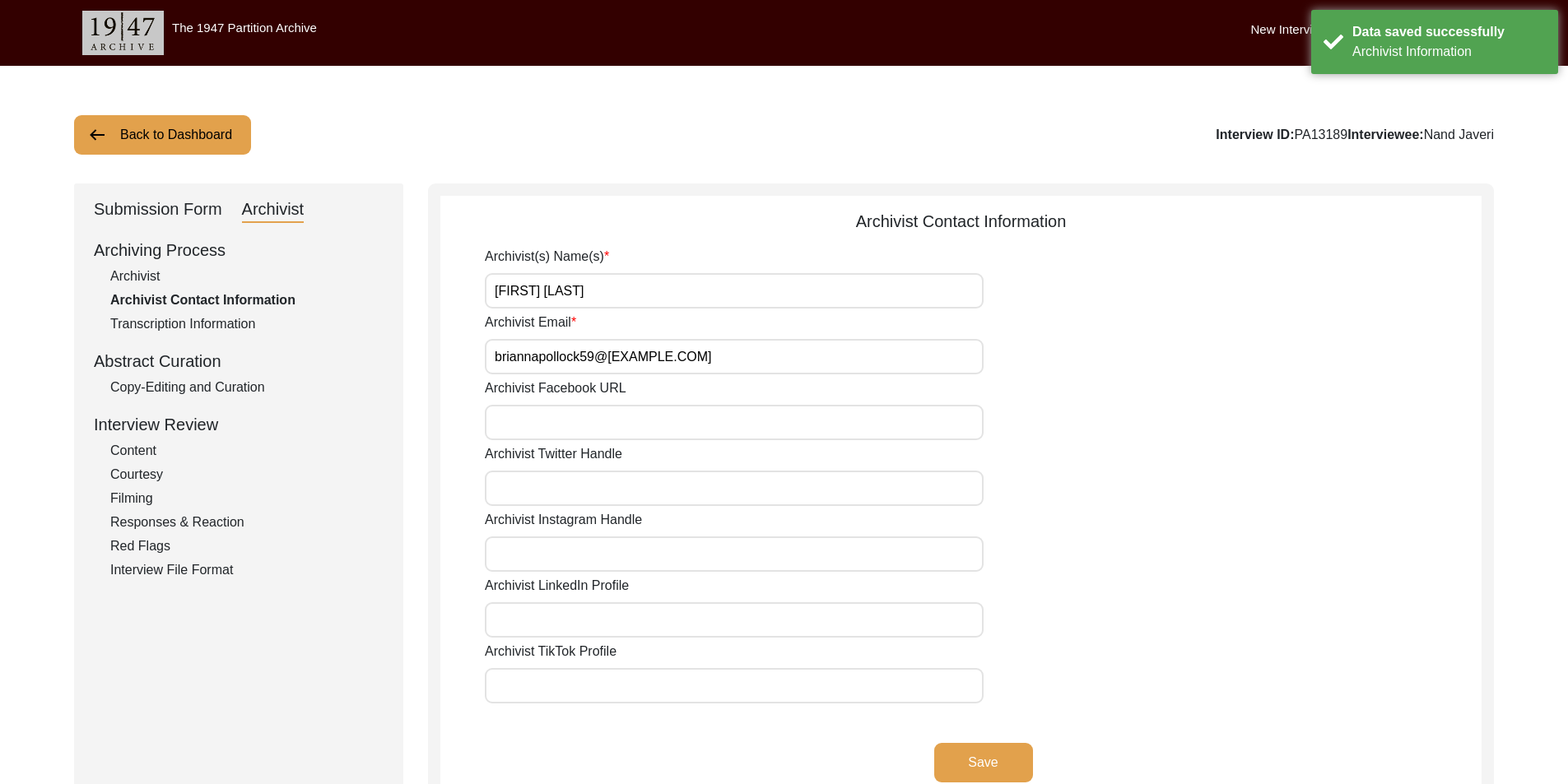 click on "Save" 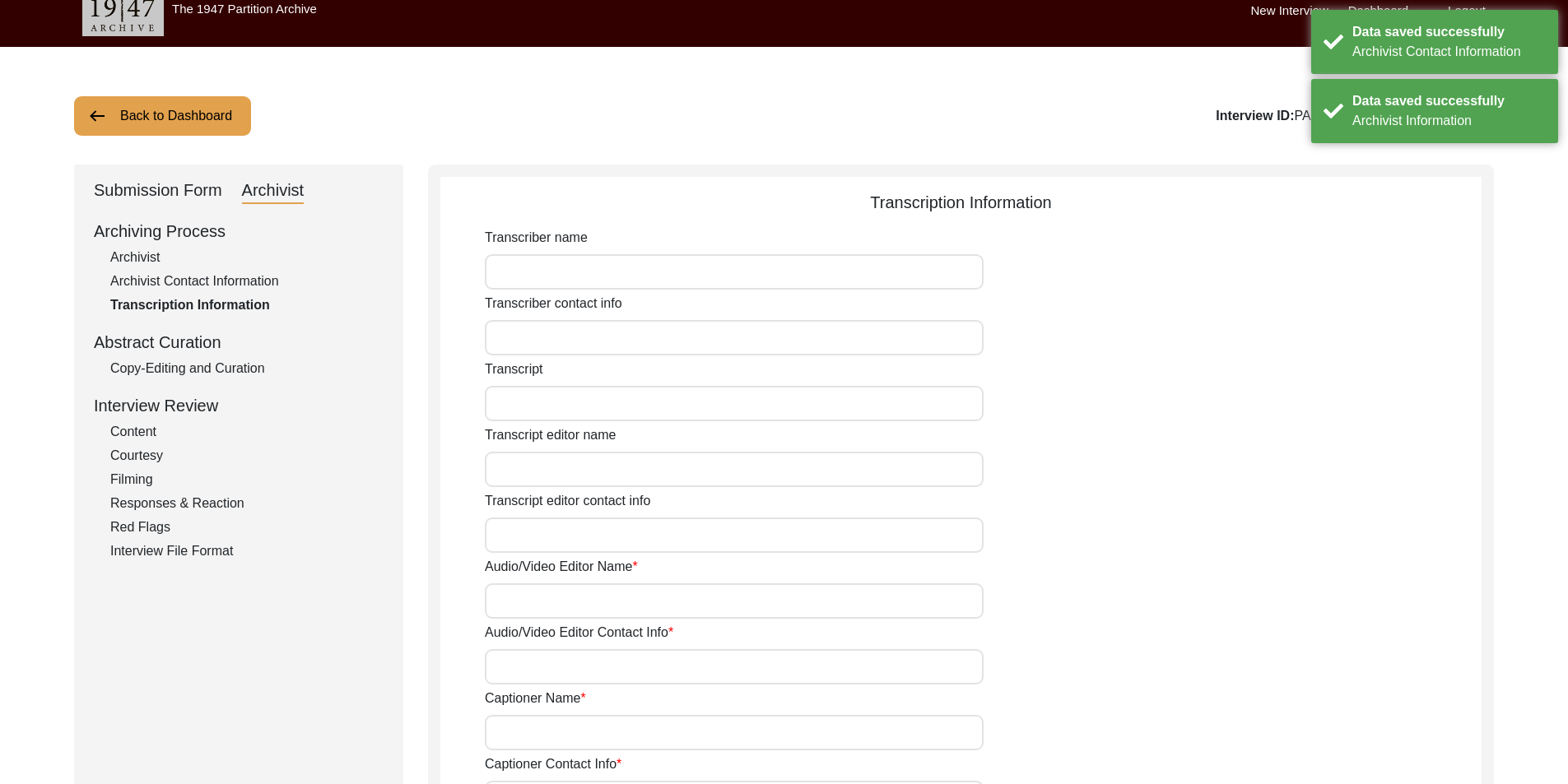 scroll, scrollTop: 0, scrollLeft: 0, axis: both 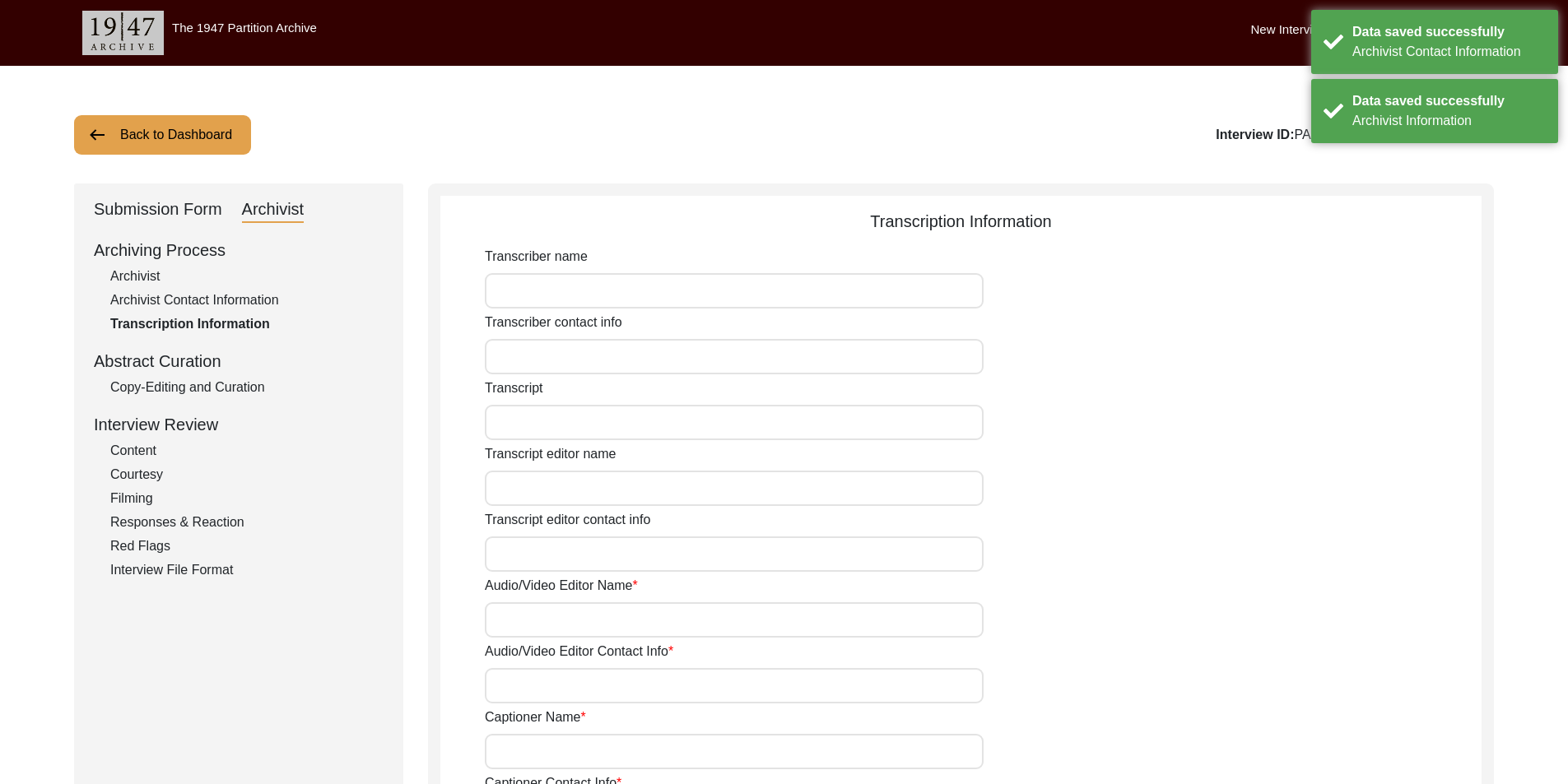 click on "Copy-Editing and Curation" 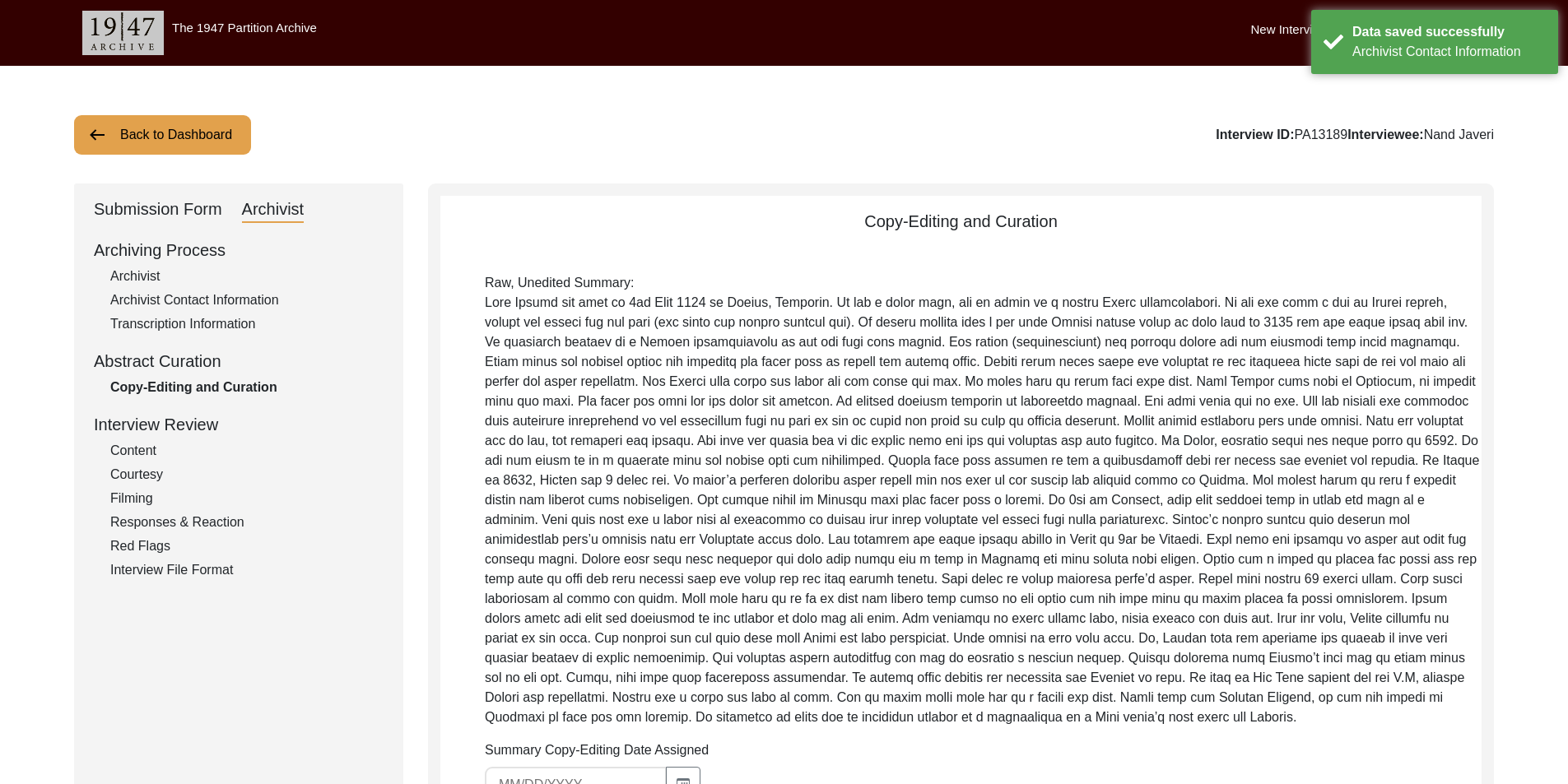 click on "Submission Form" 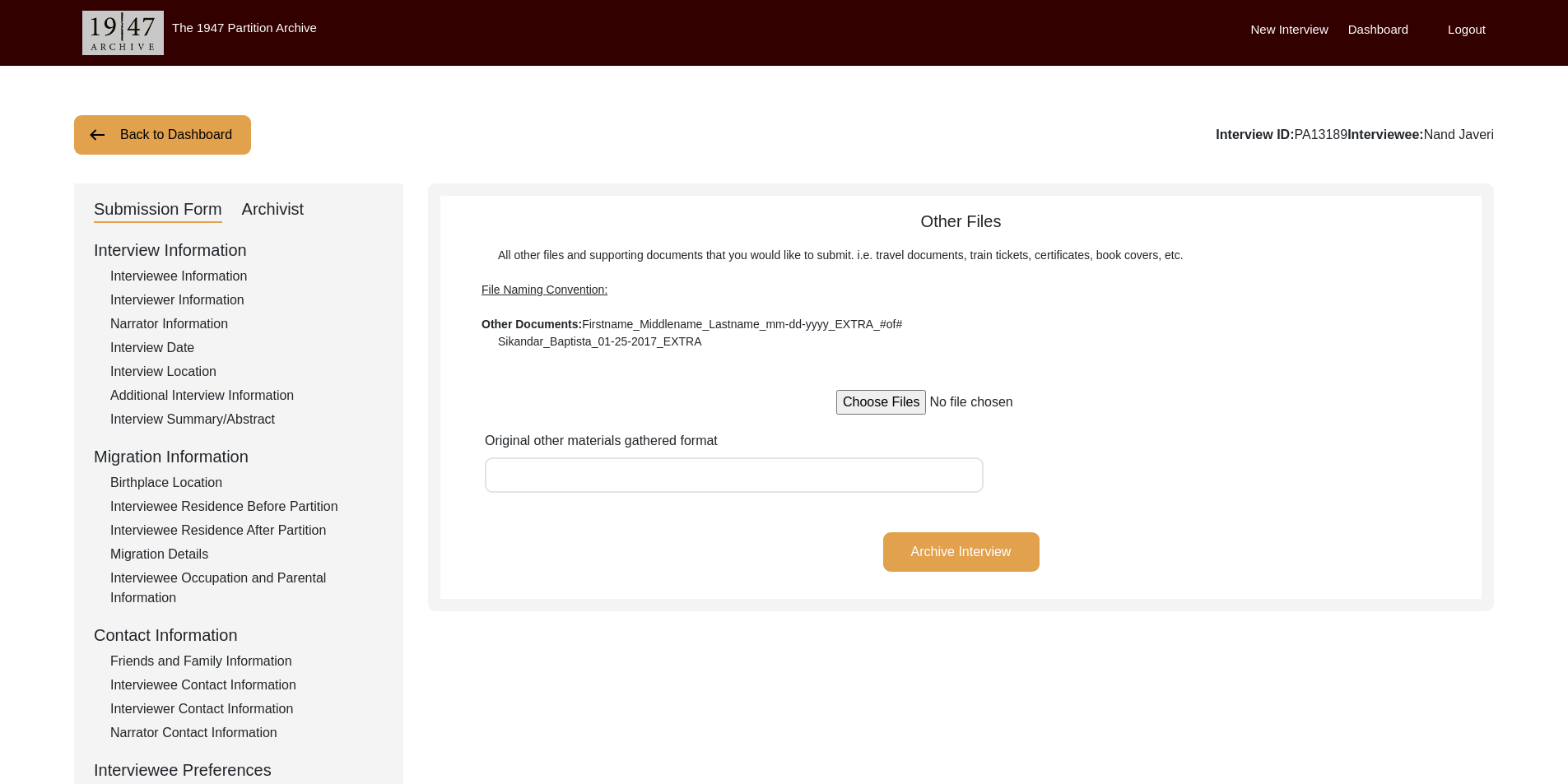 click on "Interview Summary/Abstract" 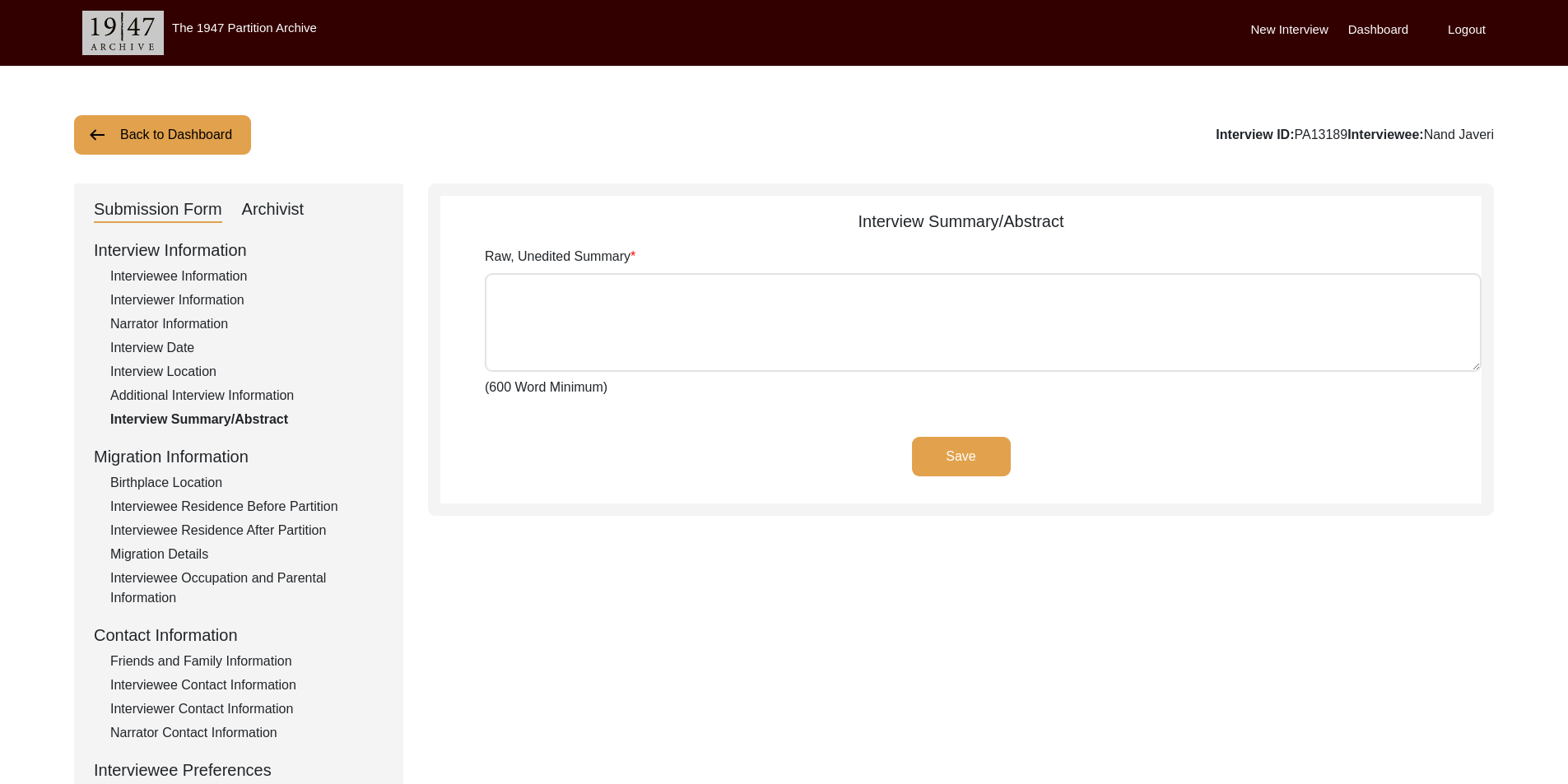 type on "[PERSON] was born on [DATE] in [CITY], [COUNTRY]. It was a small town, and he lived in a mostly Hindu neighbourhood. He did not know a lot of Muslim people, except one friend and his daya (the woman who helped deliver him).  He became friends with a lot more Muslim people after he went back in [YEAR] and met other poets like him. He remembers walking by a Muslim neighbourhood on his way back from school. The mahula (neighbourhood) was tightly packed and the terraces were close together. Women would dry clothes across the terraces and shake them to remove the excess water. Javeri would stand under the terraces so the droplets would fall on him and cool him during the sunny afternoon. The Muslim boys would run after him and chase him out. He would have to bribe them with nuts.
When Javeri went back to Pakistan, he tracked down his daya. Her house was drab and the paint was peeling.  He entered without knocking or announcing himself. The daya asked who he was. But her concern was replaced with assuran..." 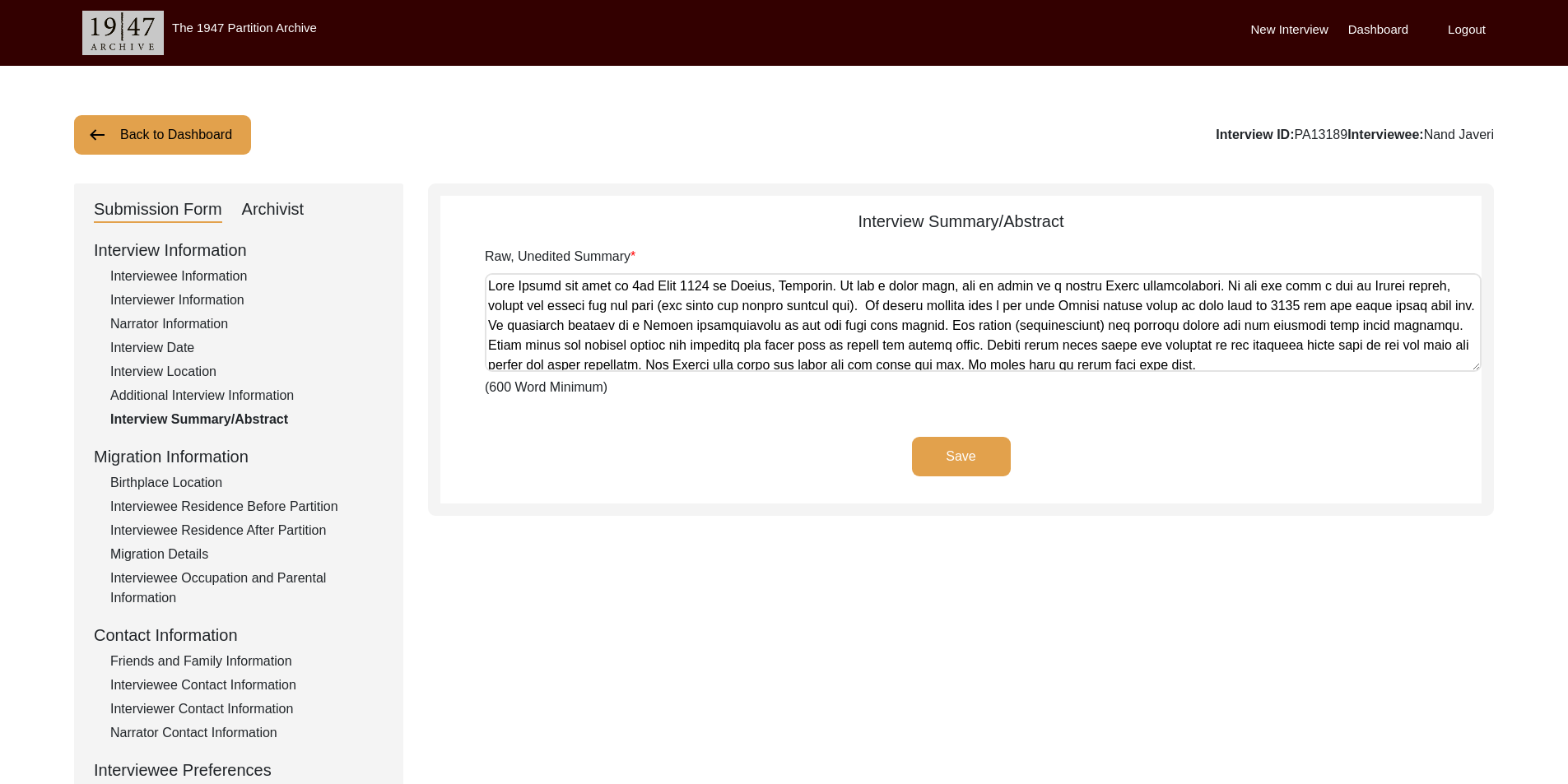 click on "Raw, Unedited Summary" at bounding box center (983, 322) 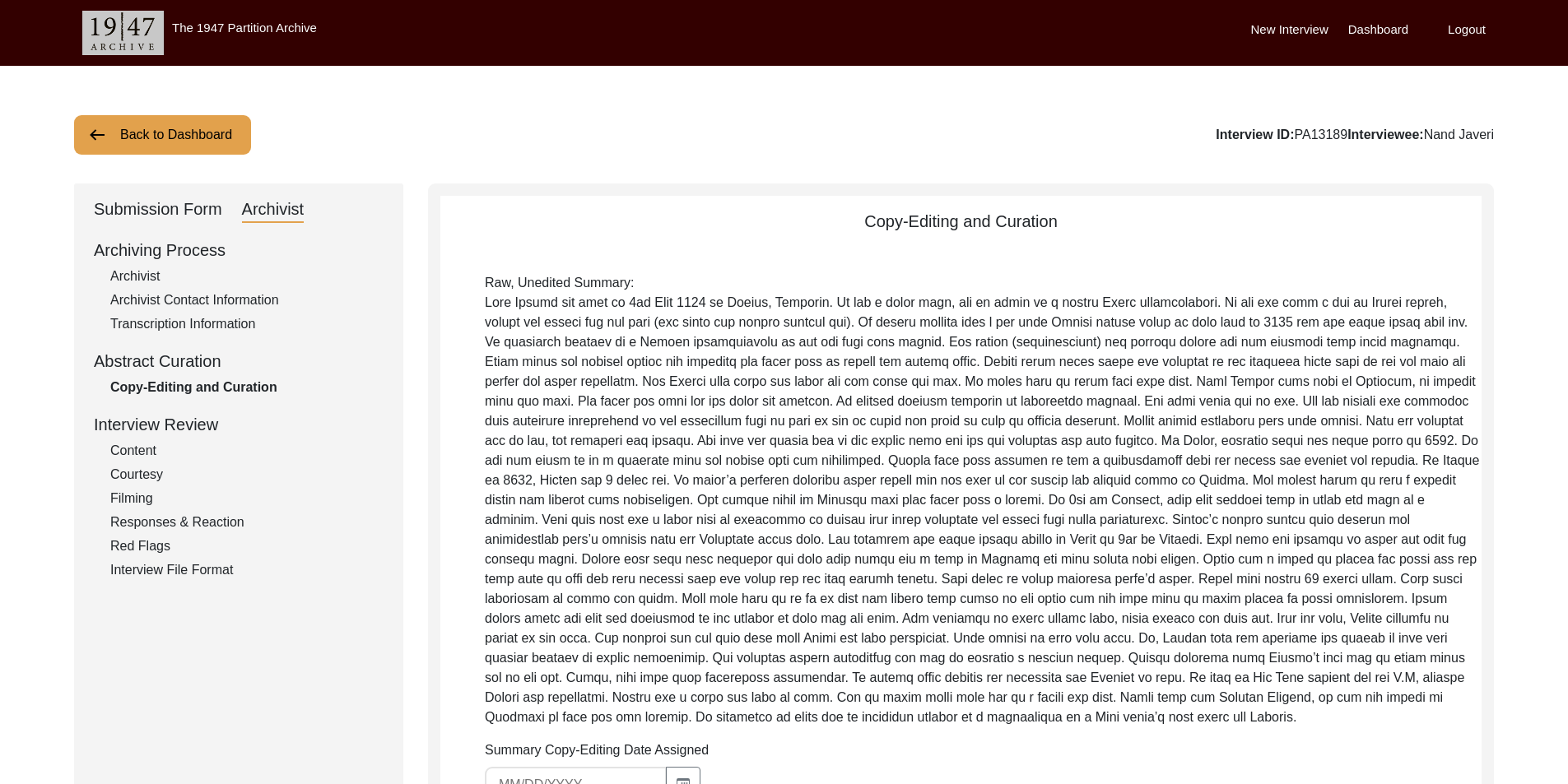 click on "Submission Form" 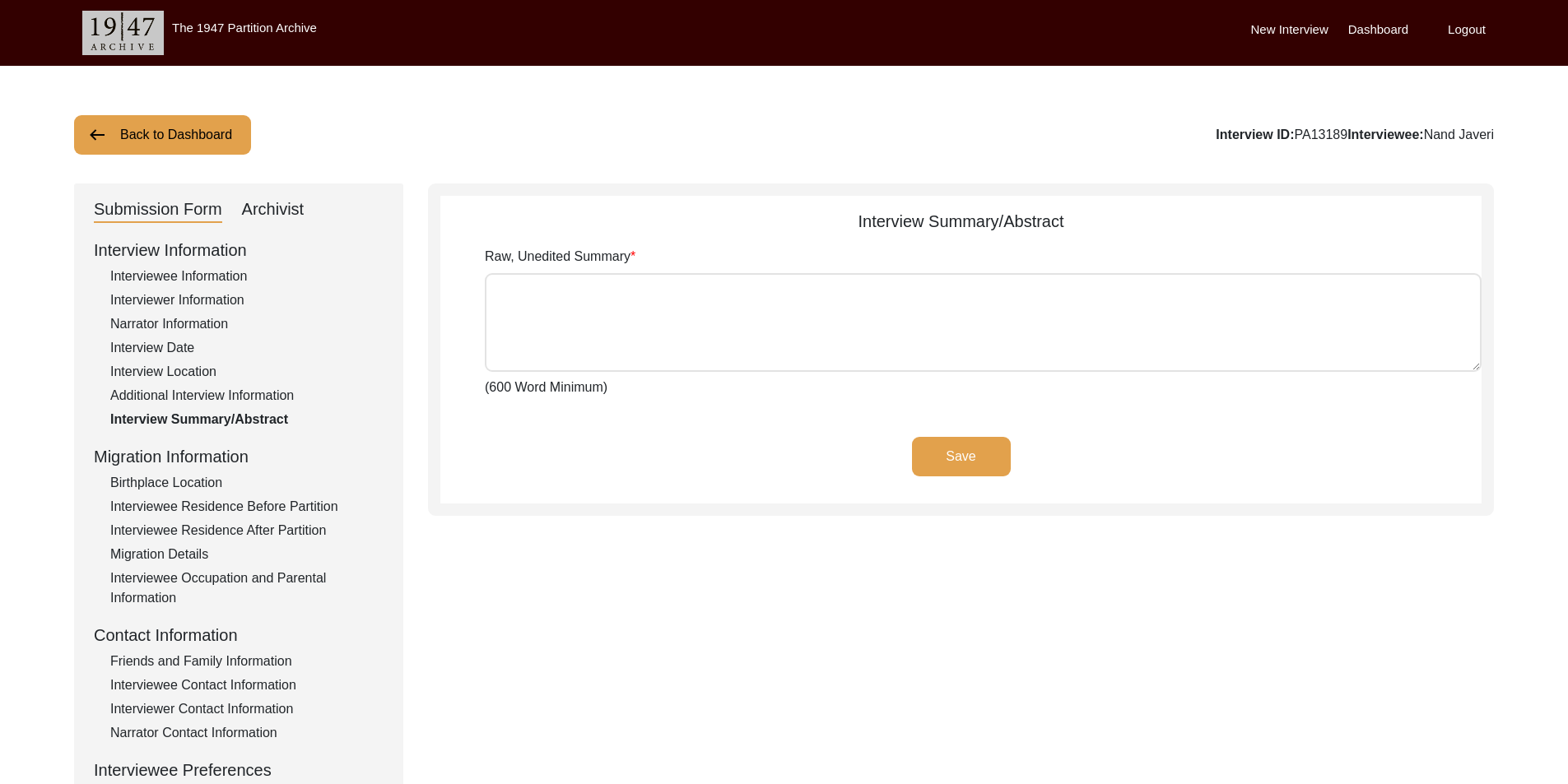 type on "[PERSON] was born on [DATE] in [CITY], [COUNTRY]. It was a small town, and he lived in a mostly Hindu neighbourhood. He did not know a lot of Muslim people, except one friend and his daya (the woman who helped deliver him).  He became friends with a lot more Muslim people after he went back in [YEAR] and met other poets like him. He remembers walking by a Muslim neighbourhood on his way back from school. The mahula (neighbourhood) was tightly packed and the terraces were close together. Women would dry clothes across the terraces and shake them to remove the excess water. Javeri would stand under the terraces so the droplets would fall on him and cool him during the sunny afternoon. The Muslim boys would run after him and chase him out. He would have to bribe them with nuts.
When Javeri went back to Pakistan, he tracked down his daya. Her house was drab and the paint was peeling.  He entered without knocking or announcing himself. The daya asked who he was. But her concern was replaced with assuran..." 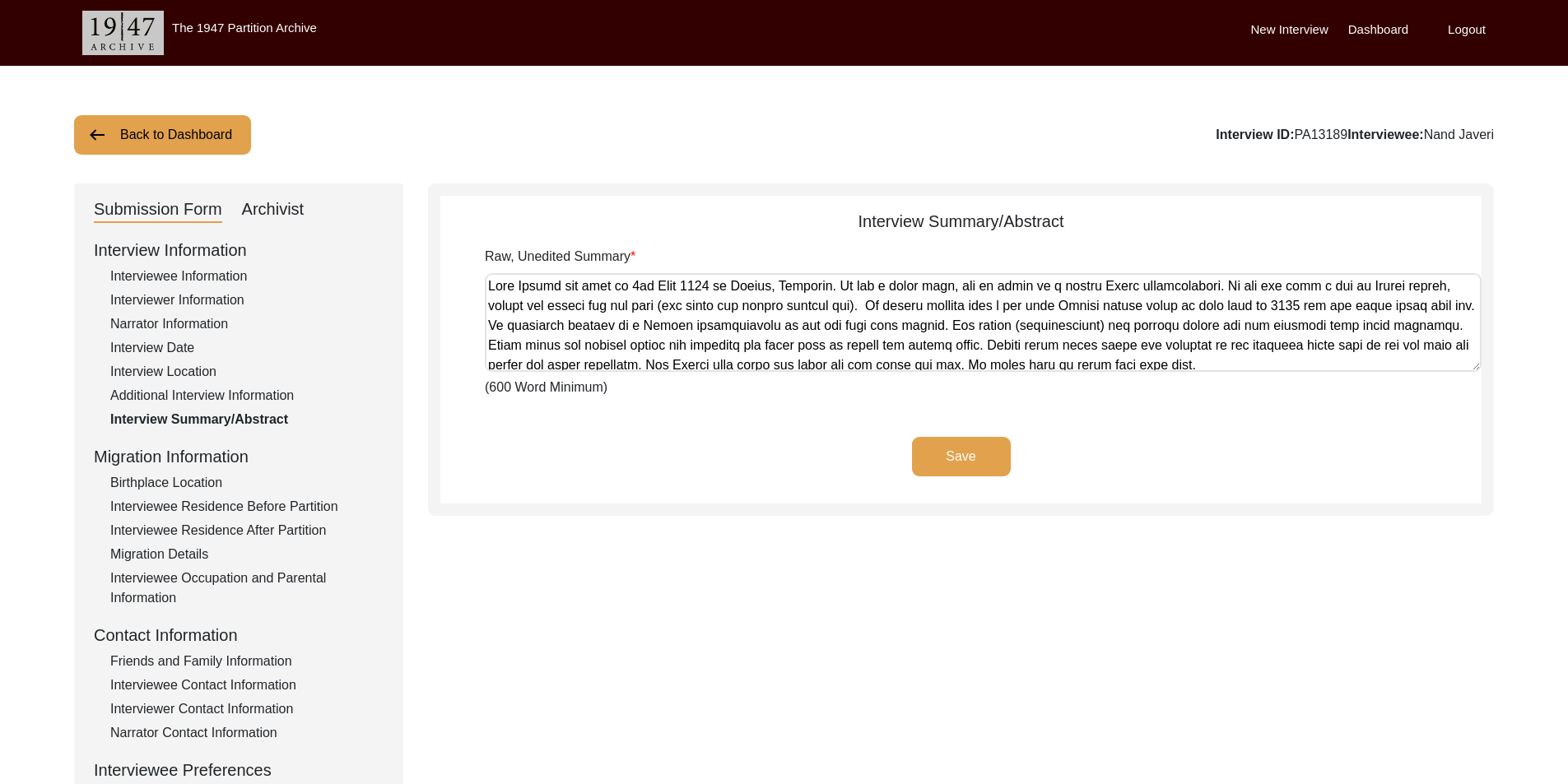 click on "Interview Information   Interviewee Information   Interviewer Information   Narrator Information   Interview Date   Interview Location   Additional Interview Information   Interview Summary/Abstract   Migration Information   Birthplace Location   Interviewee Residence Before Partition   Interviewee Residence After Partition   Migration Details   Interviewee Occupation and Parental Information   Contact Information   Friends and Family Information   Interviewee Contact Information   Interviewer Contact Information   Narrator Contact Information   Interviewee Preferences   Interviewee Preferences   Submission Files   Interview Audio/Video Files   Interview Photo Files   Signed Release Form   Other Files" 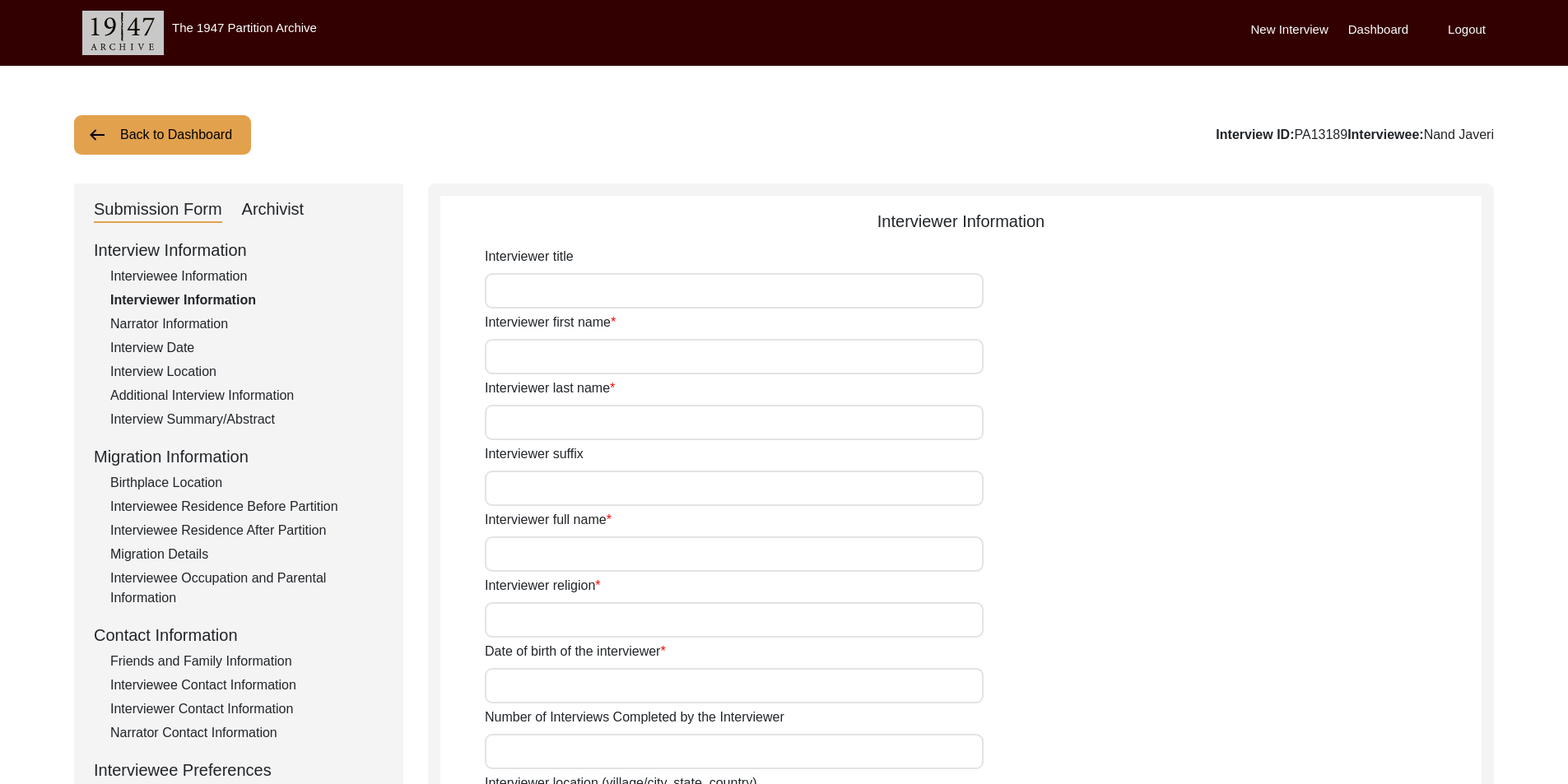 type on "[PERSON]" 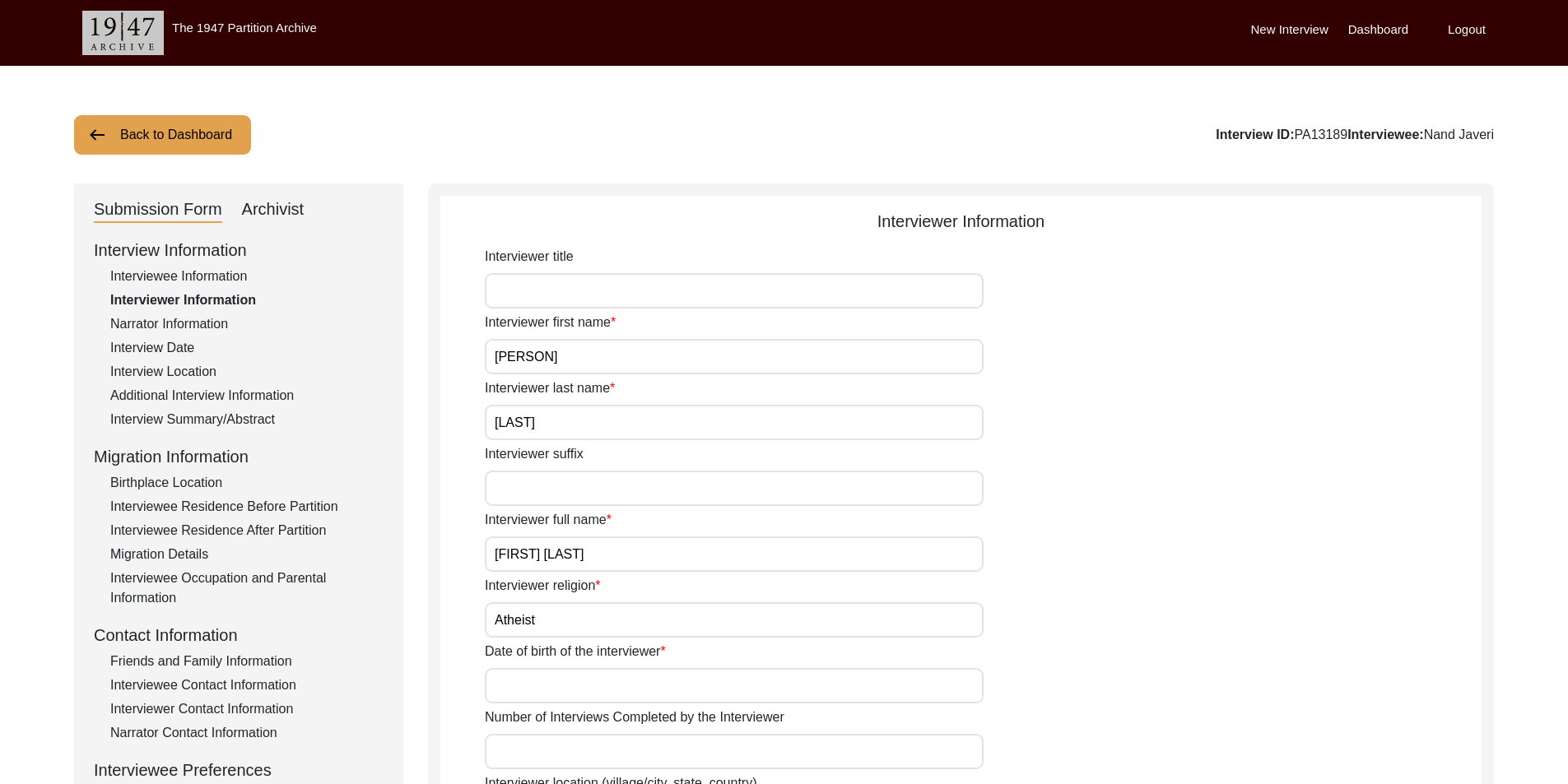 type on "[DATE]" 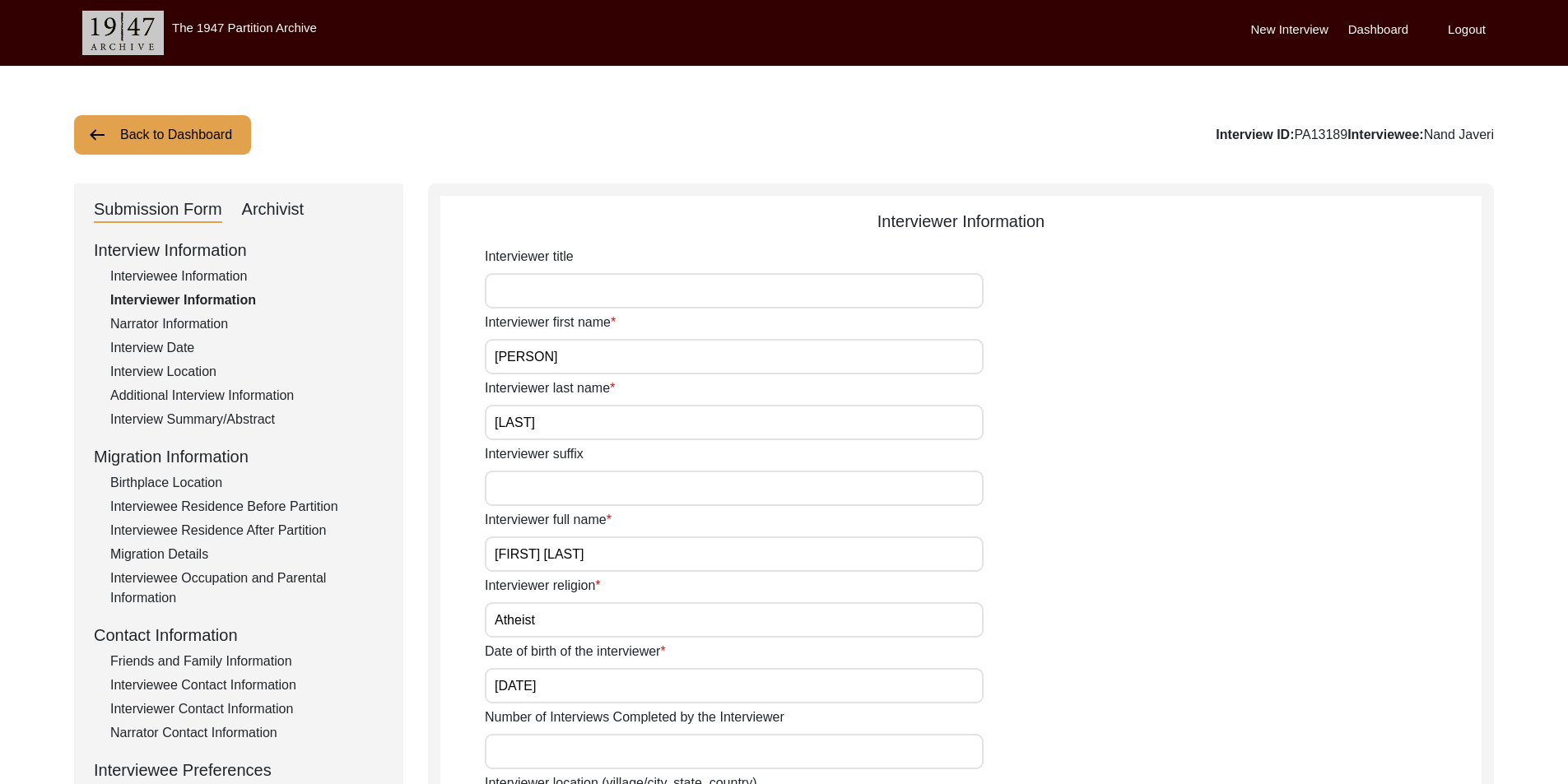 click on "Archivist" 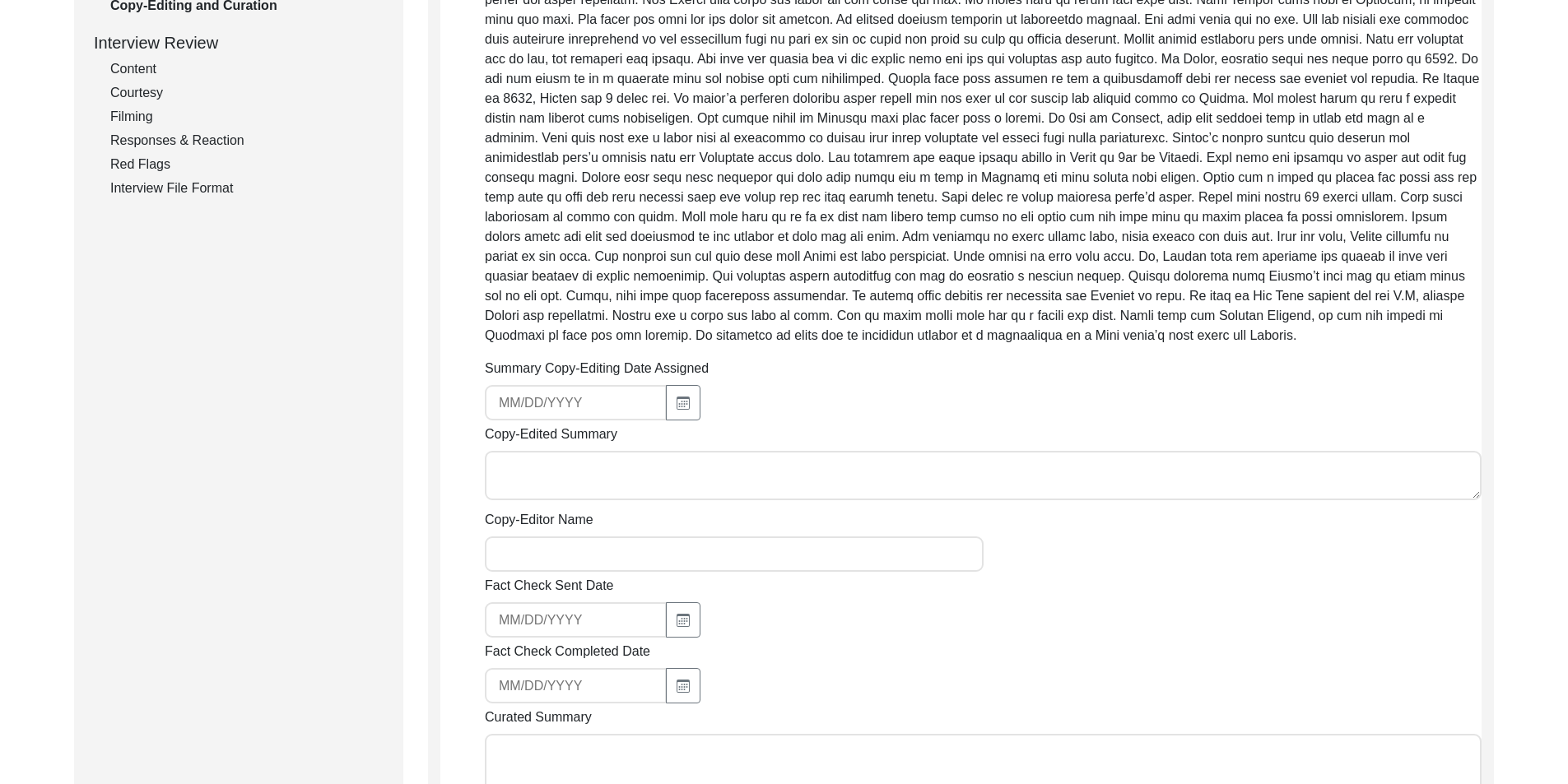 scroll, scrollTop: 576, scrollLeft: 0, axis: vertical 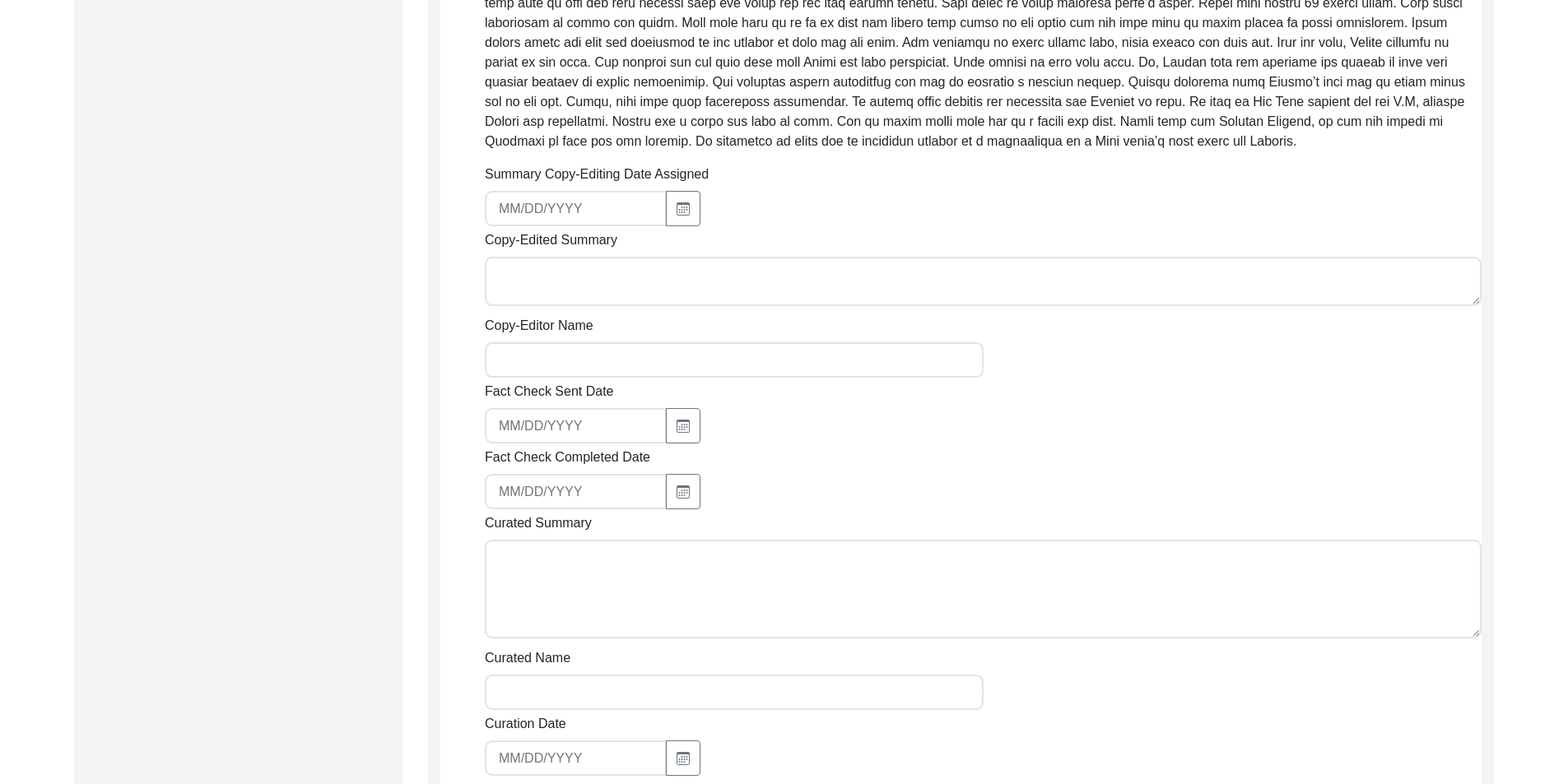 click on "Copy-Edited Summary" at bounding box center [983, 281] 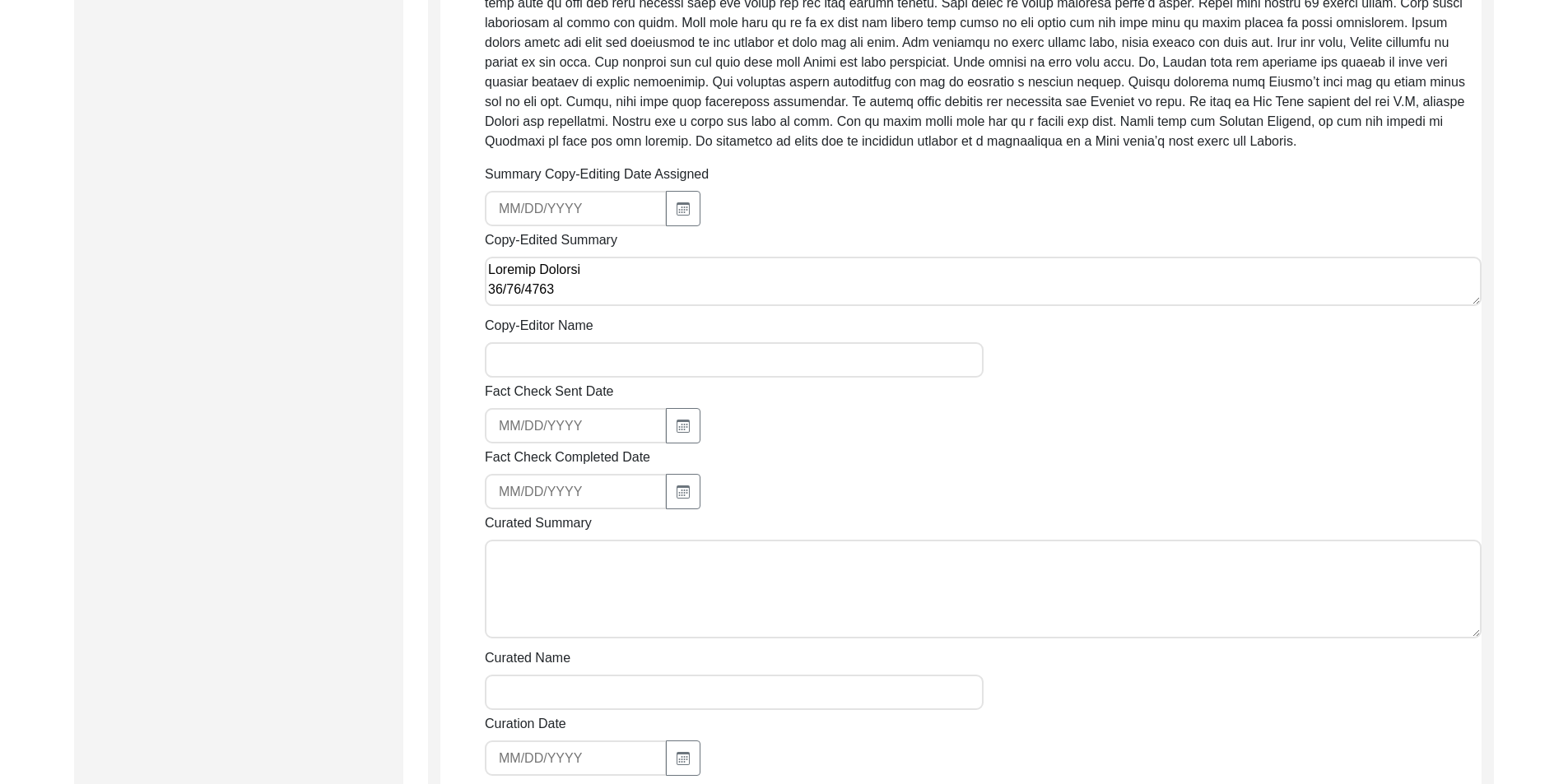 scroll, scrollTop: 169, scrollLeft: 0, axis: vertical 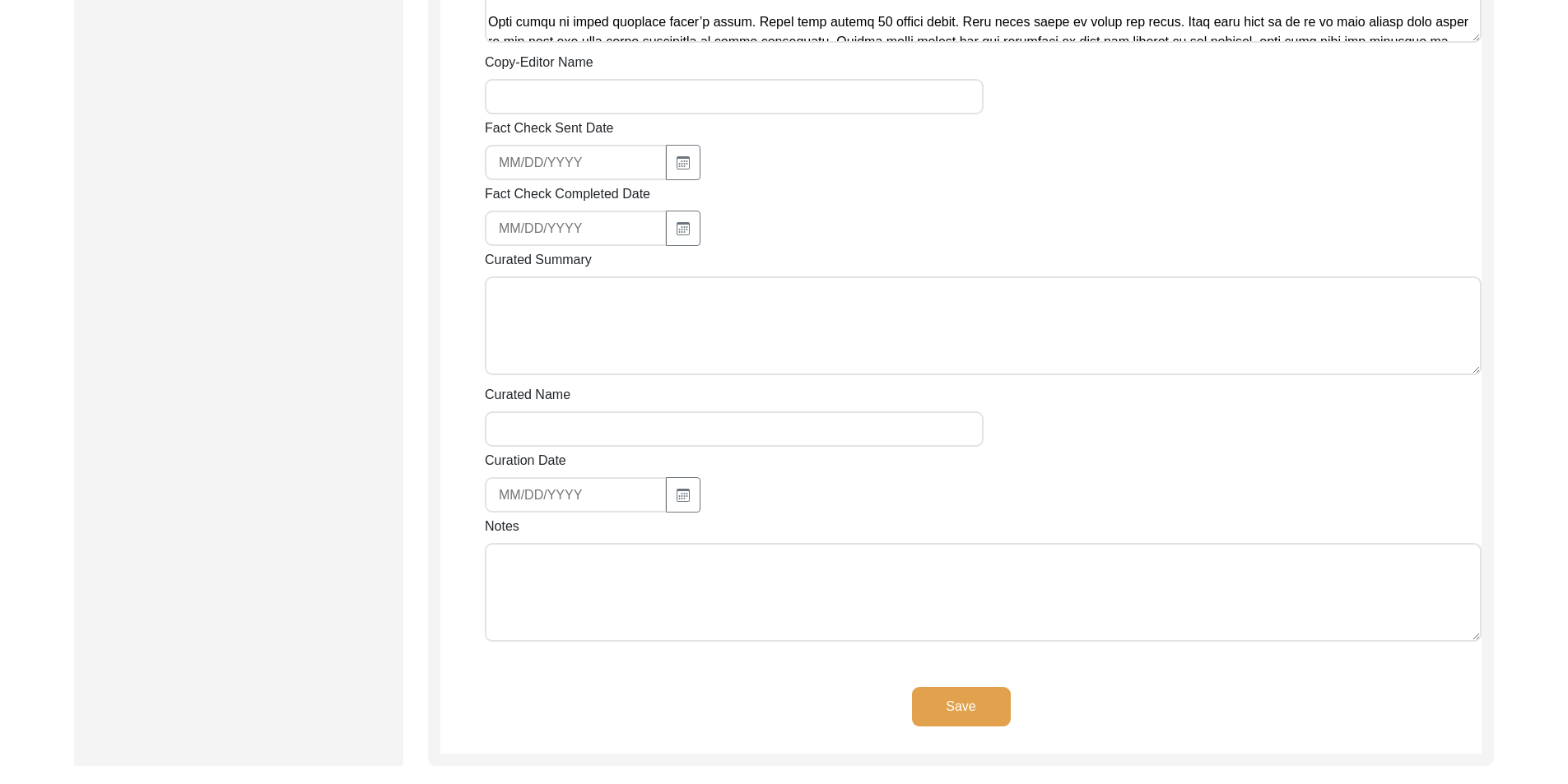 type on "[PERSON] [LAST]
[MM]/[DD]/[YEAR]
[PERSON] was born on [MONTH] [NUMBER], [YEAR] in [CITY], [STATE]. It was a small town and he lived in a predominantly Hindu neighborhood. He did not know many Muslim people, except one friend and his daya (the woman who helped deliver him). He became friends with more Muslim people after returning in [YEAR] and meeting other poets like him. He remembers walking bya Muslim neighborhood on his way back from school. The mahula (neighborhood) was tightly packed and the terraces were close together. Women would dry clothes across the terraces and shake them to remove excess water. He would stand under the terraces so the droplets would fall on him and cool him during the sunny afternoon. Muslim boys would run after him and chase him out, but he would bribe them with nuts.
When he returned to Pakistan, he tracked down his daya. Her house was drab and the paint was peeling. He entered without knocking or announcing himself. She asked who he was, but her concern was replaced with assurance i..." 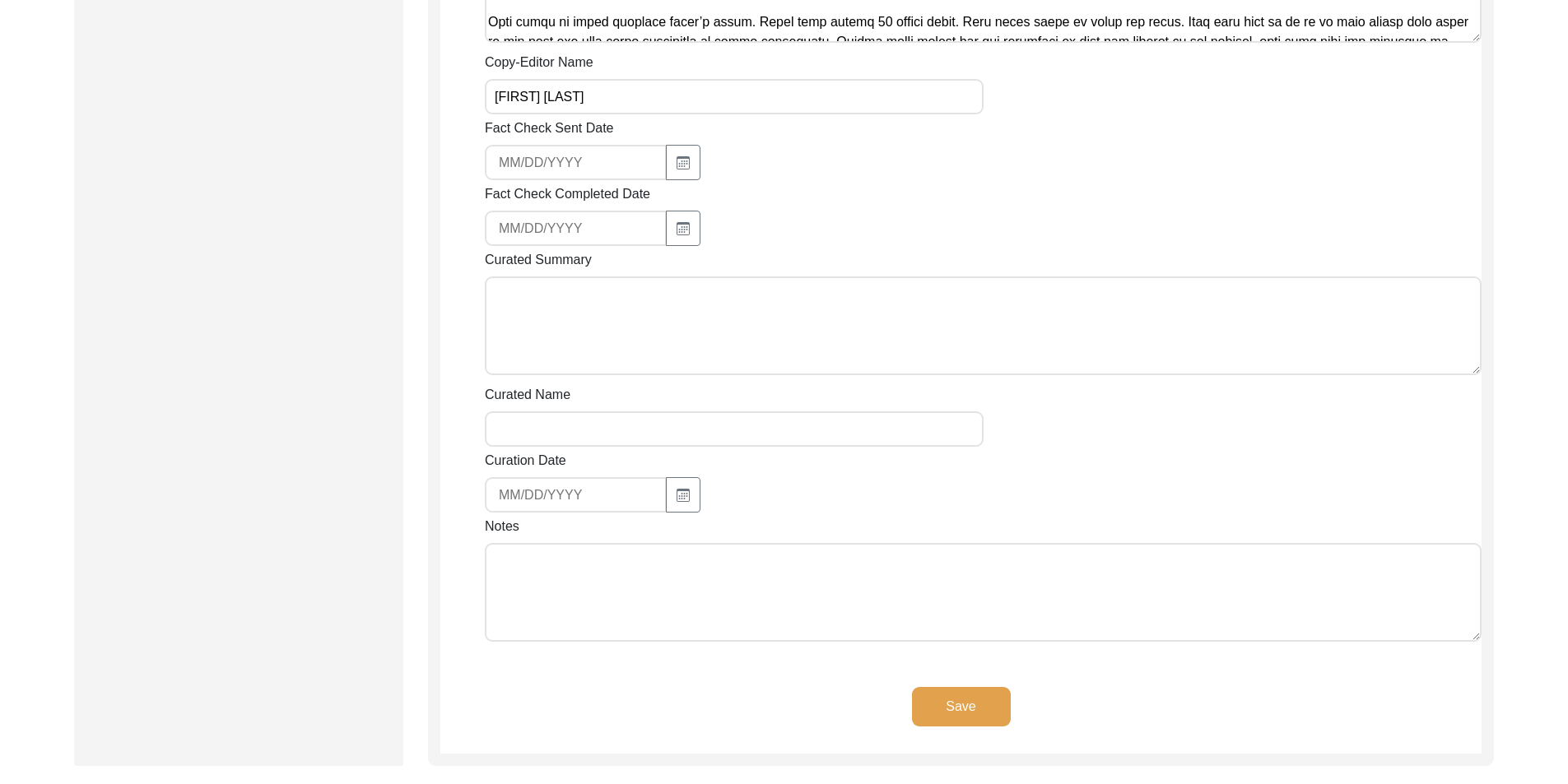 type on "briannapollock59@[EXAMPLE.COM]" 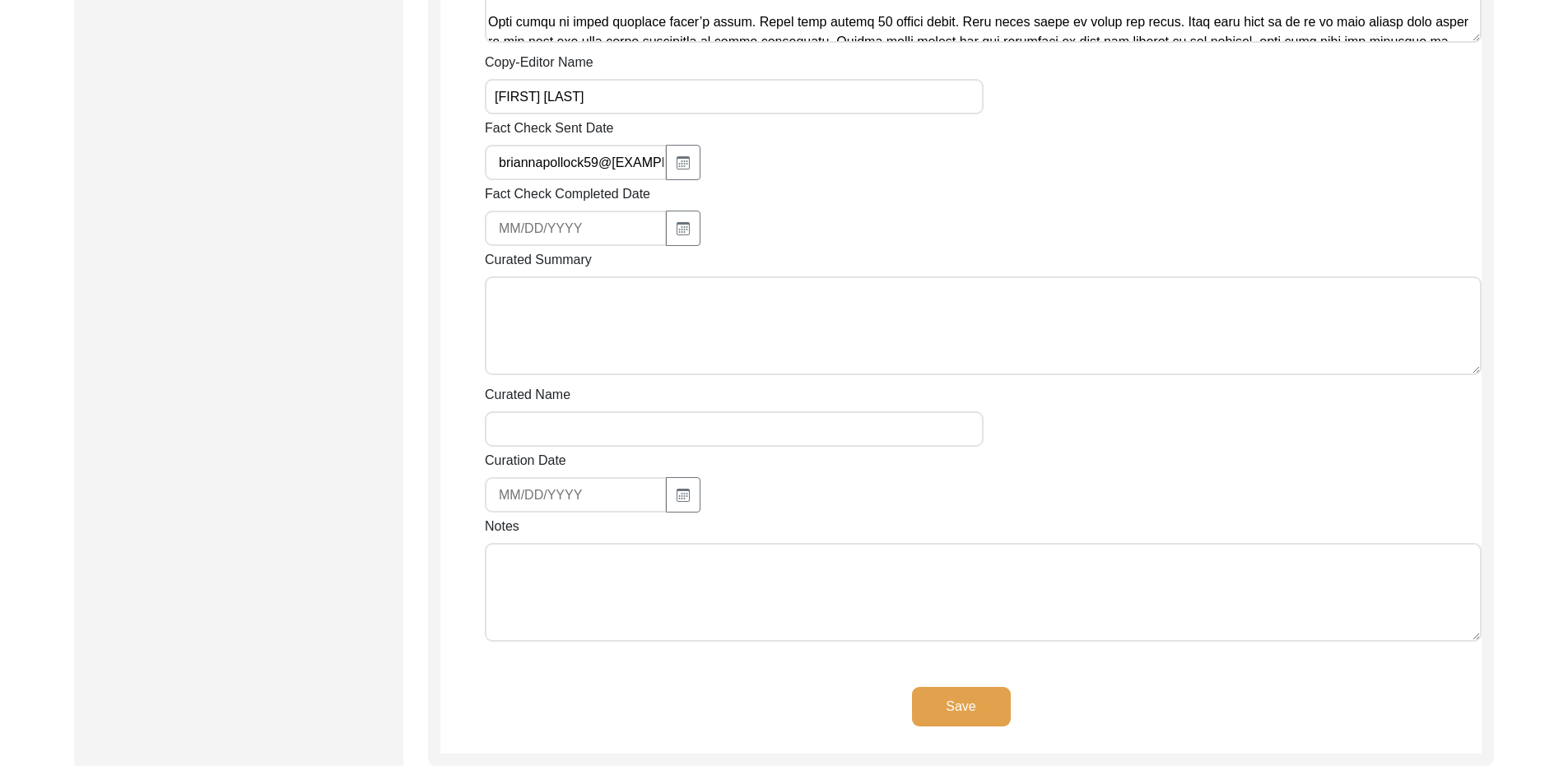 click on "briannapollock59@[EXAMPLE.COM]" at bounding box center [575, 162] 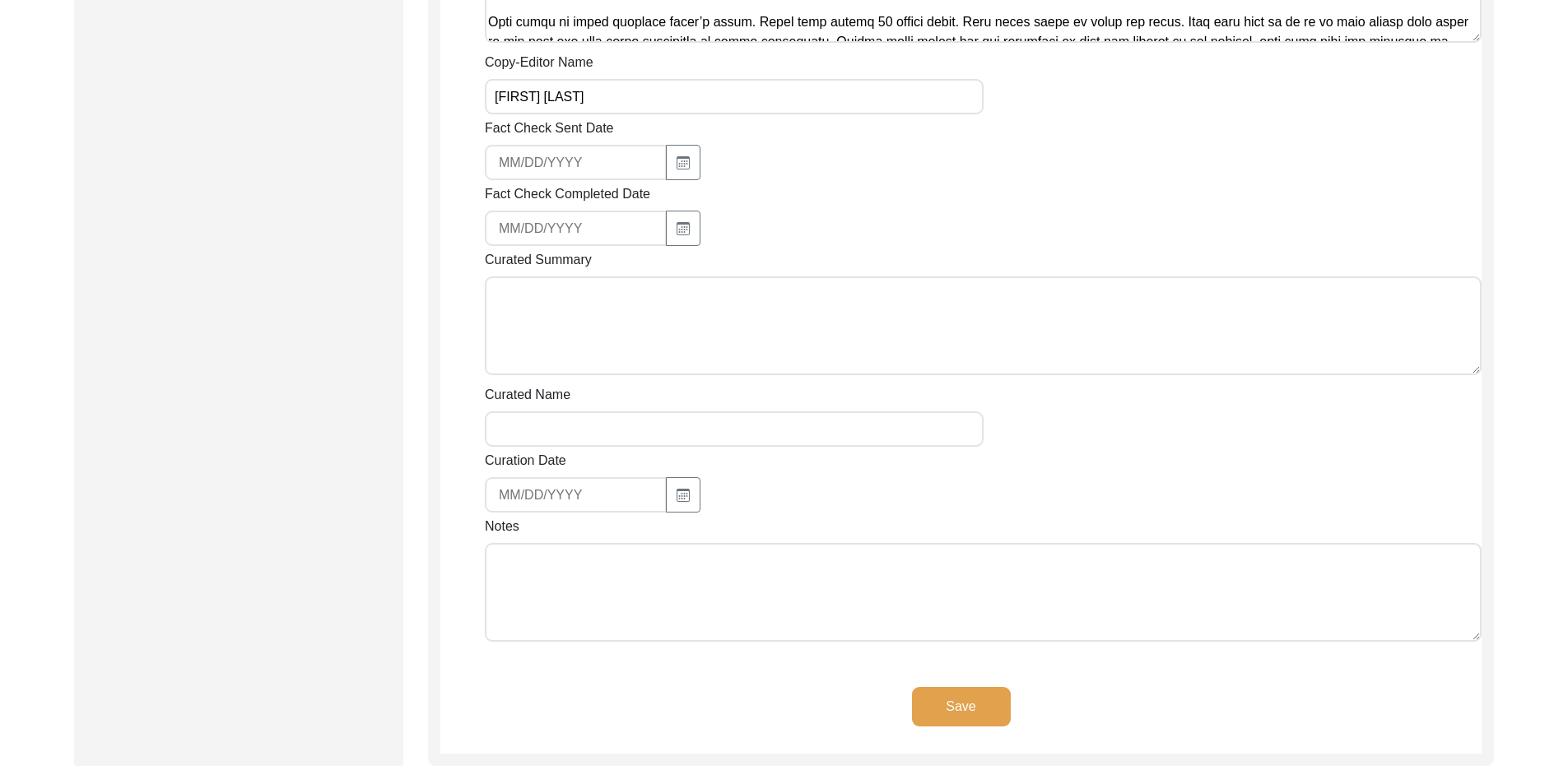 type 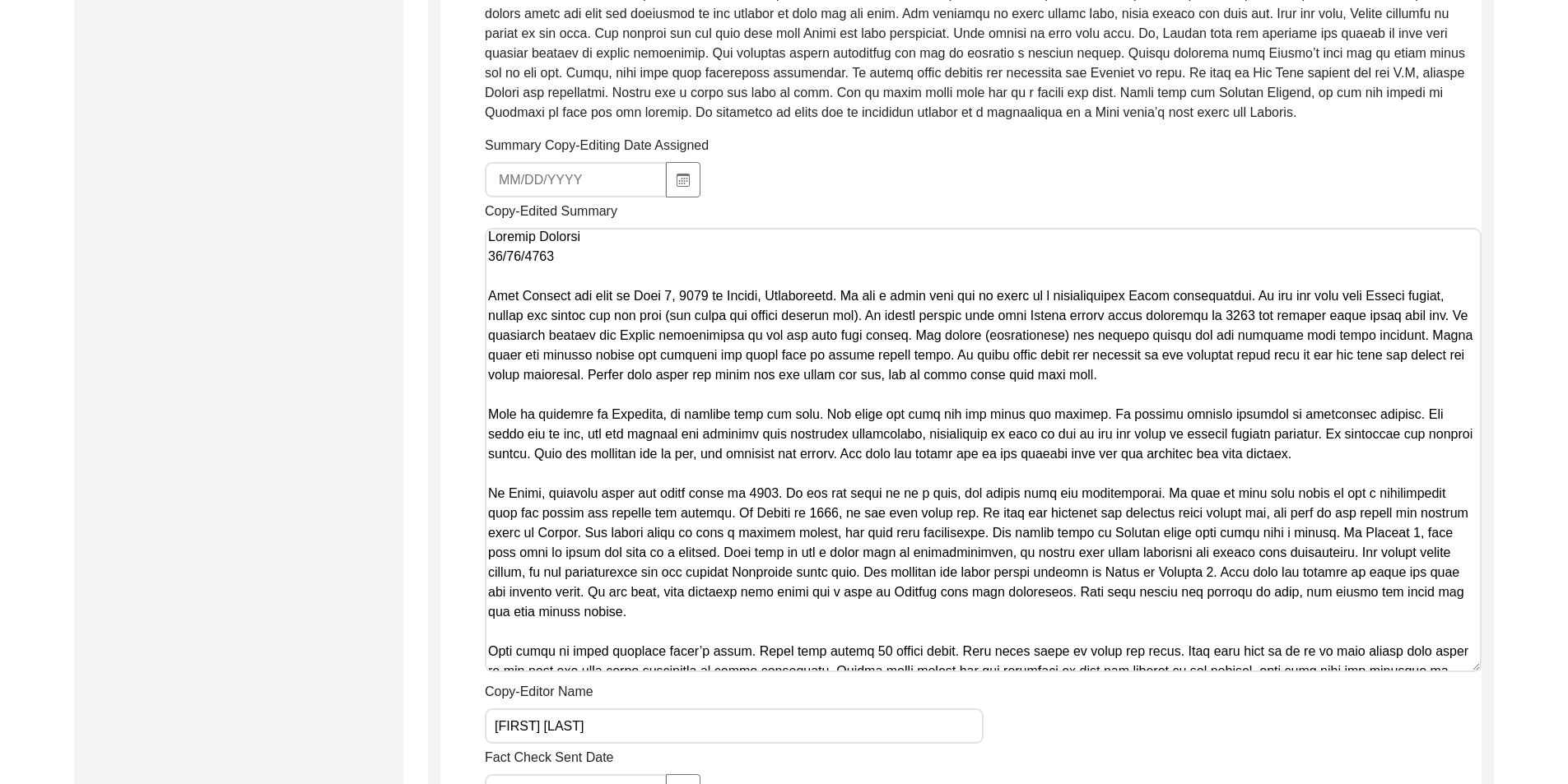 scroll, scrollTop: 329, scrollLeft: 0, axis: vertical 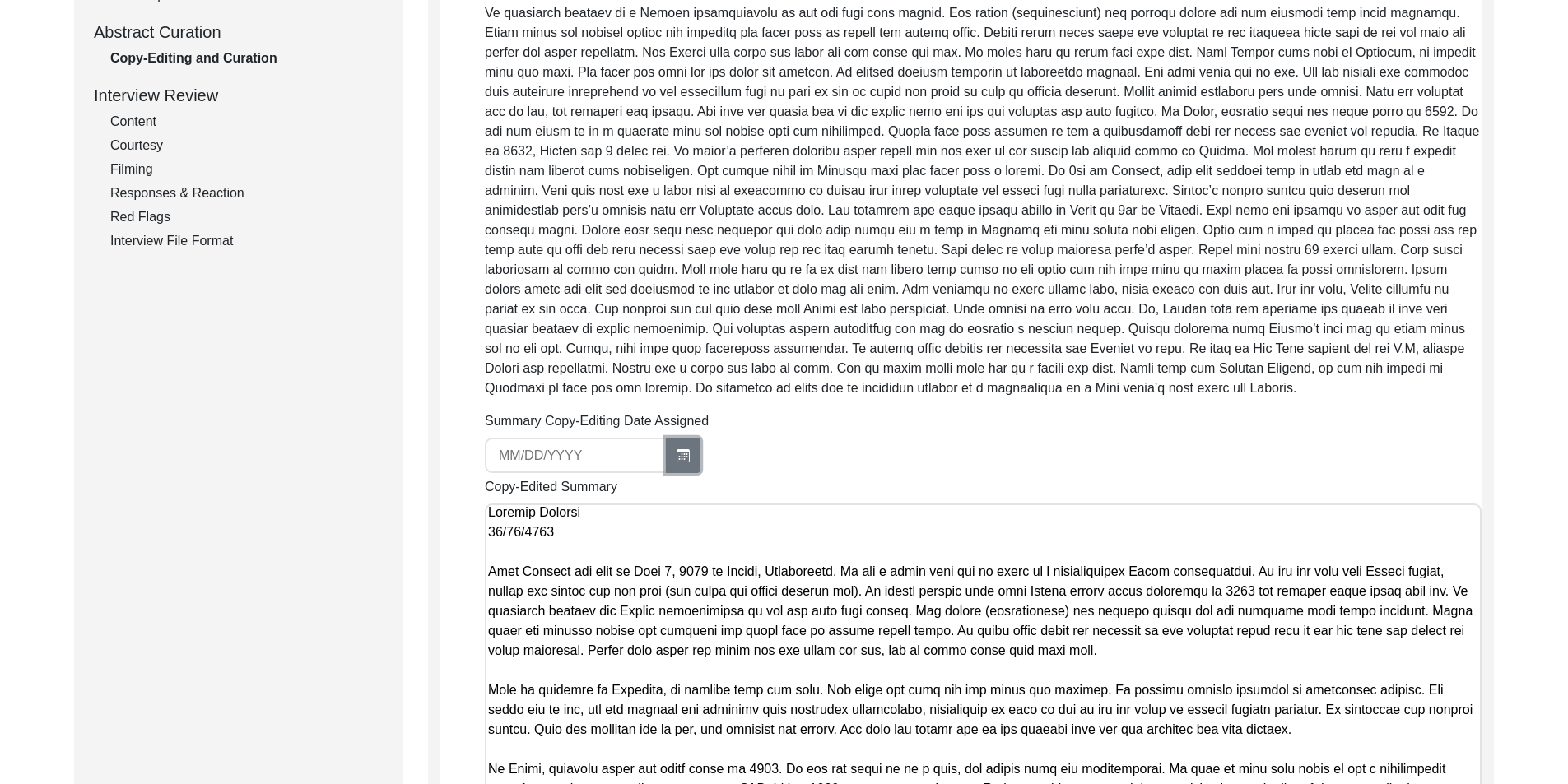 click 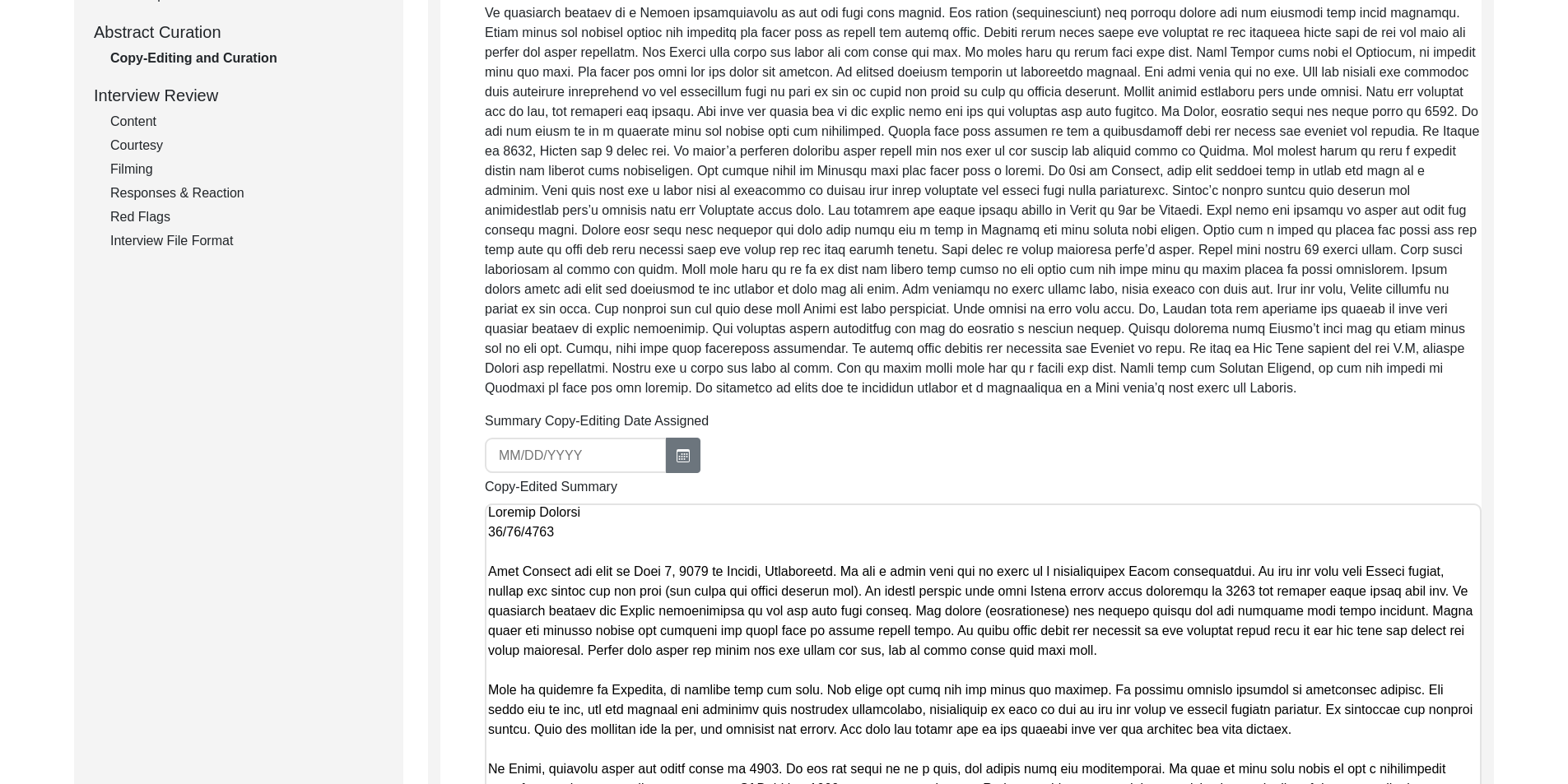 select on "8" 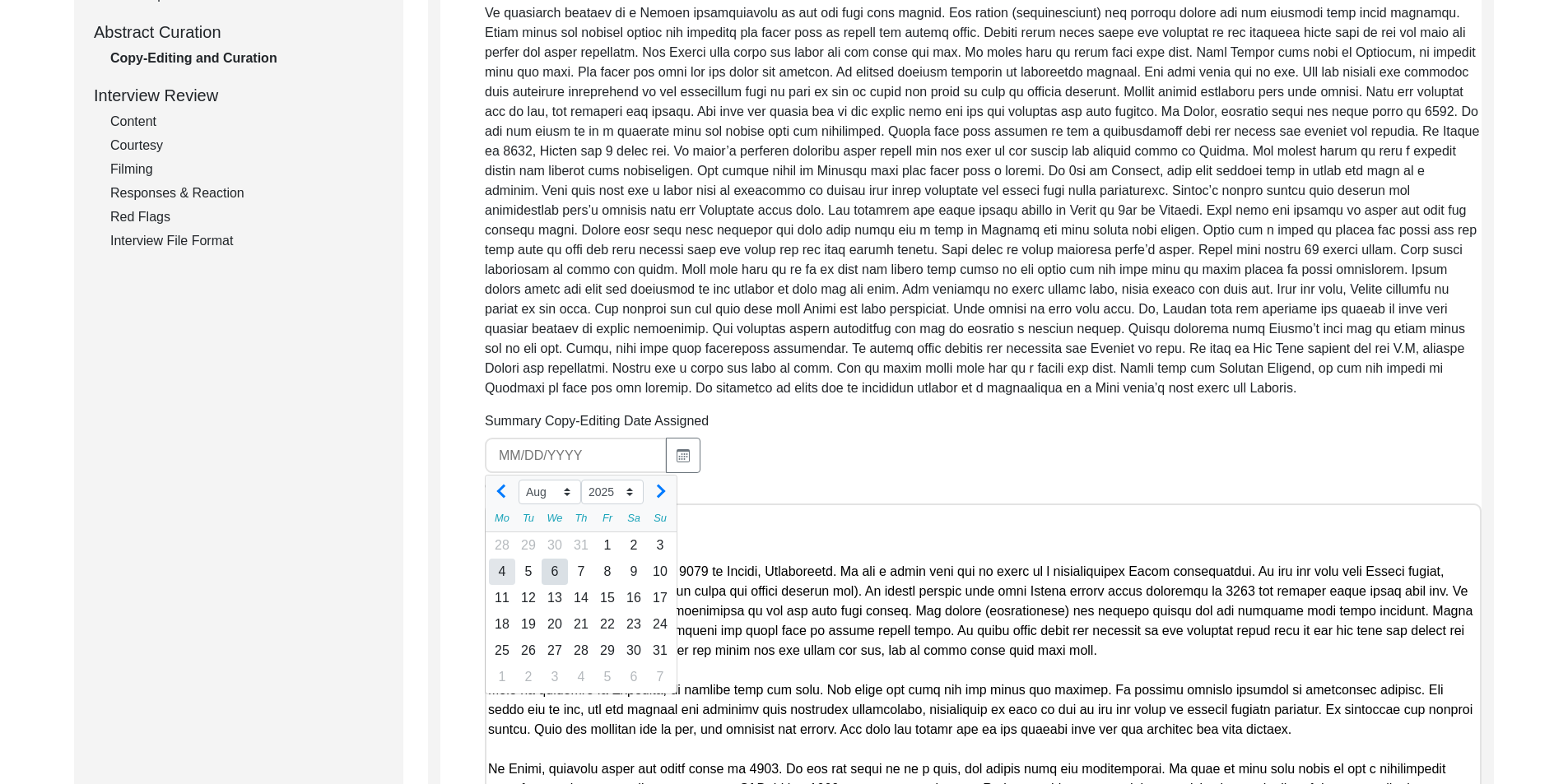 click on "4" 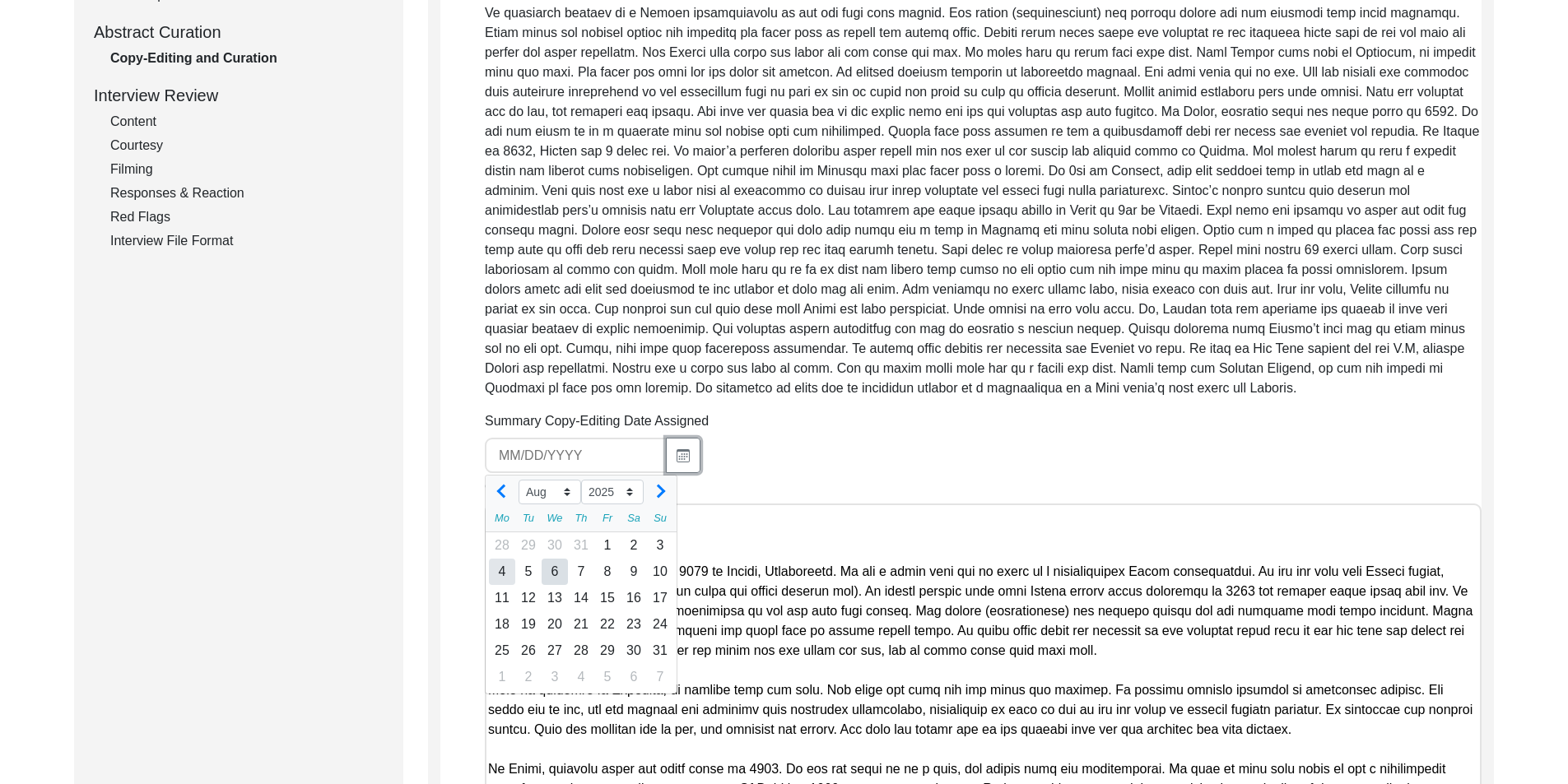 type on "8/4/2025" 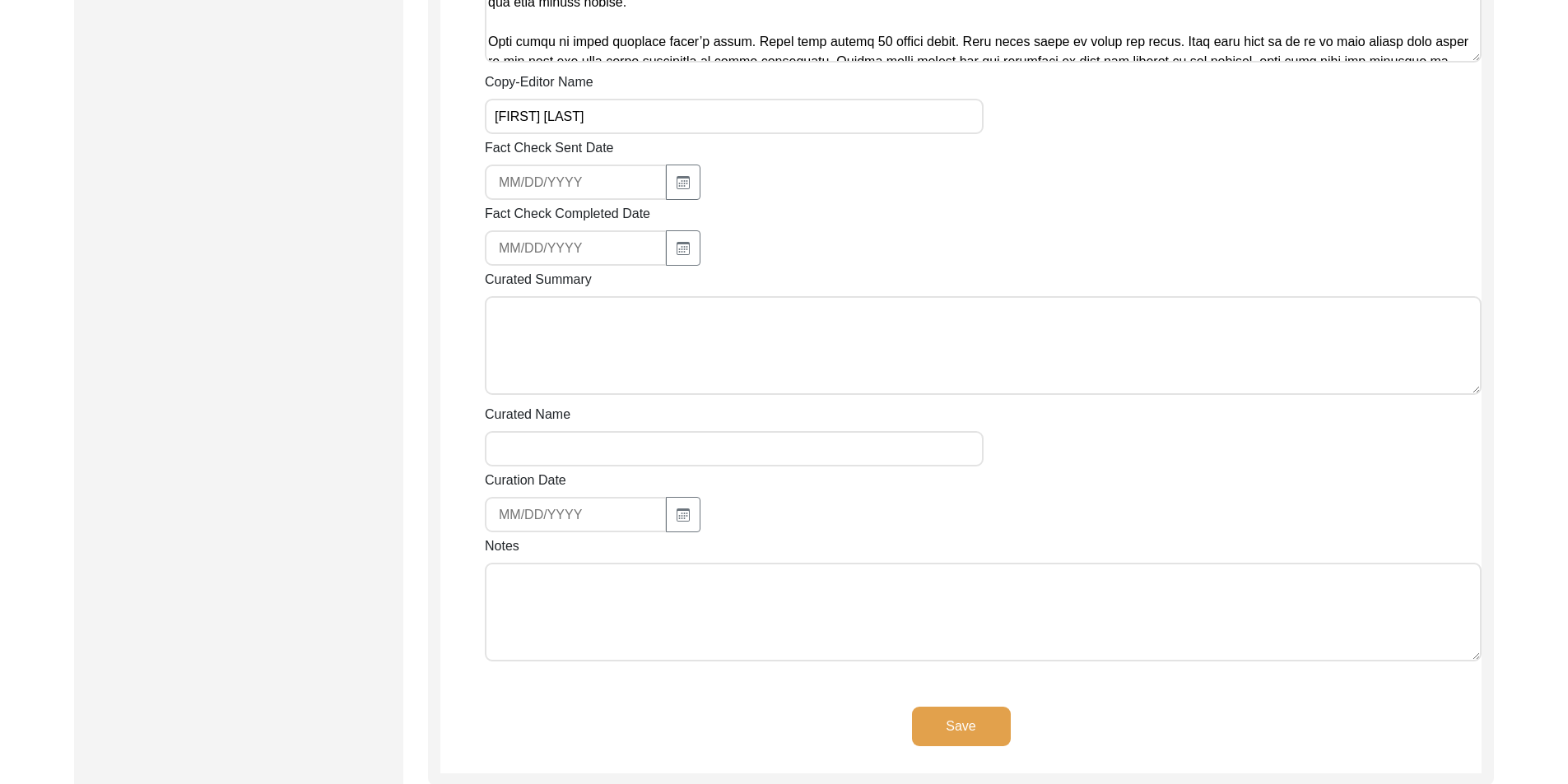 scroll, scrollTop: 1399, scrollLeft: 0, axis: vertical 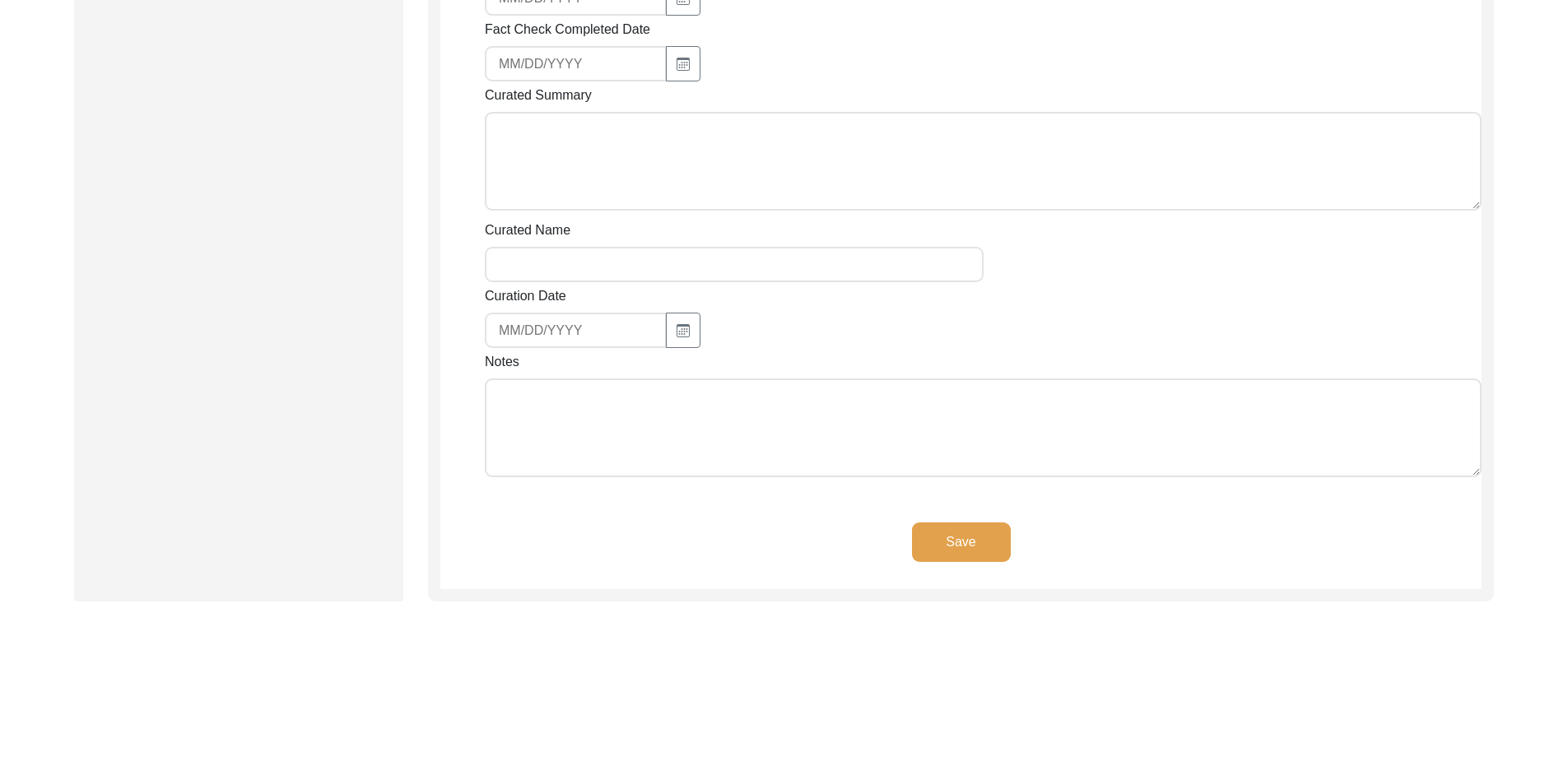 click on "Notes" at bounding box center (983, 428) 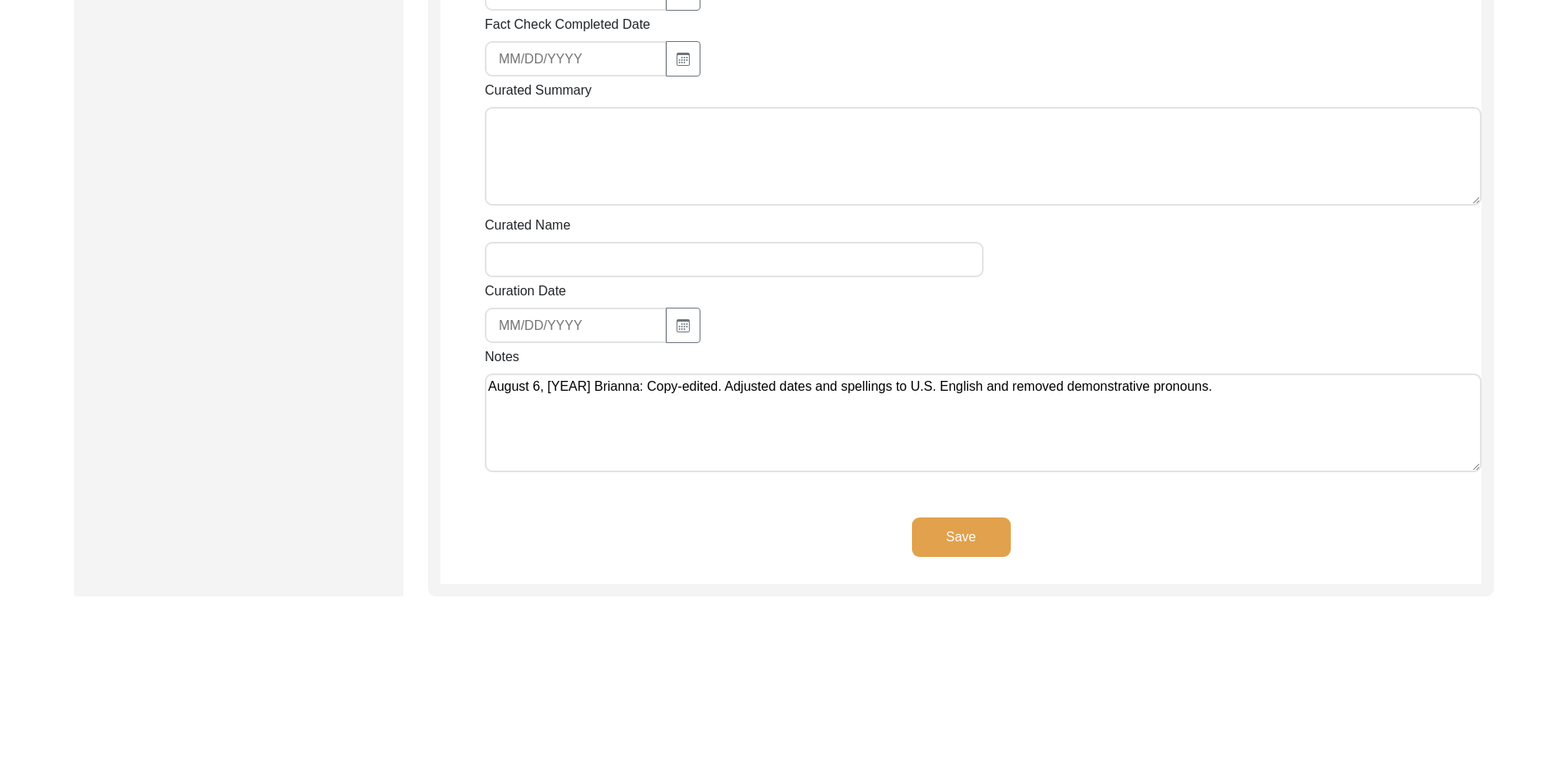 scroll, scrollTop: 1424, scrollLeft: 0, axis: vertical 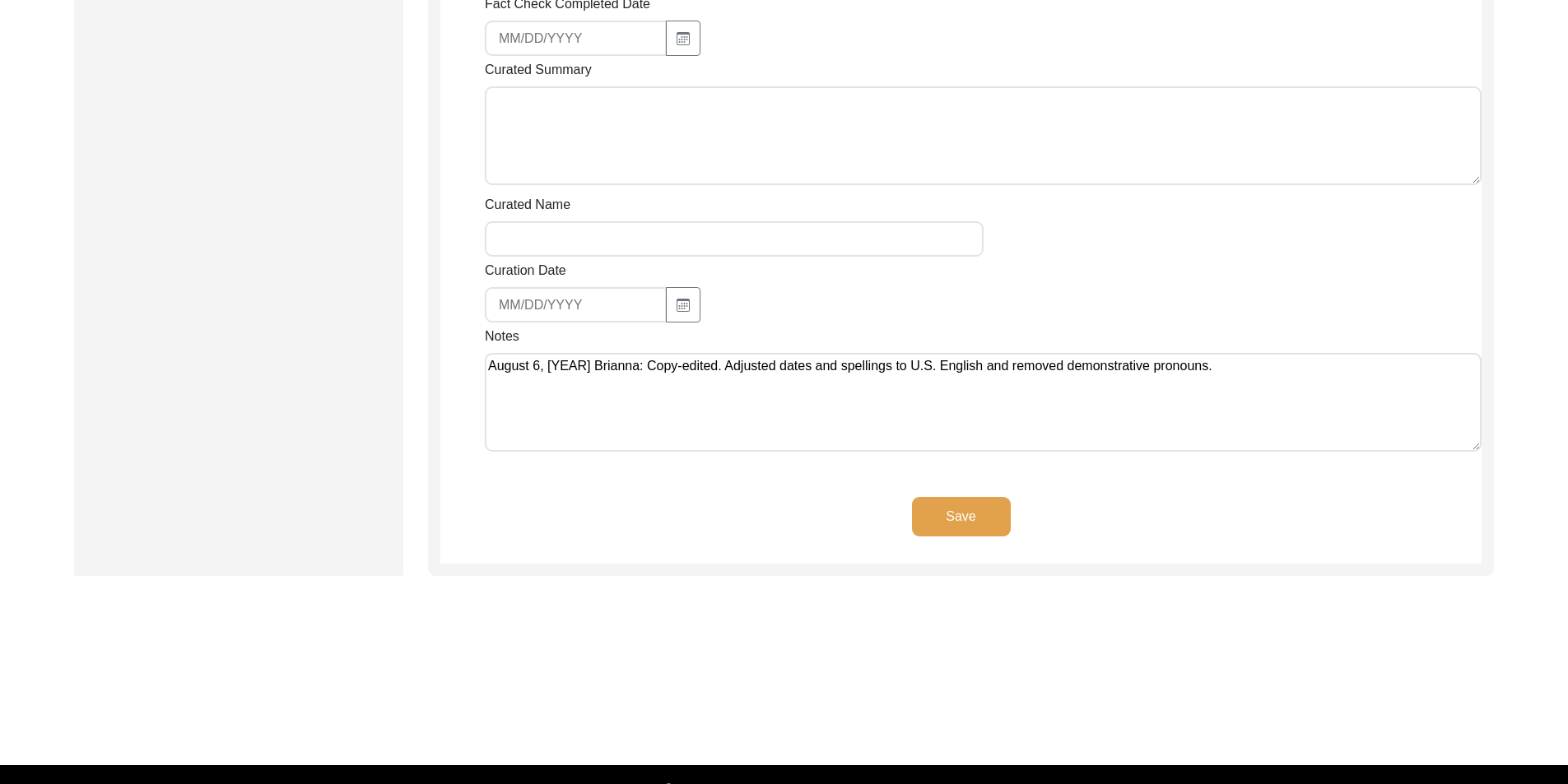 type on "August 6, [YEAR] Brianna: Copy-edited. Adjusted dates and spellings to U.S. English and removed demonstrative pronouns." 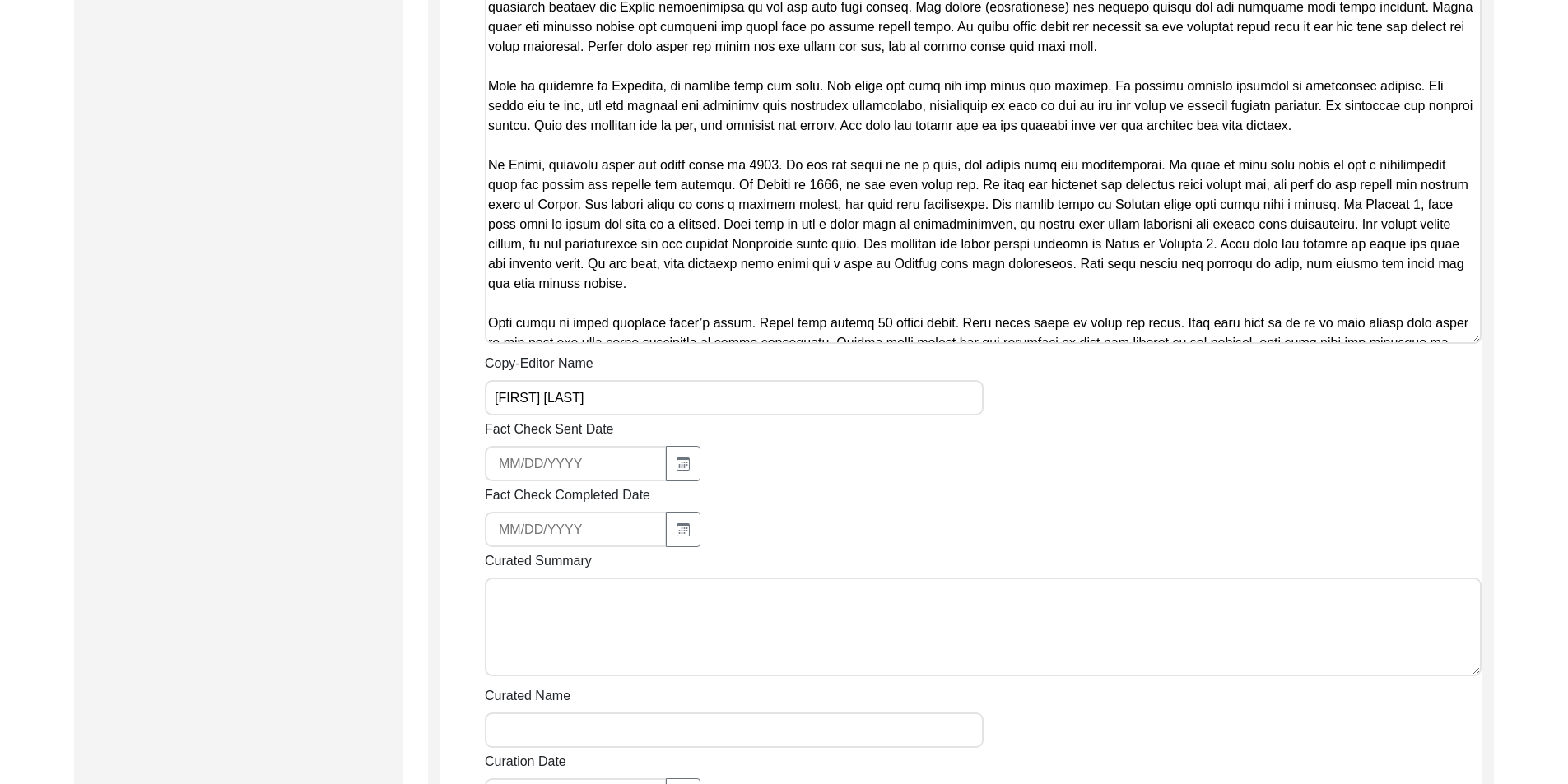 scroll, scrollTop: 1260, scrollLeft: 0, axis: vertical 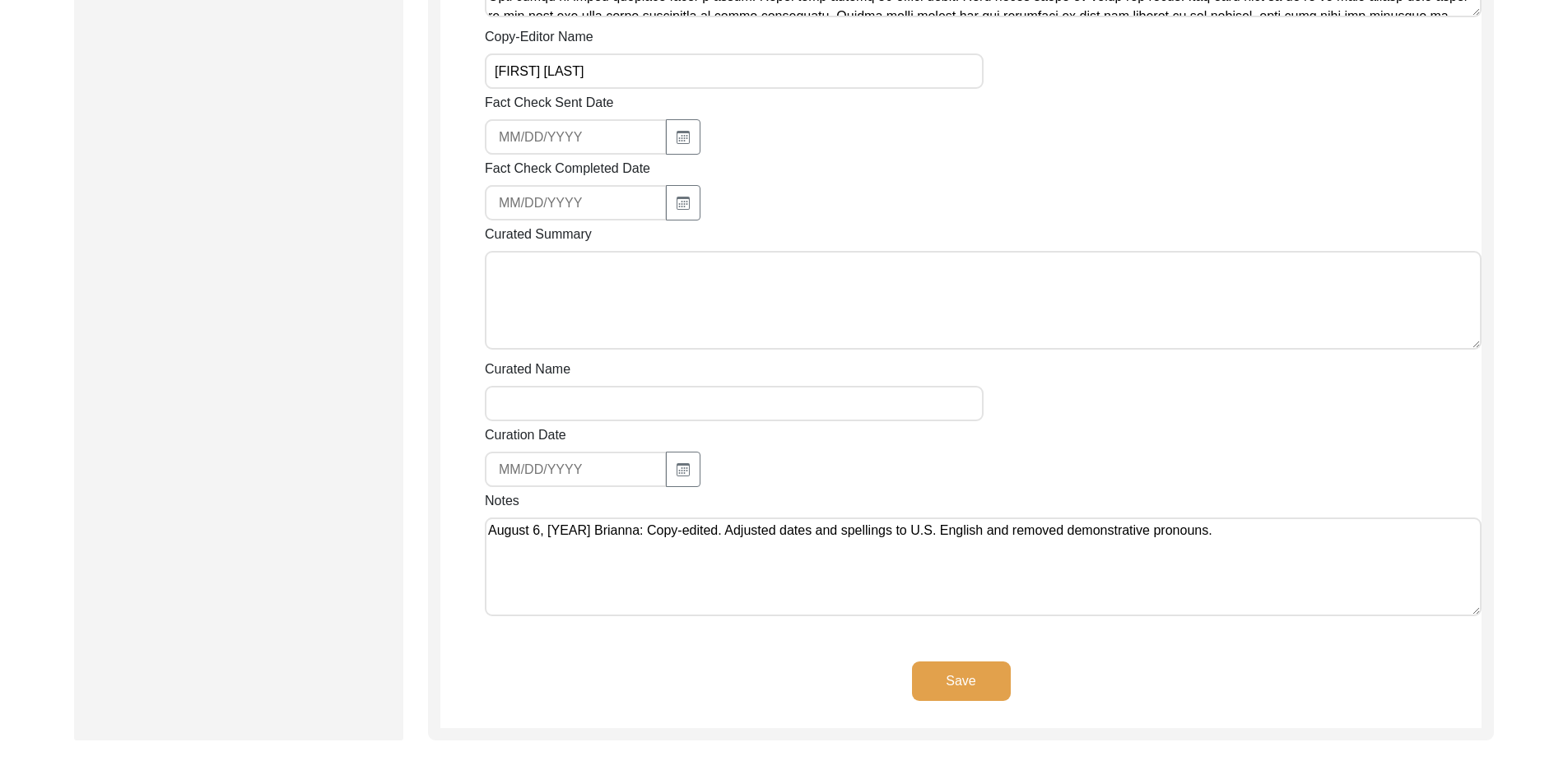 drag, startPoint x: 928, startPoint y: 693, endPoint x: 793, endPoint y: 698, distance: 135.09256 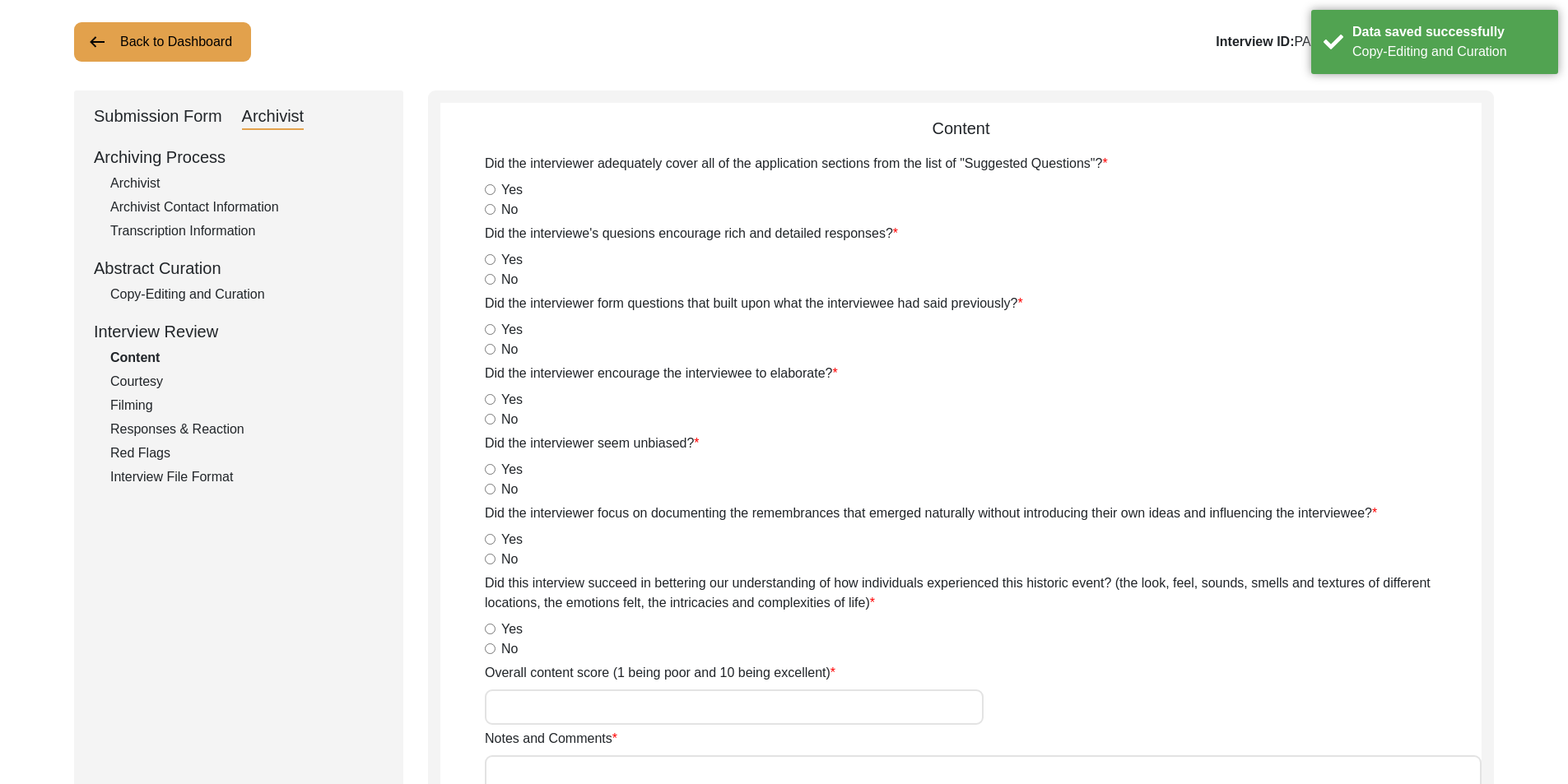 scroll, scrollTop: 0, scrollLeft: 0, axis: both 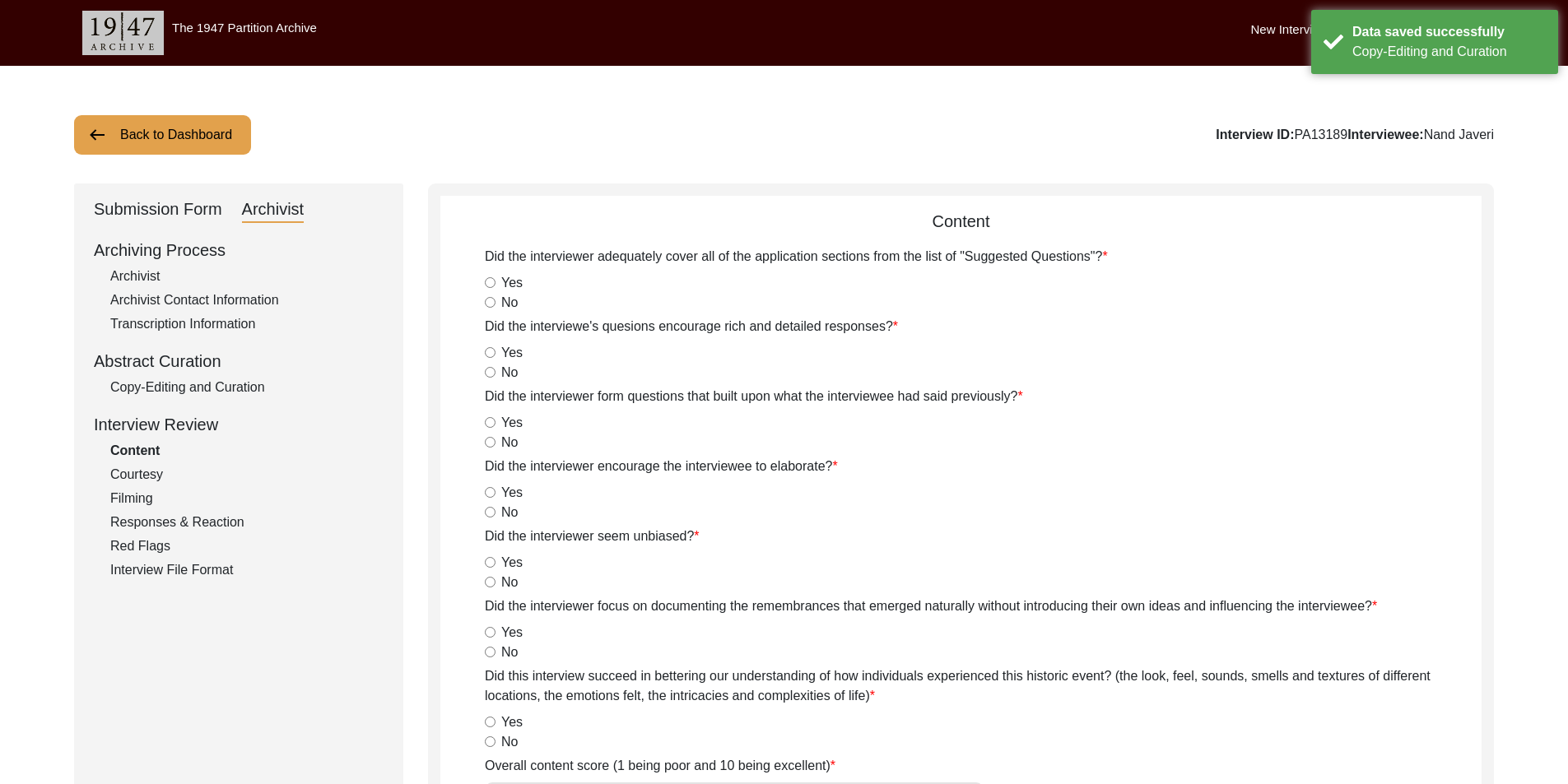 click on "Back to Dashboard" 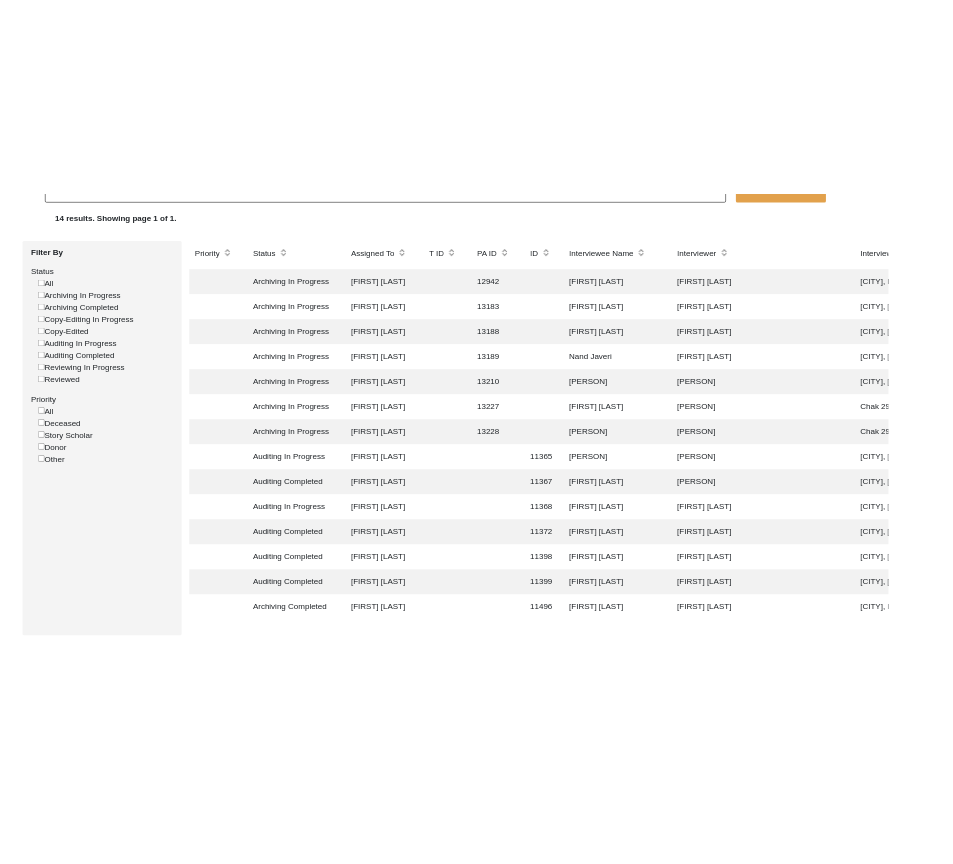 scroll, scrollTop: 200, scrollLeft: 0, axis: vertical 